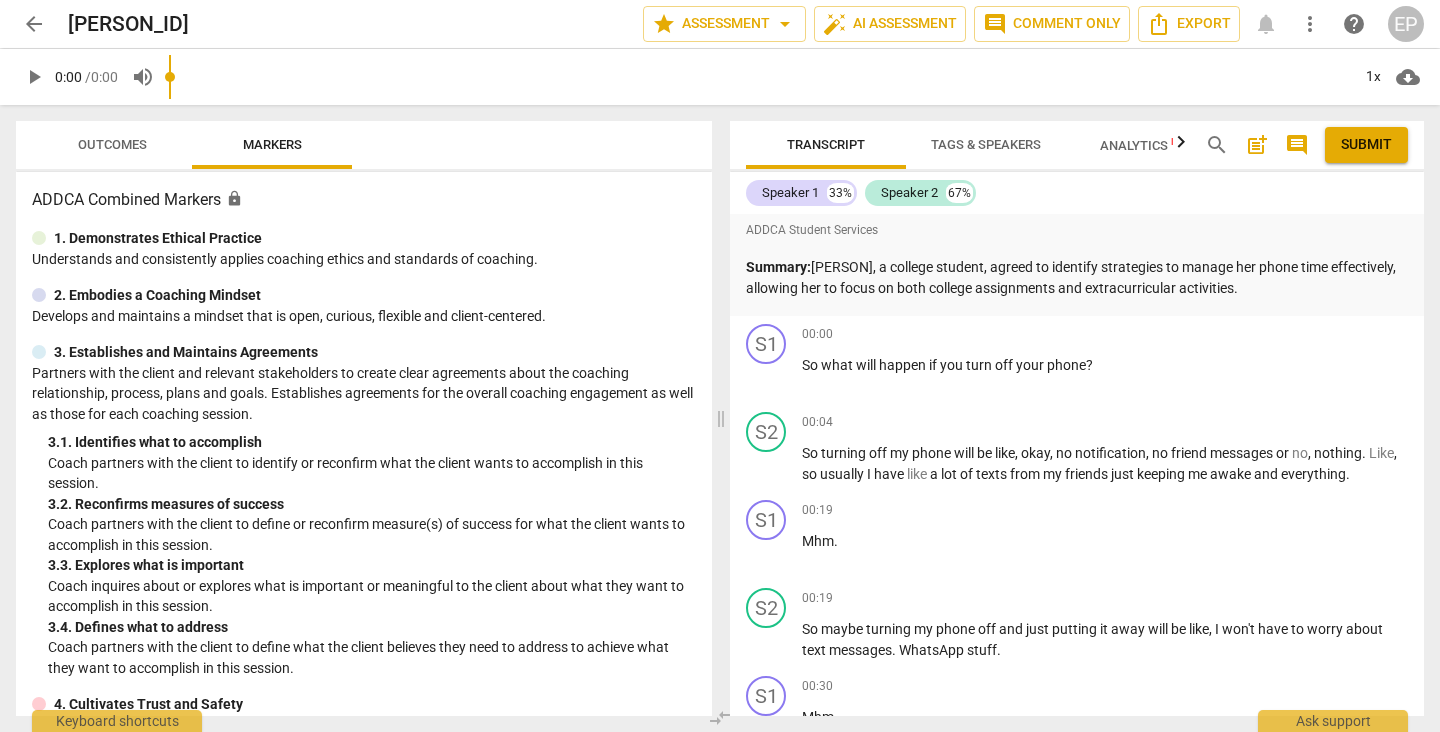 scroll, scrollTop: 0, scrollLeft: 0, axis: both 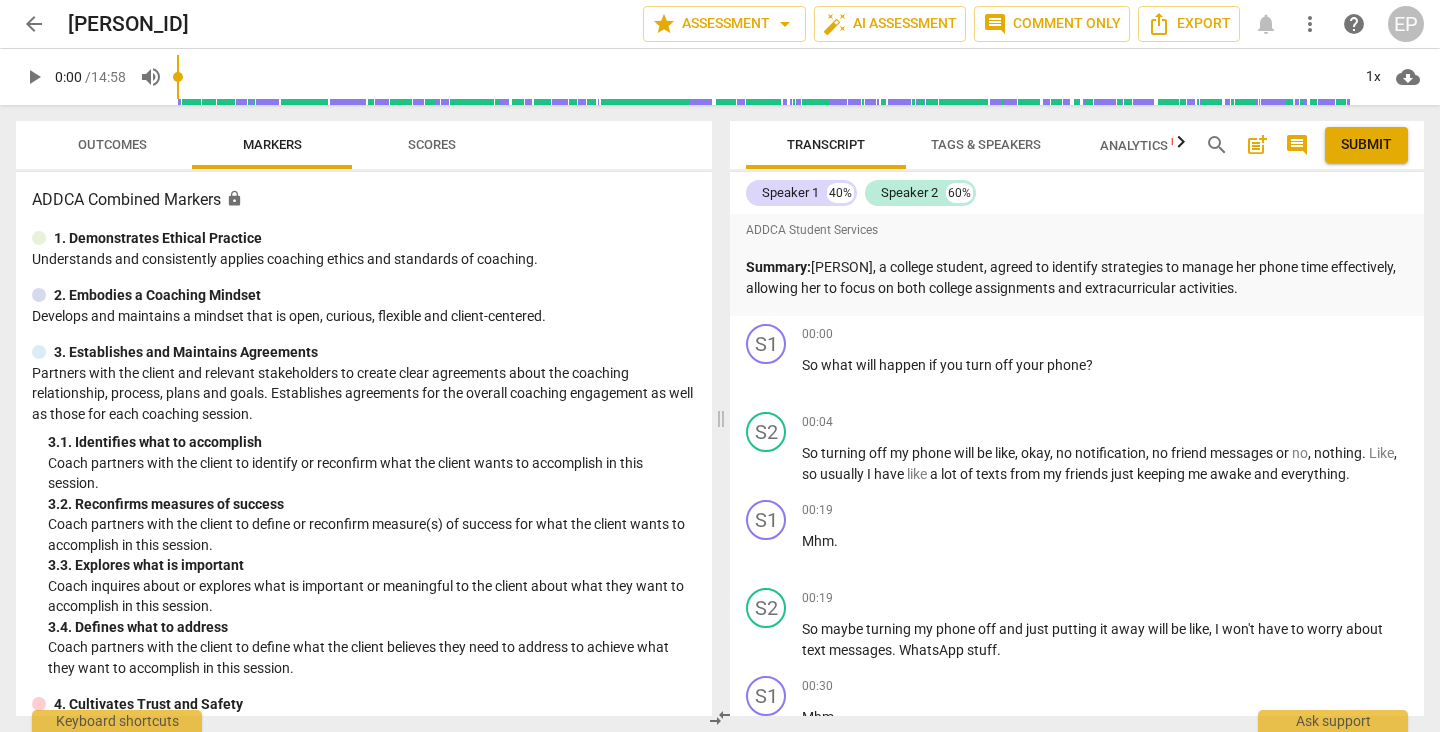 click on "arrow_back" at bounding box center (34, 24) 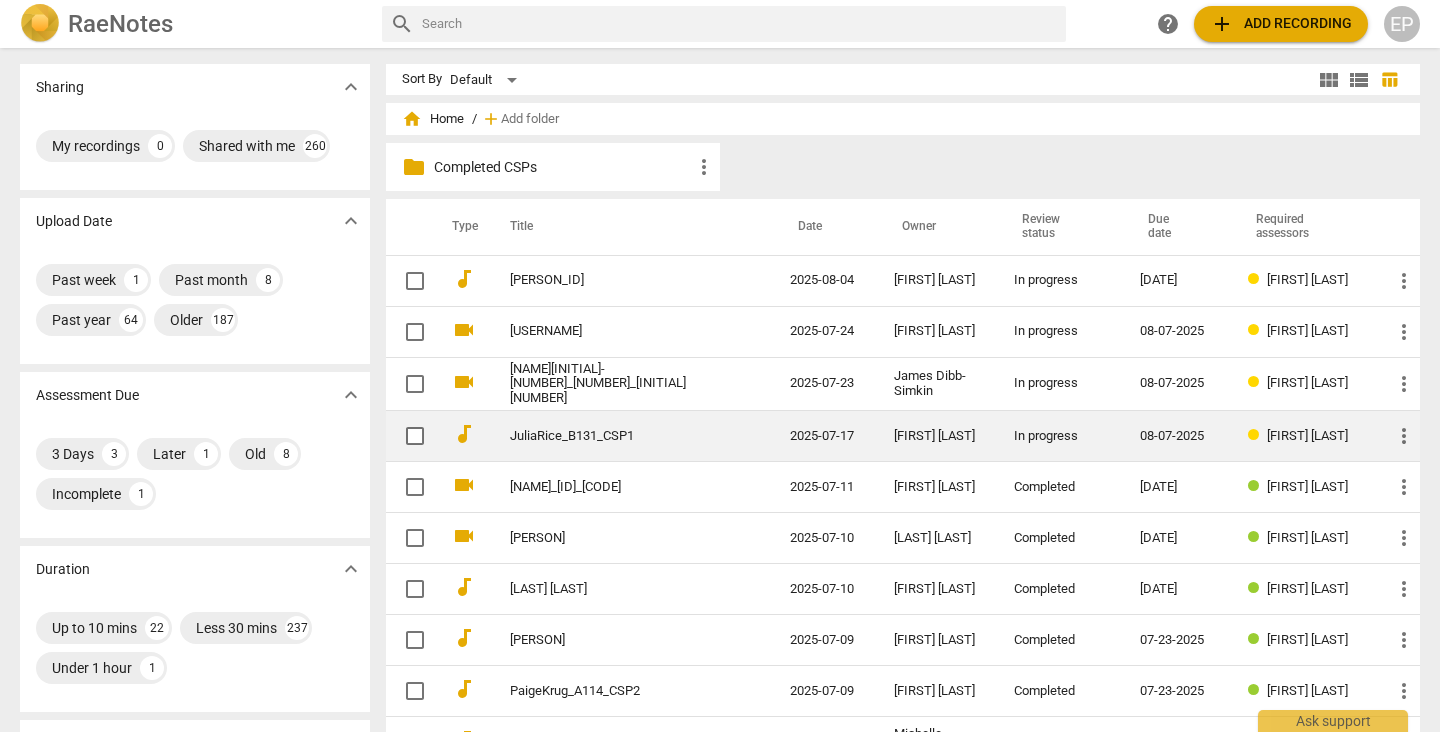 click on "[FIRST] [LAST]" at bounding box center [938, 436] 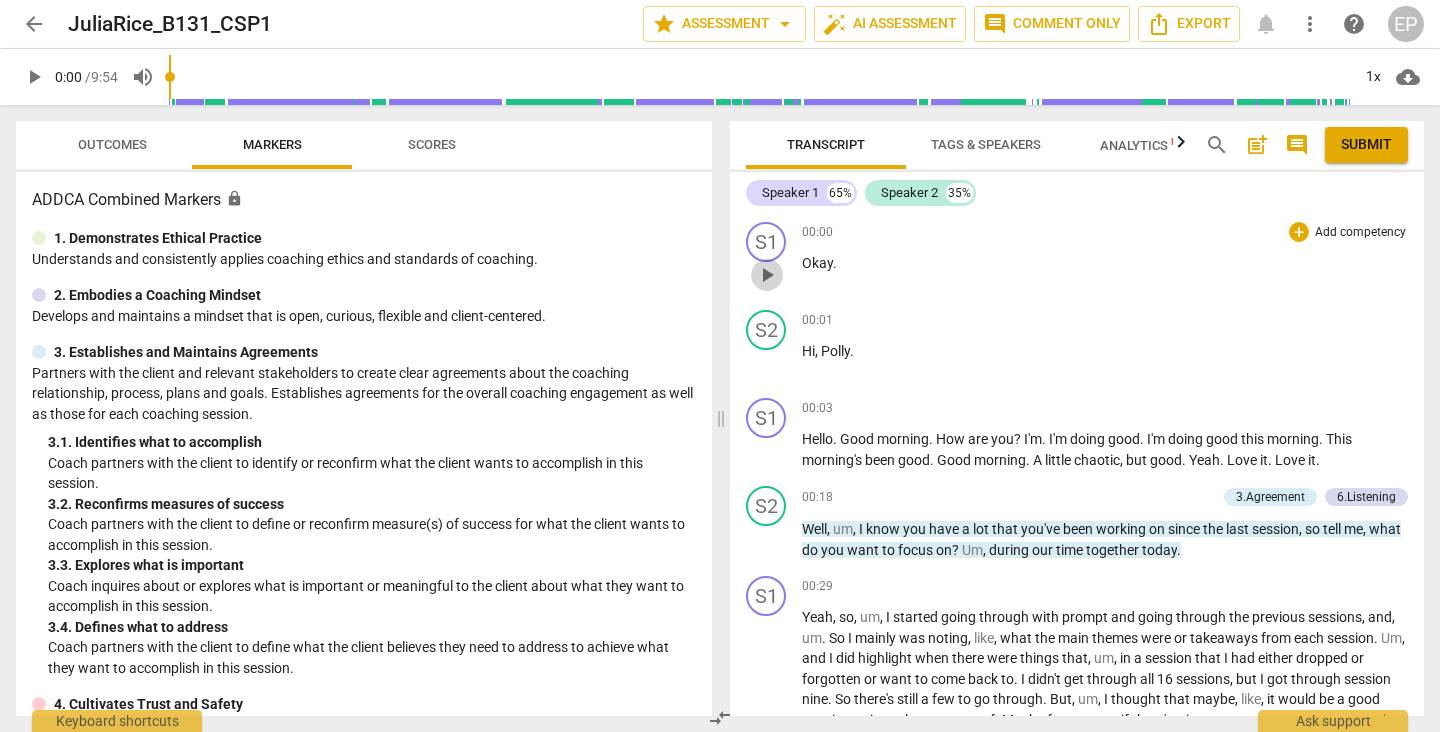 click on "play_arrow" at bounding box center (767, 275) 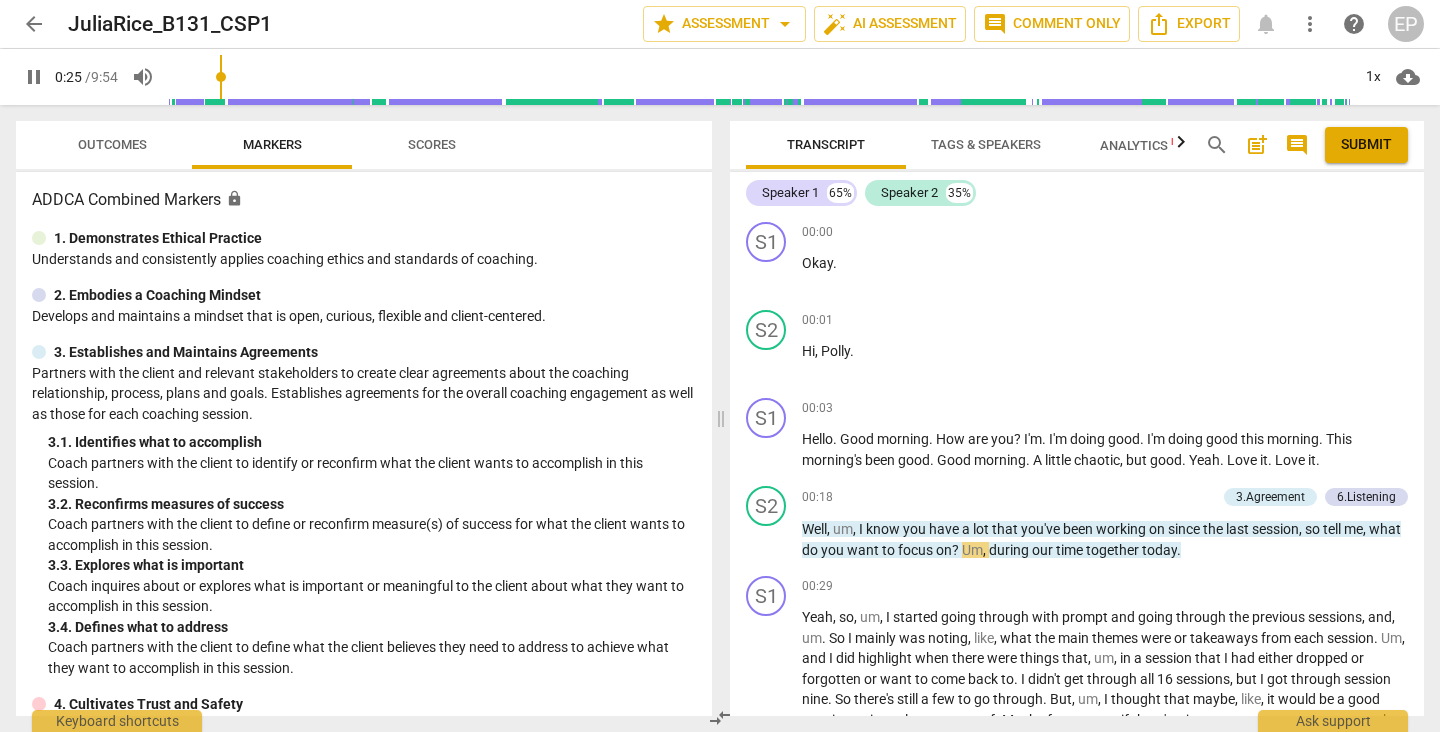 click on "S1 play_arrow pause [TIME] + Add competency keyboard_arrow_right Okay ." at bounding box center (1077, 258) 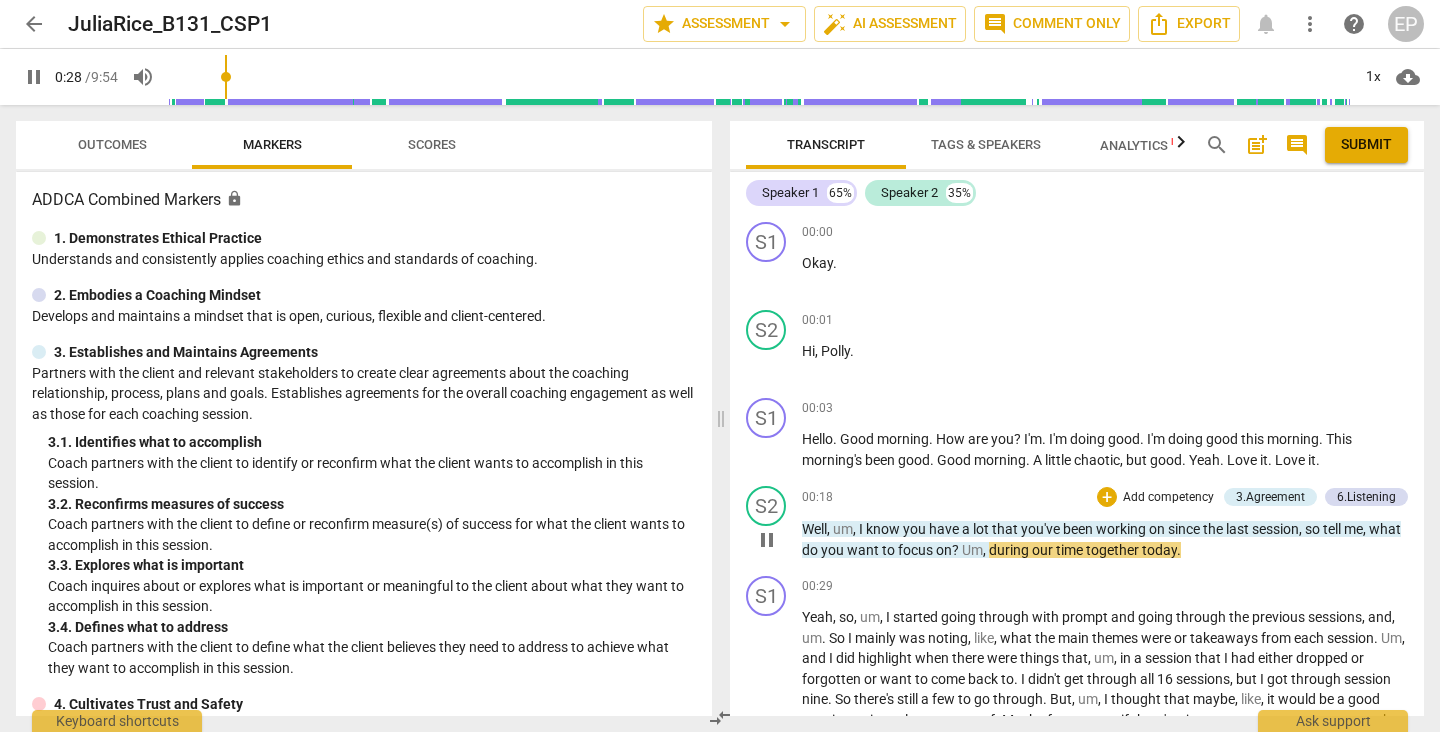 click on "pause" at bounding box center (767, 540) 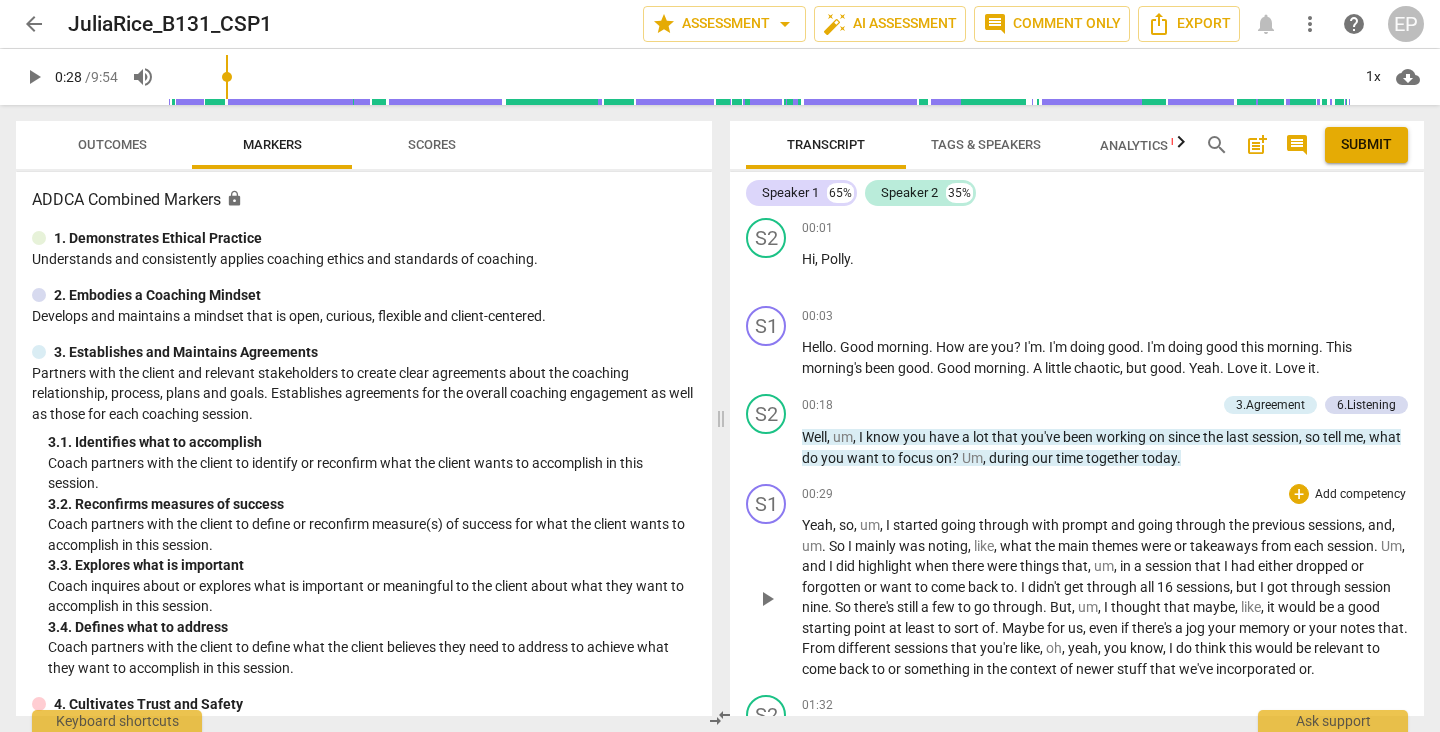 scroll, scrollTop: 86, scrollLeft: 0, axis: vertical 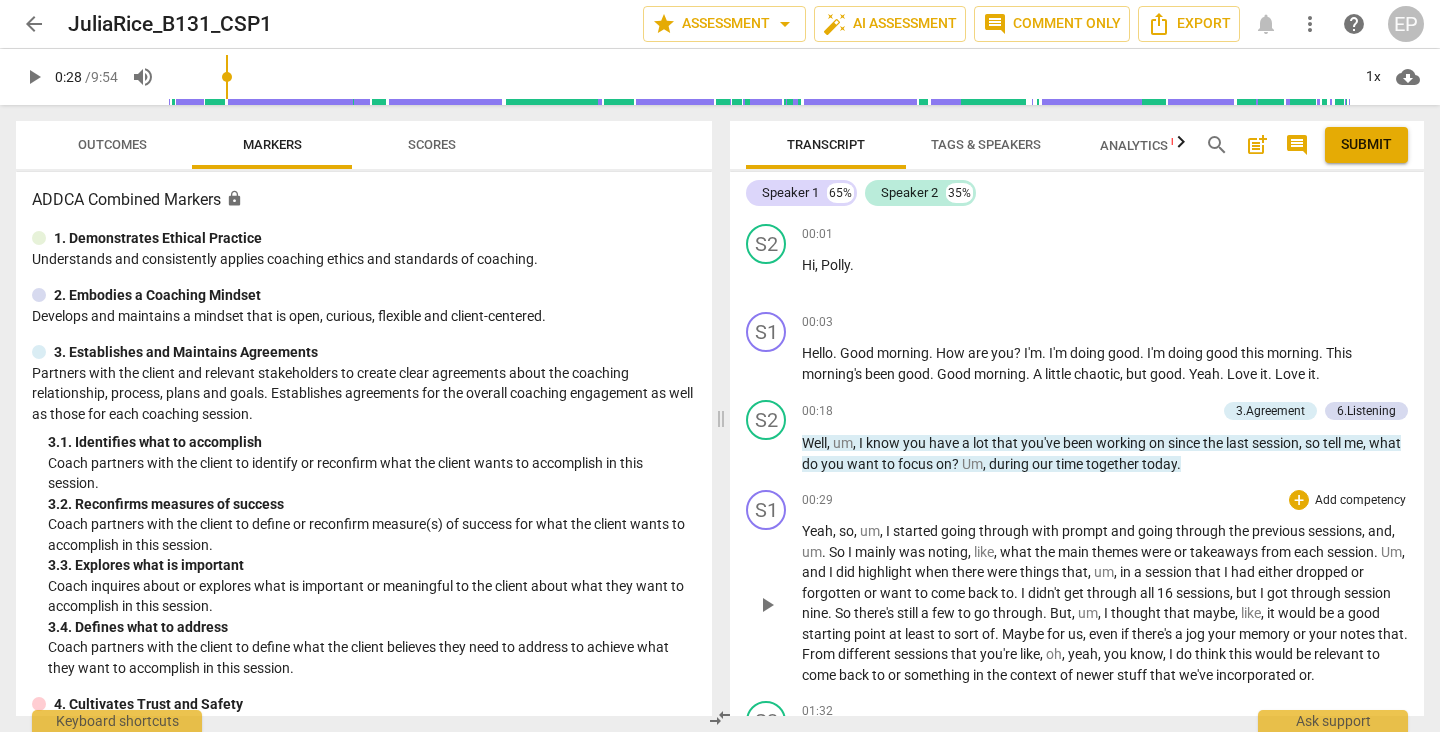 click on "play_arrow" at bounding box center (767, 605) 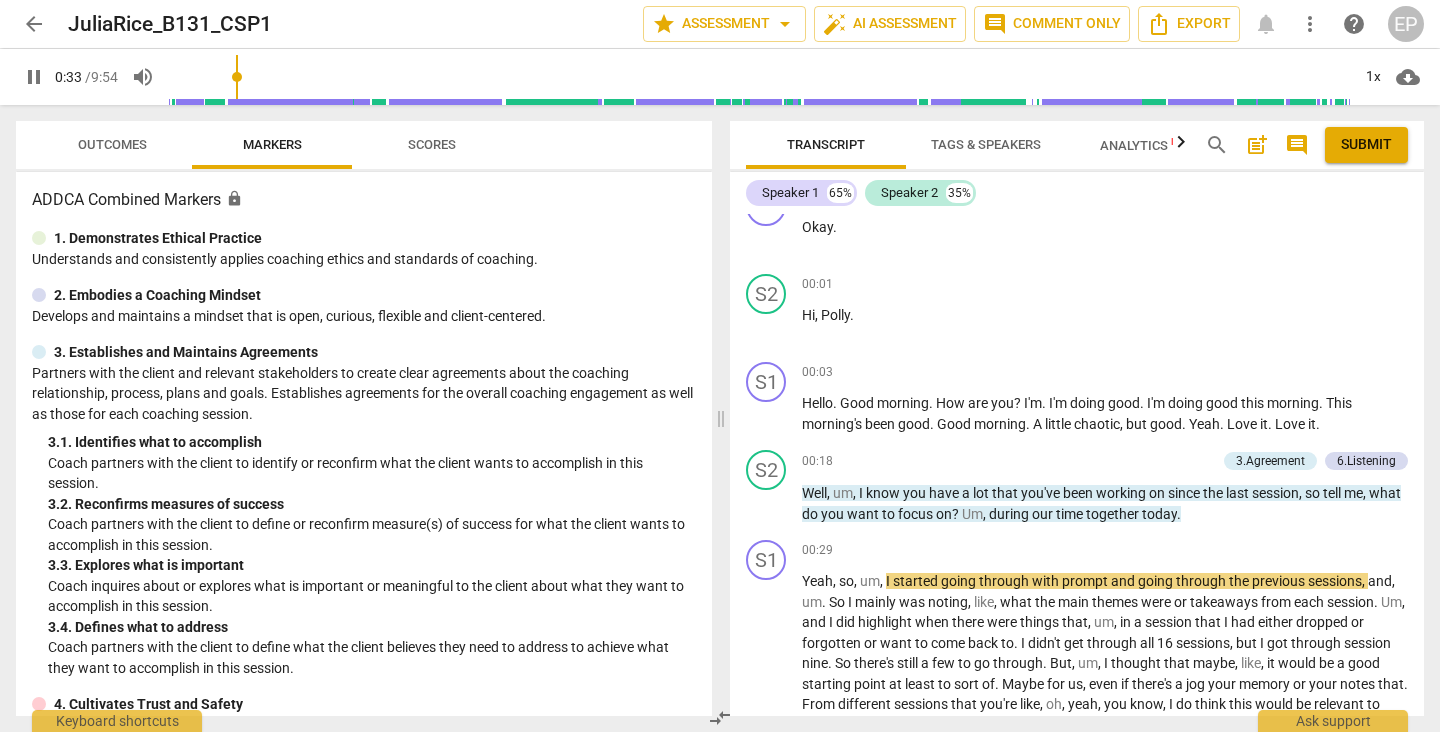 scroll, scrollTop: 30, scrollLeft: 0, axis: vertical 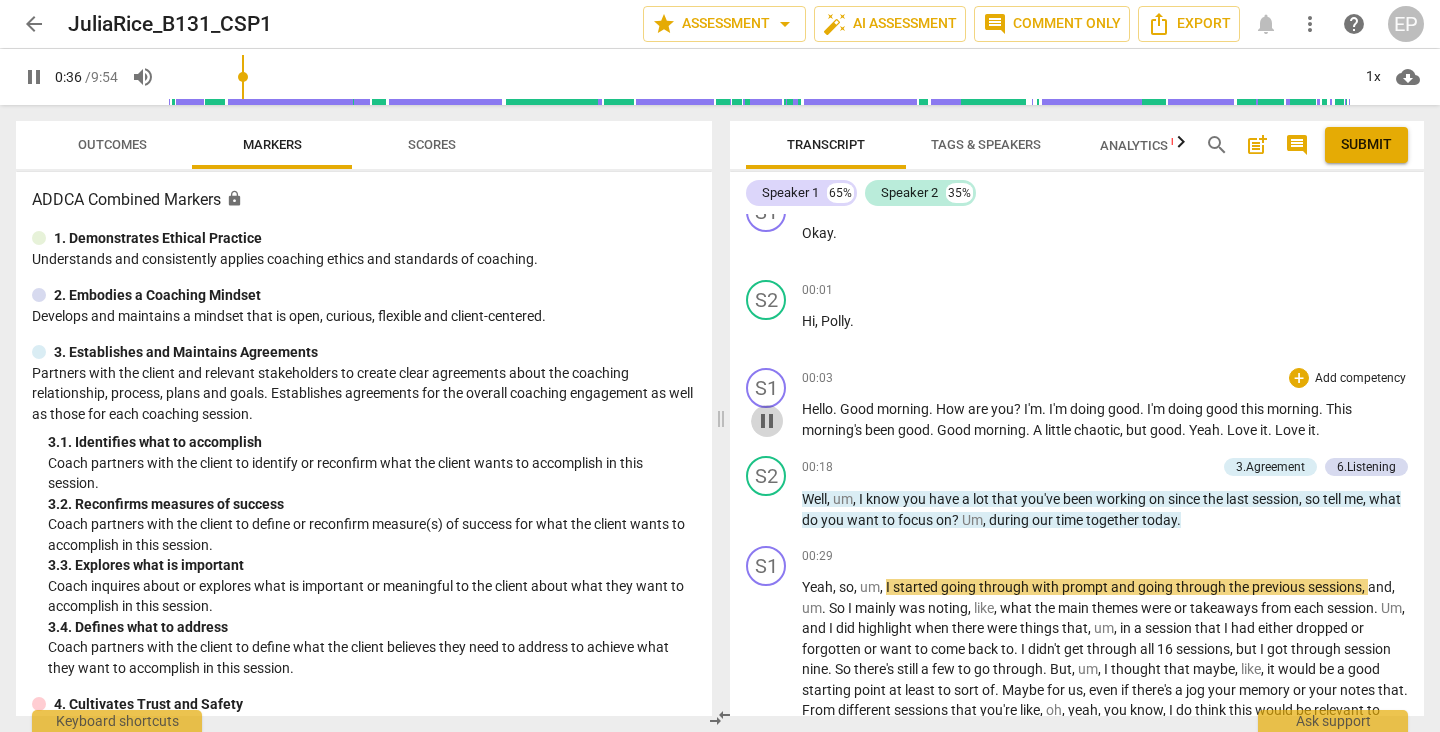 click on "pause" at bounding box center [767, 421] 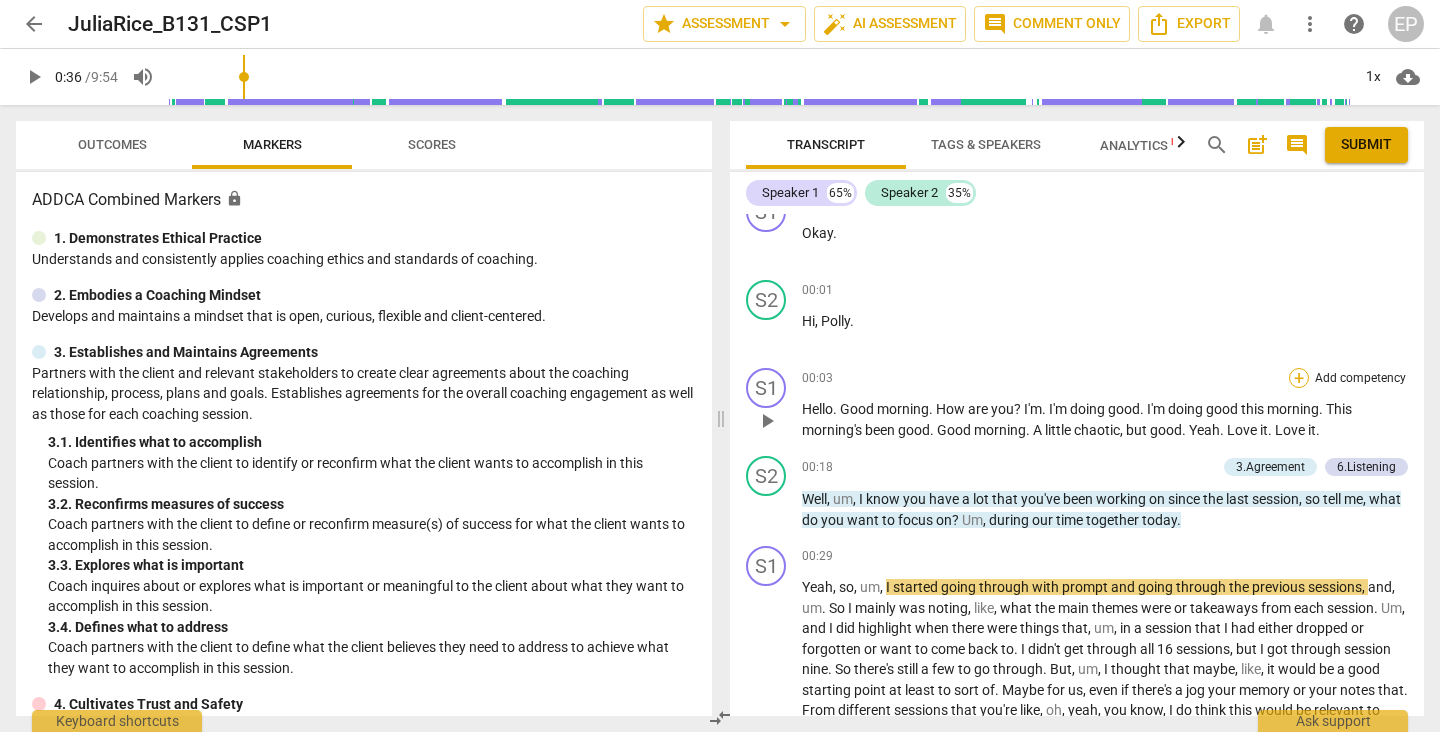 click on "+" at bounding box center [1299, 378] 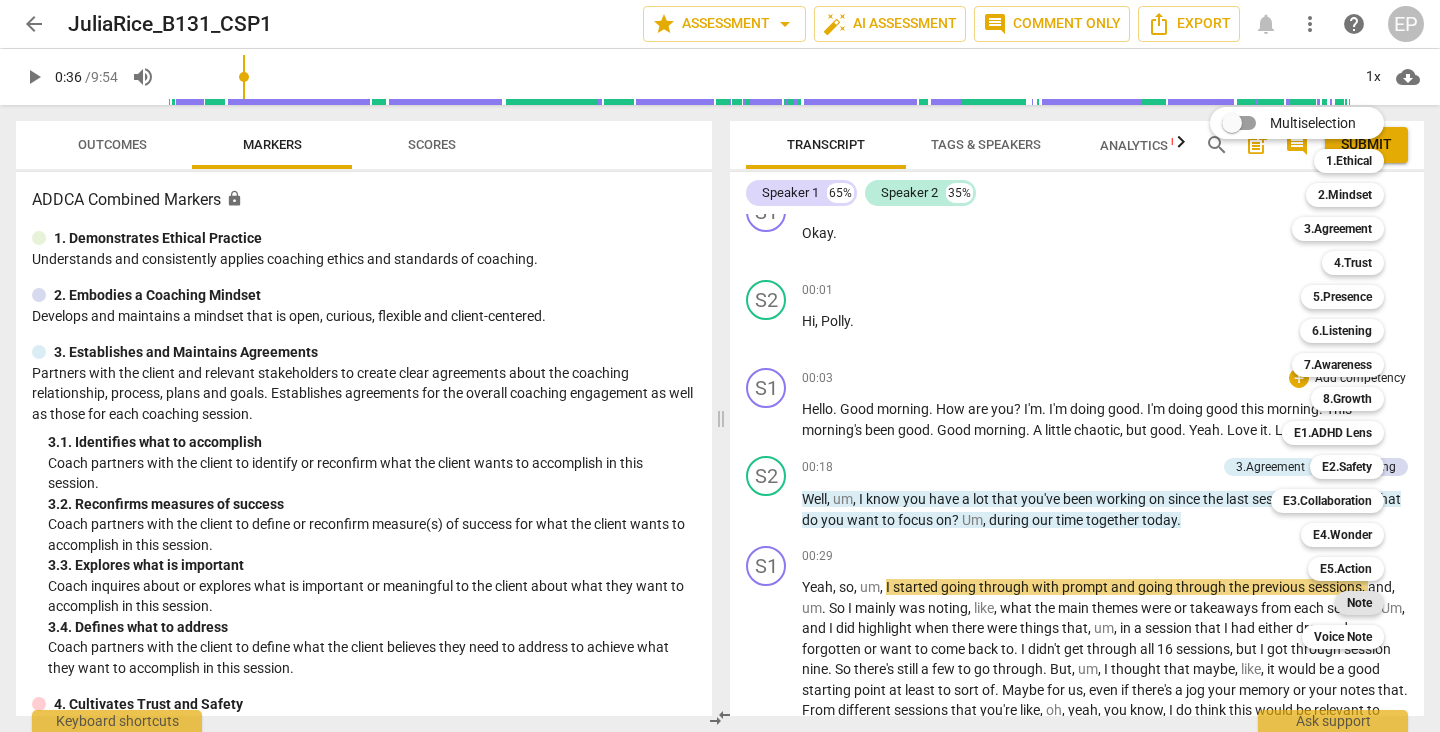 click on "Note" at bounding box center (1359, 603) 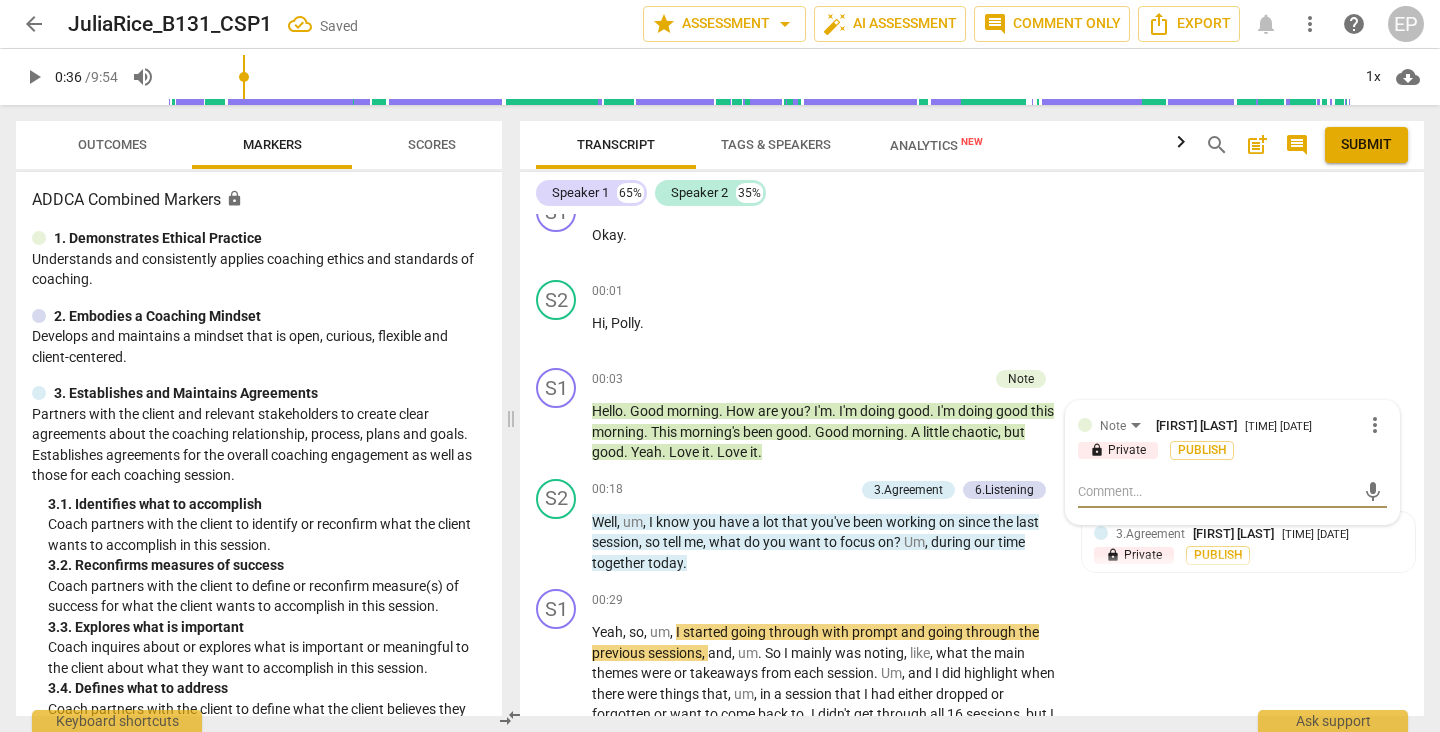 type on "w" 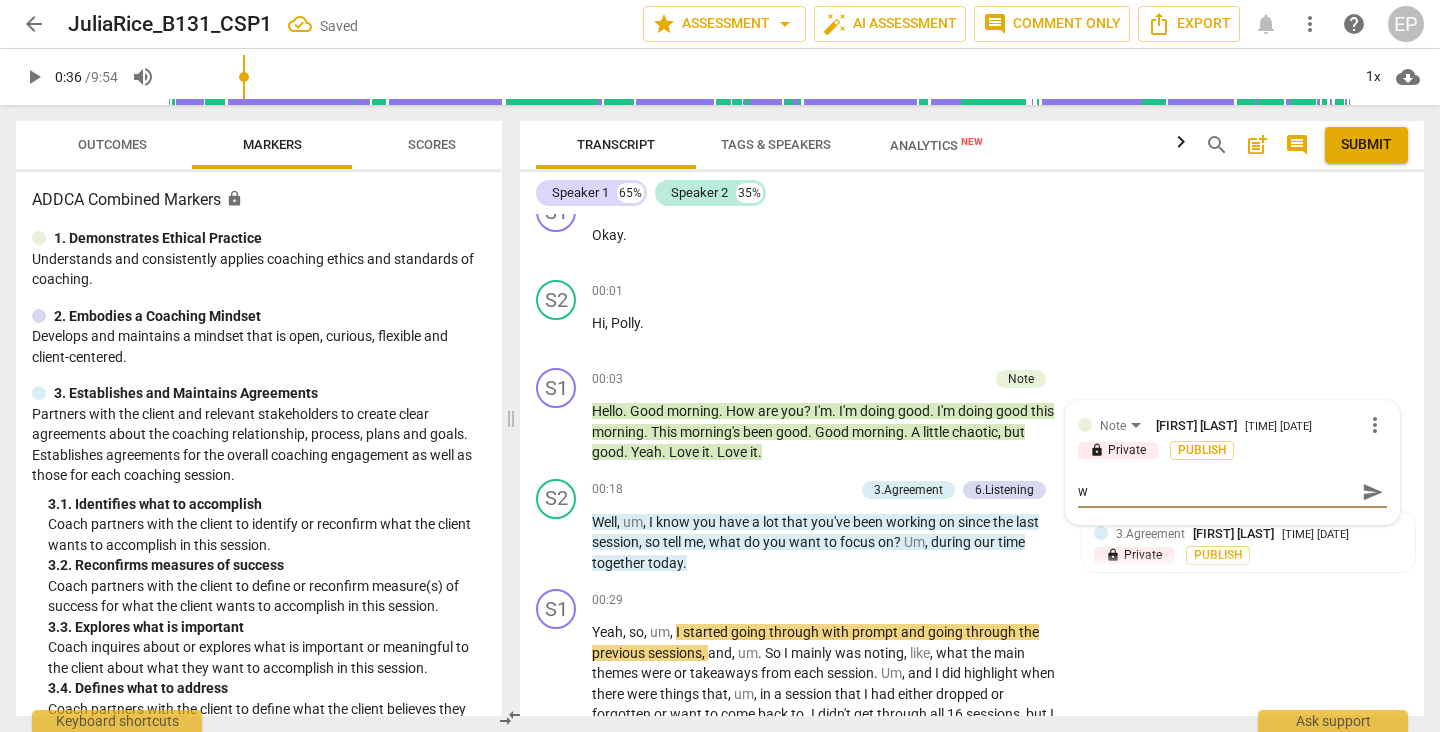 type on "wa" 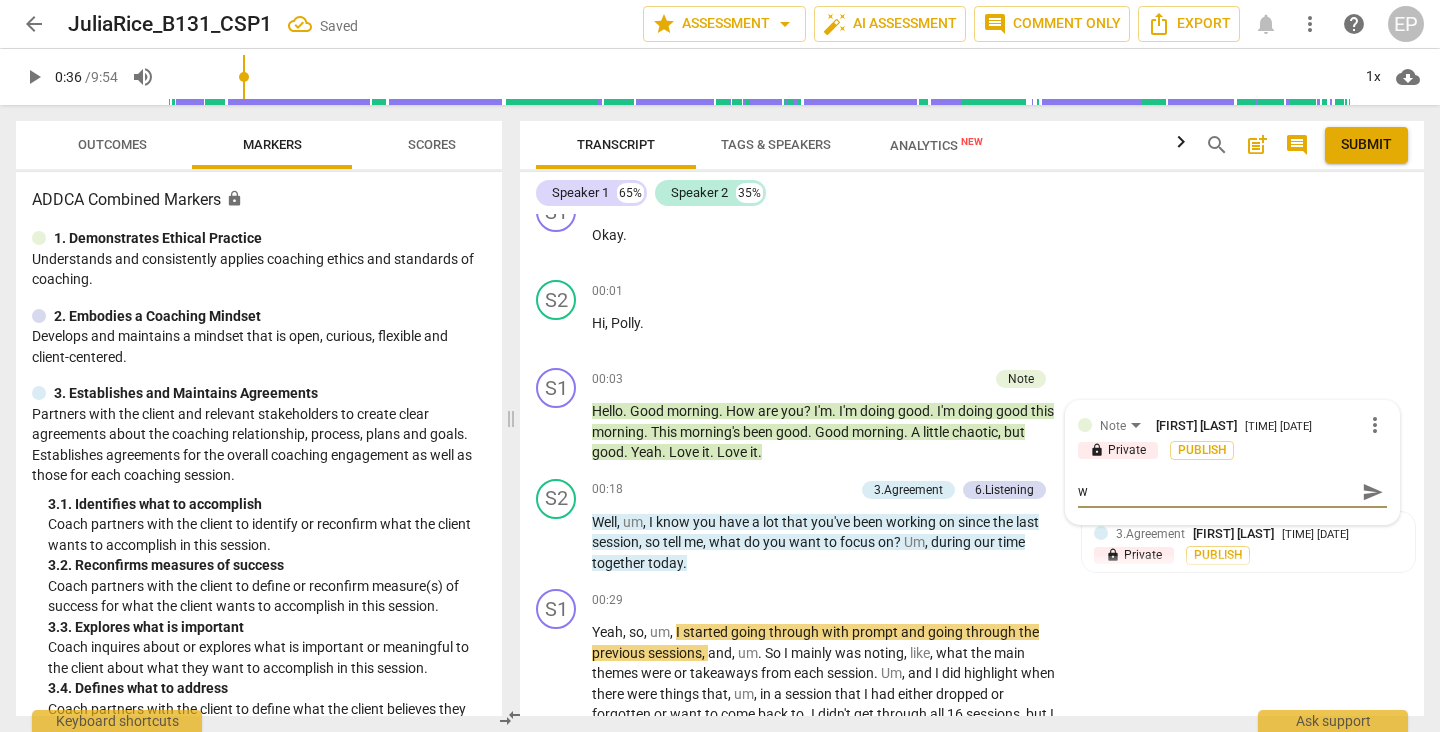 type on "wa" 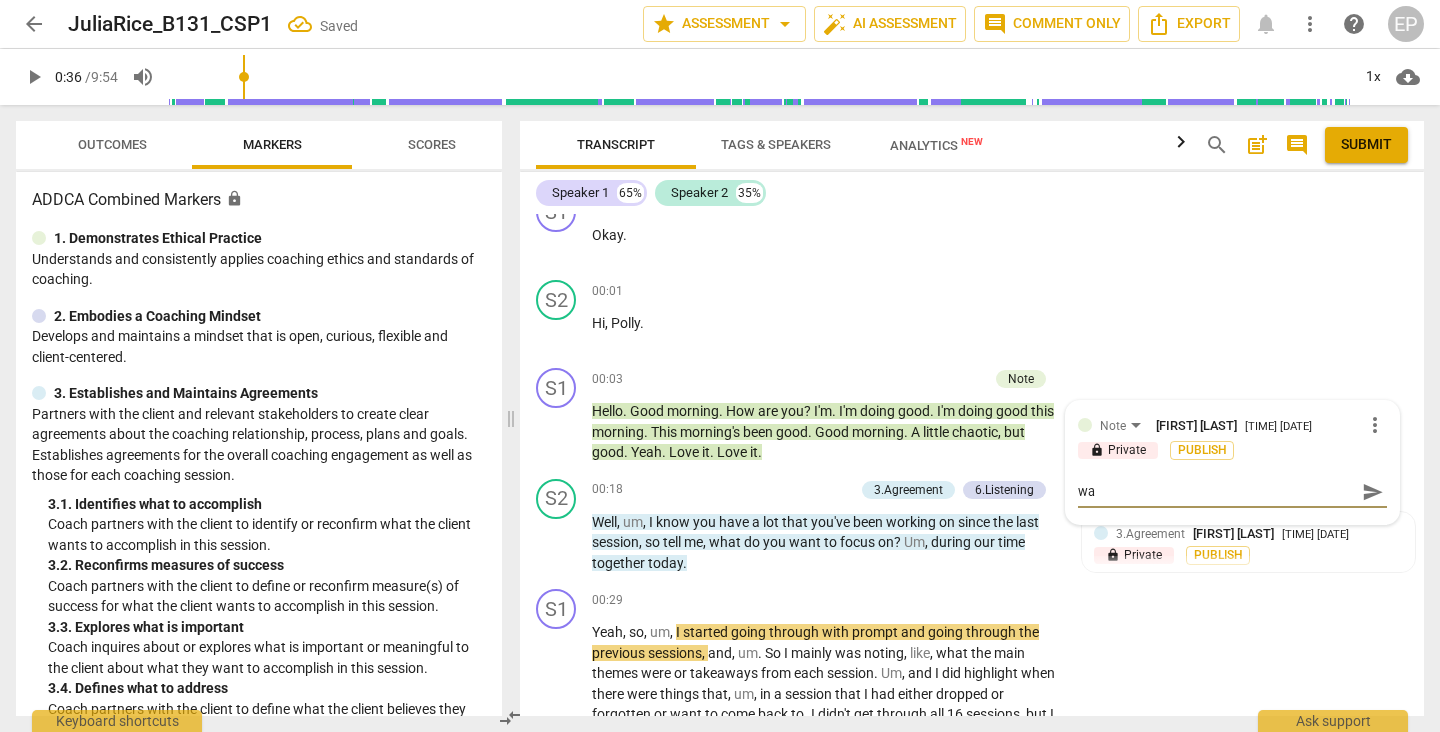 type on "war" 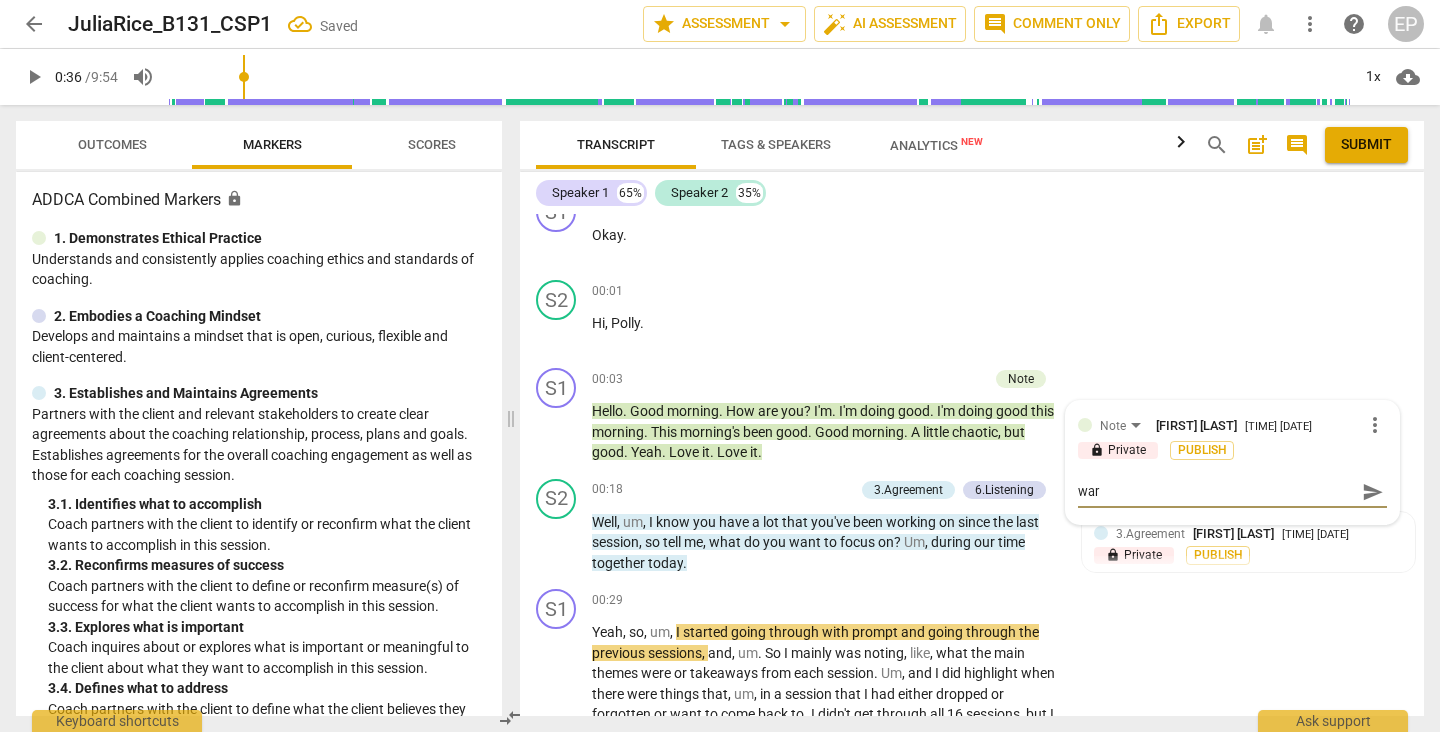 type on "warm" 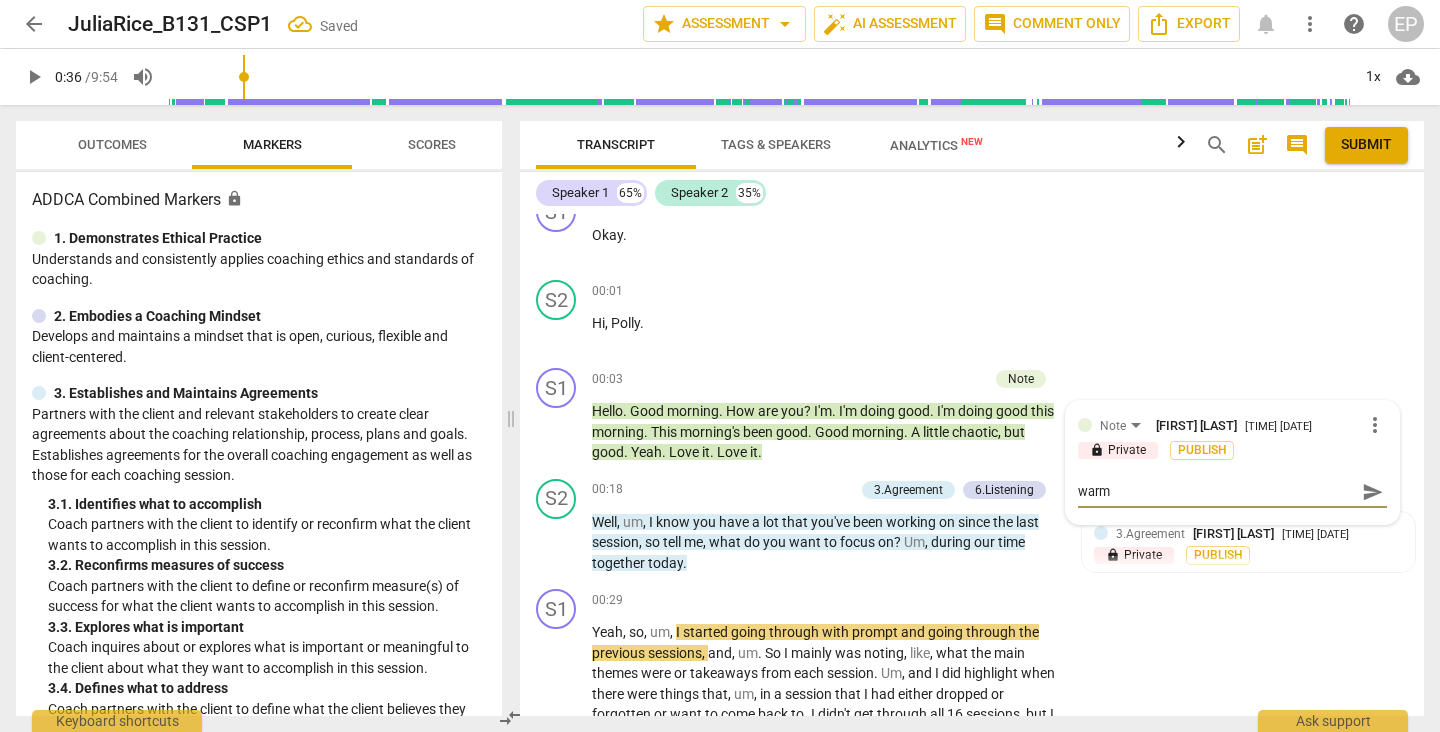type on "warm" 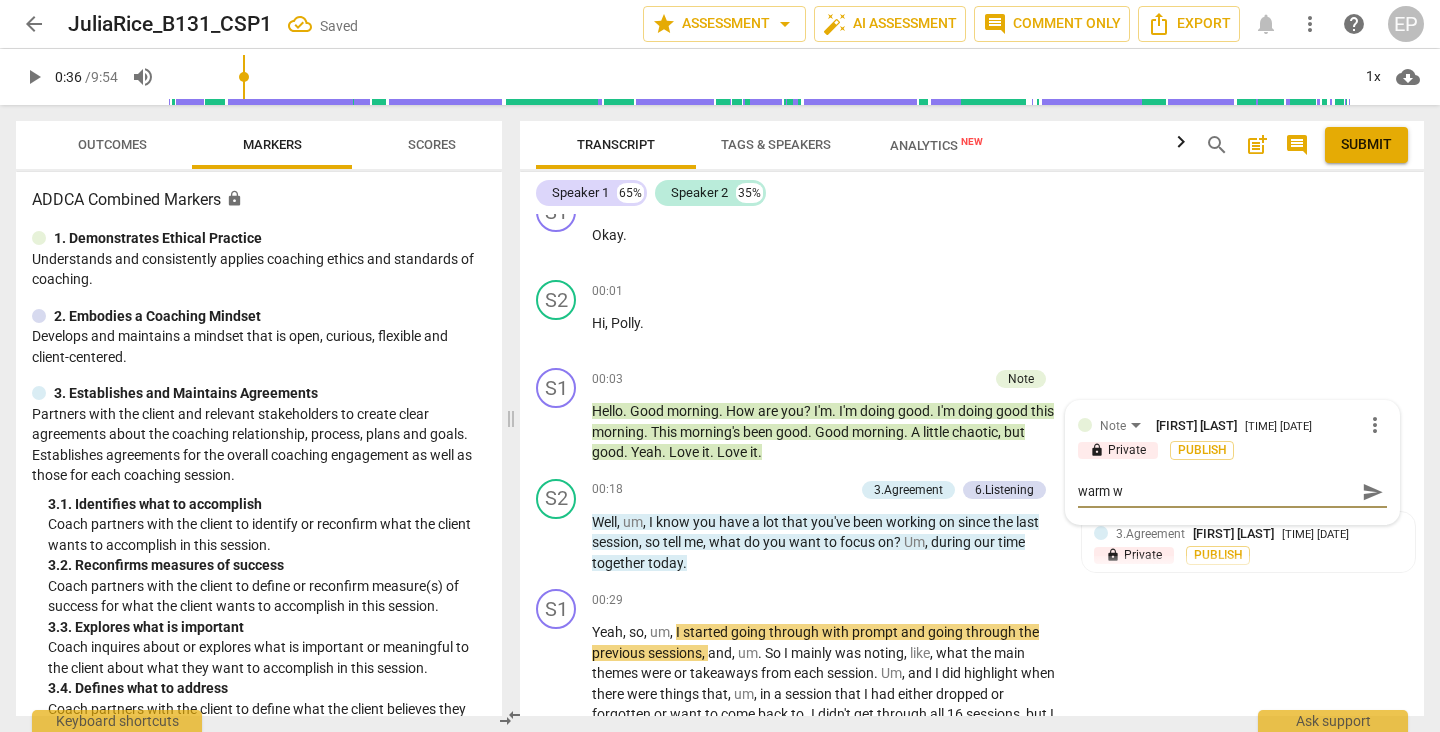 type on "warm we" 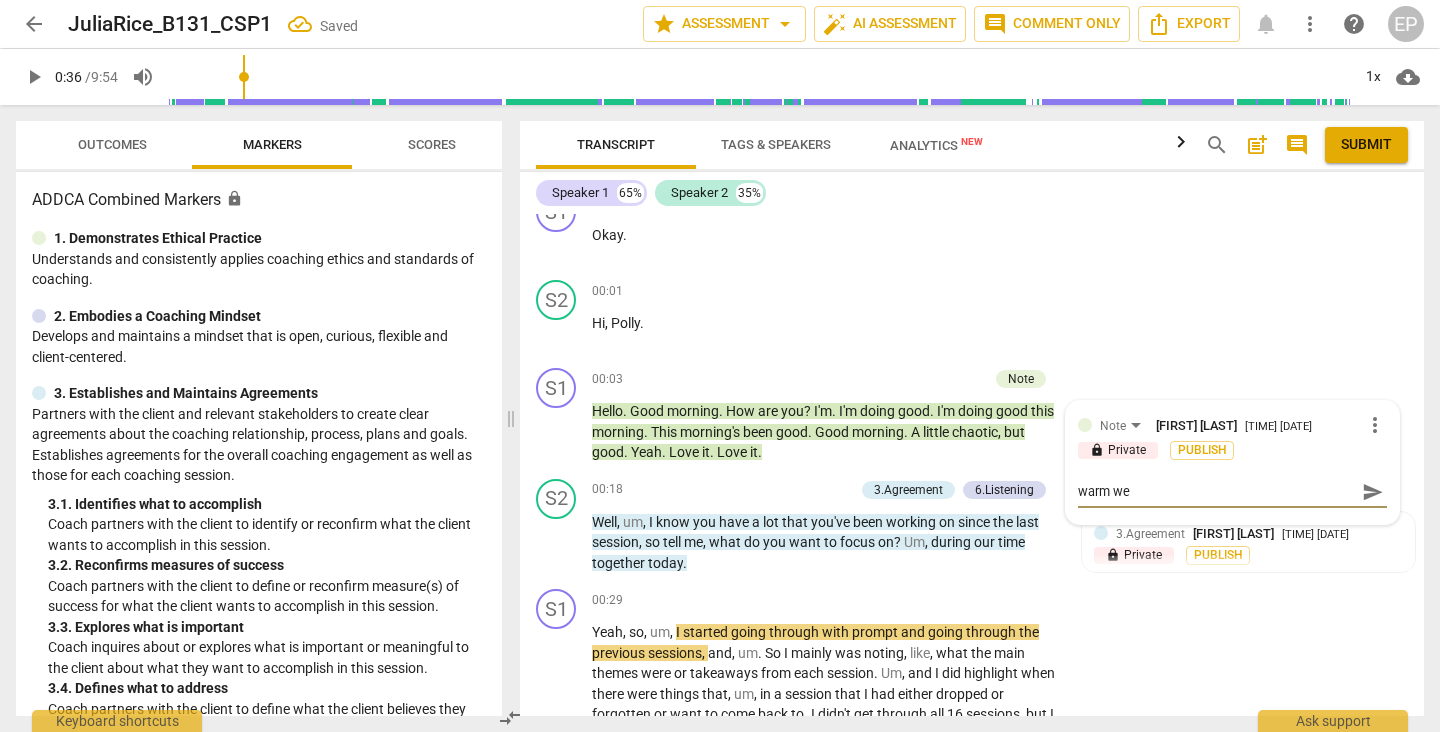 type on "warm wel" 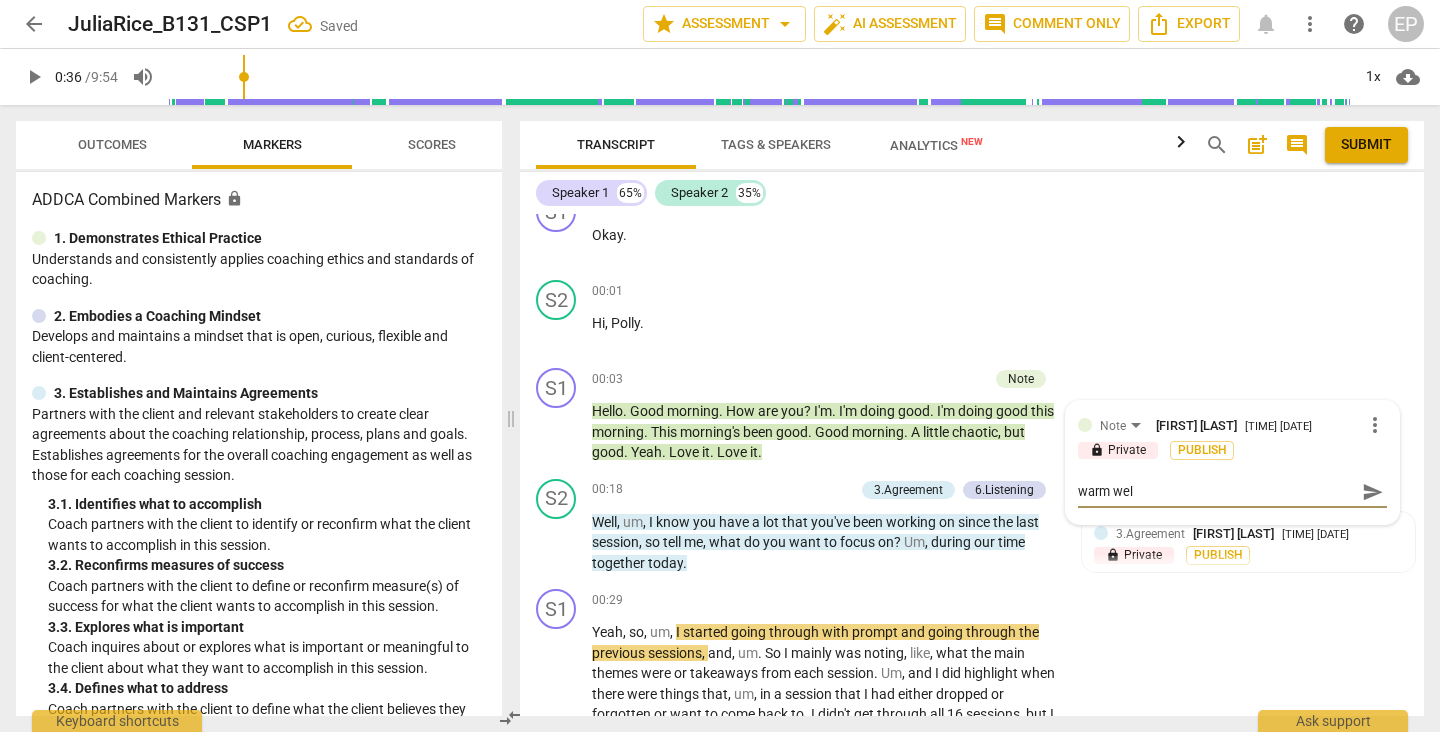 type on "warm welc" 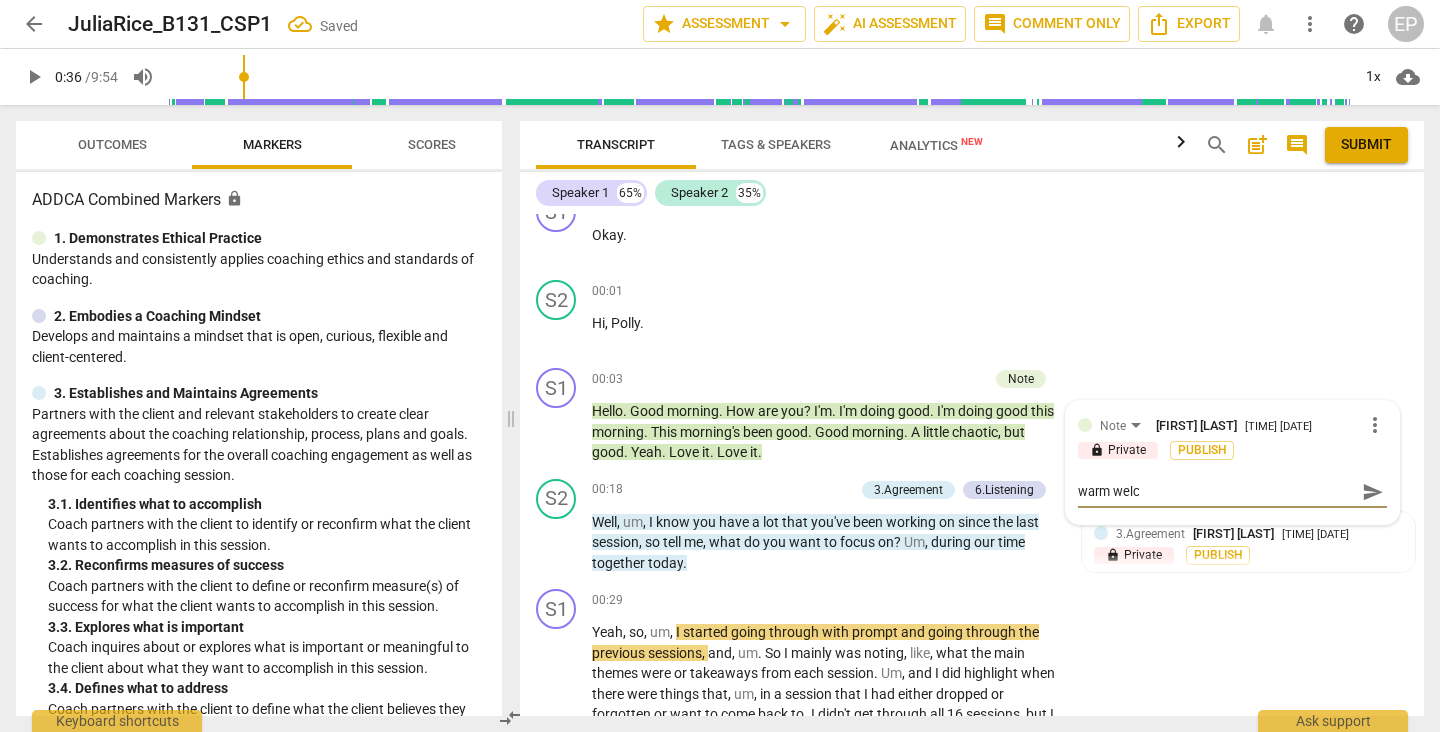 type on "warm welco" 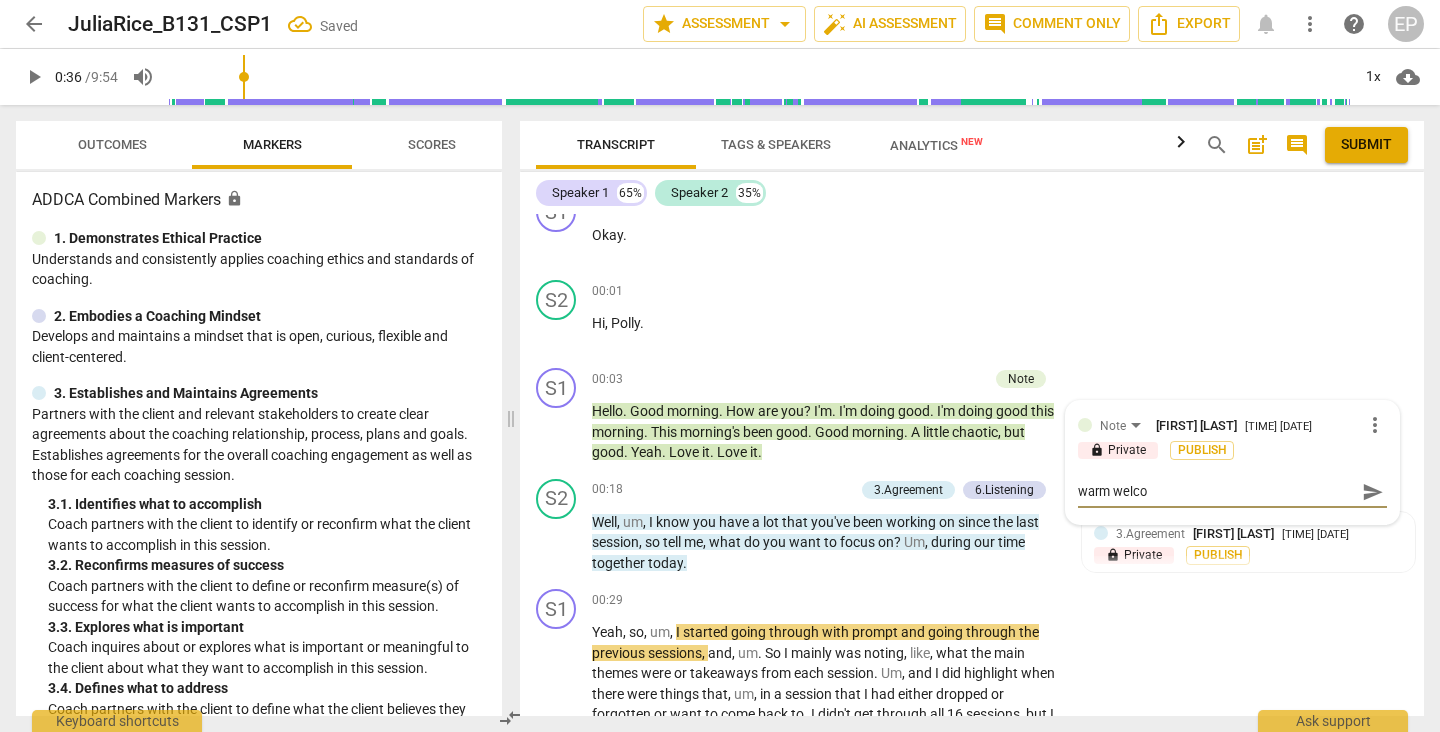 type on "warm welcom" 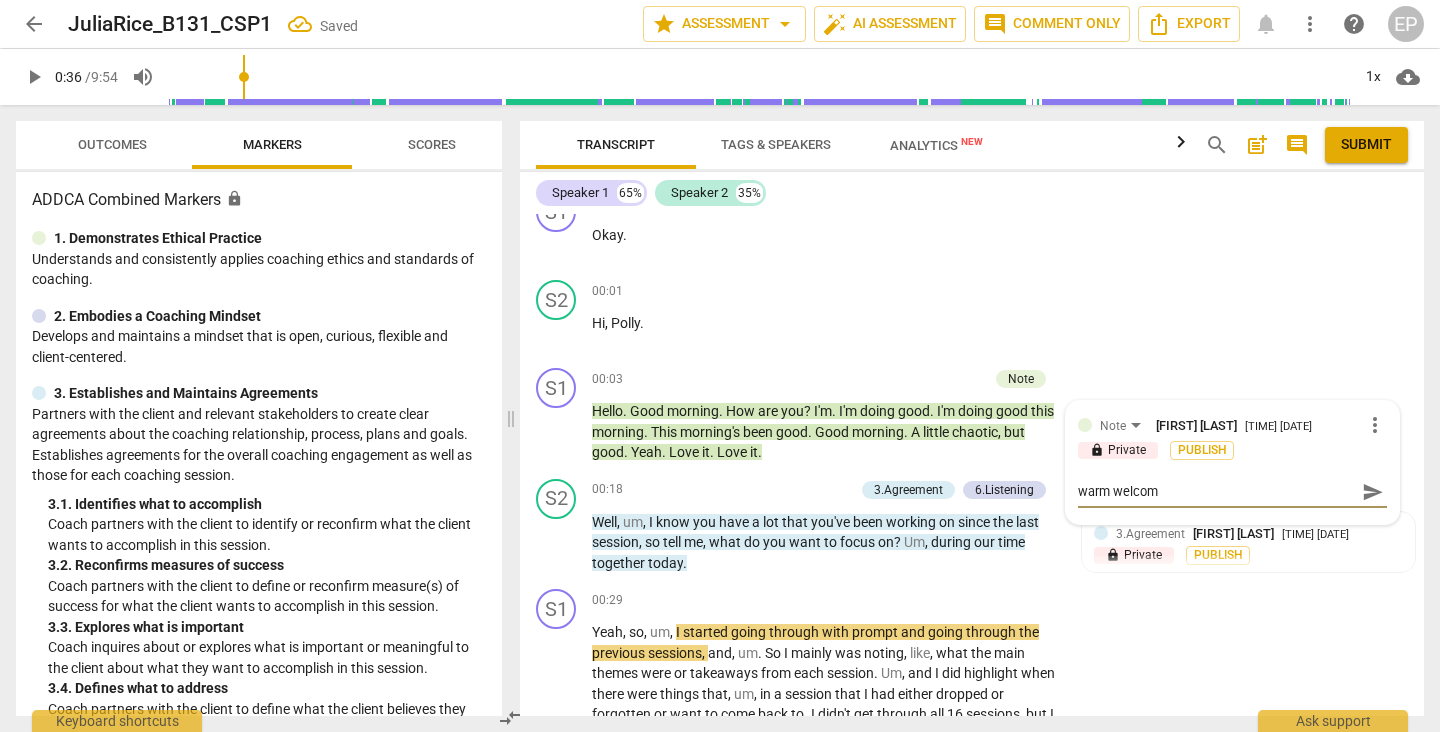 type on "warm welcome" 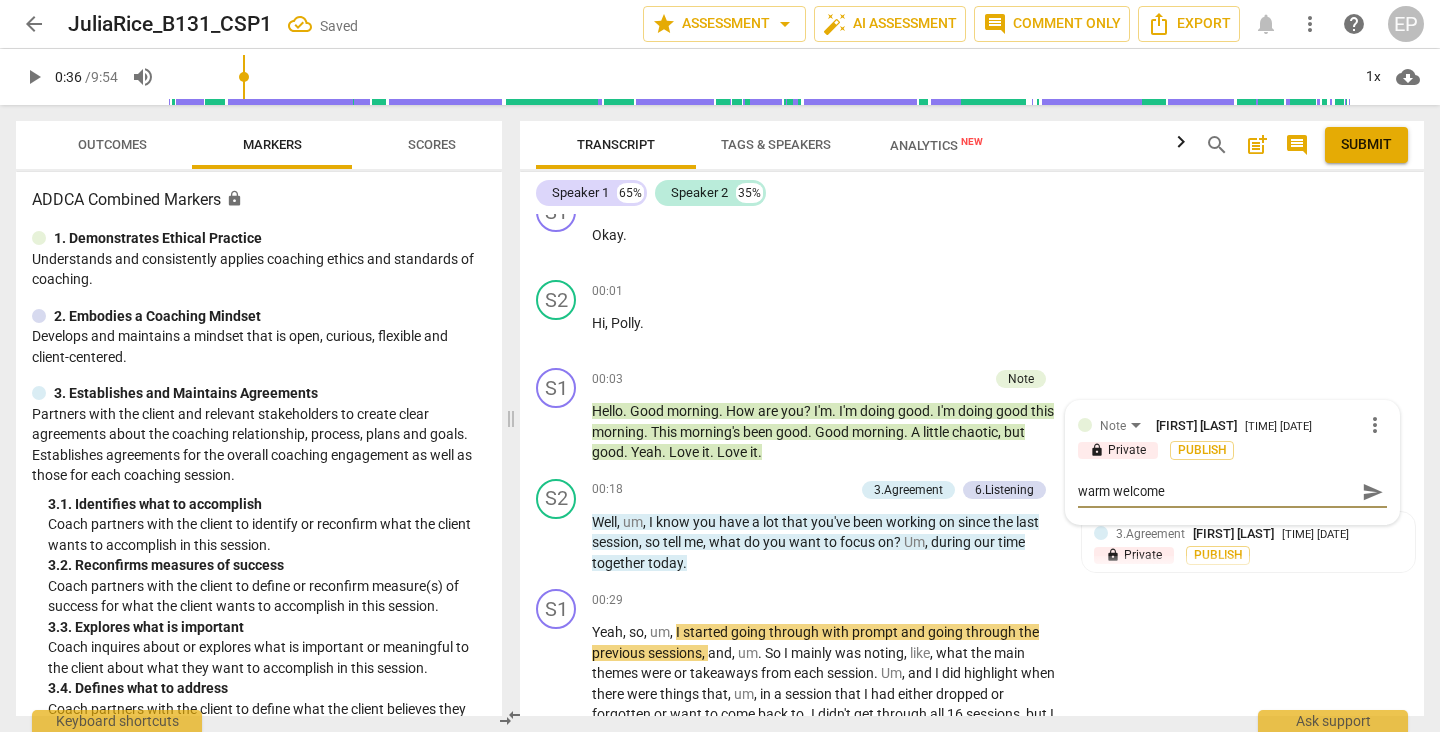 type on "warm welcome" 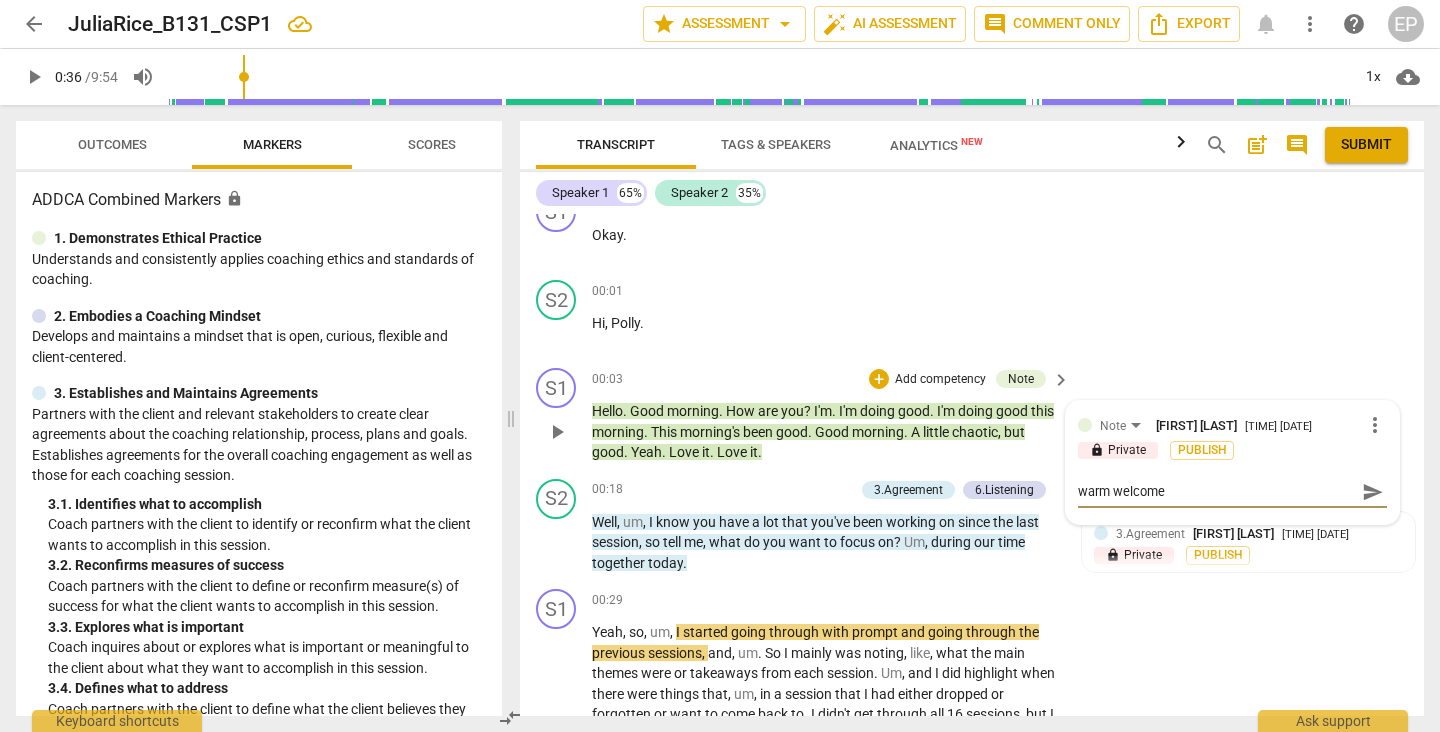 type on "warm welcome" 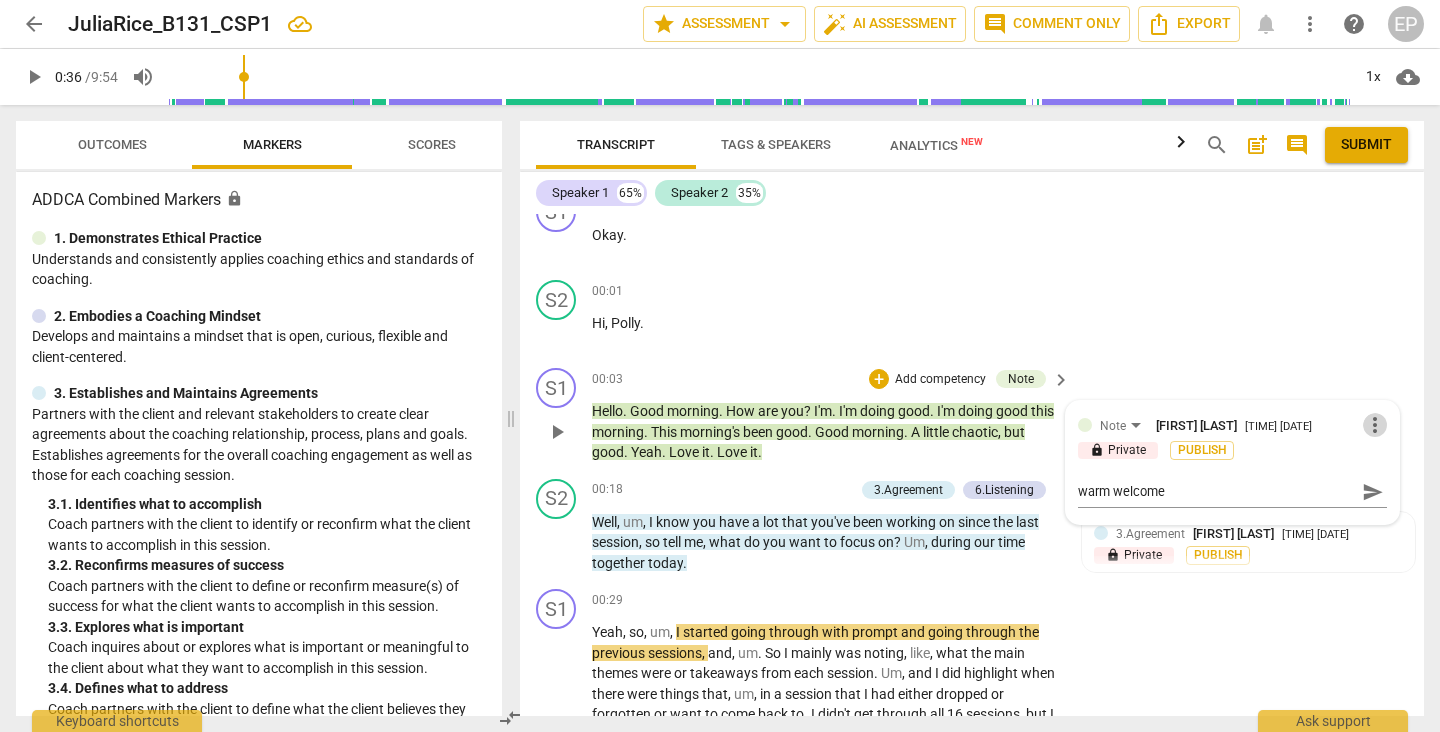 click on "more_vert" at bounding box center (1375, 425) 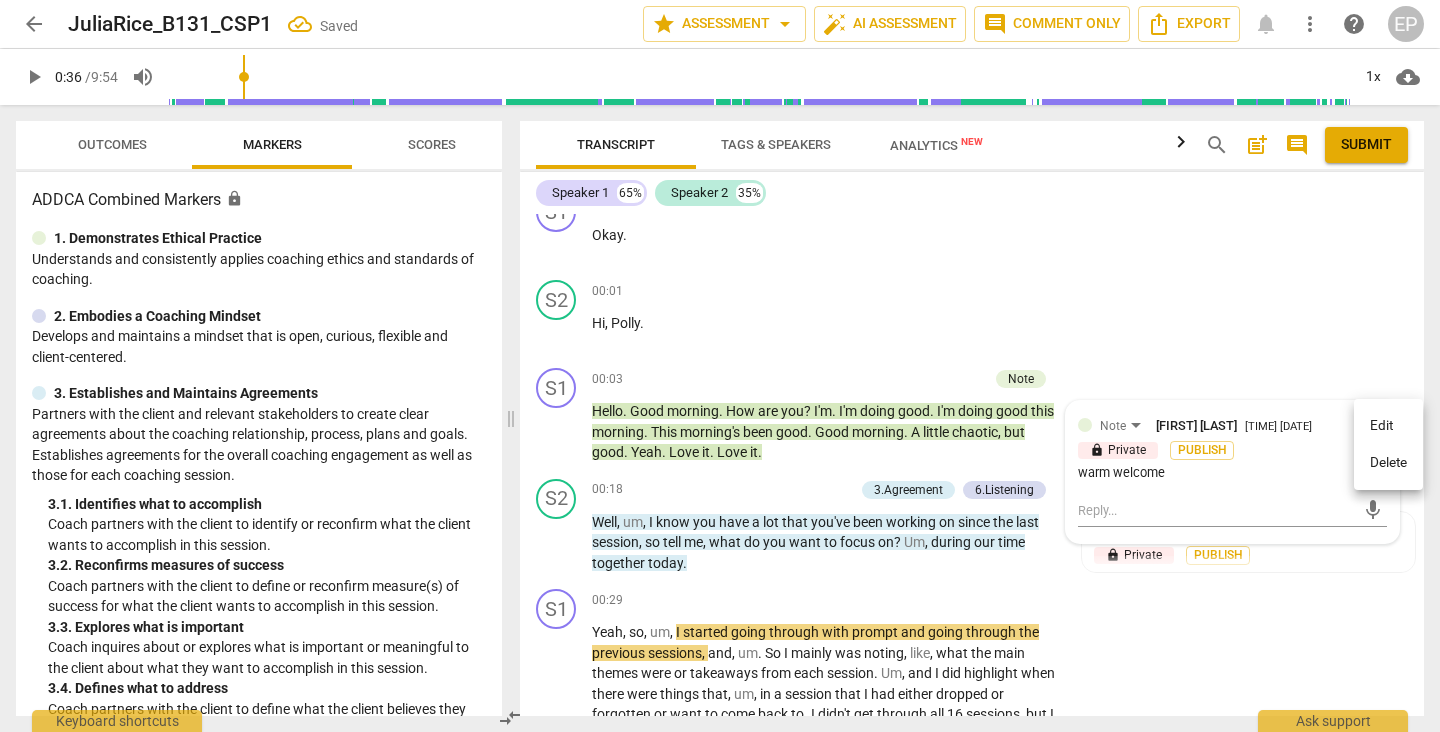 click on "Delete" at bounding box center (1388, 463) 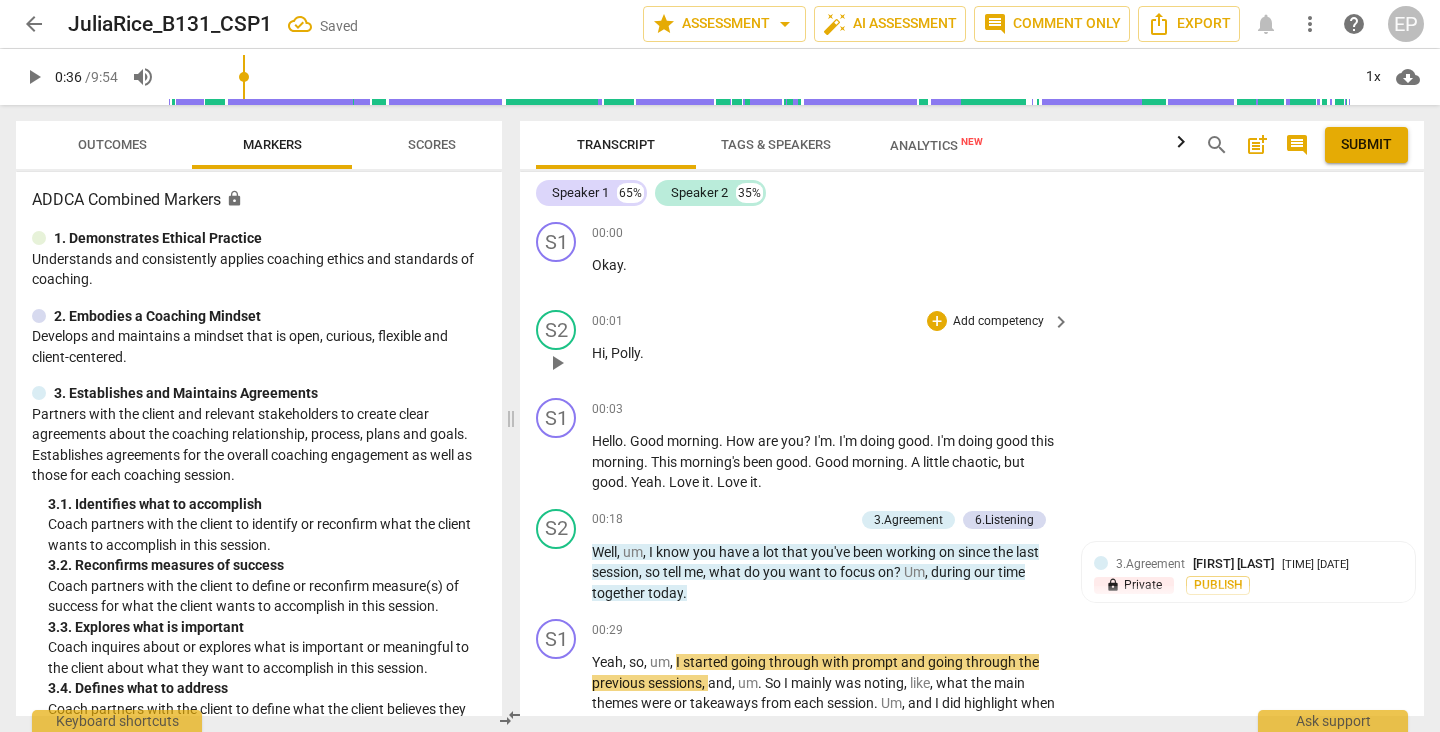 scroll, scrollTop: 0, scrollLeft: 0, axis: both 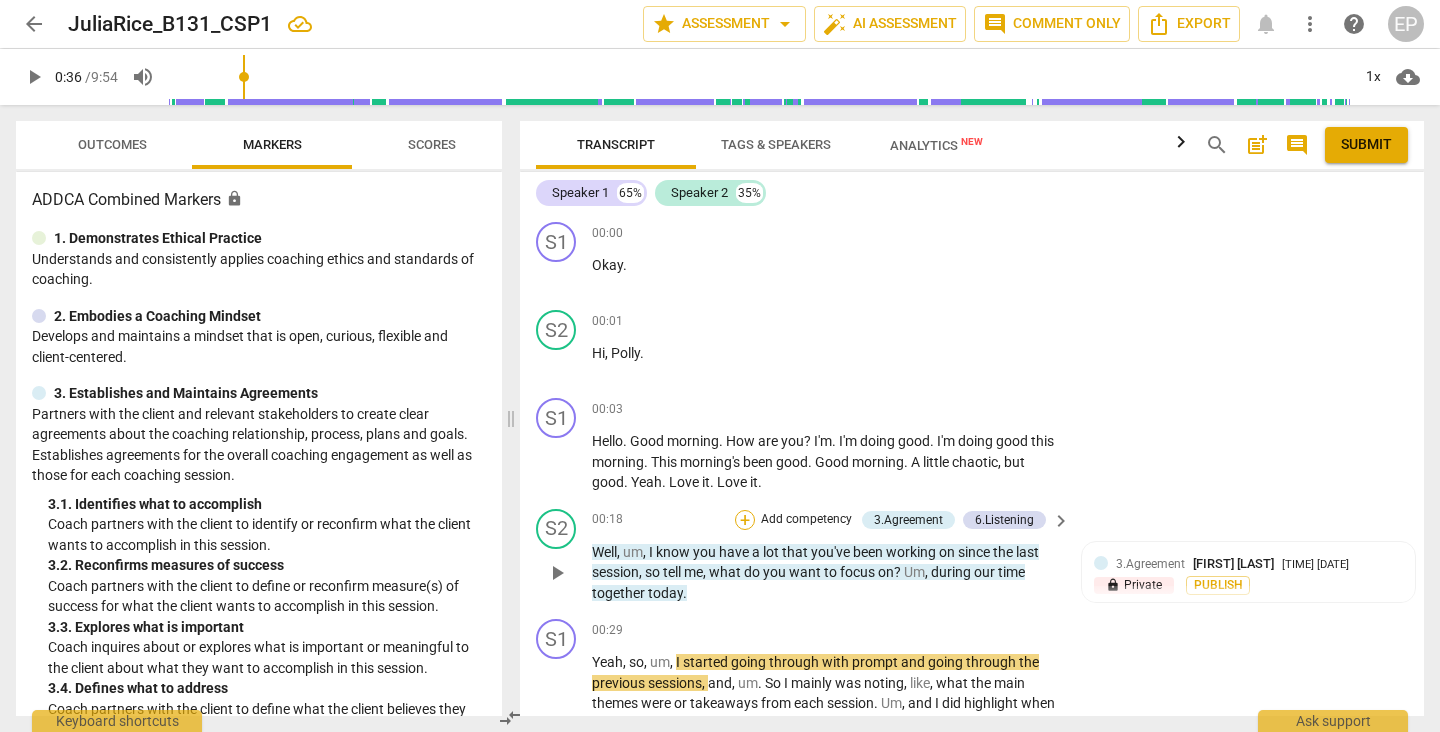 click on "+" at bounding box center (745, 520) 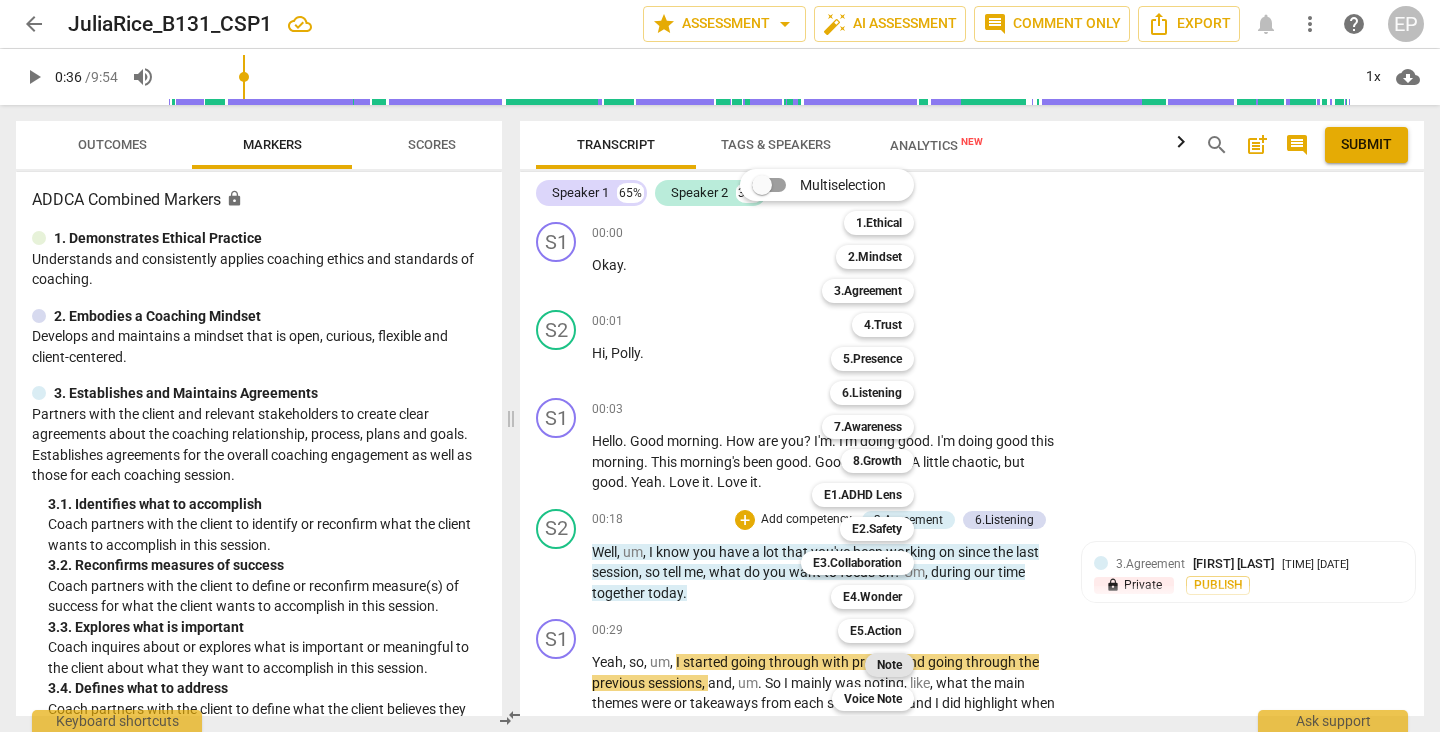 click on "Note" at bounding box center (889, 665) 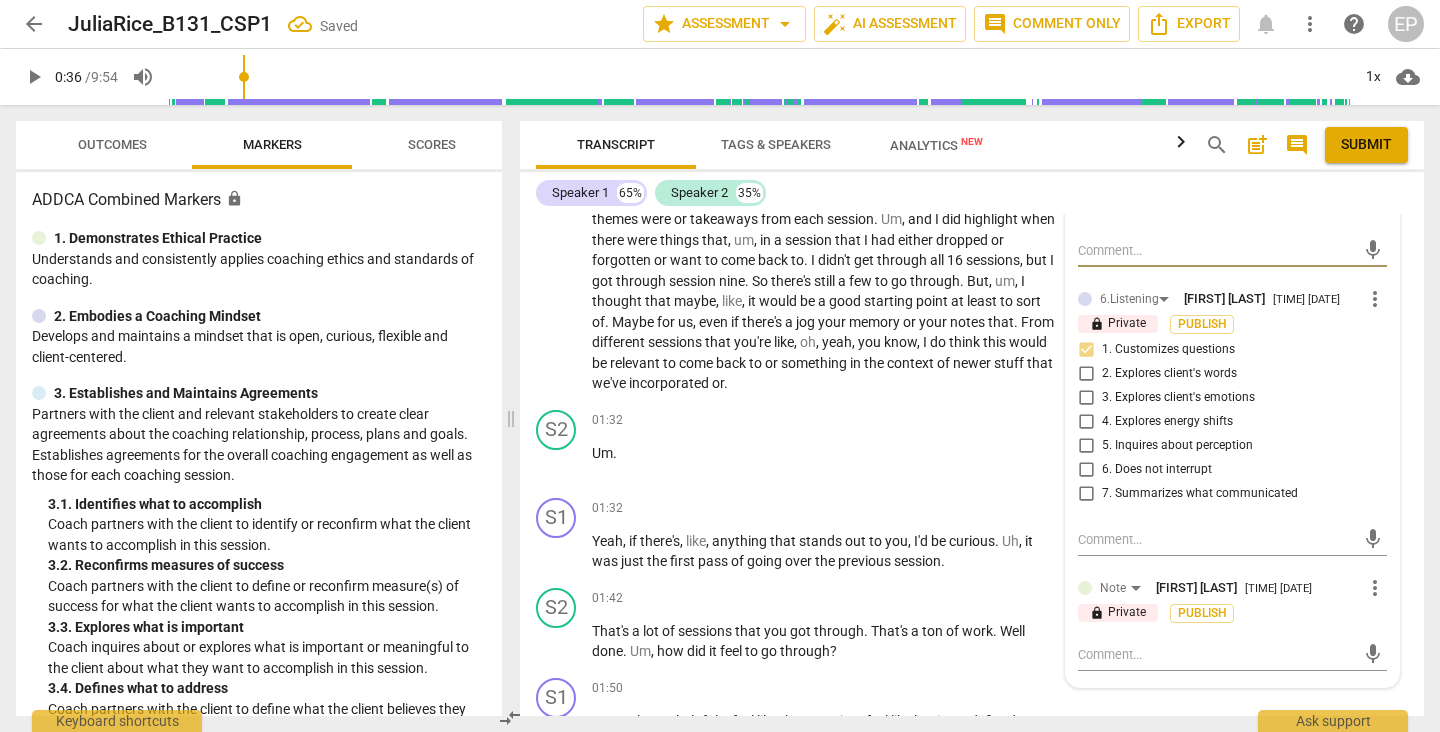 scroll, scrollTop: 684, scrollLeft: 0, axis: vertical 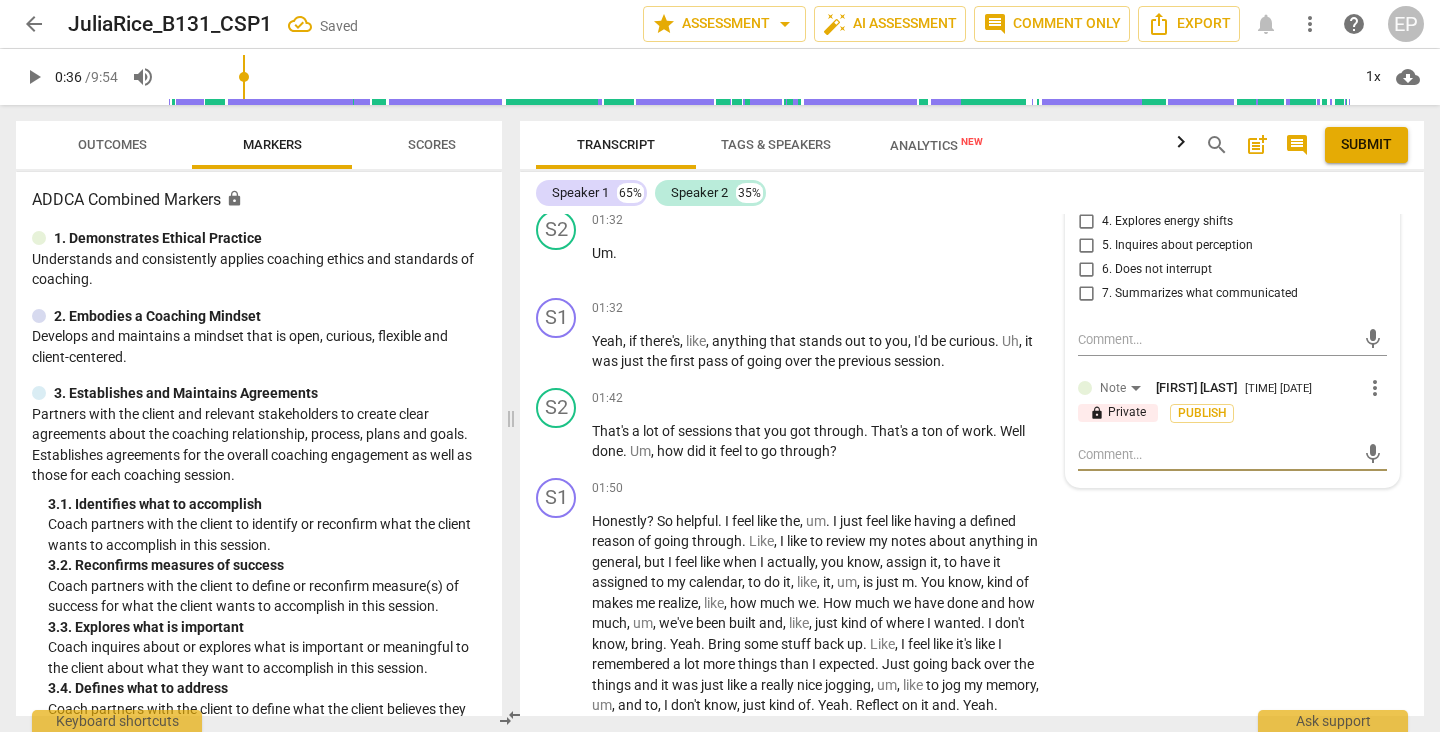 click at bounding box center [1216, 454] 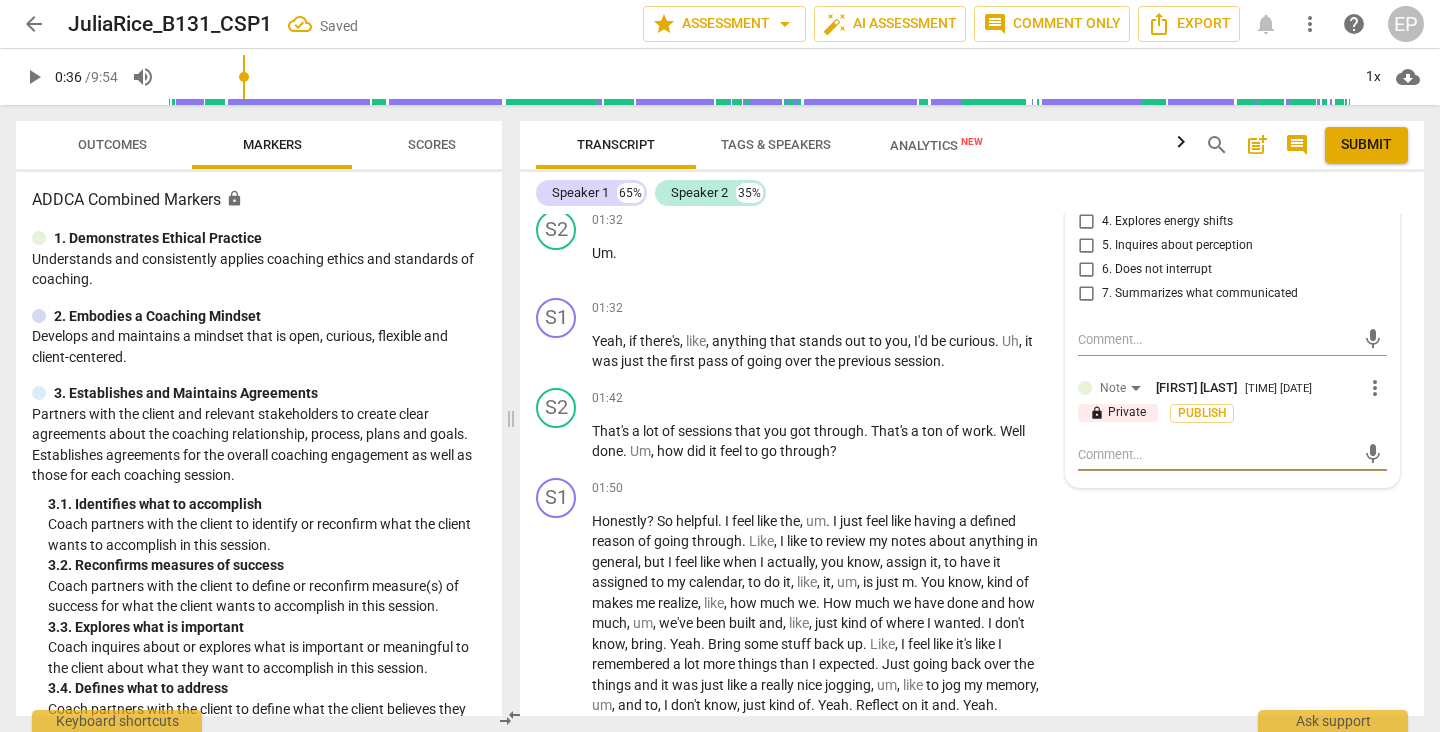type on "A" 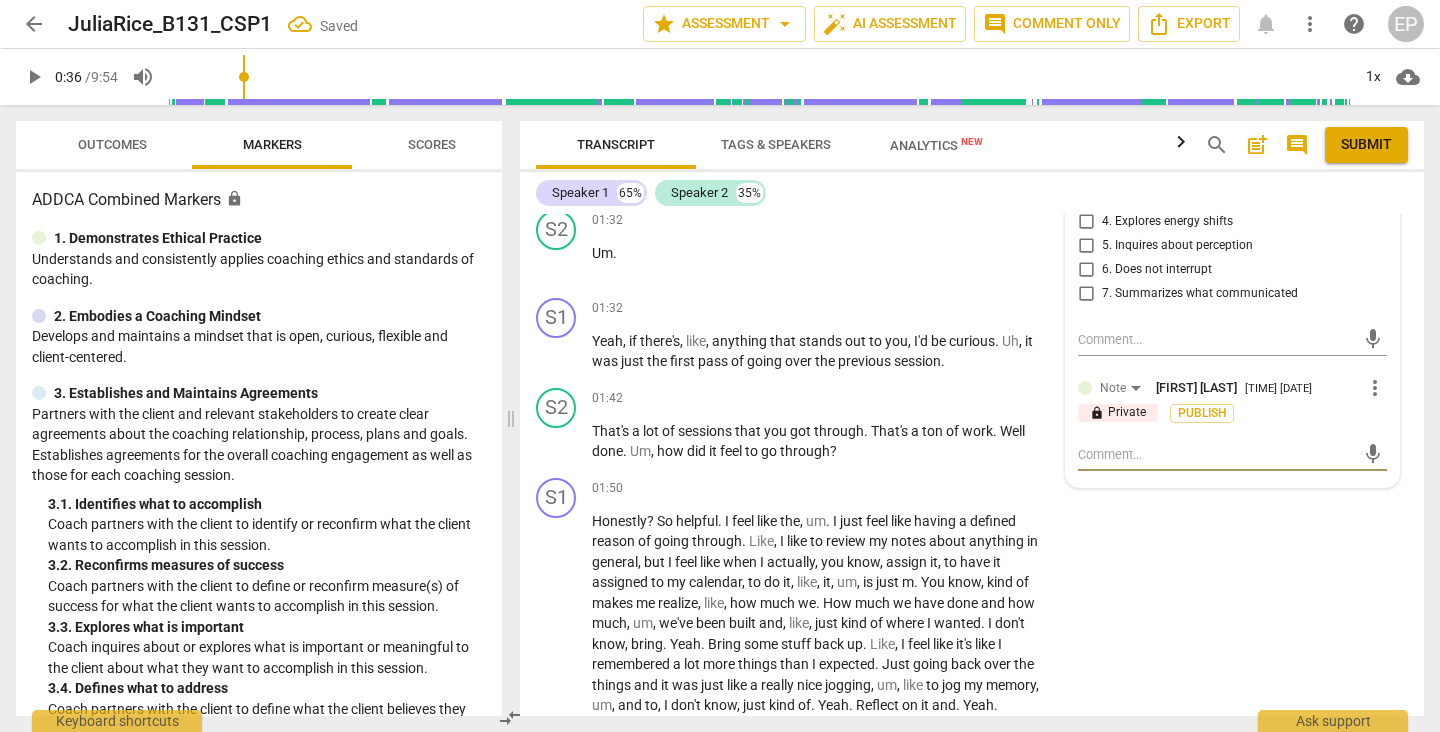 type on "A" 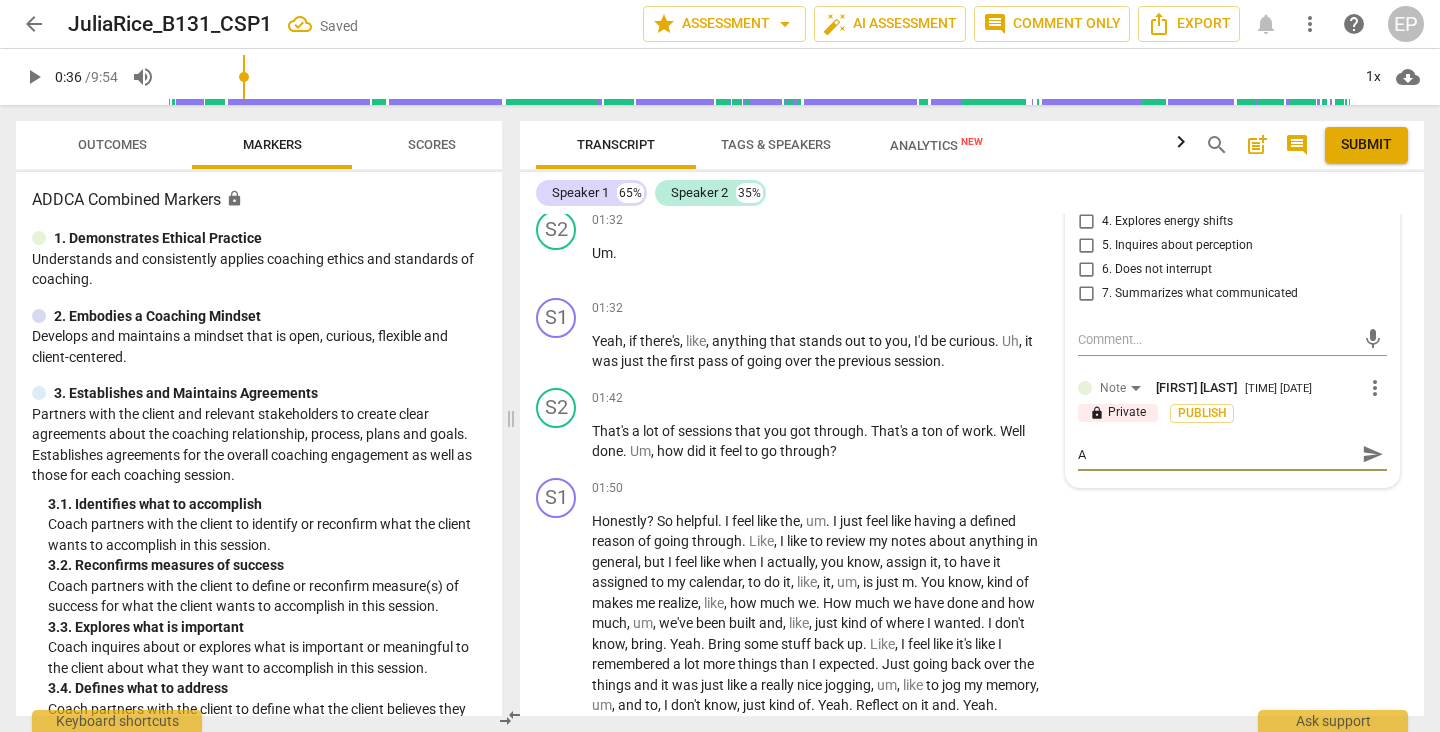 type on "As" 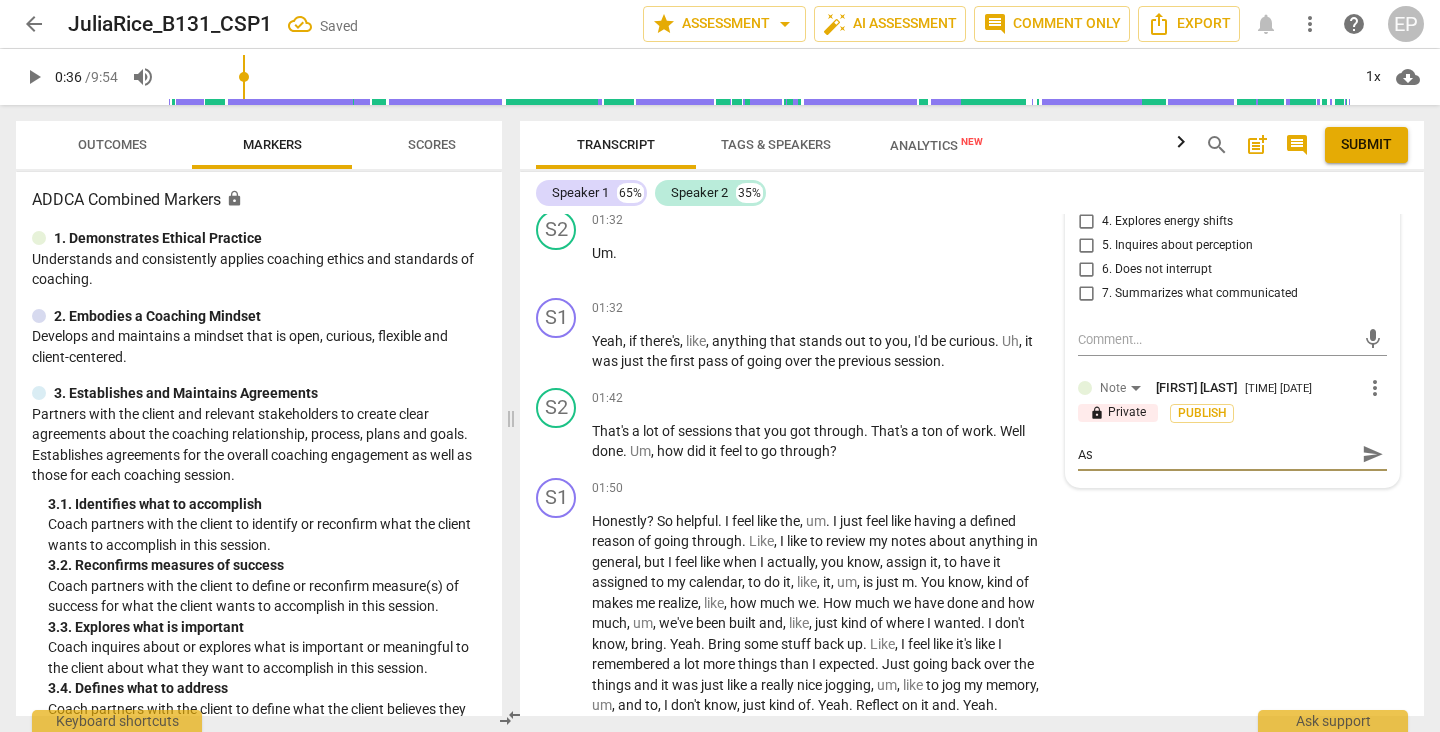 type on "Ask" 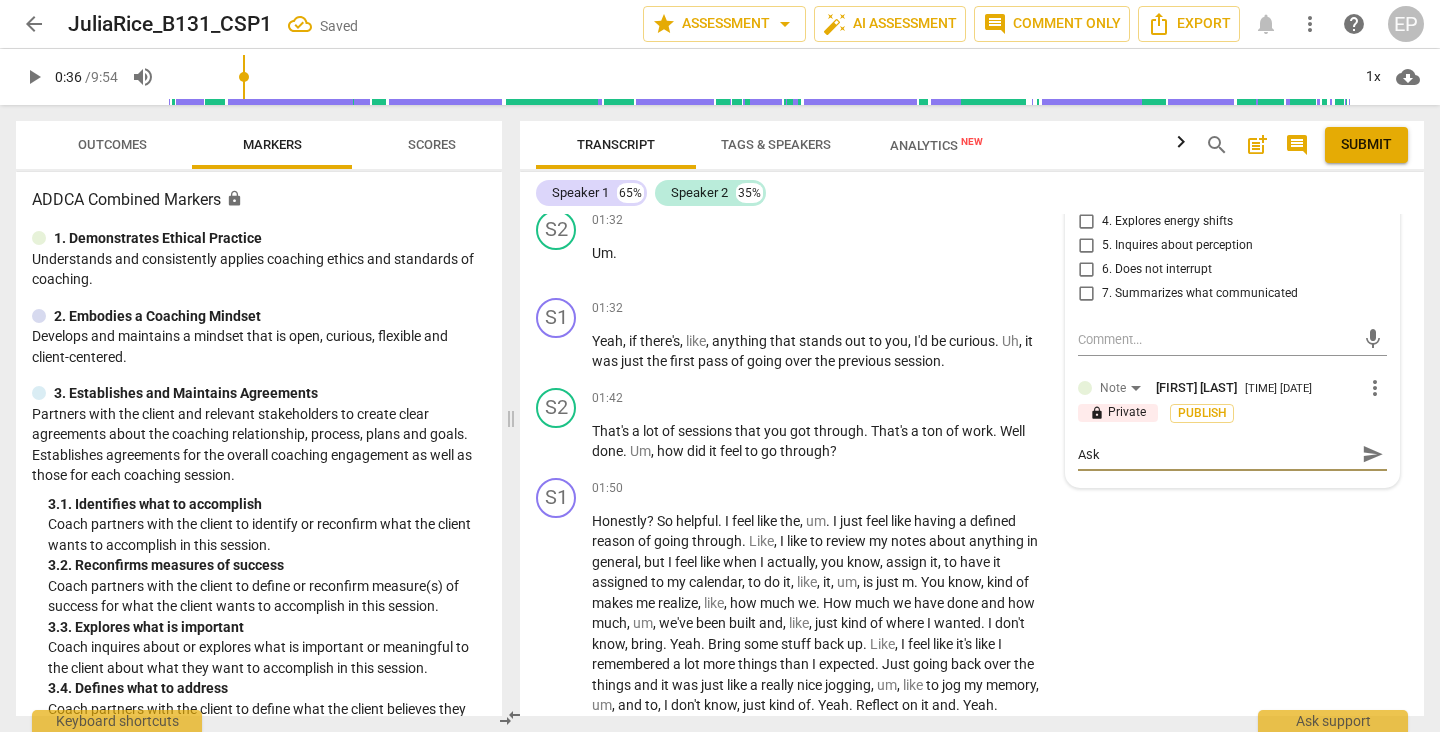 type on "Ask" 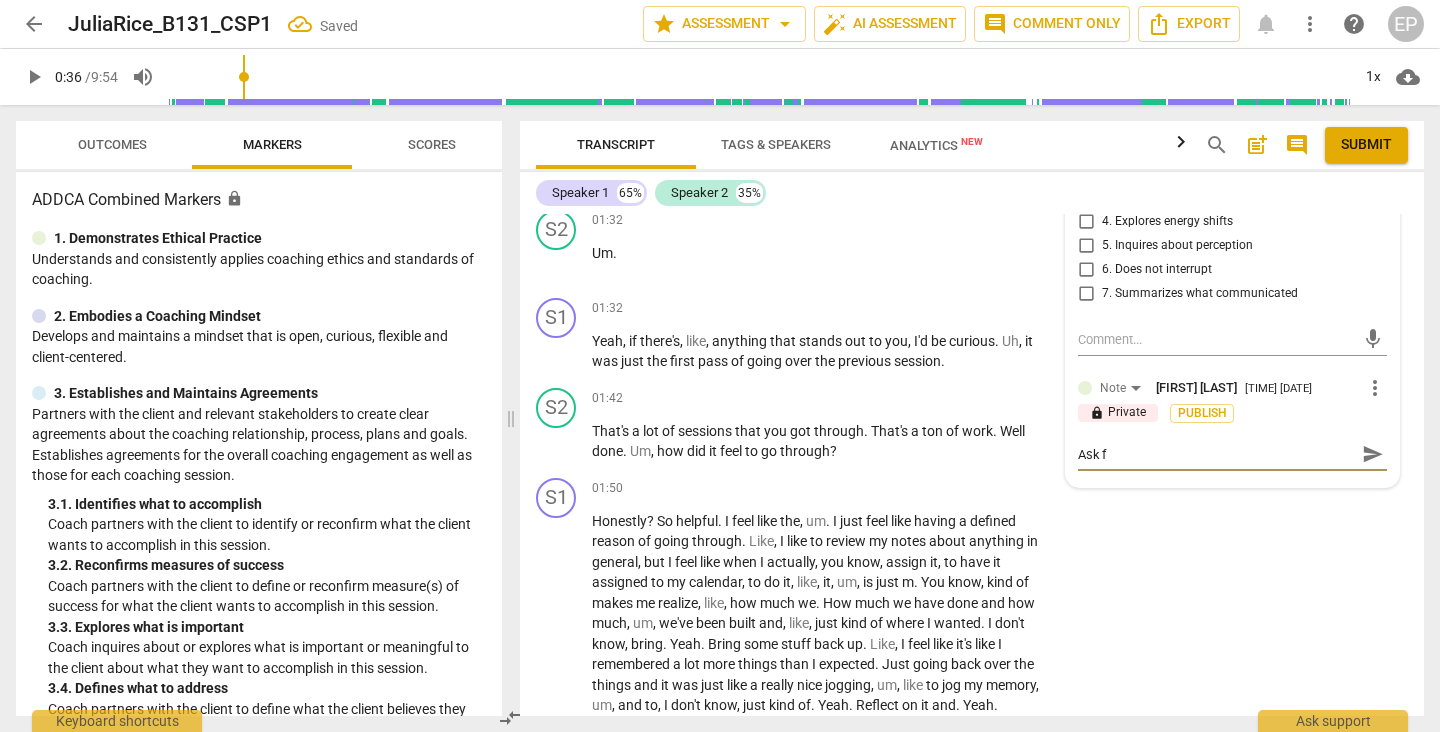 type on "Ask fo" 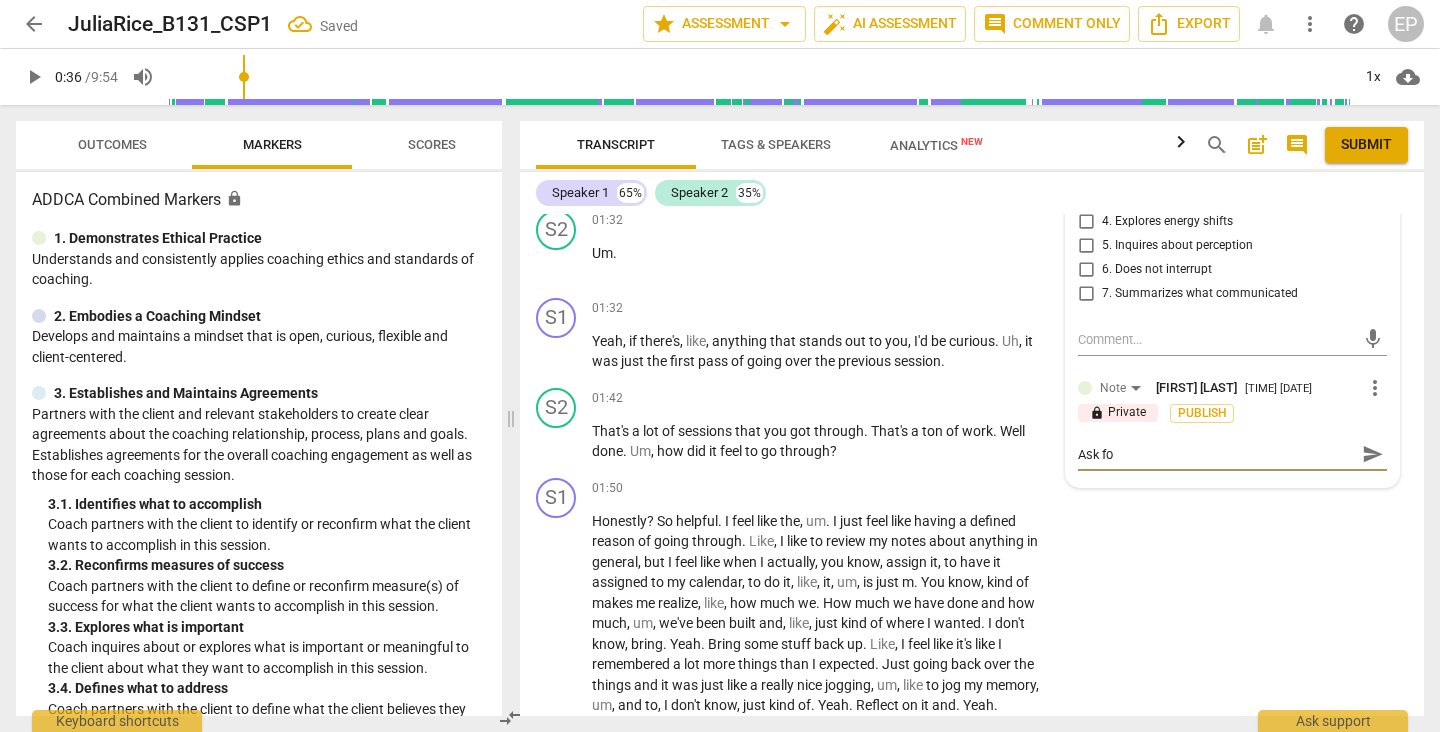 type on "Ask for" 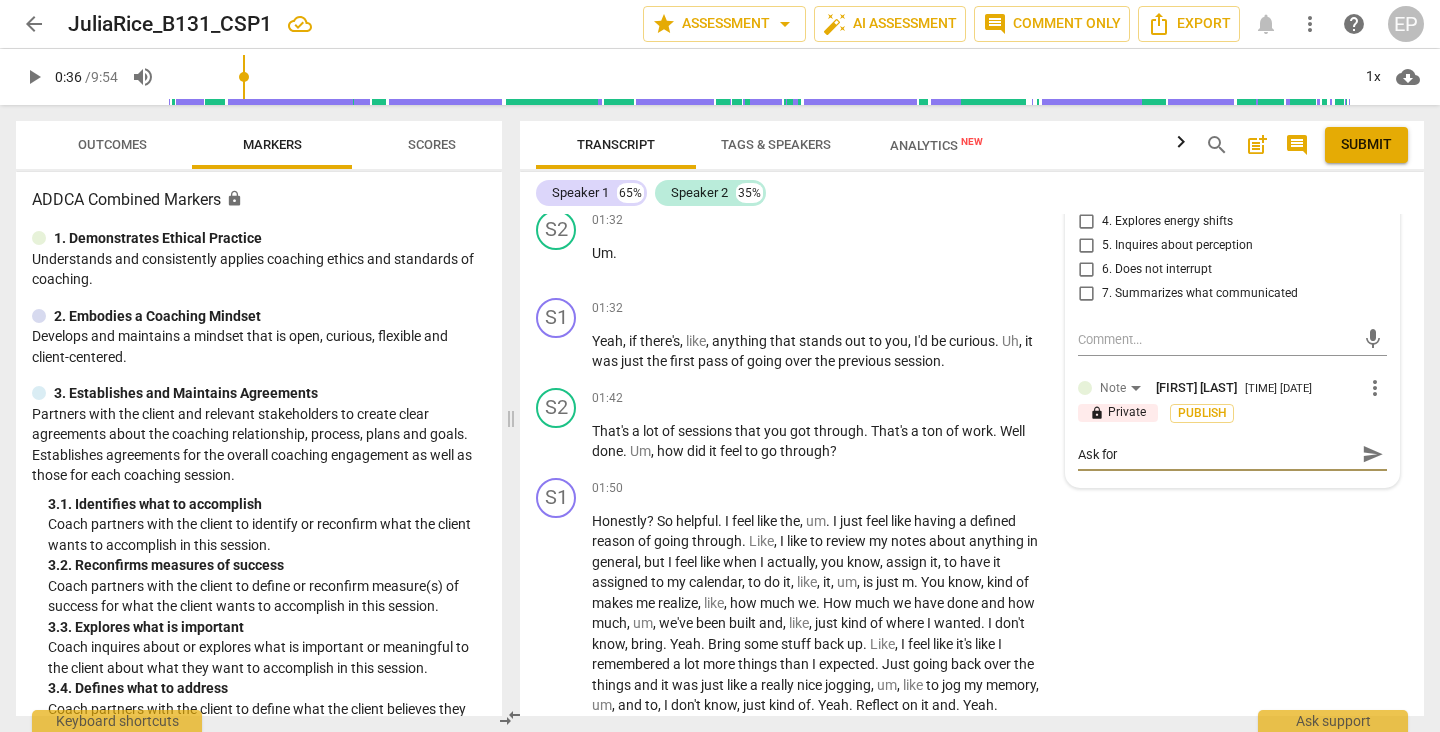 type on "Ask for" 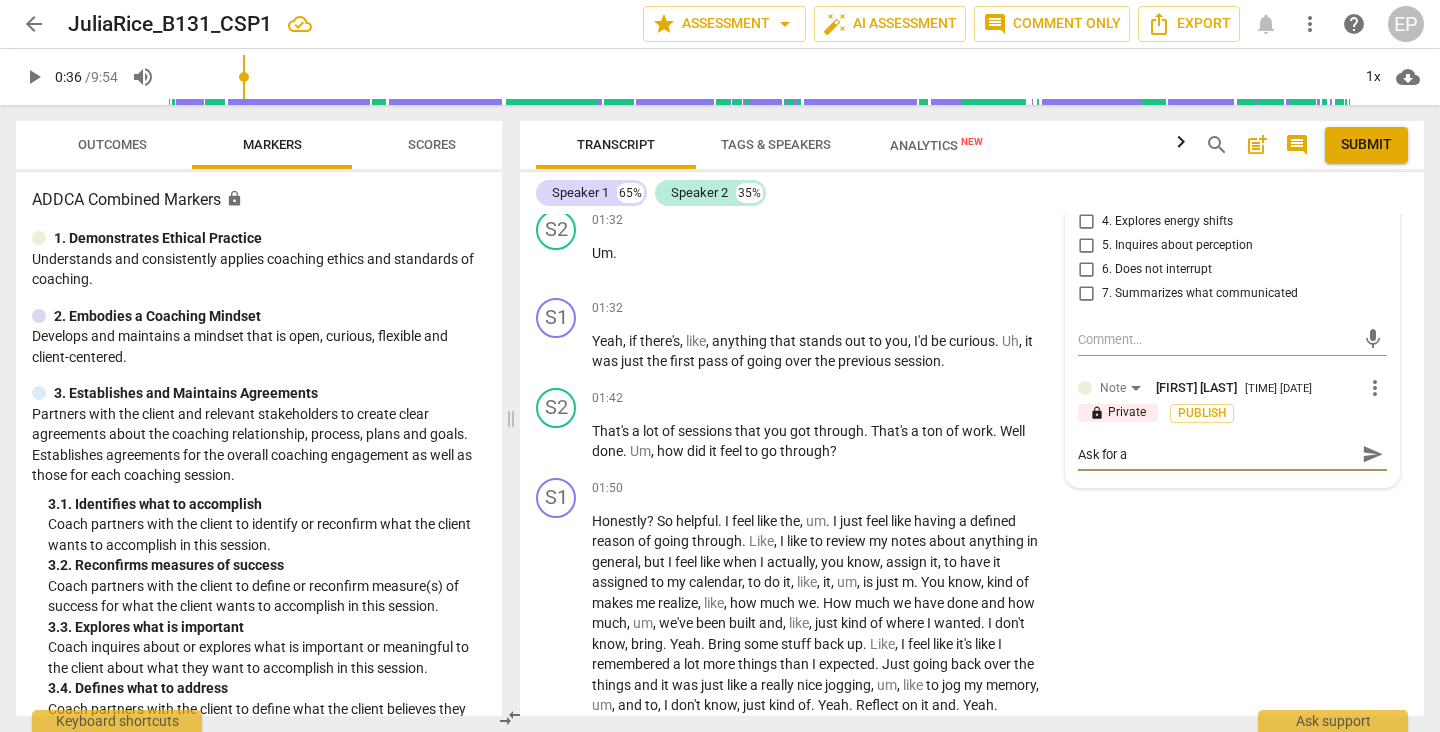 type on "Ask for an" 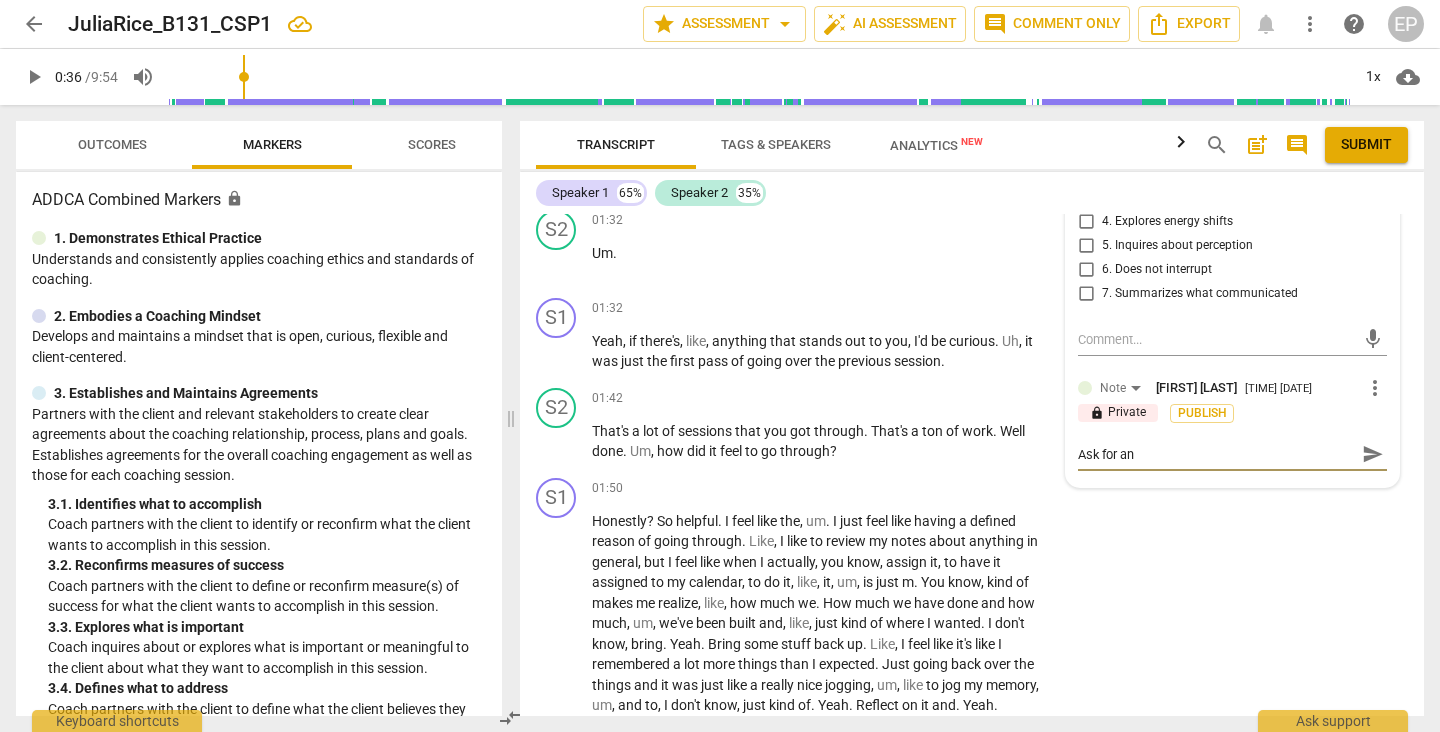 type on "Ask for any" 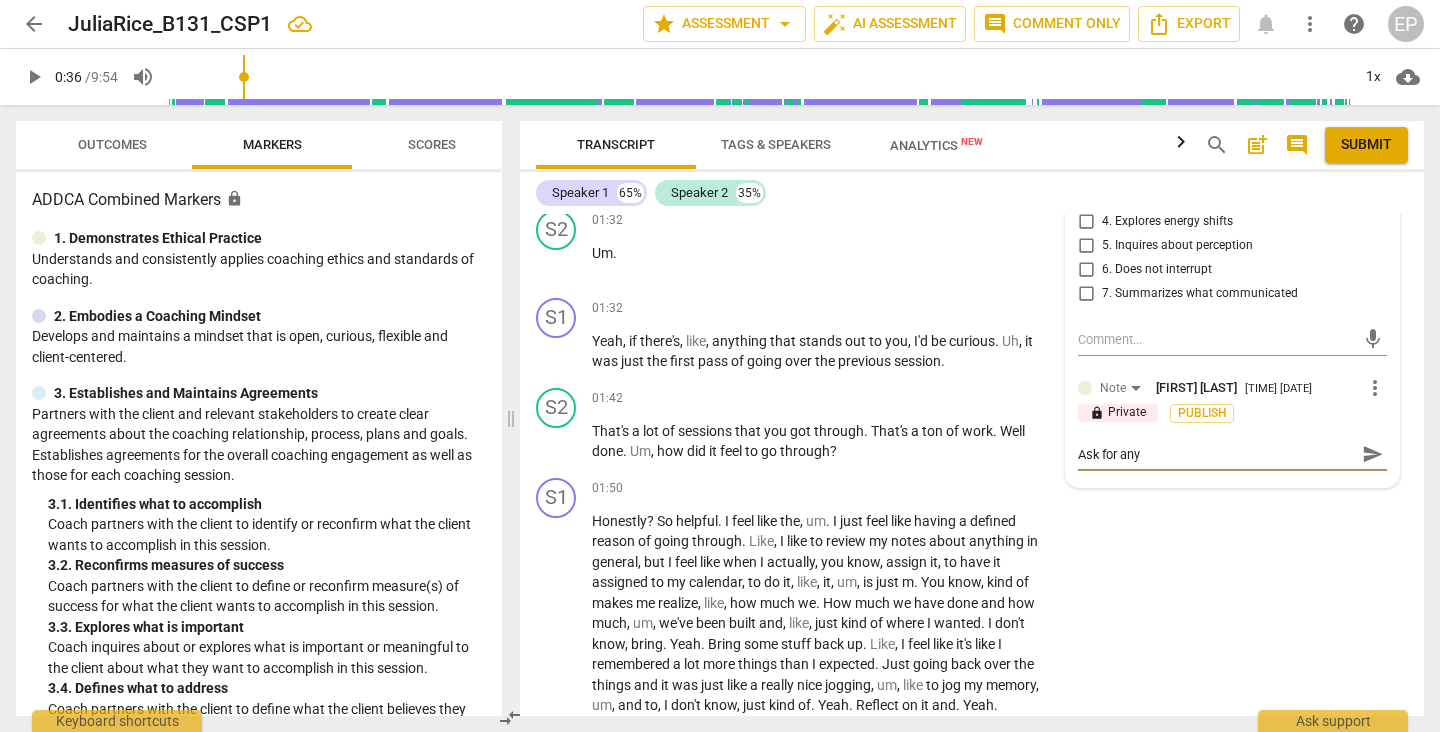 type on "Ask for any" 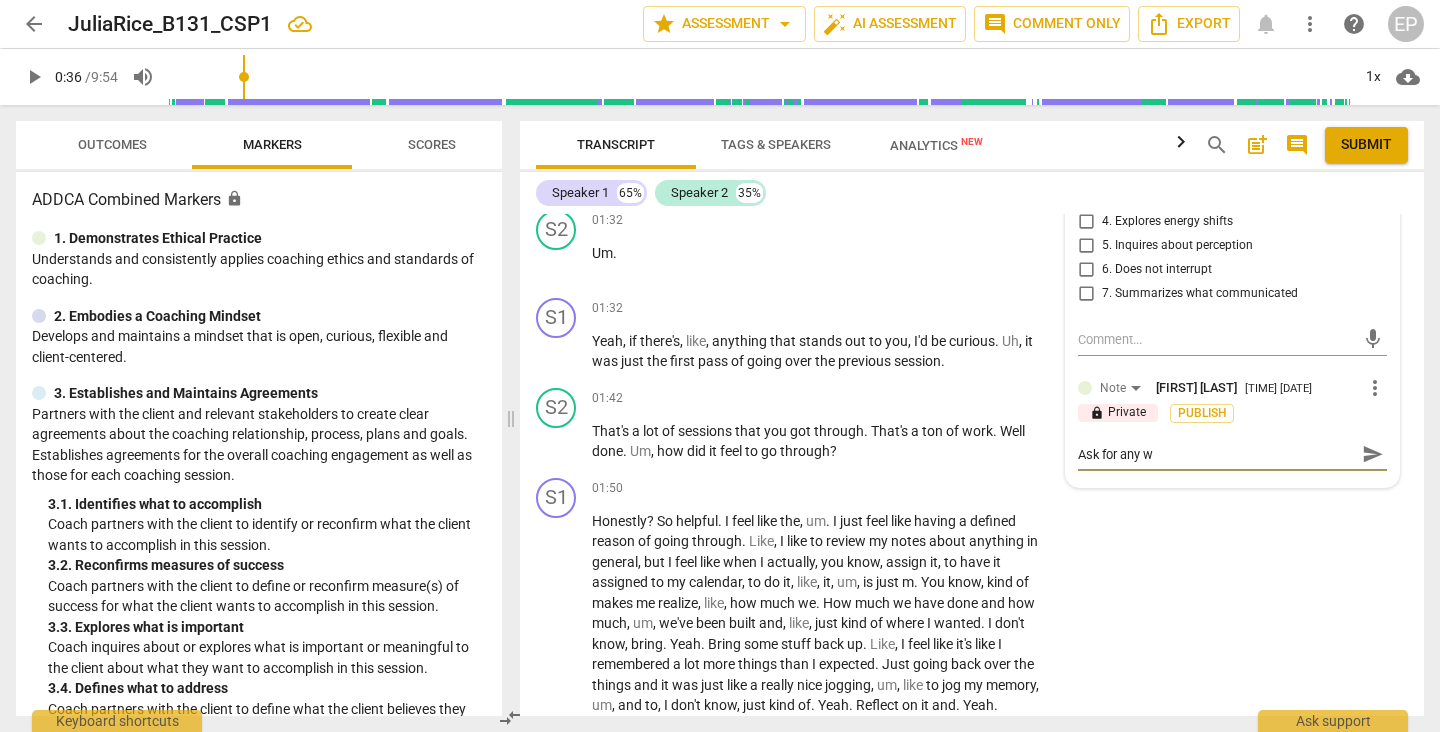 type on "Ask for any wi" 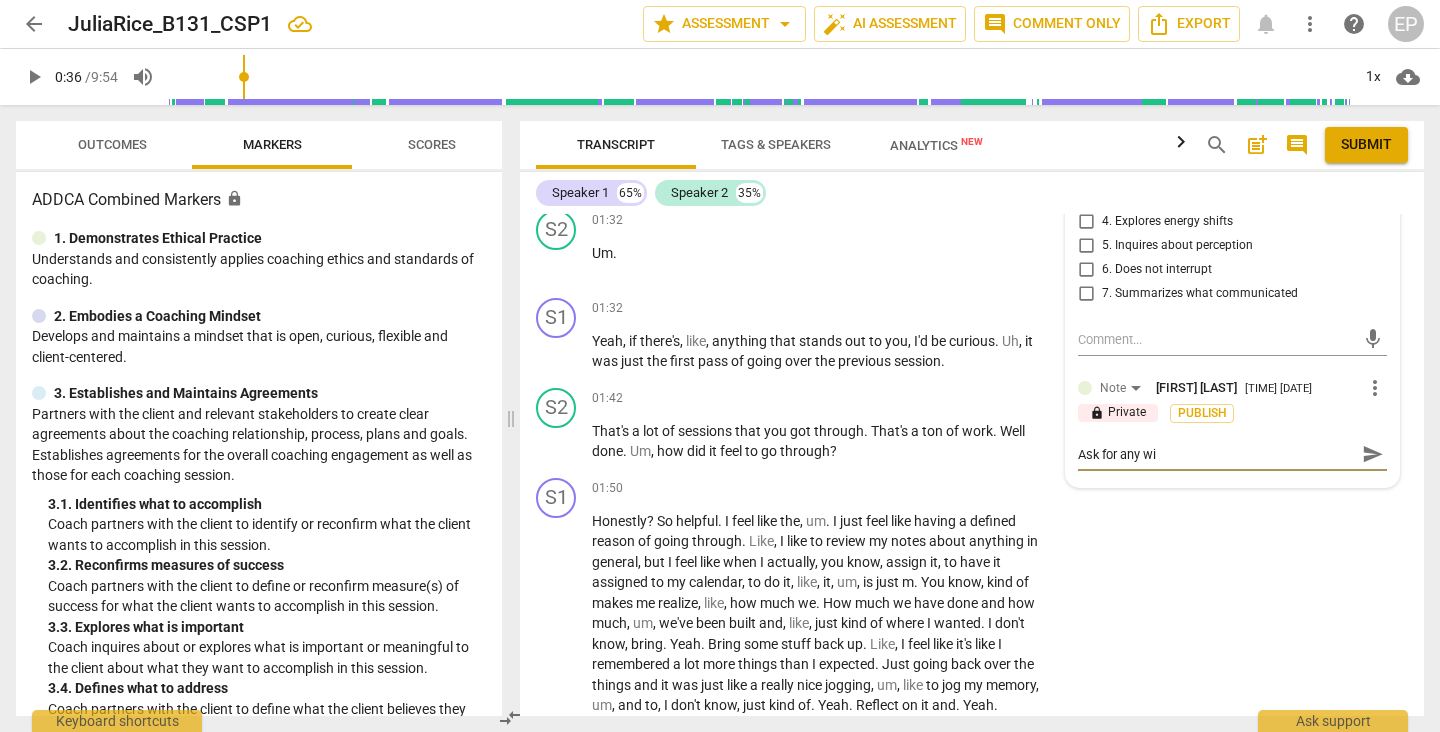 type on "Ask for any win" 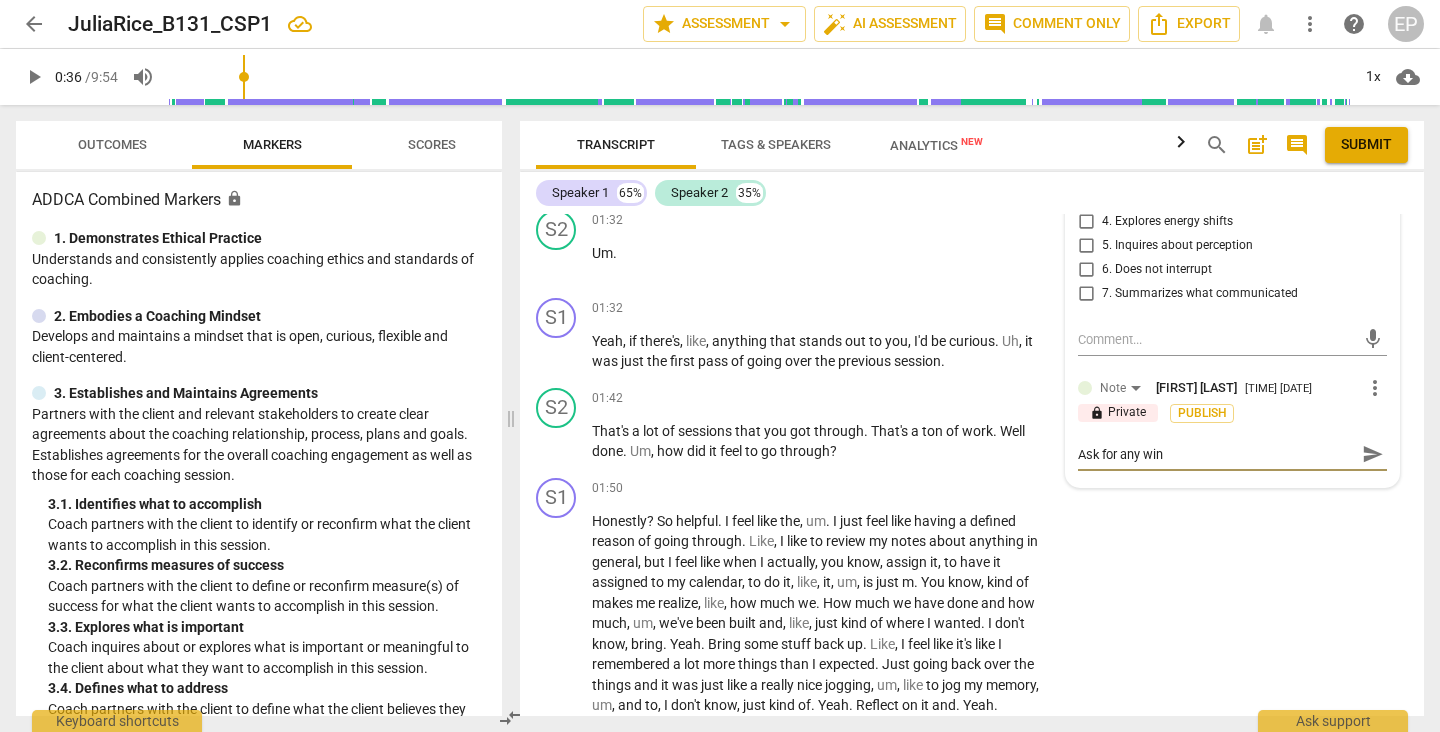 type on "Ask for any wins" 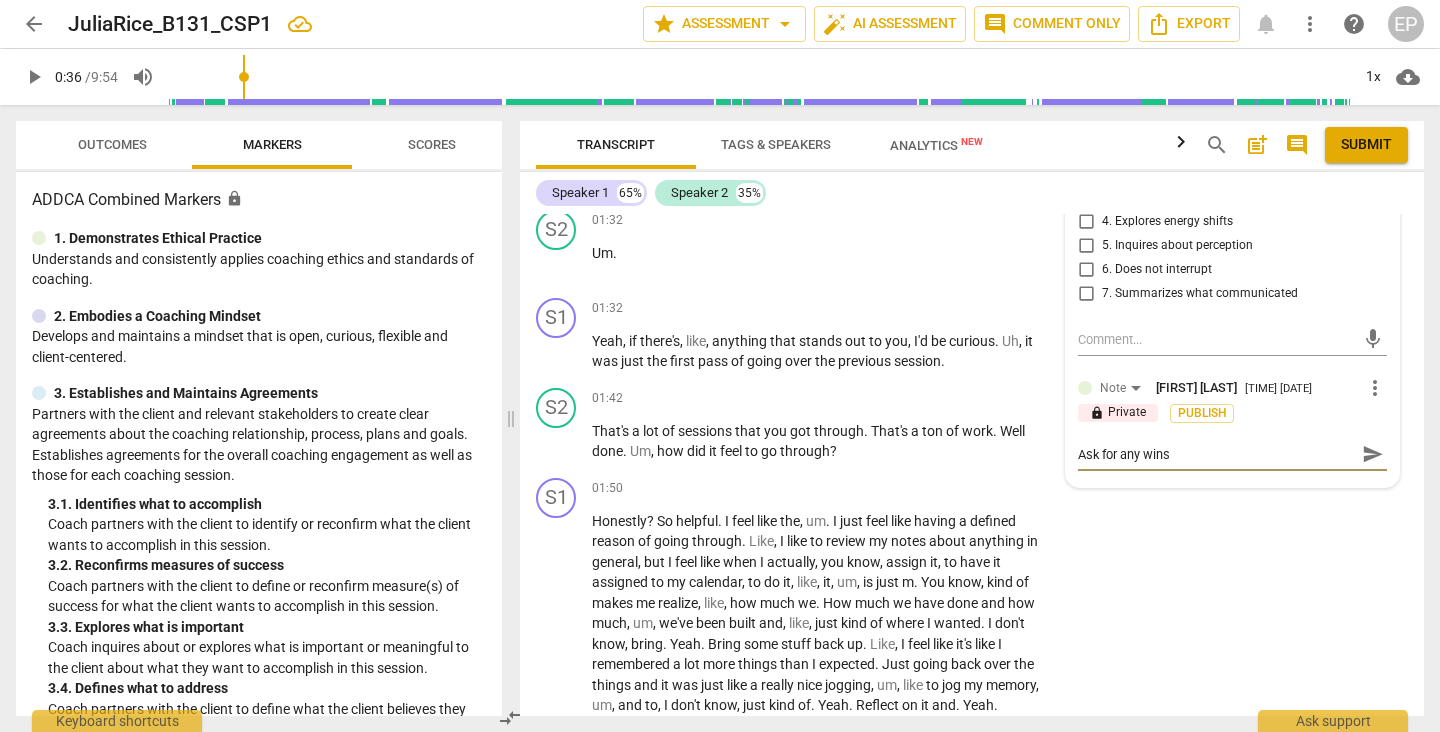 type on "Ask for any wins" 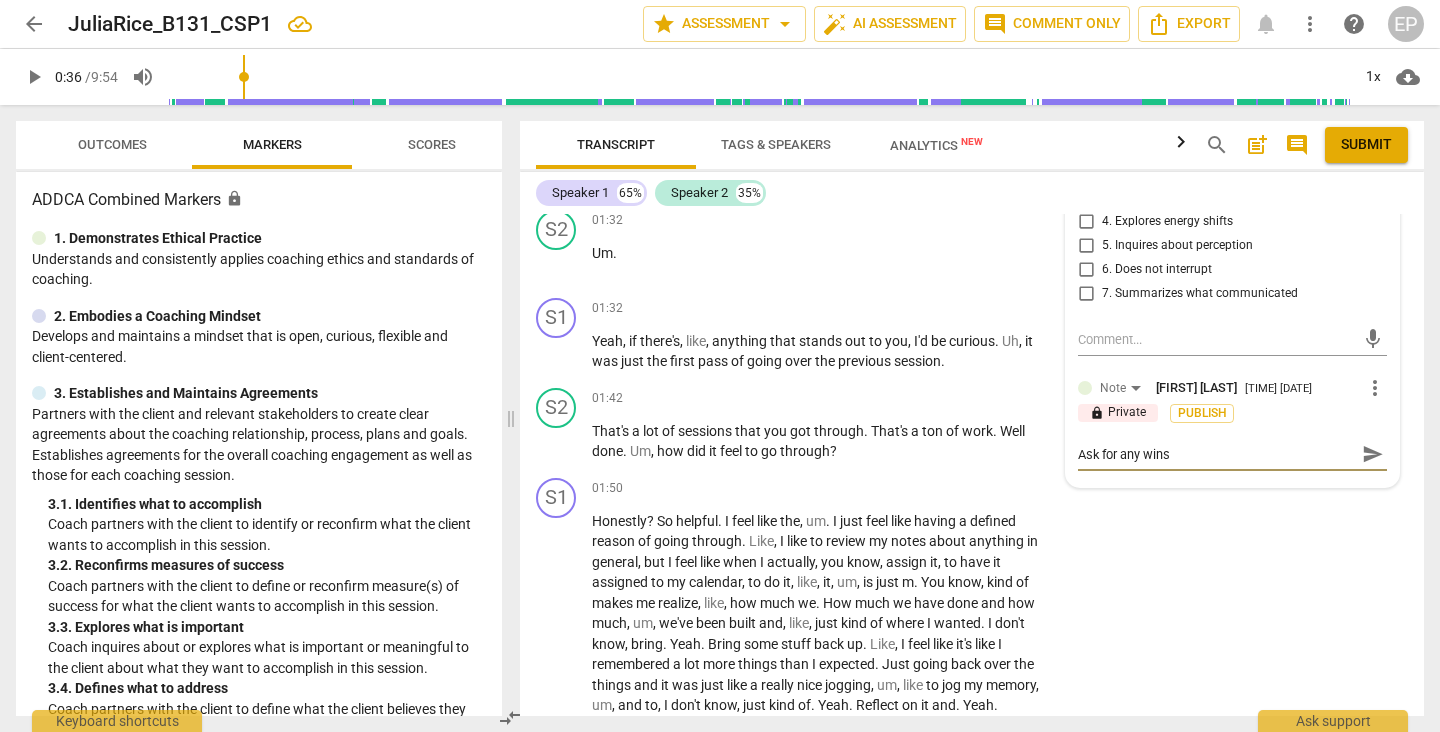 type on "Ask for any wins" 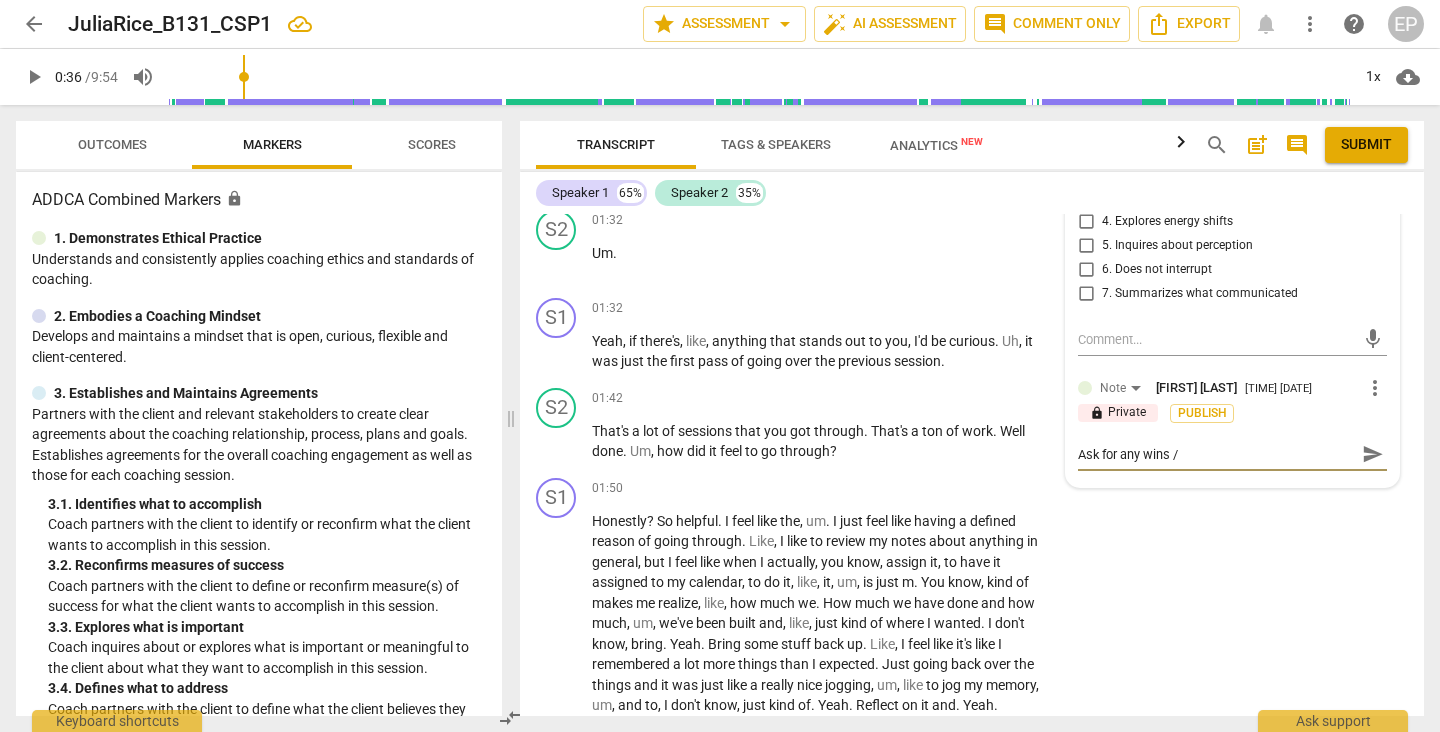 type on "Ask for any wins /" 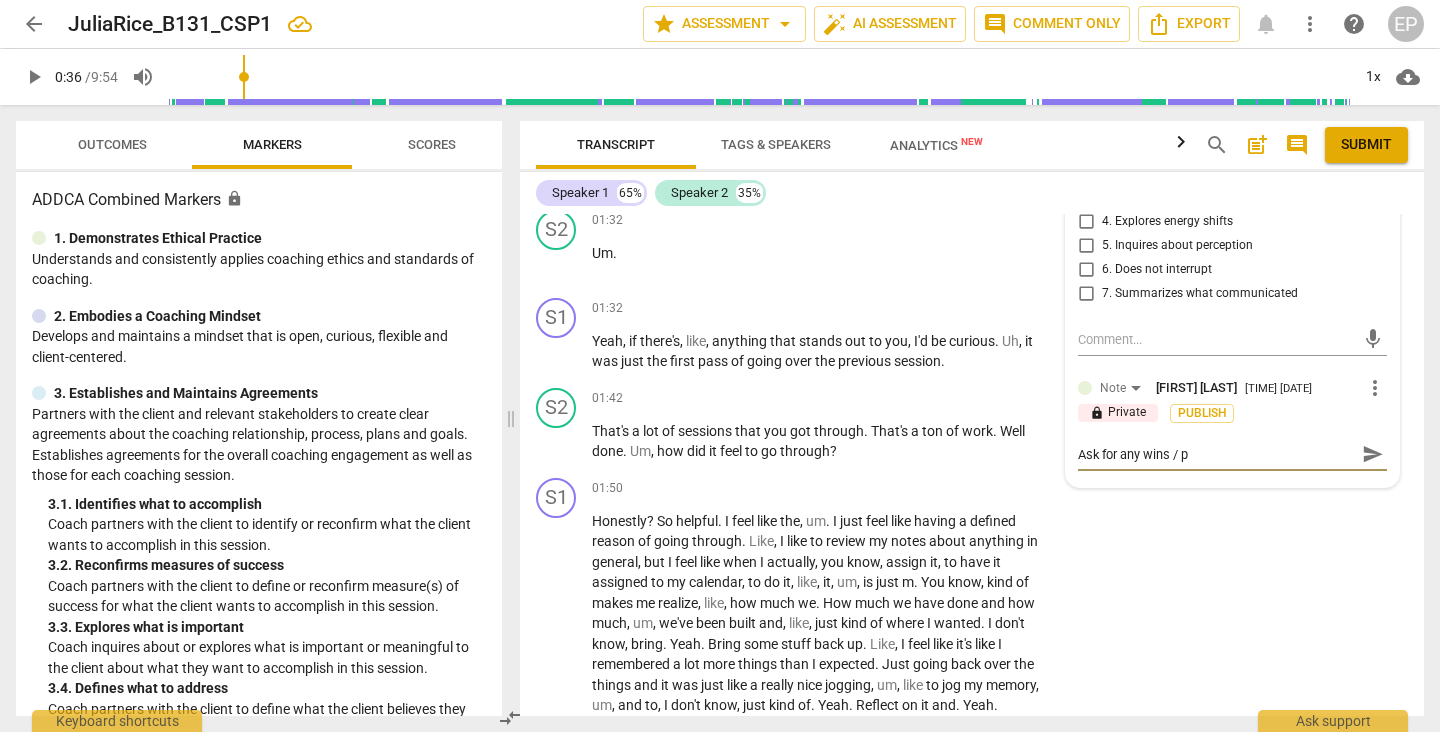 type on "Ask for any wins / po" 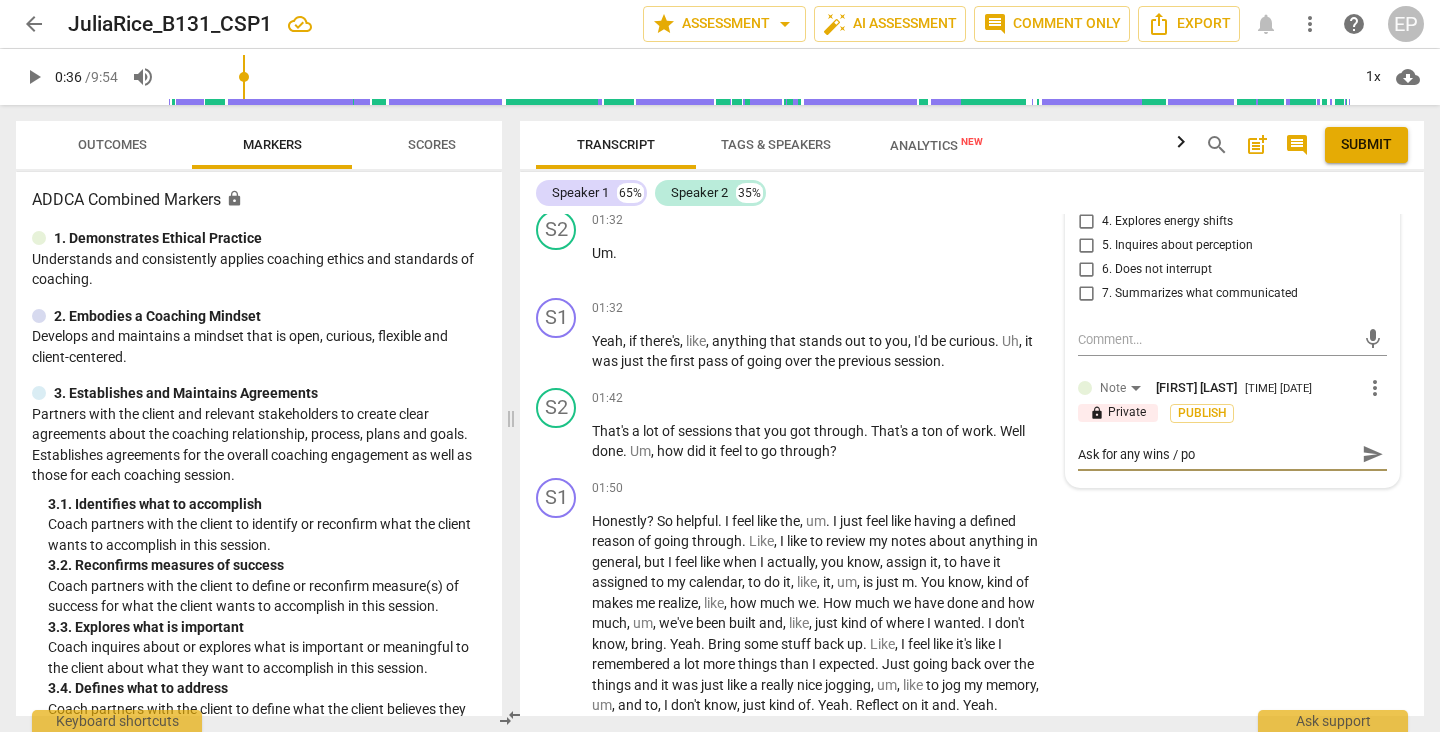type on "Ask for any wins / pos" 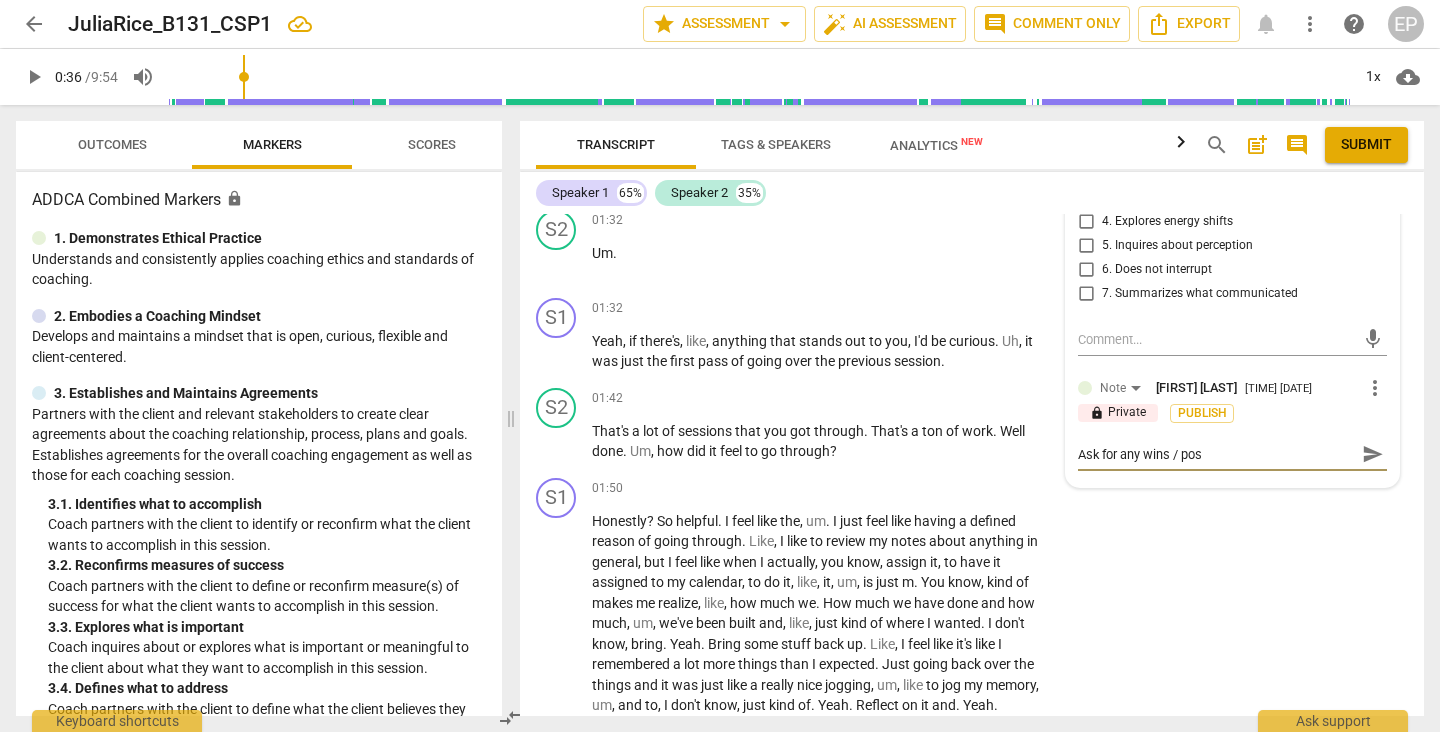 type on "Ask for any wins /  post" 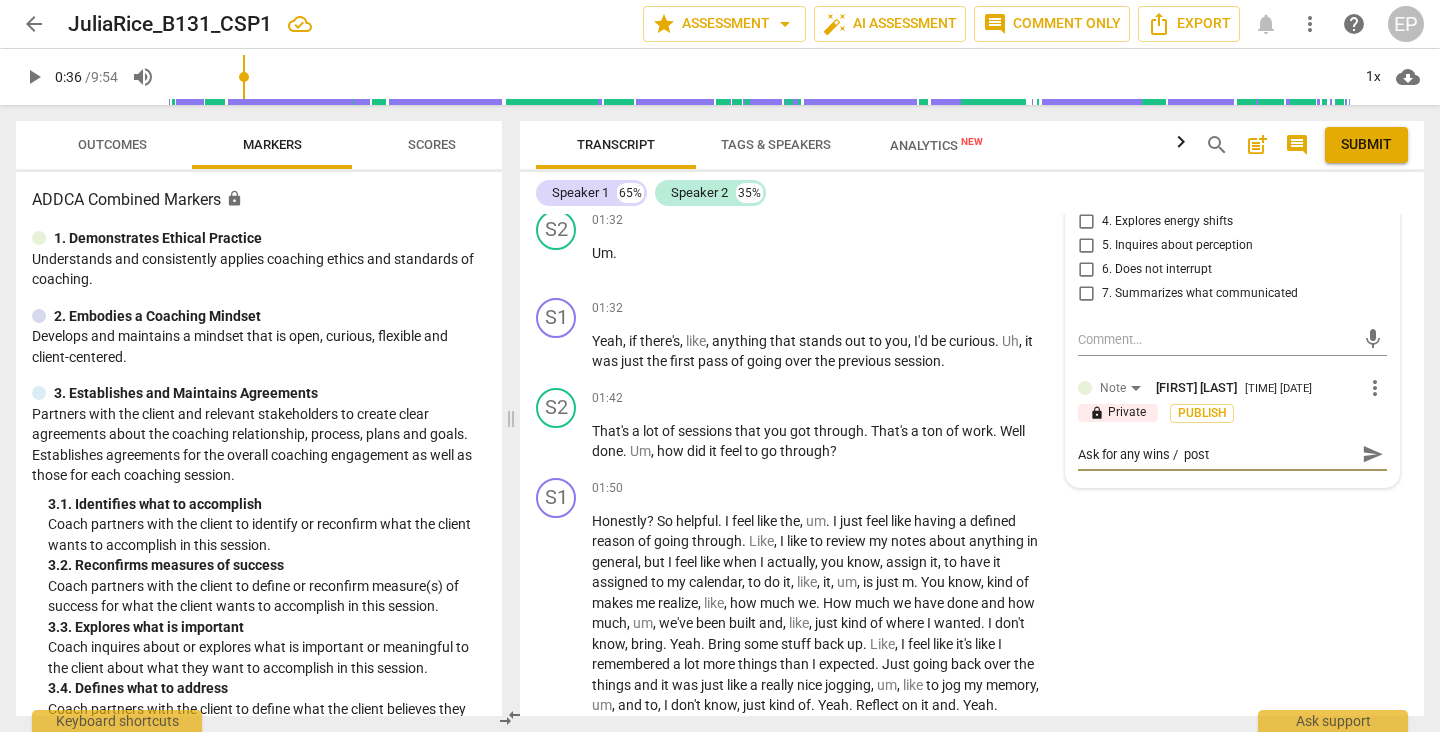 type on "Ask for any wins / posti" 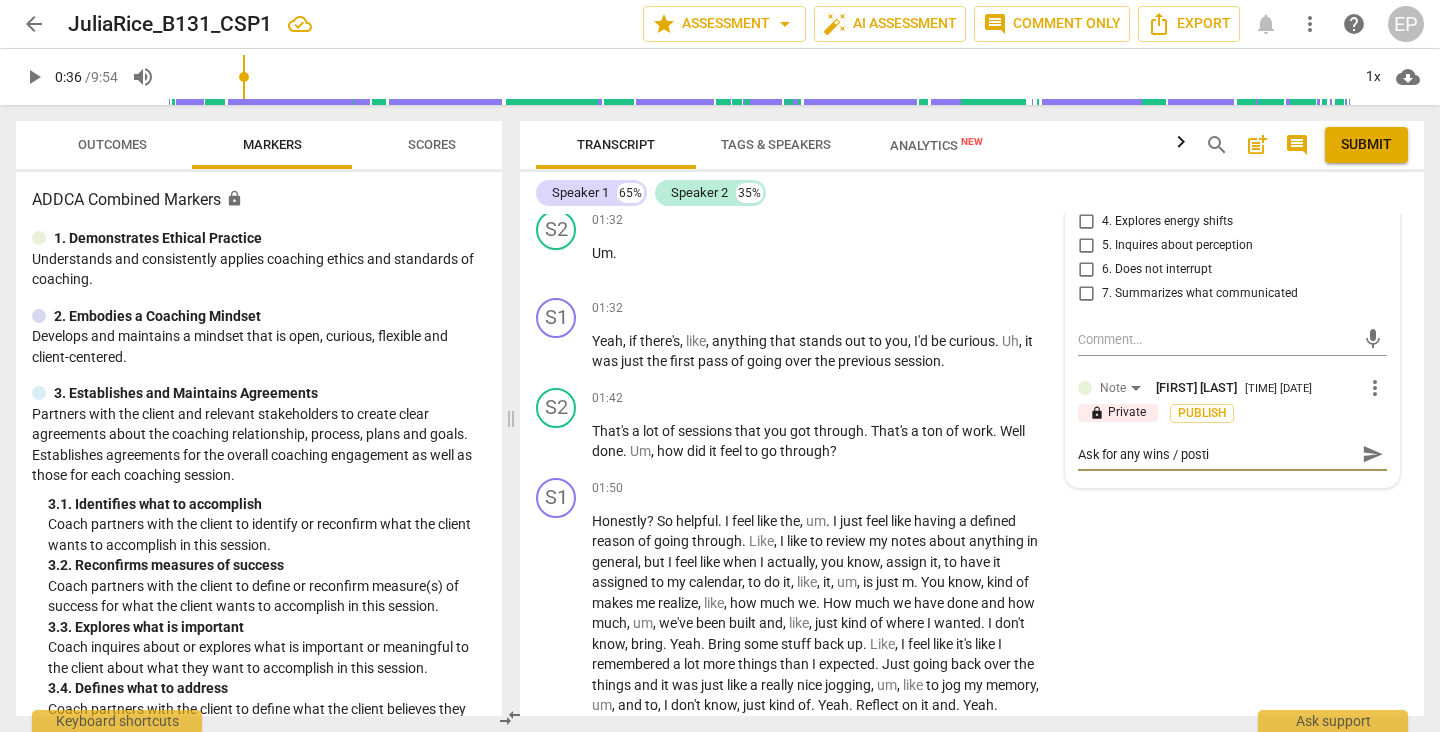 type on "Ask for any wins /  postit" 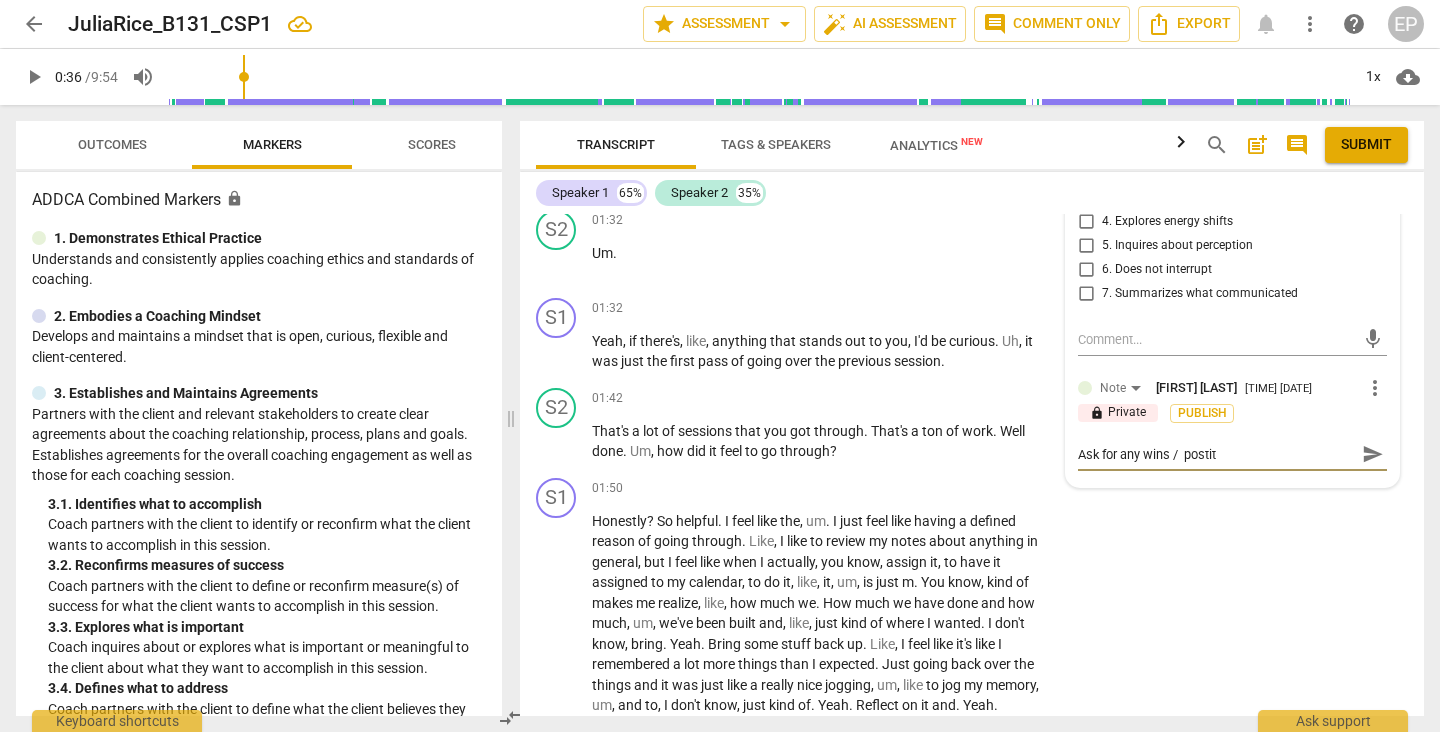 type on "Ask for any wins /  postiti" 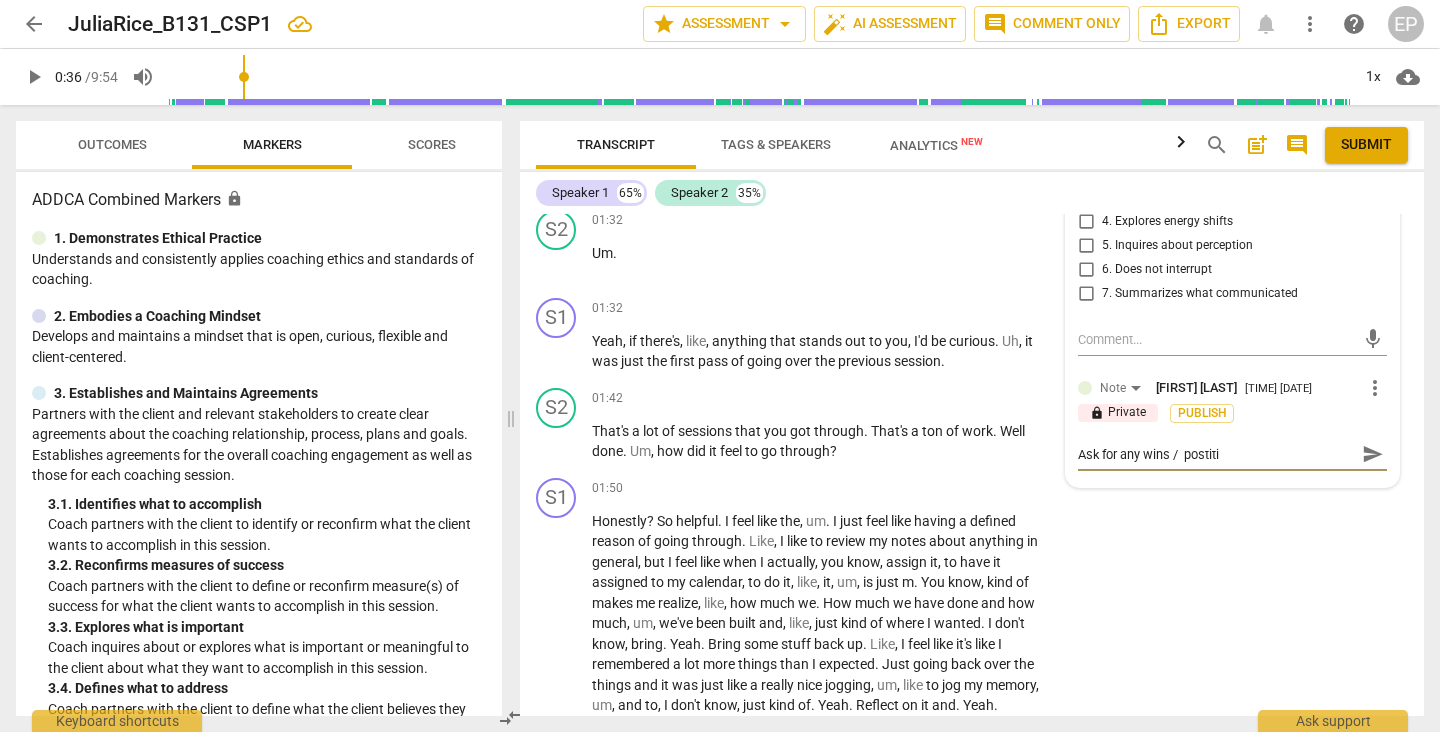 type on "Ask for any wins /  postitiv" 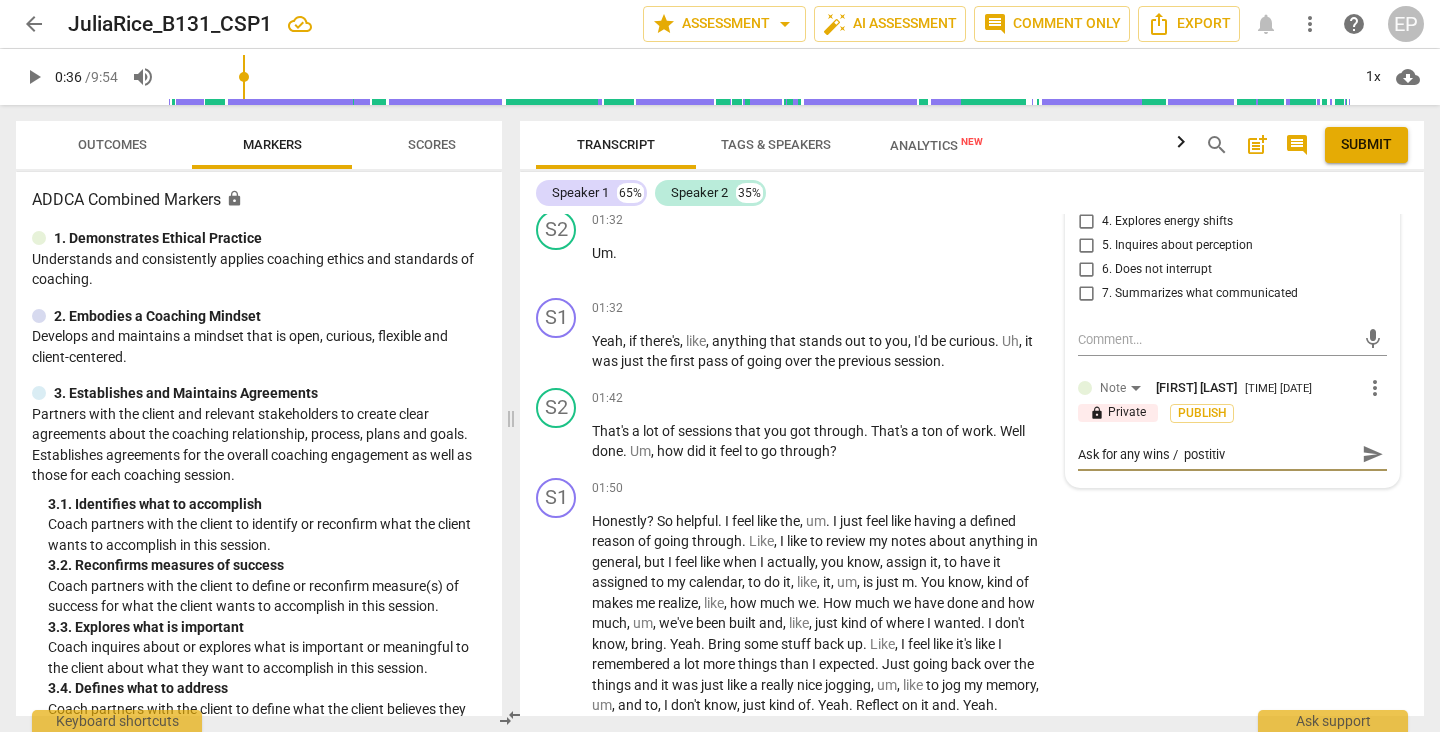 type on "Ask for any wins / postitive" 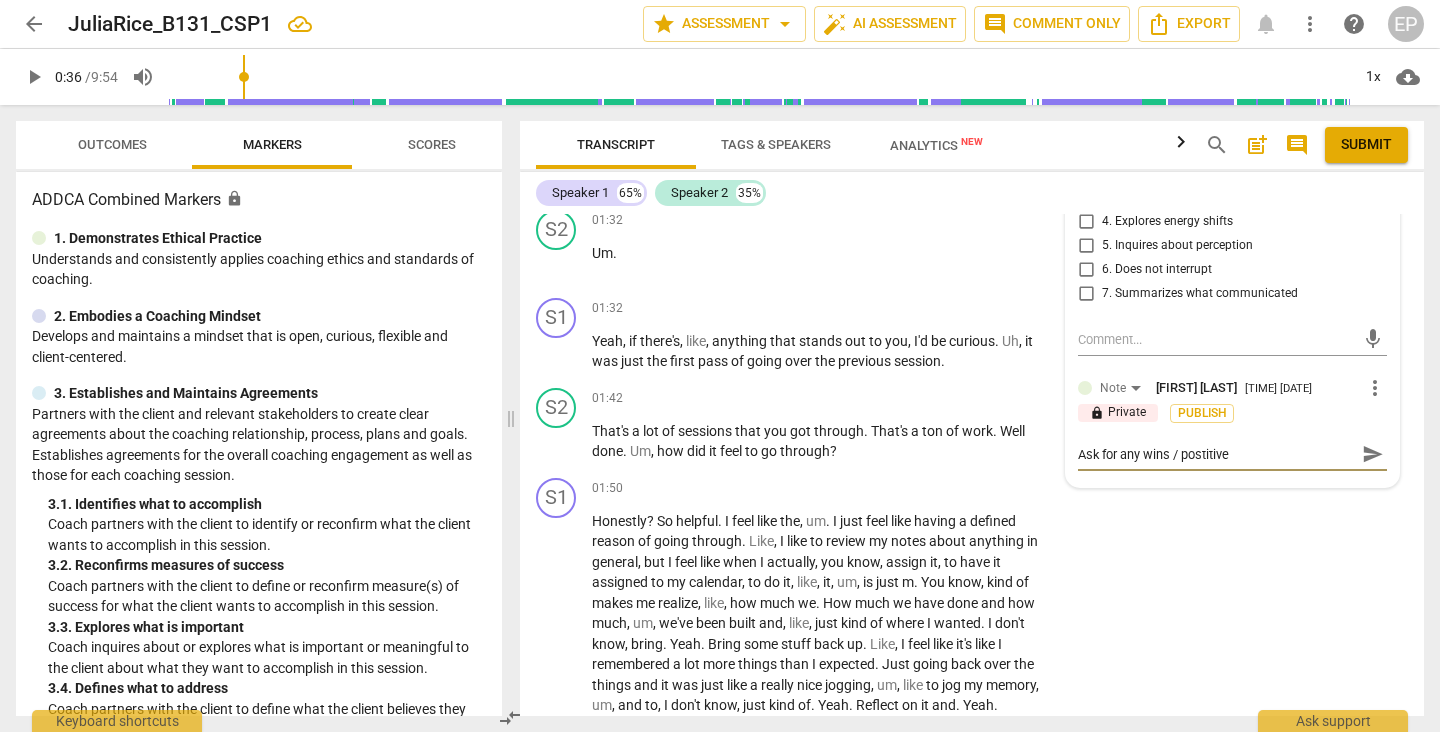 type on "Ask for any wins /  postitives" 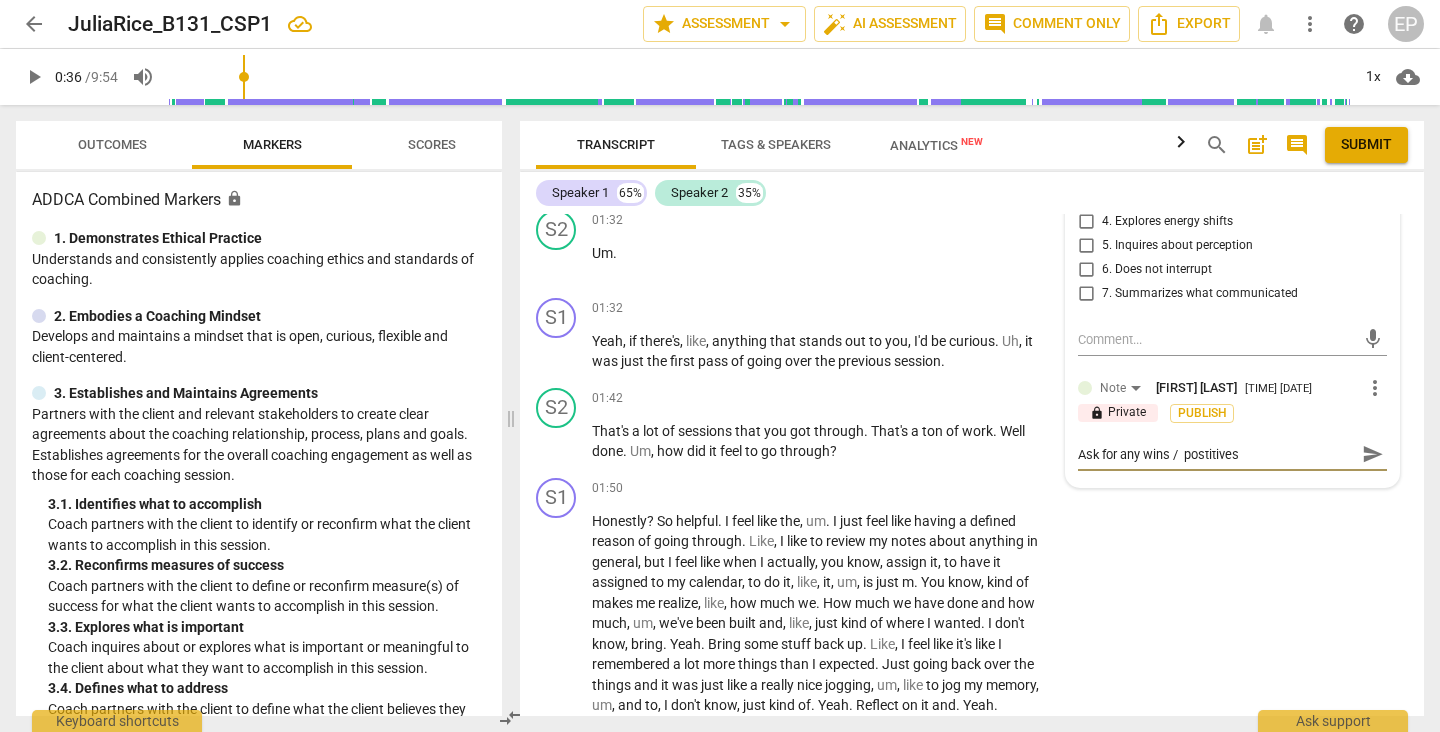 type on "Ask for any wins / positives" 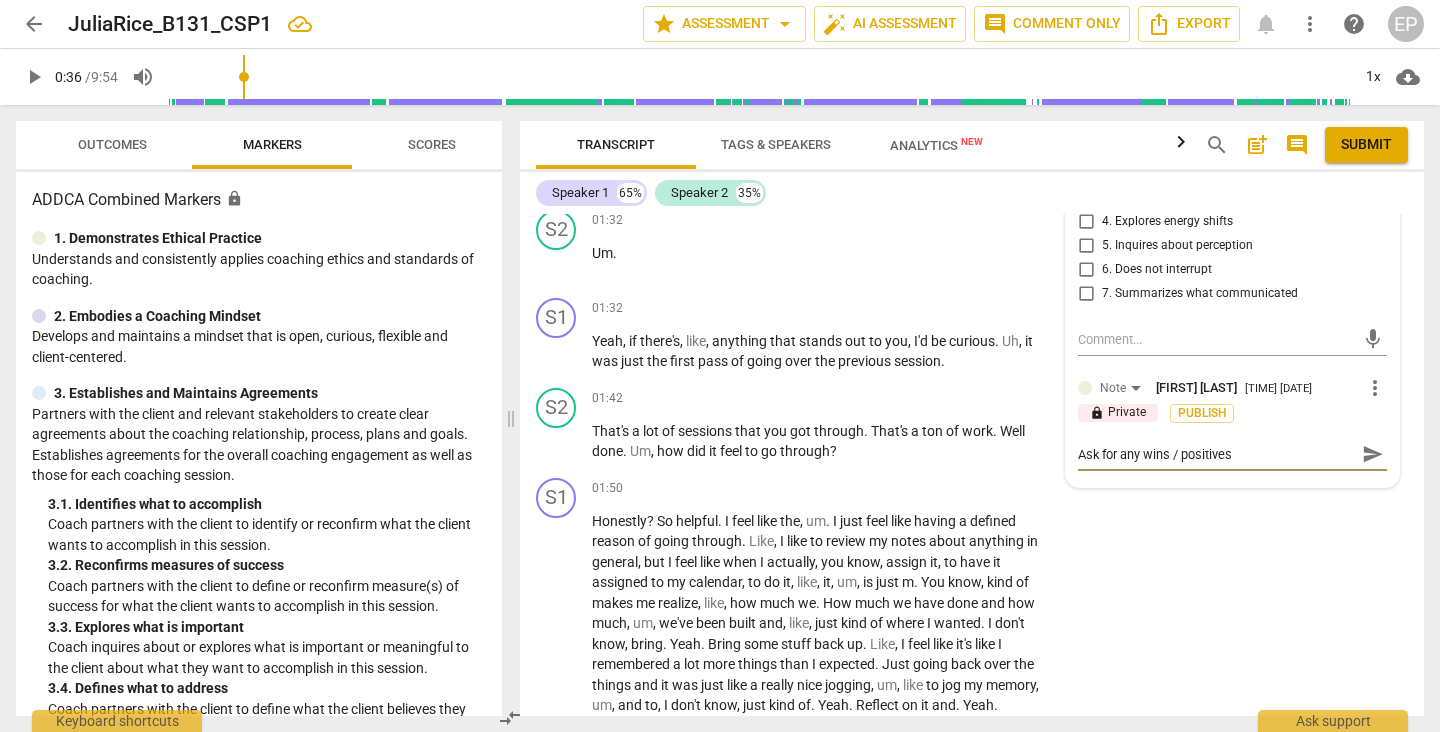 type on "Ask for any wins /  positives s" 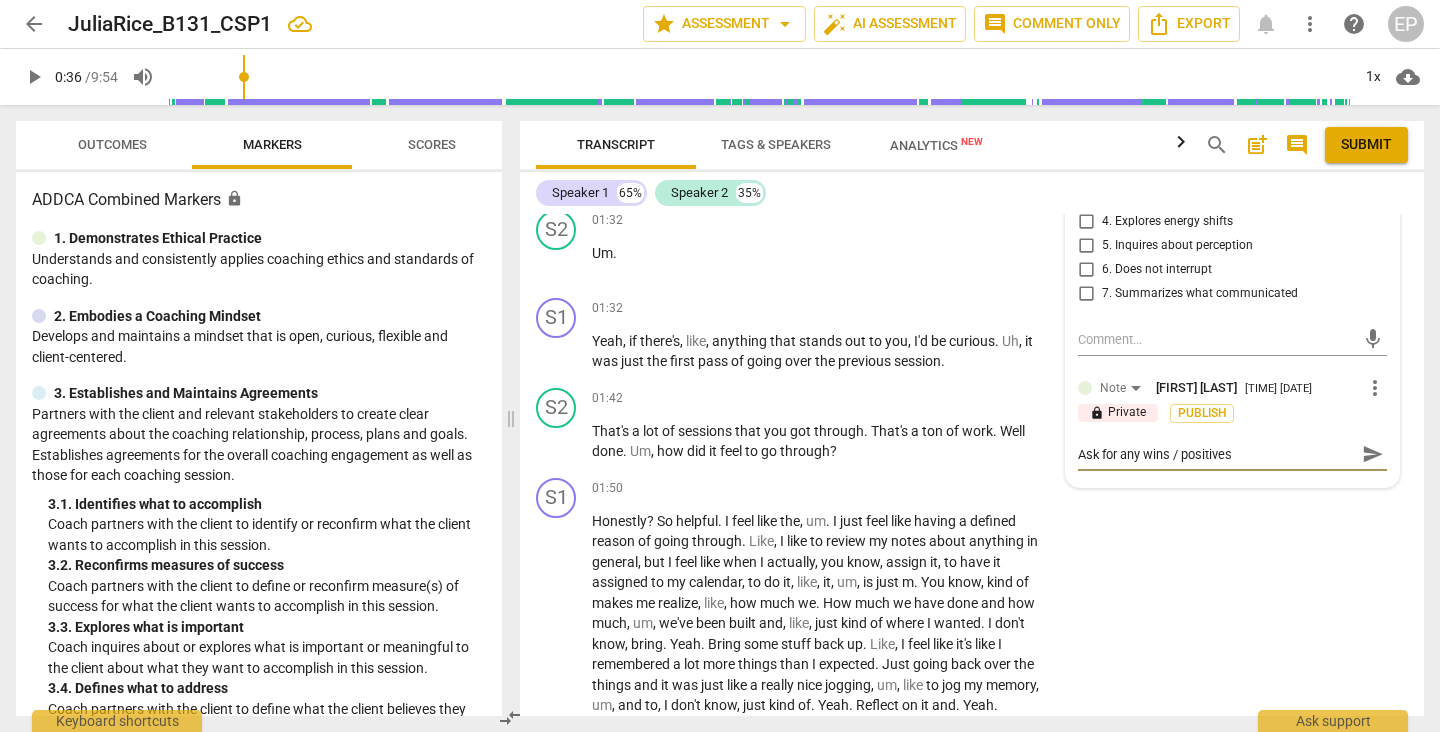 type on "Ask for any wins /  positives s" 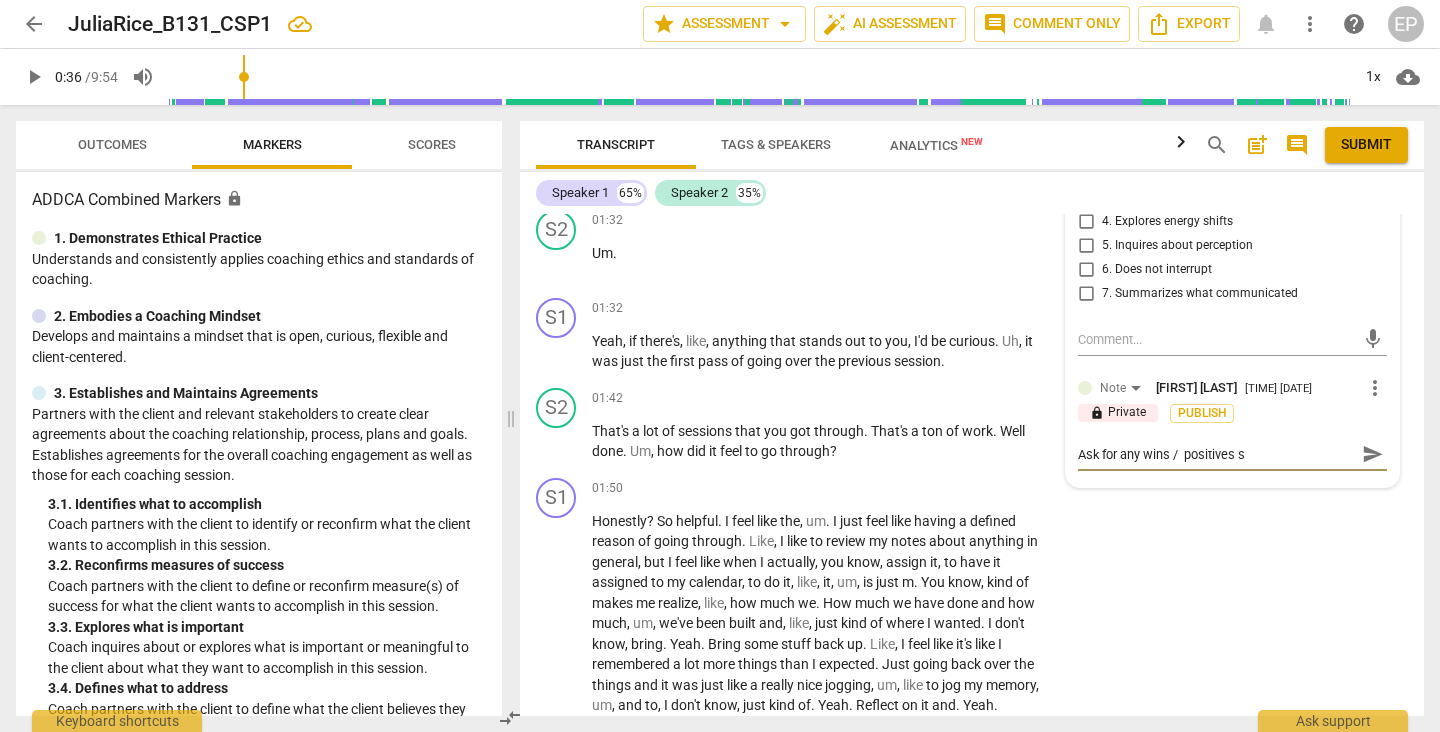type on "Ask for any wins /  positives si" 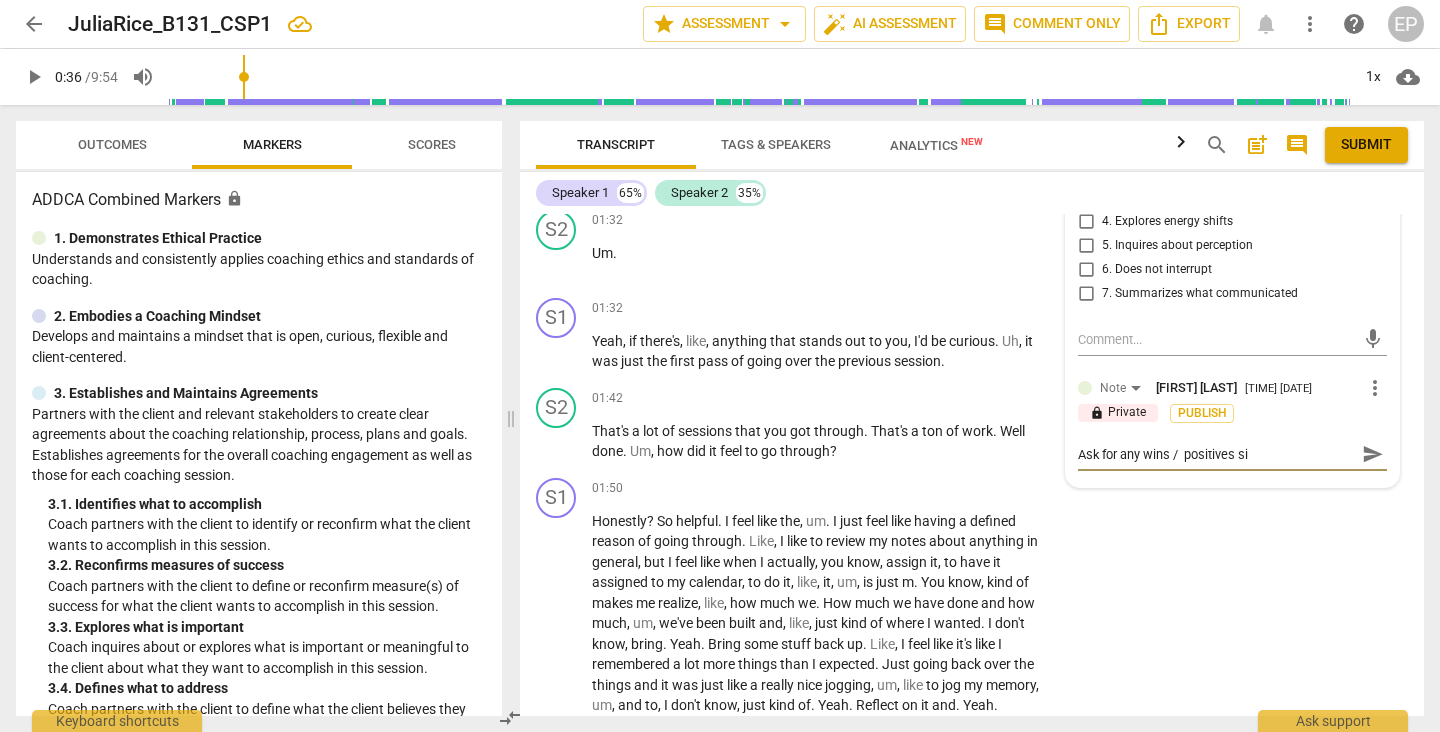 type on "Ask for any wins /  positives sin" 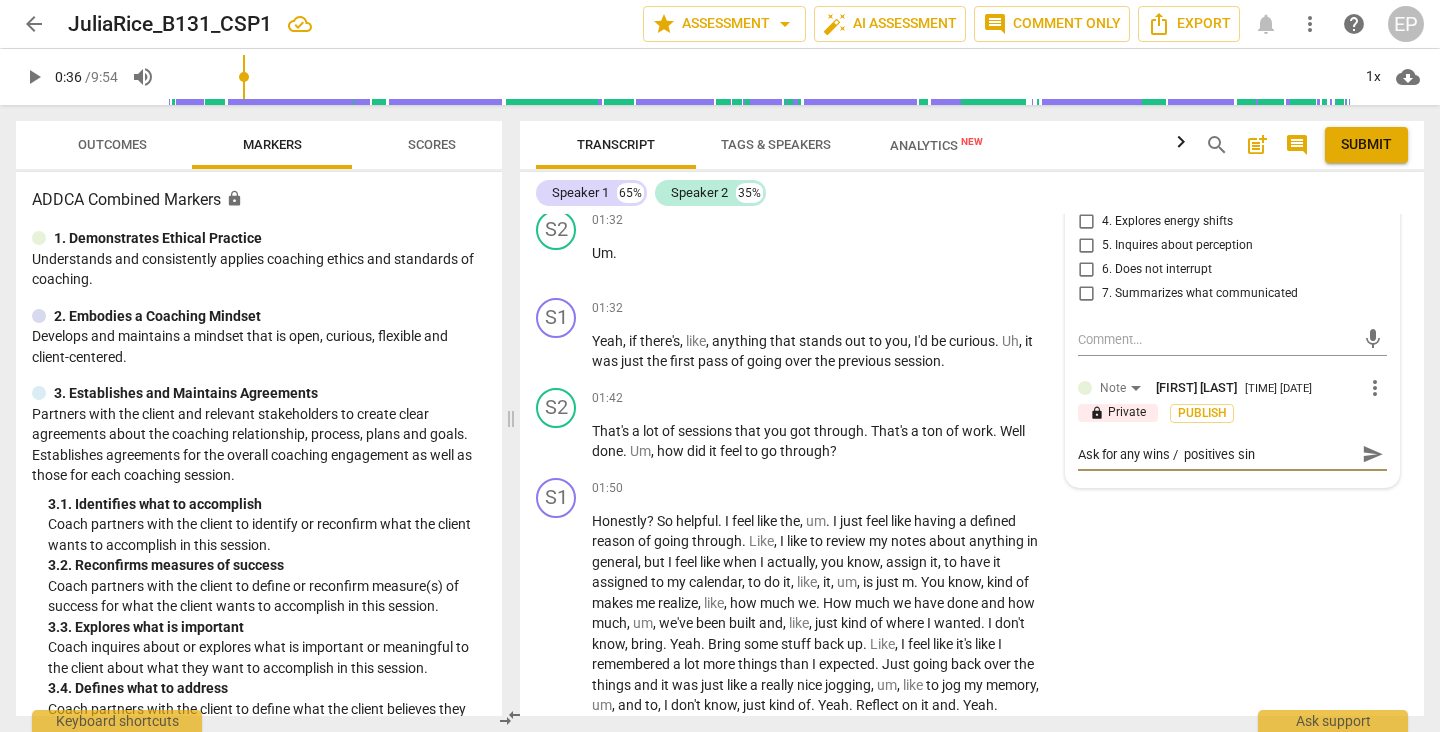 type on "Ask for any wins /  positives sinc" 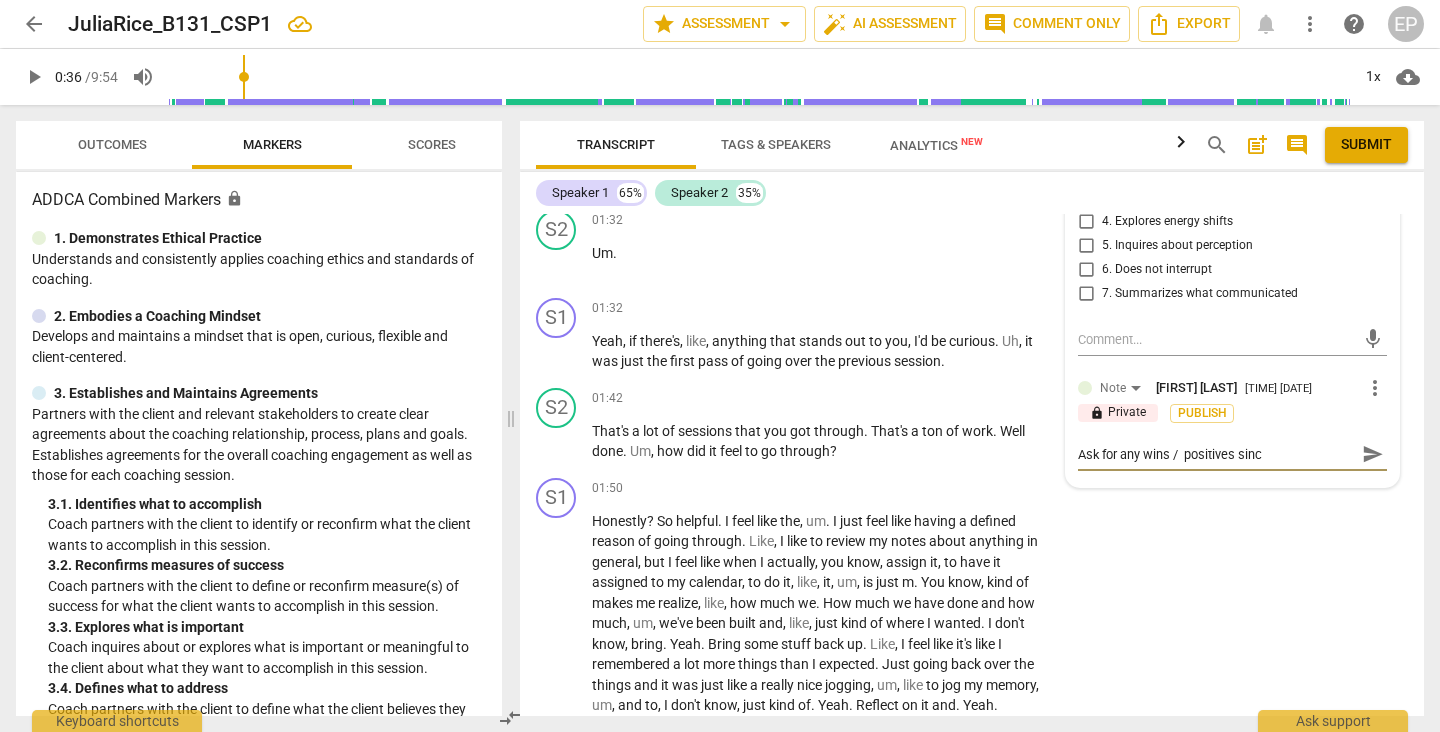 type on "Ask for any wins /  positives since" 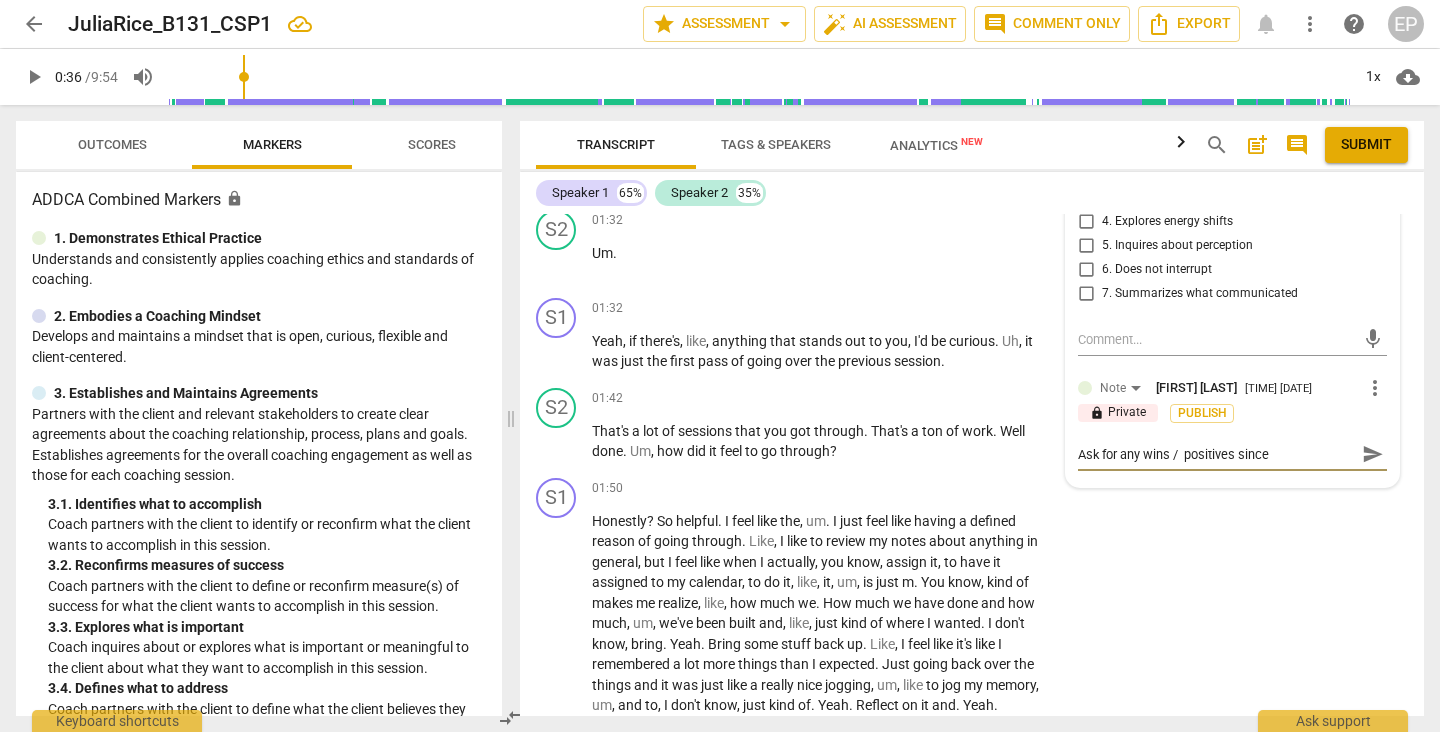 type on "Ask for any wins /  positives since" 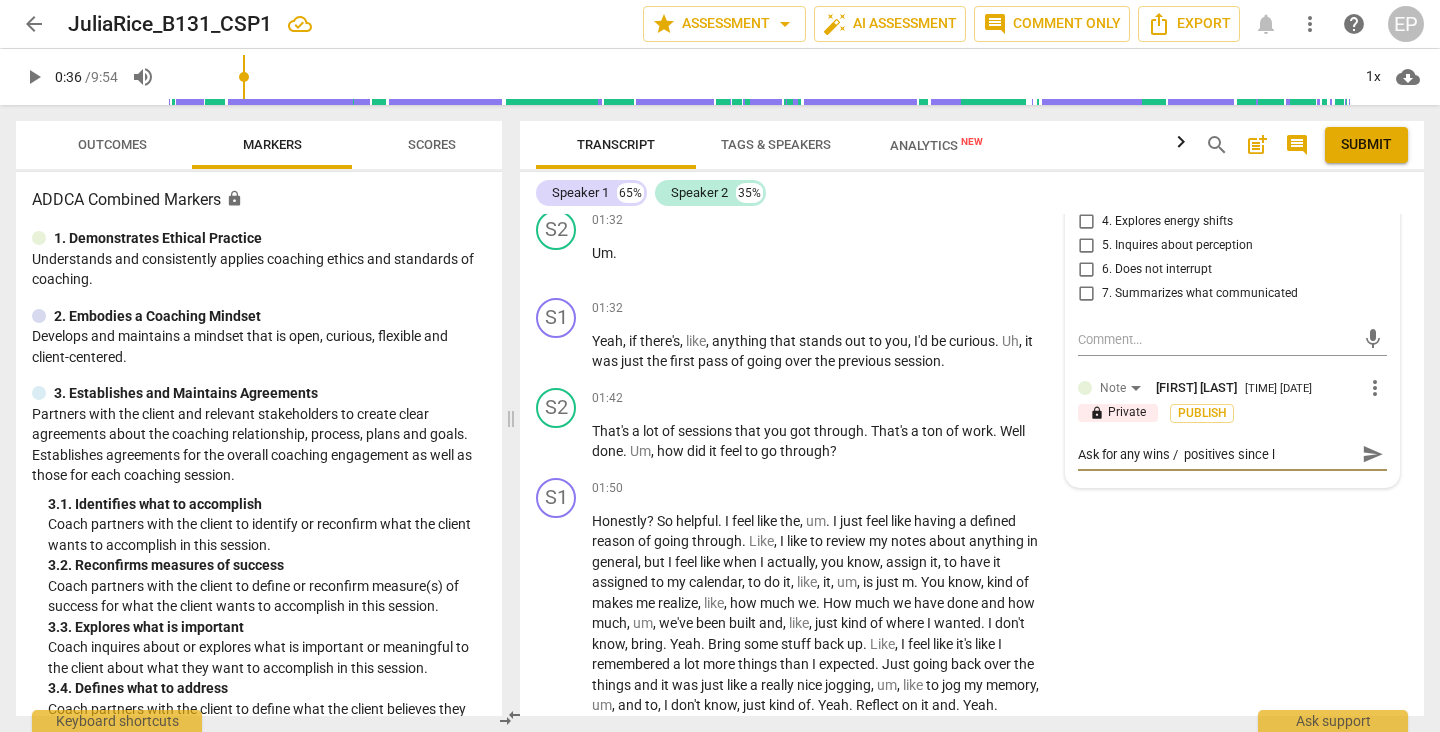 type on "Ask for any wins / positives since la" 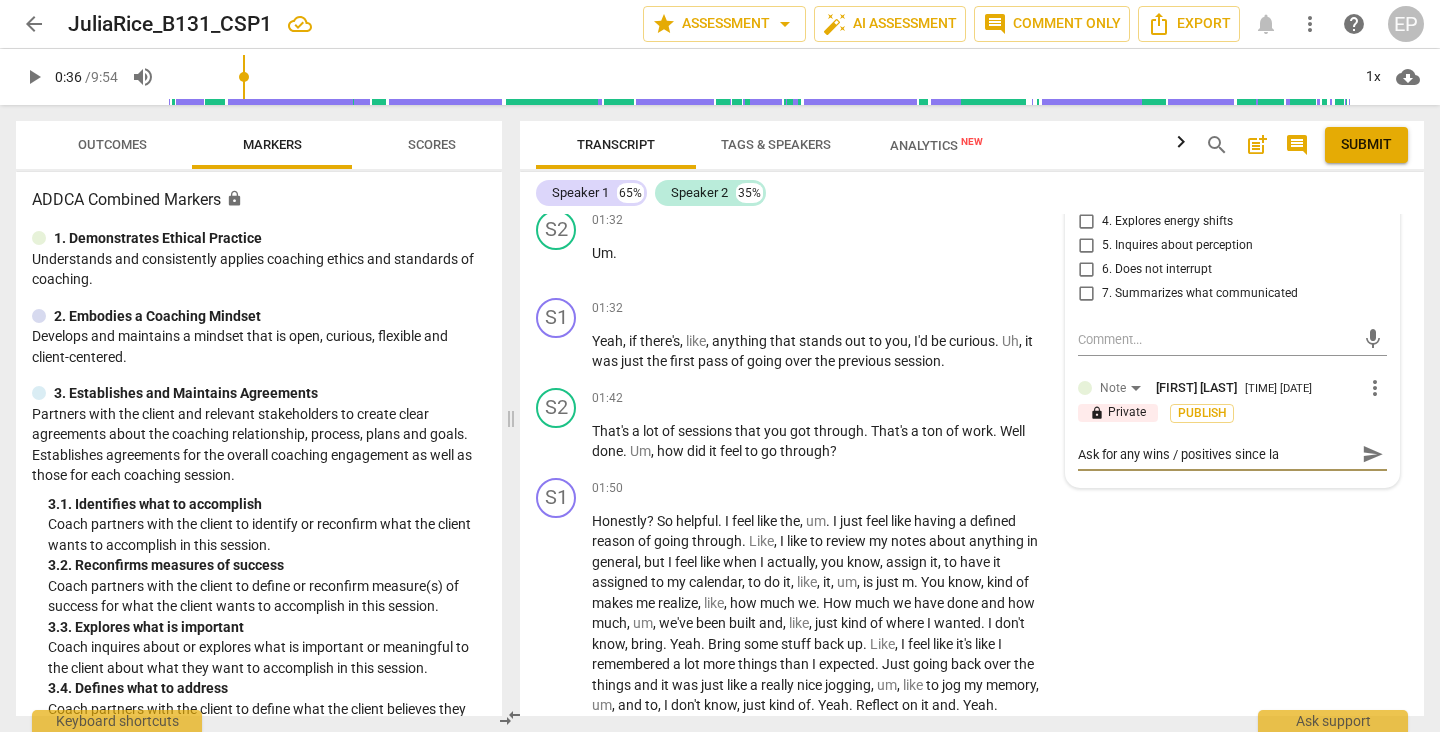 type on "Ask for any wins /  positives since las" 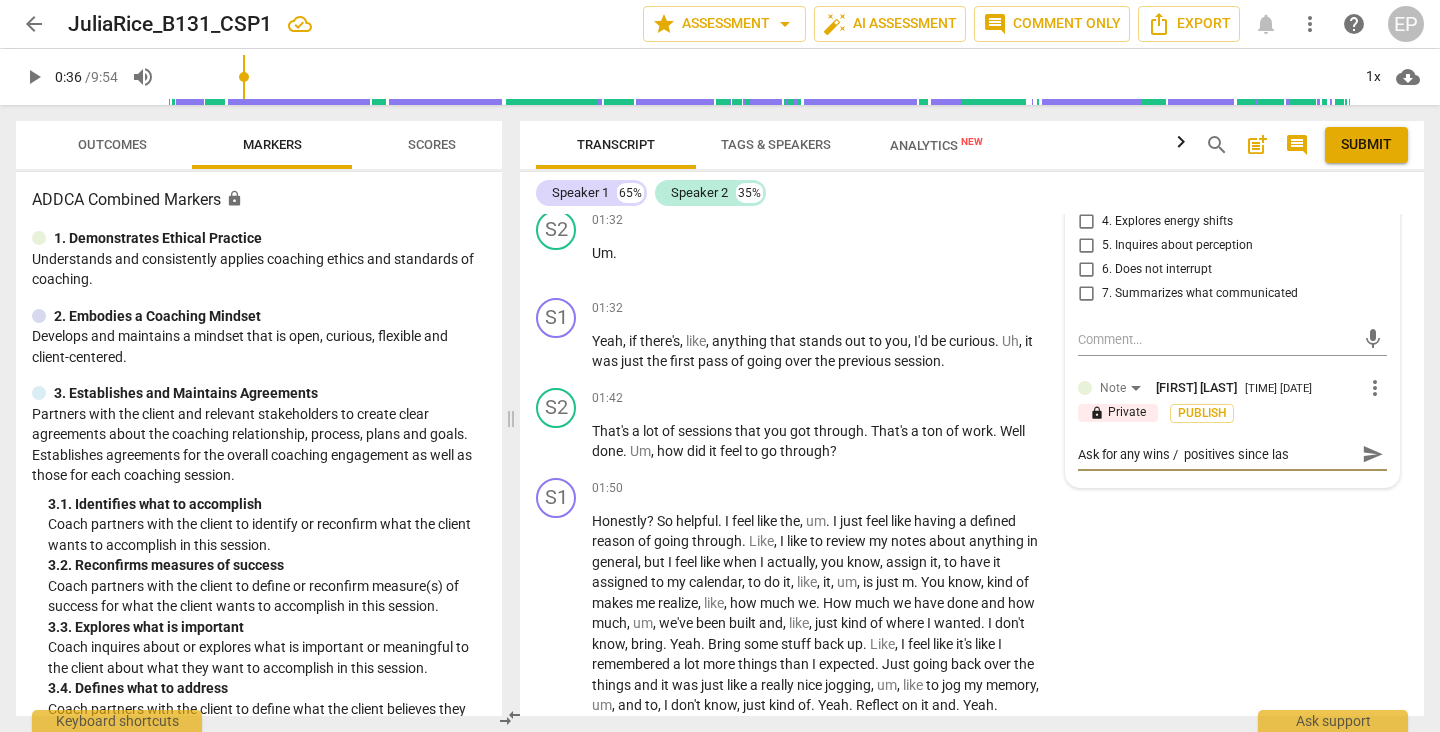 type on "Ask for any wins /  positives since last" 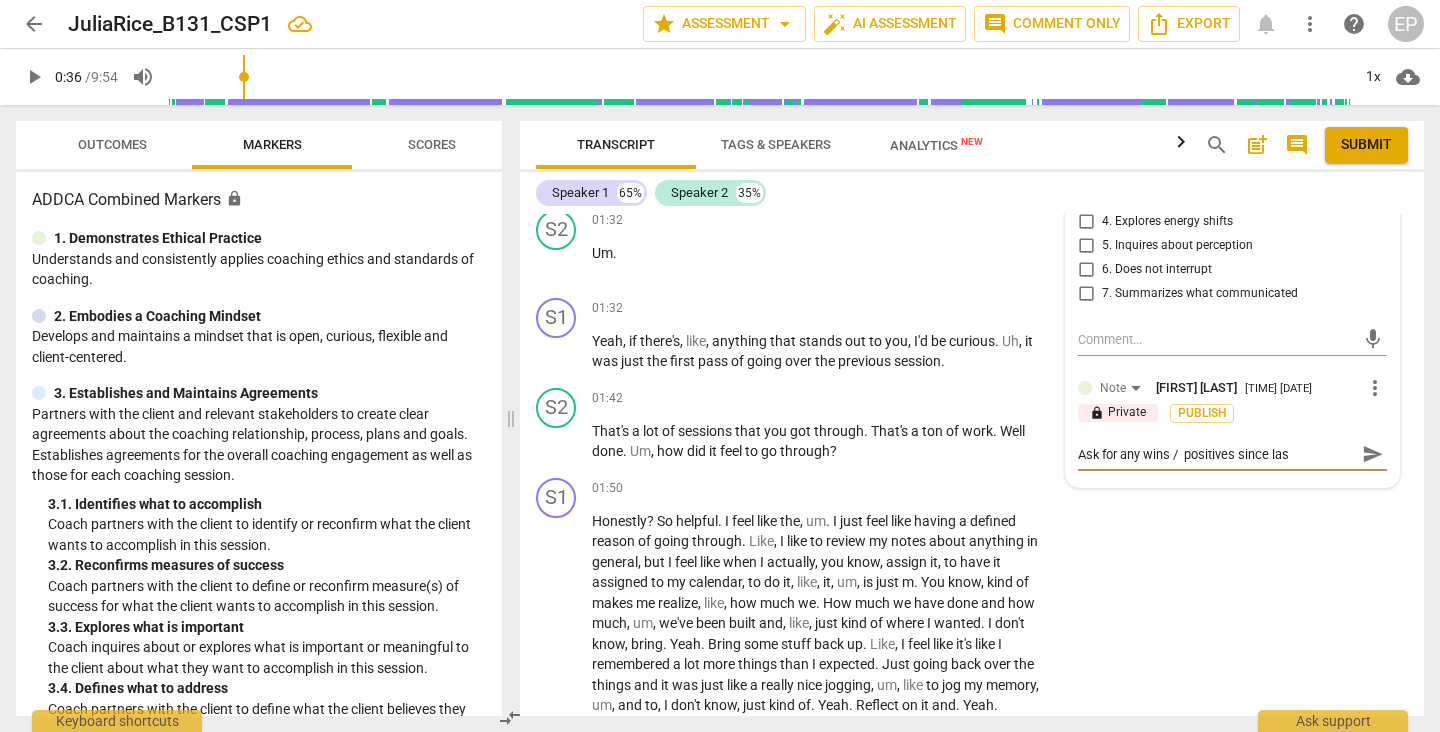 type on "Ask for any wins /  positives since last" 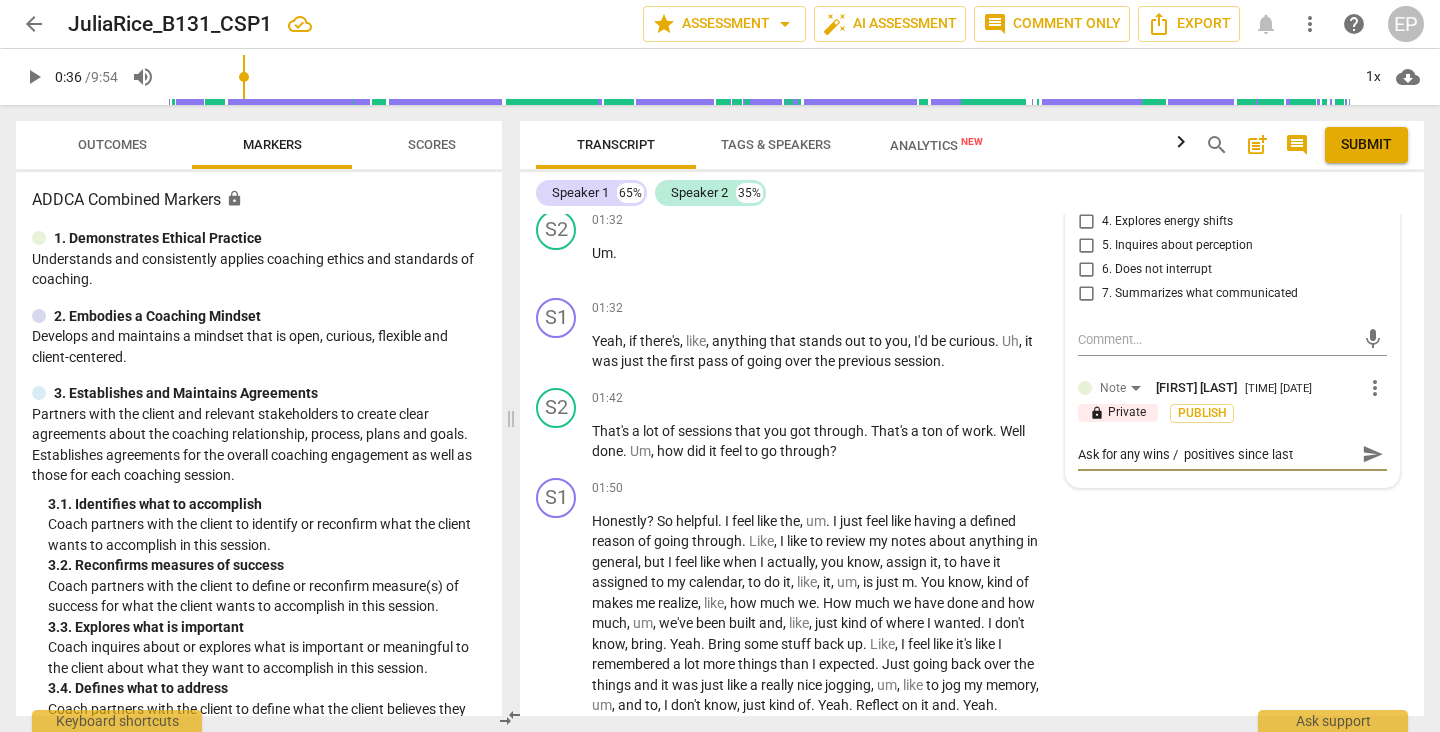 type on "Ask for any wins /  positives since last" 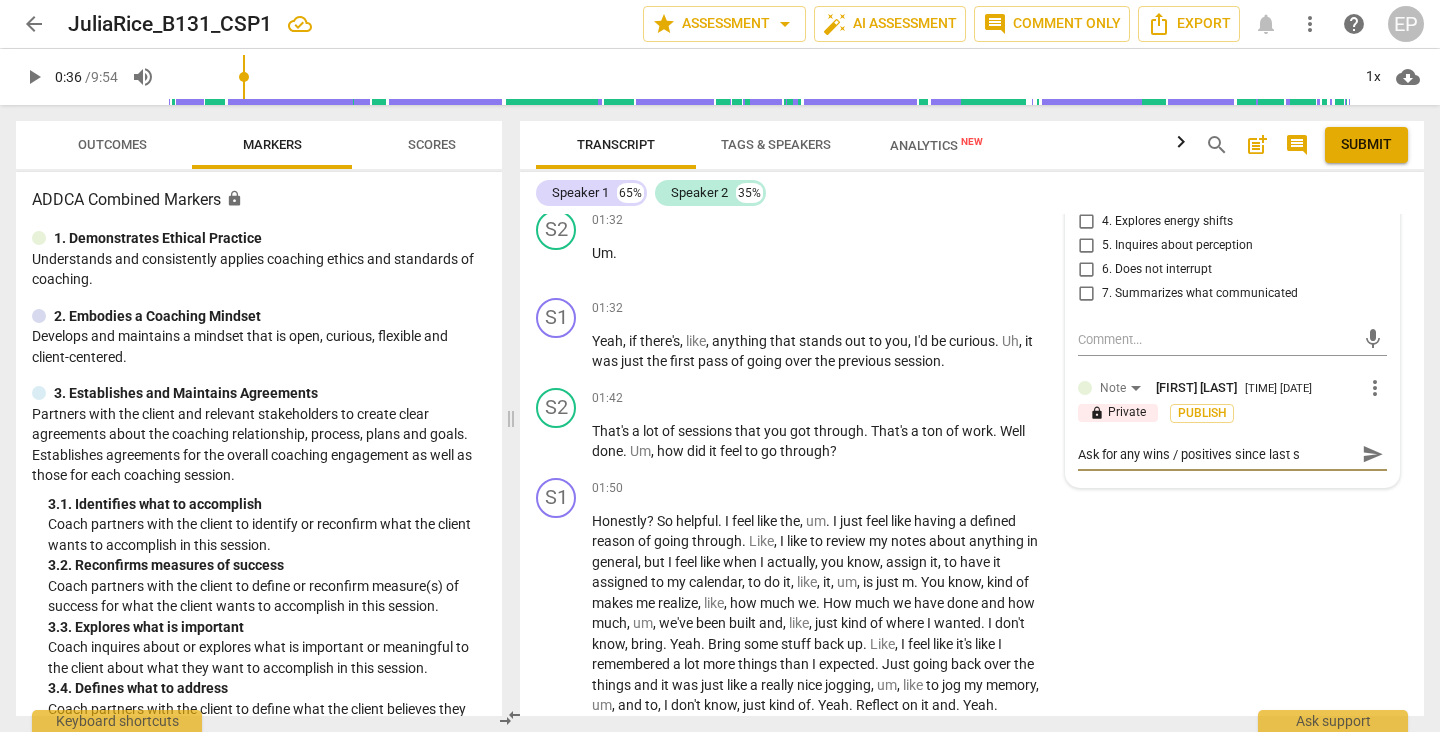 type on "Ask for any wins / positives since last se" 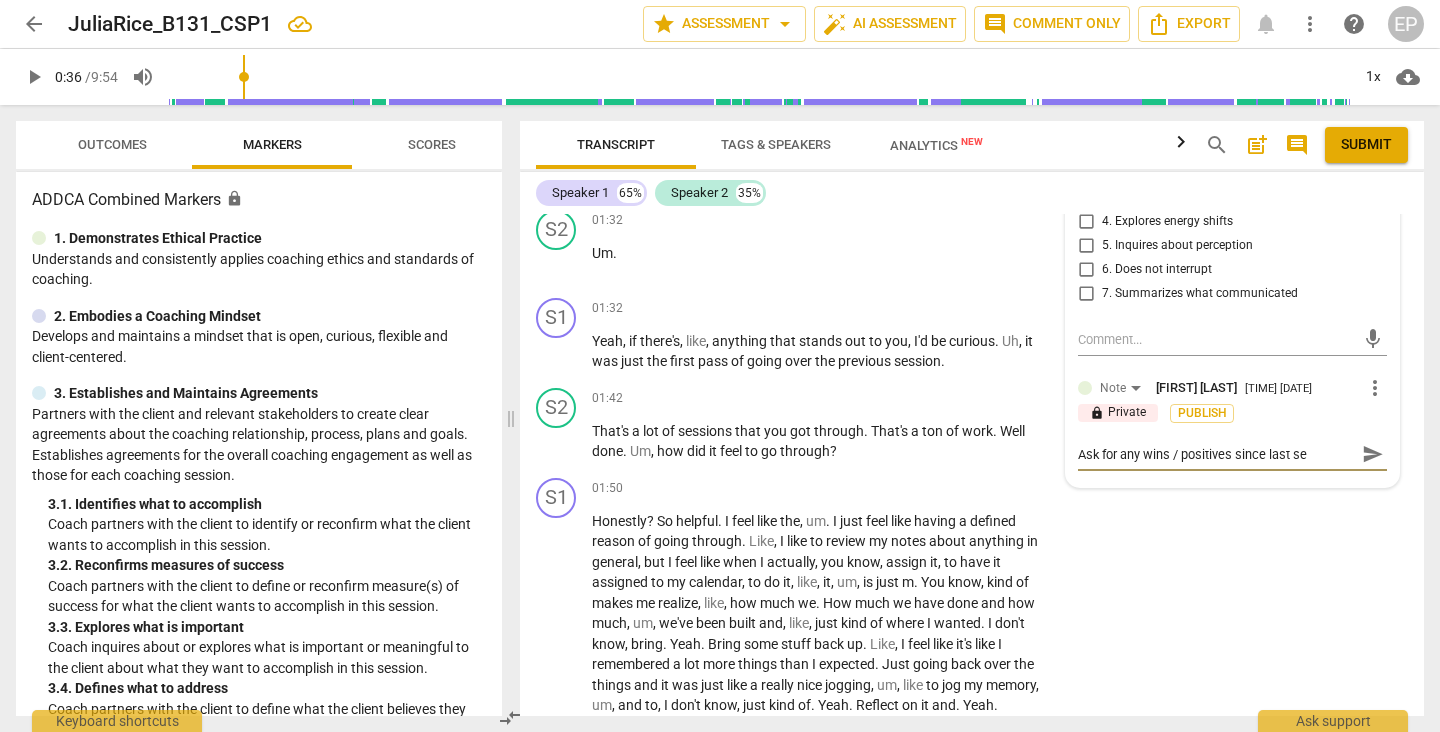 type on "Ask for any wins /  positives since last ses" 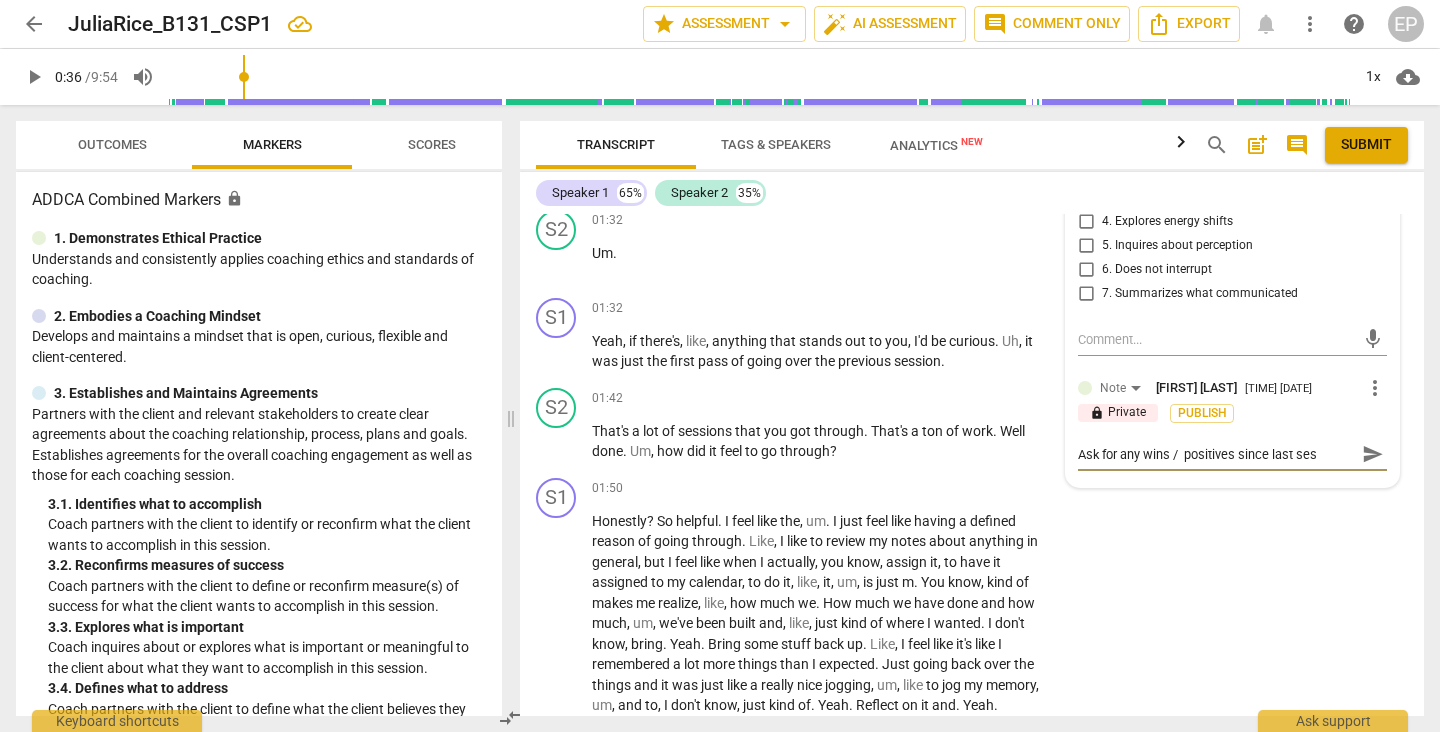type on "Ask for any wins /  positives since last sess" 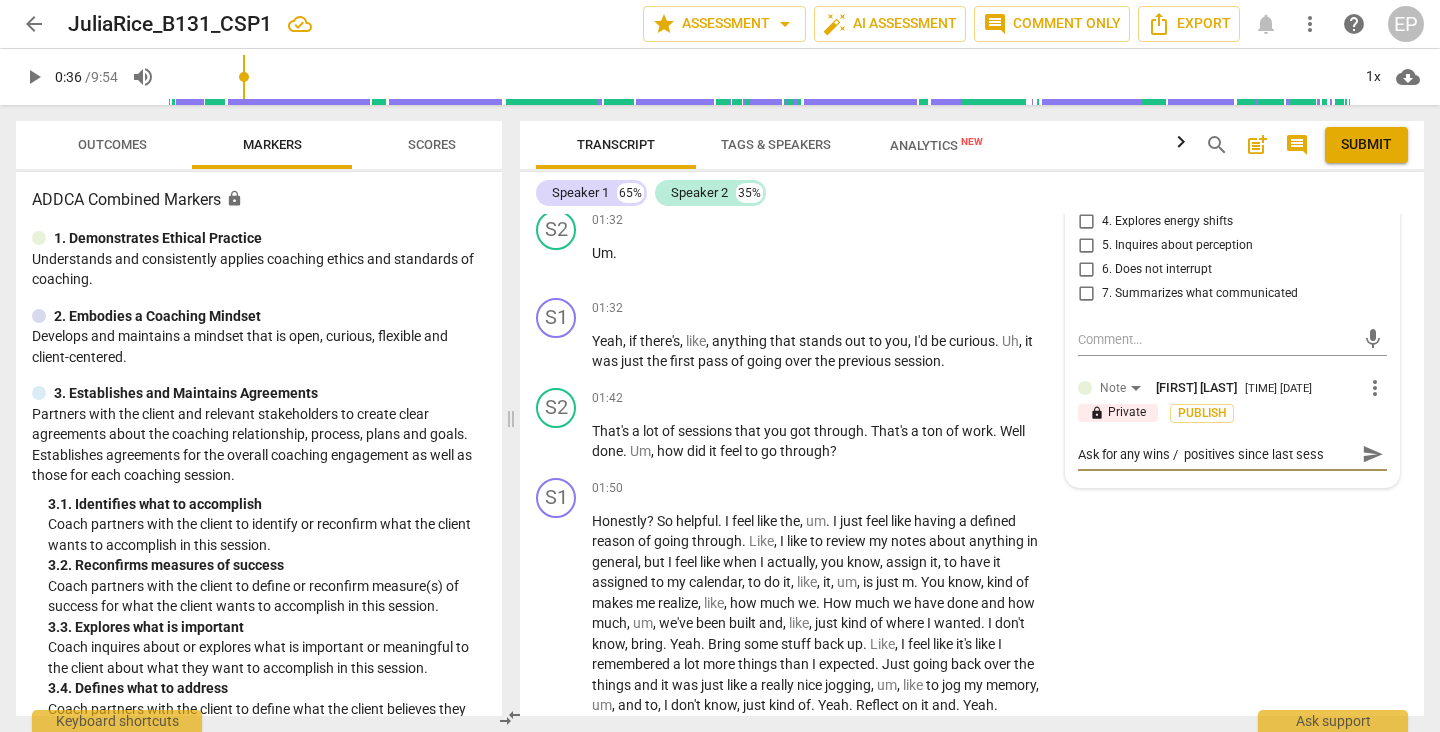 type on "Ask for any wins /  positives since last sessi" 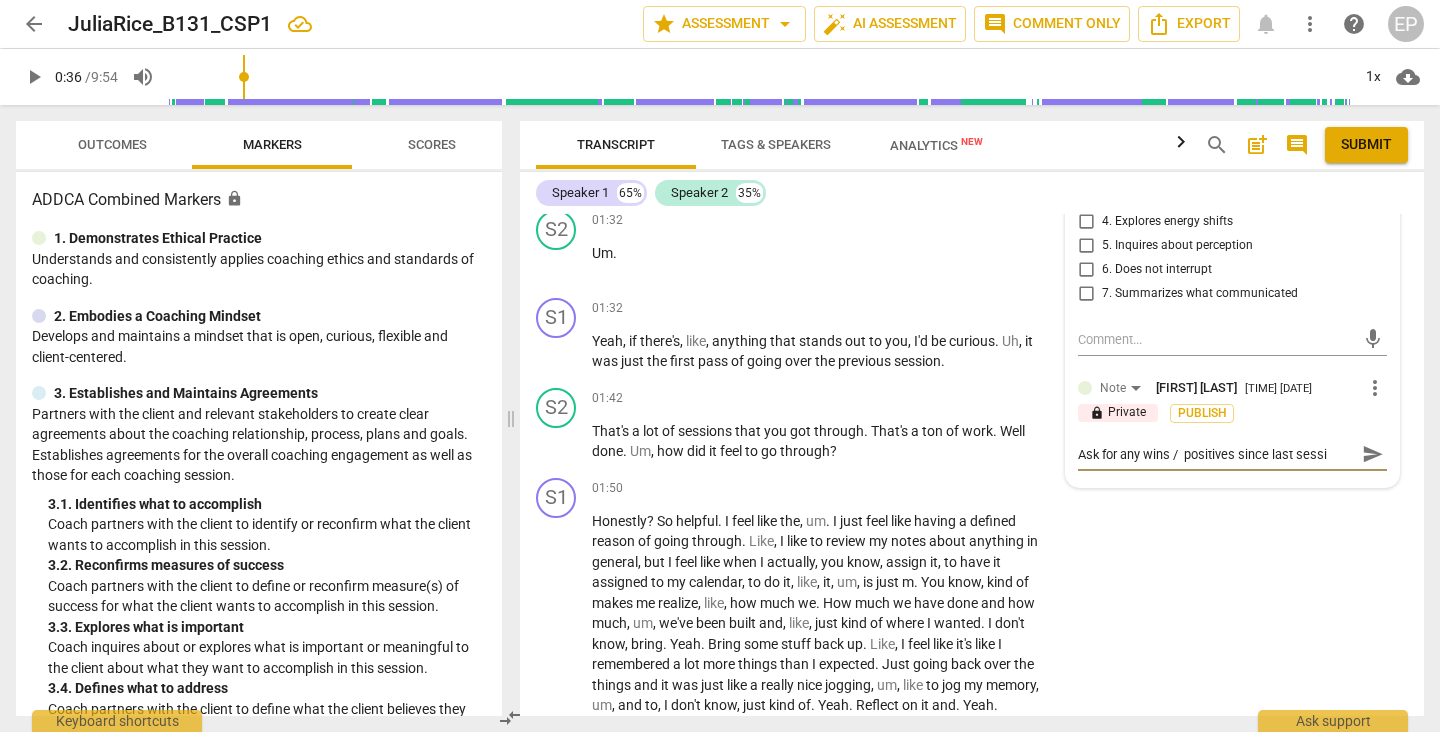 type on "Ask for any wins / positives since last sessio" 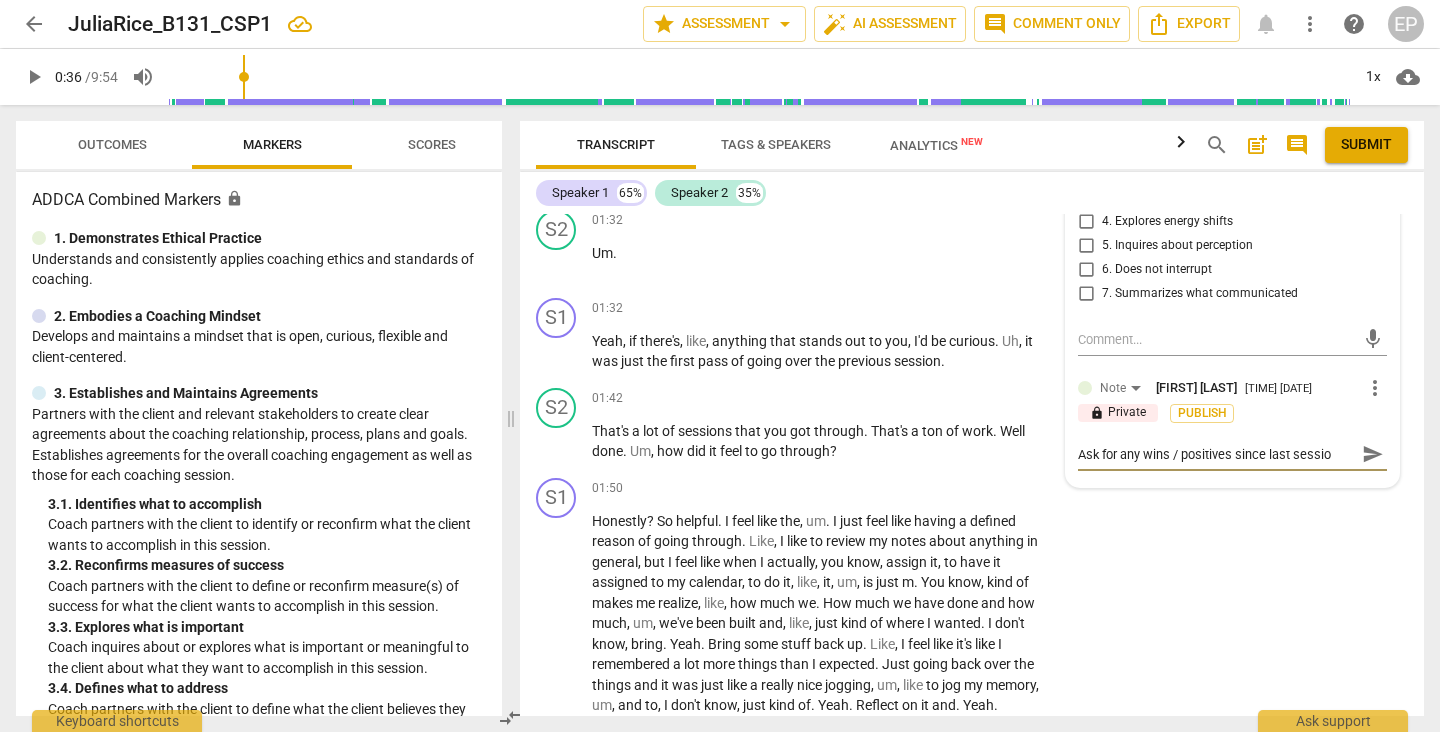 type on "Ask for any wins / positives since last session" 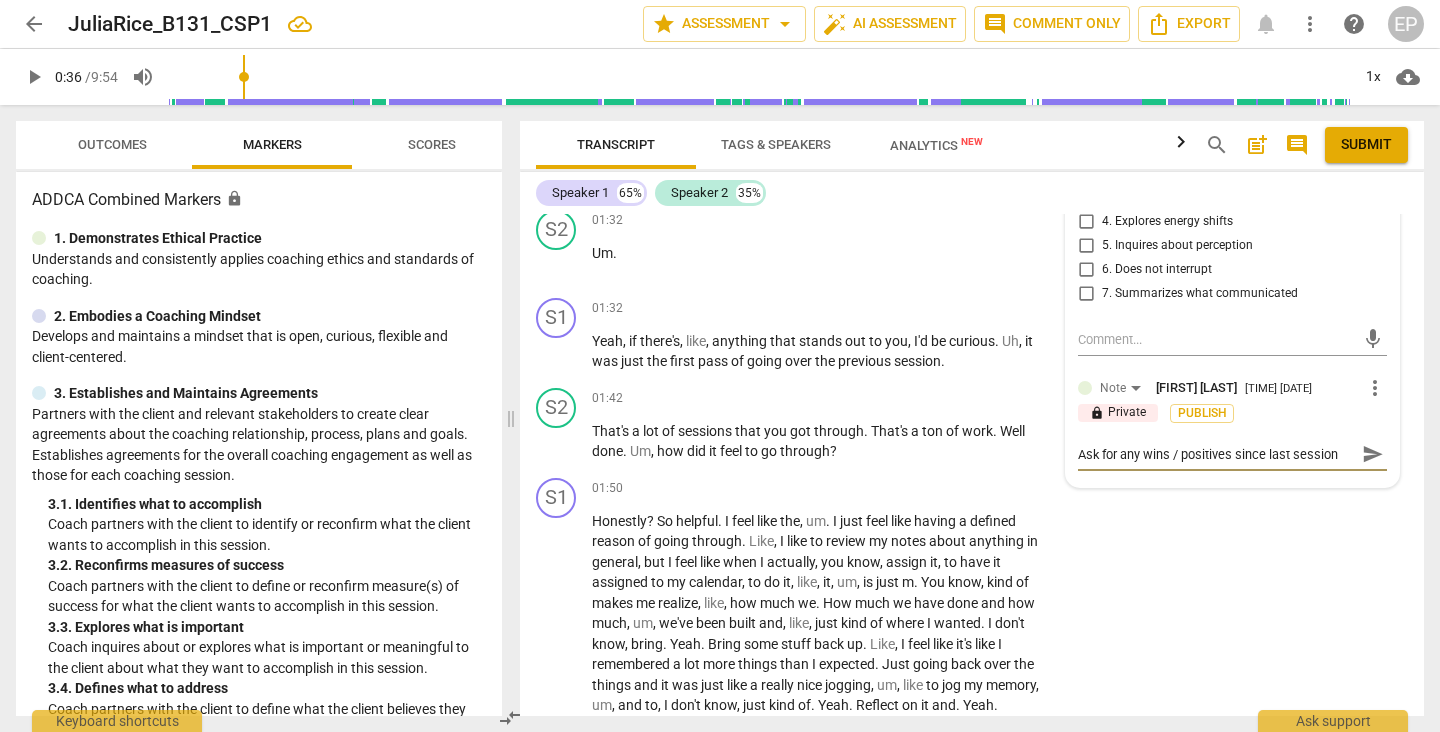 type on "Ask for any wins / positives since last session." 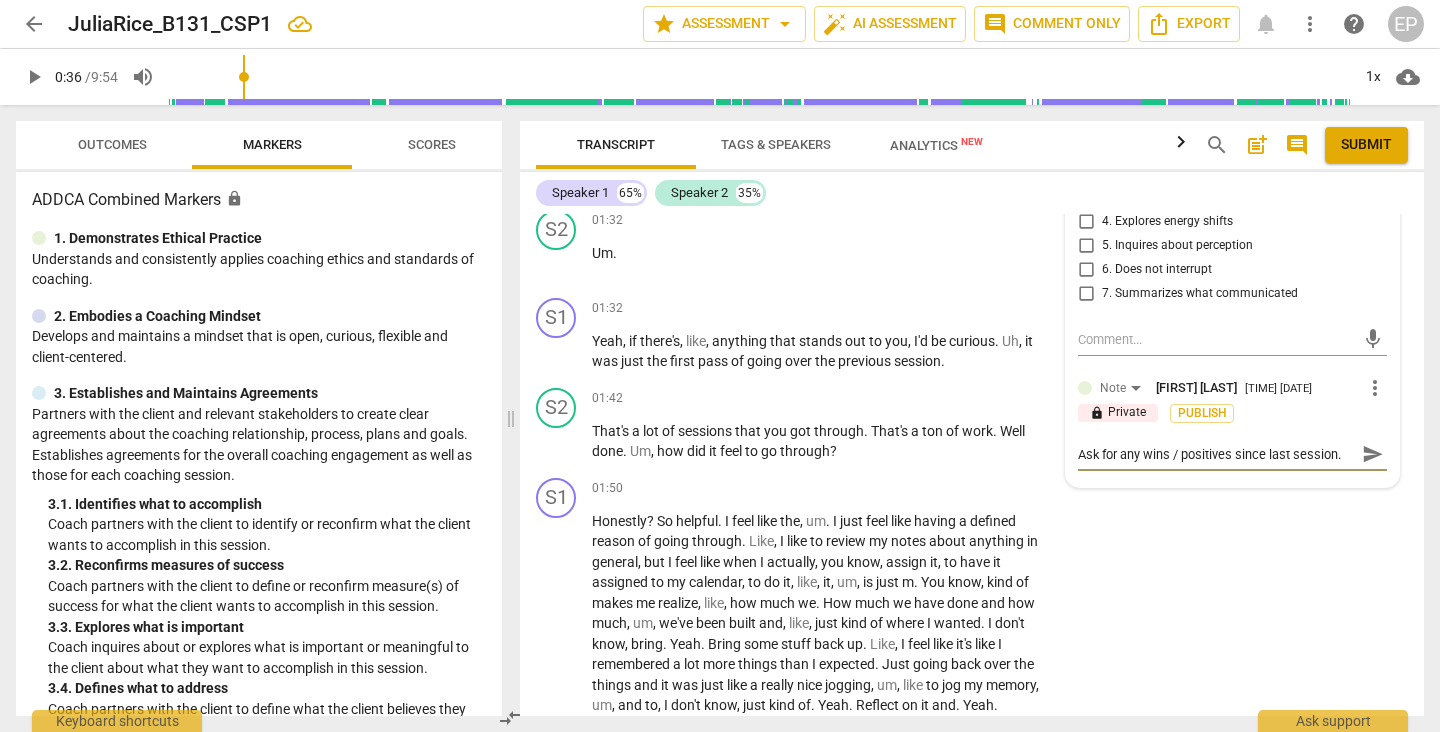 type on "Ask for any wins / positives since last session." 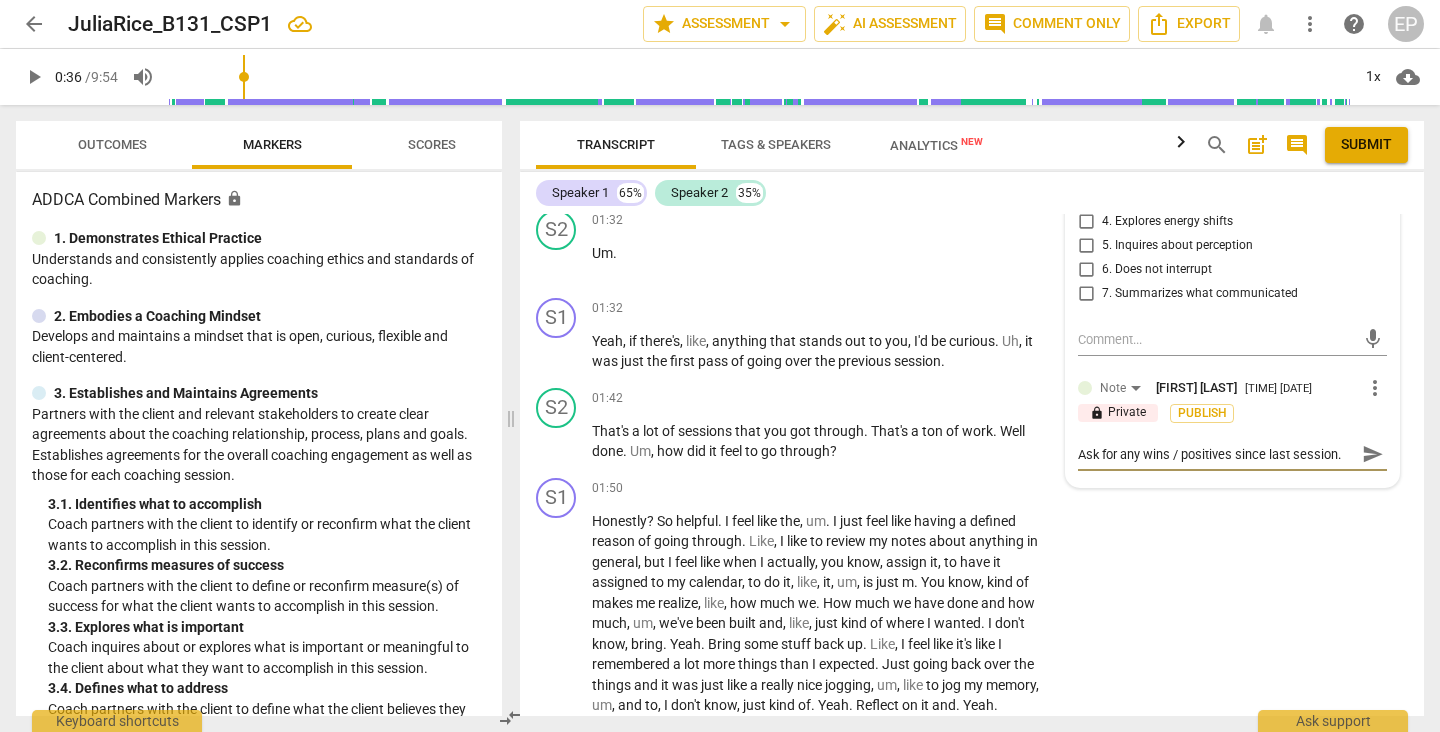 type on "Ask for any wins / positives since last session. w" 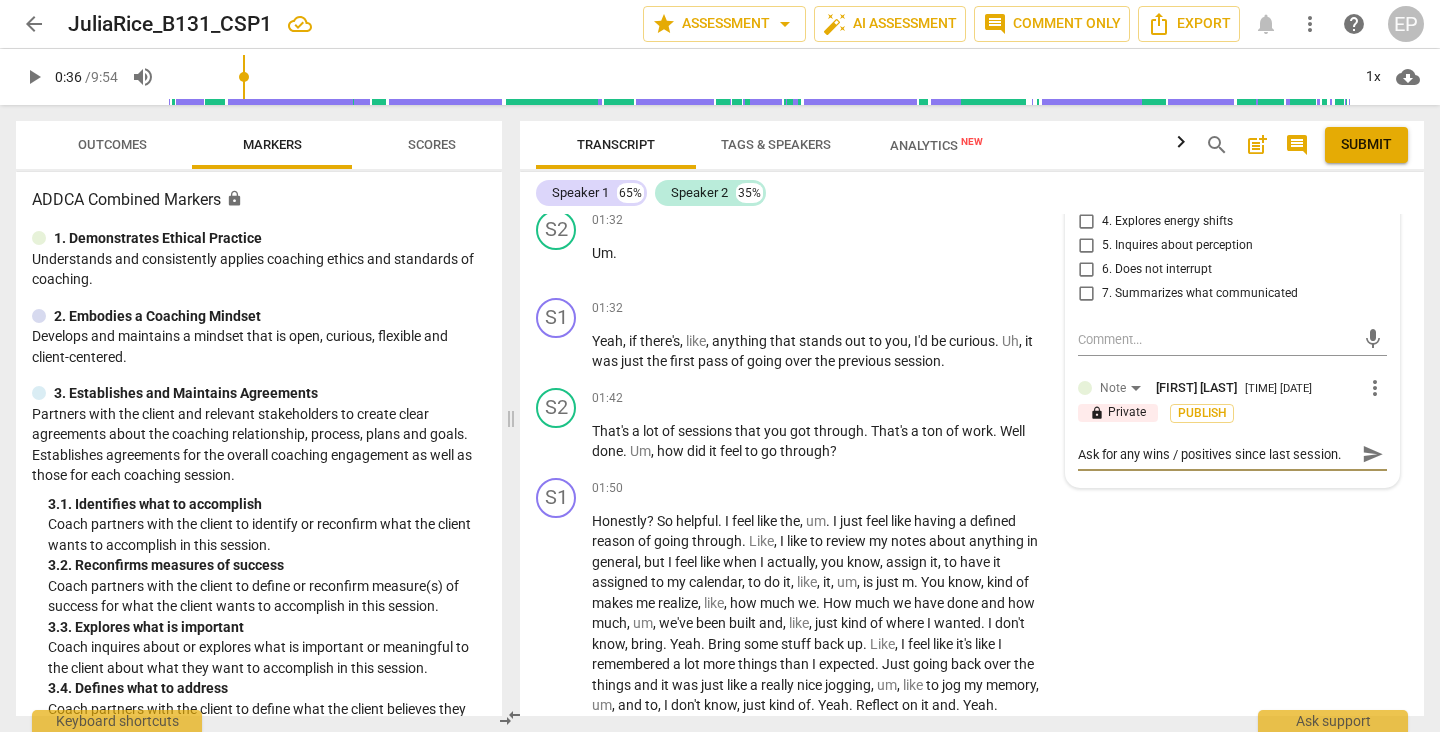 type on "Ask for any wins / positives since last session. w" 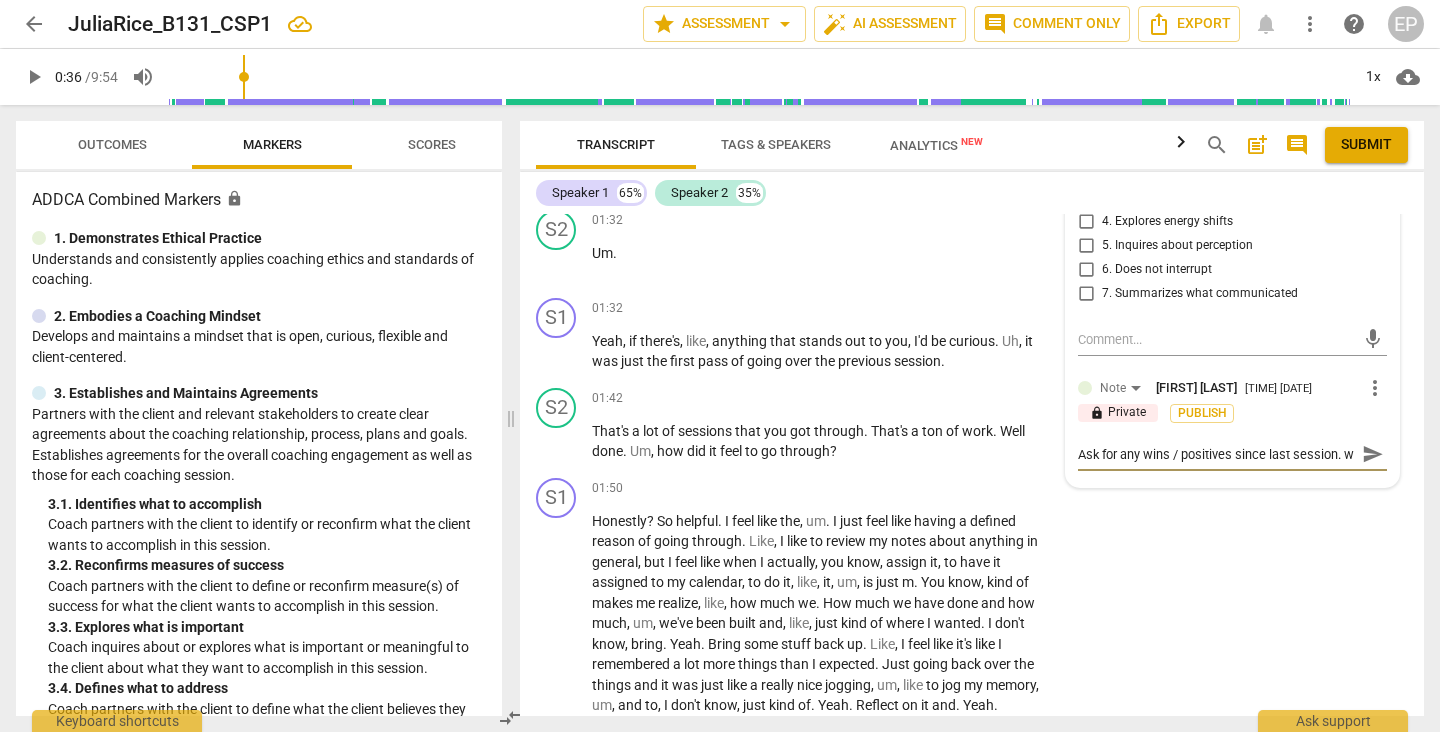 scroll, scrollTop: 17, scrollLeft: 0, axis: vertical 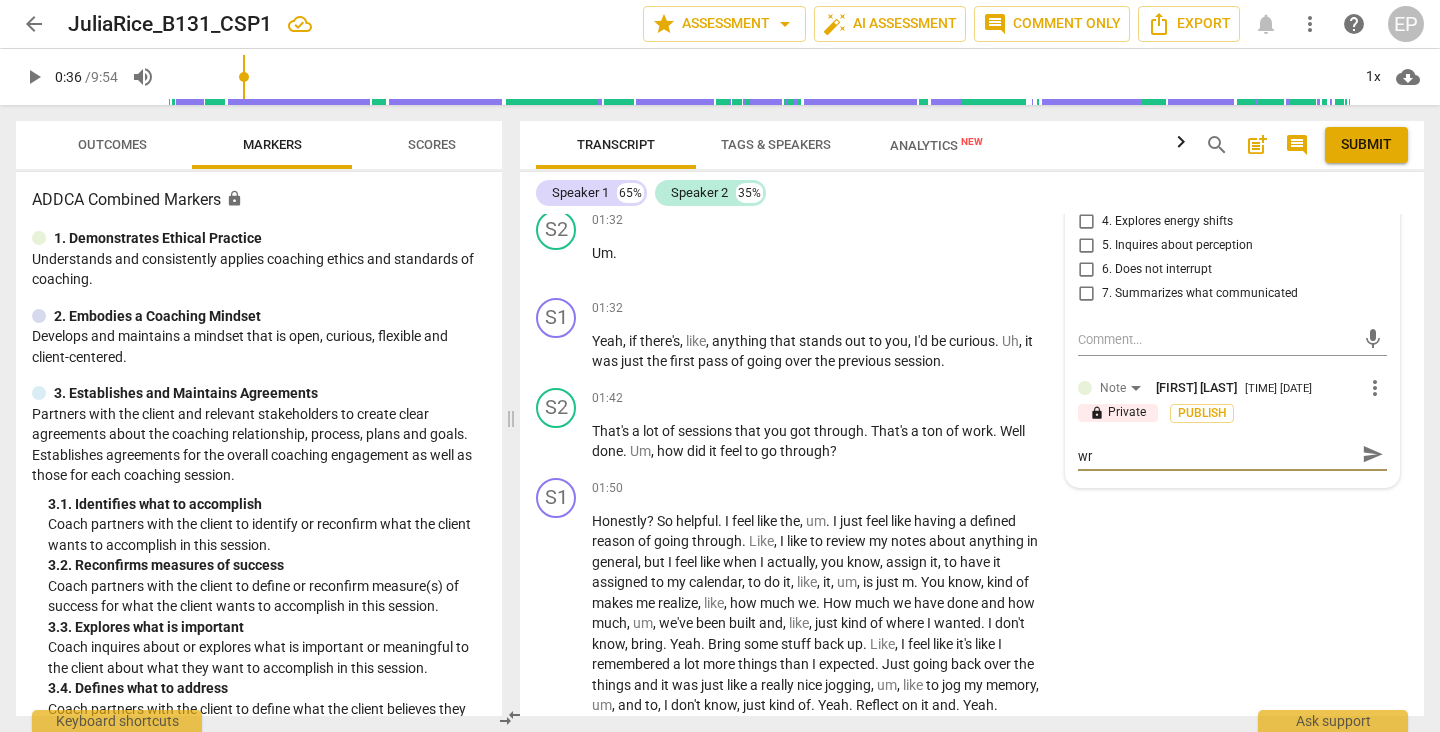 type on "Ask for any wins / positives since last session. wrk" 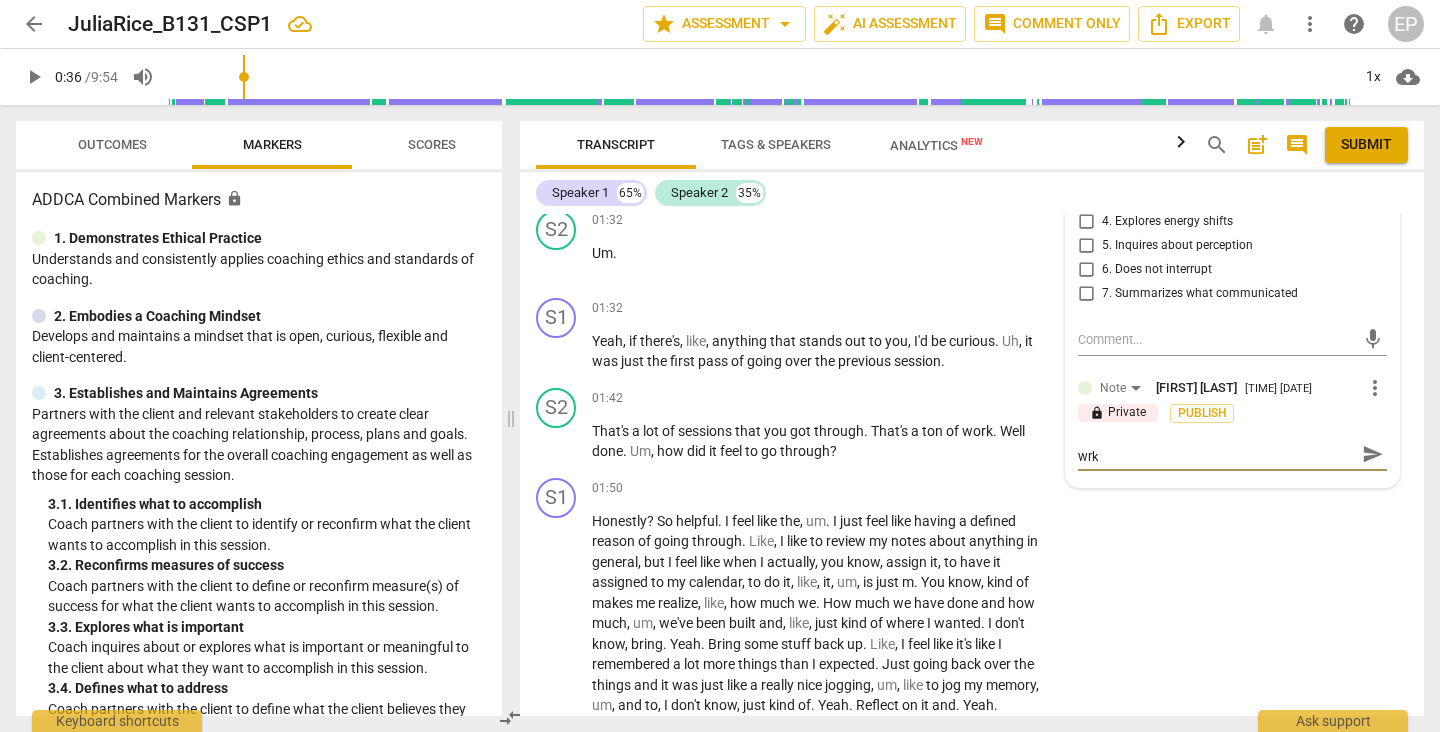type on "Ask for any wins / positives since last session. wrki" 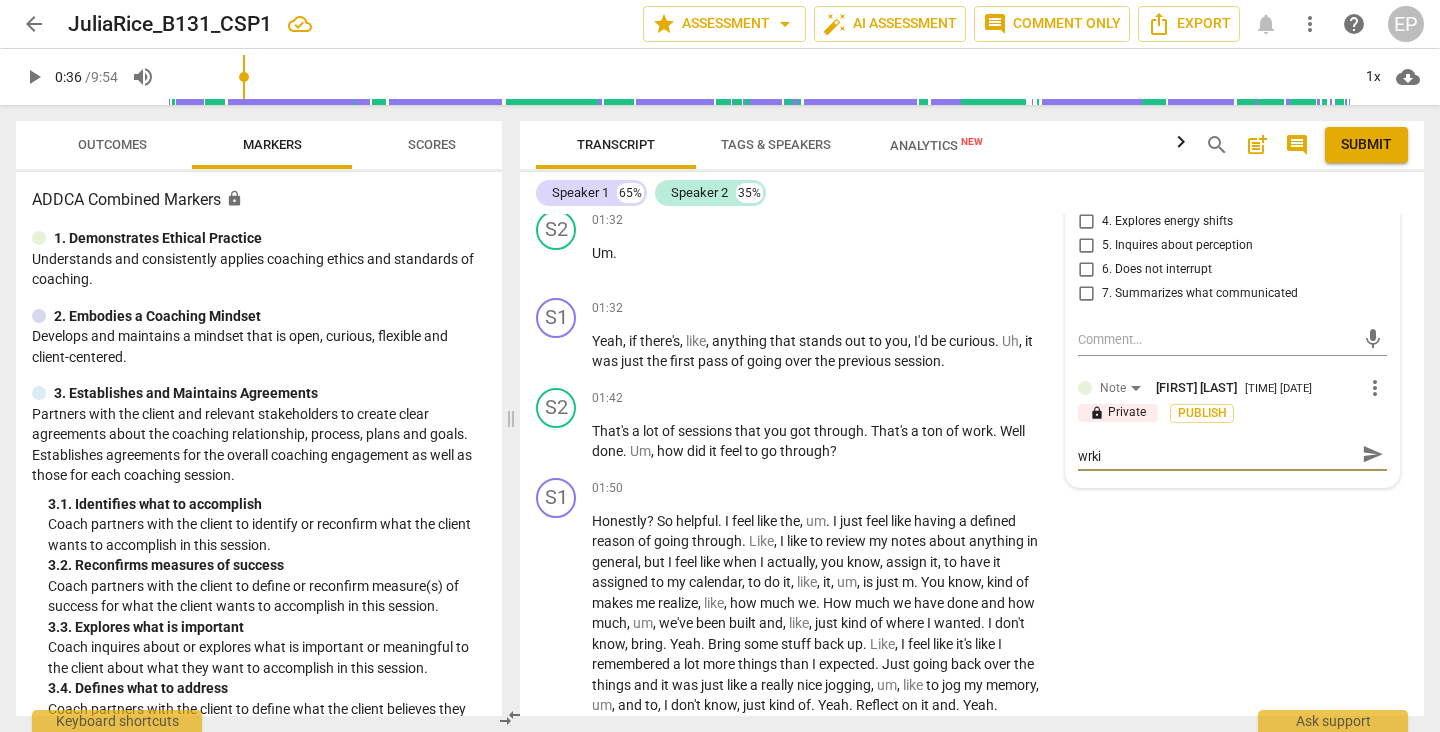 type on "Ask for any wins /  positives since last session. wrkin" 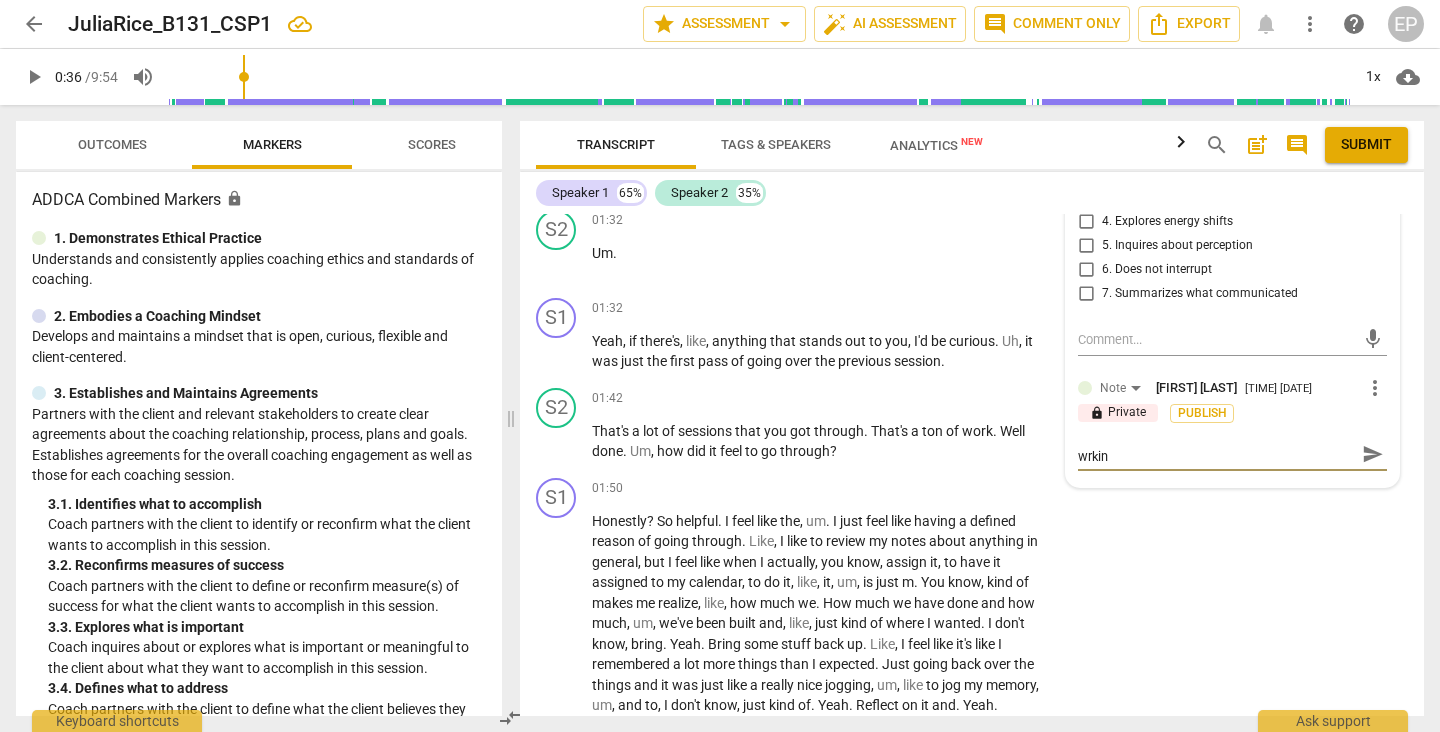 type on "Ask for any wins /  positives since last session. wrking" 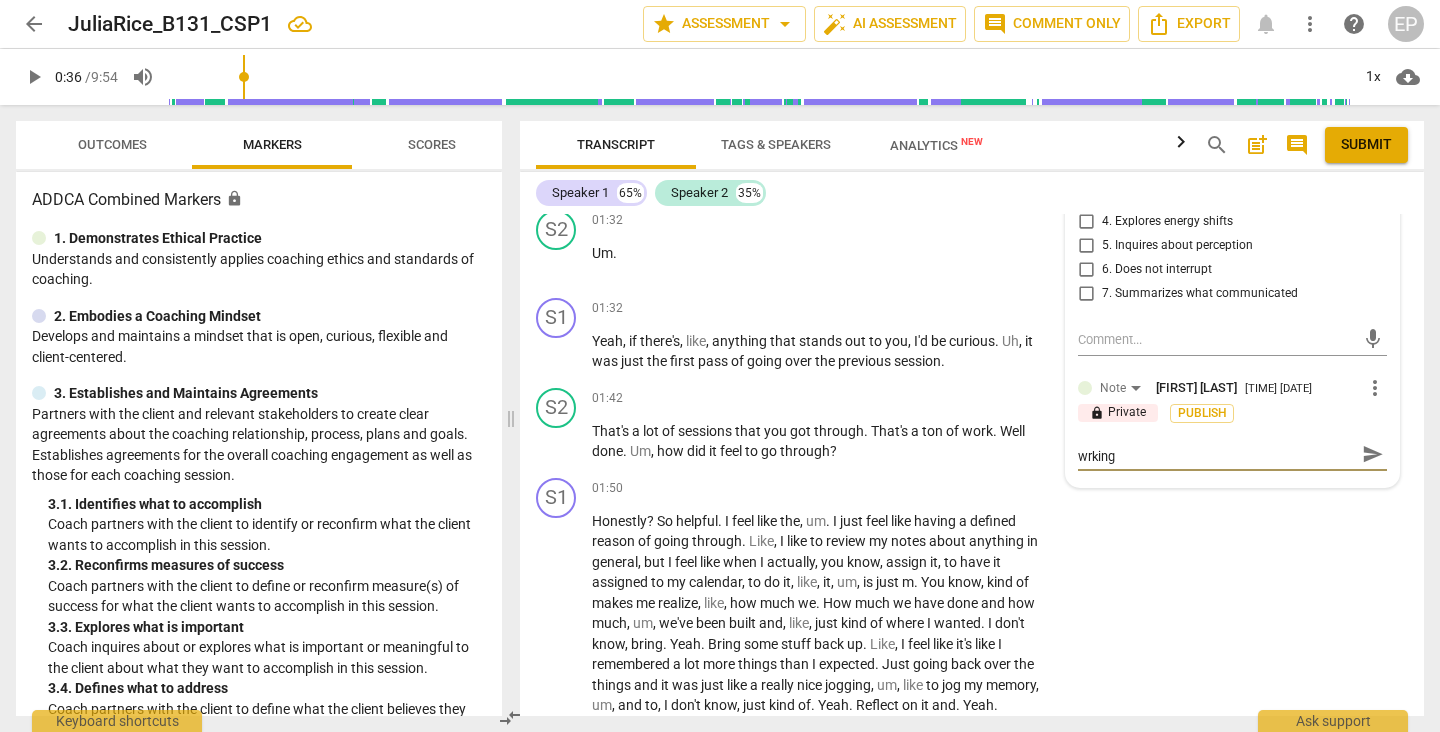 scroll, scrollTop: 0, scrollLeft: 0, axis: both 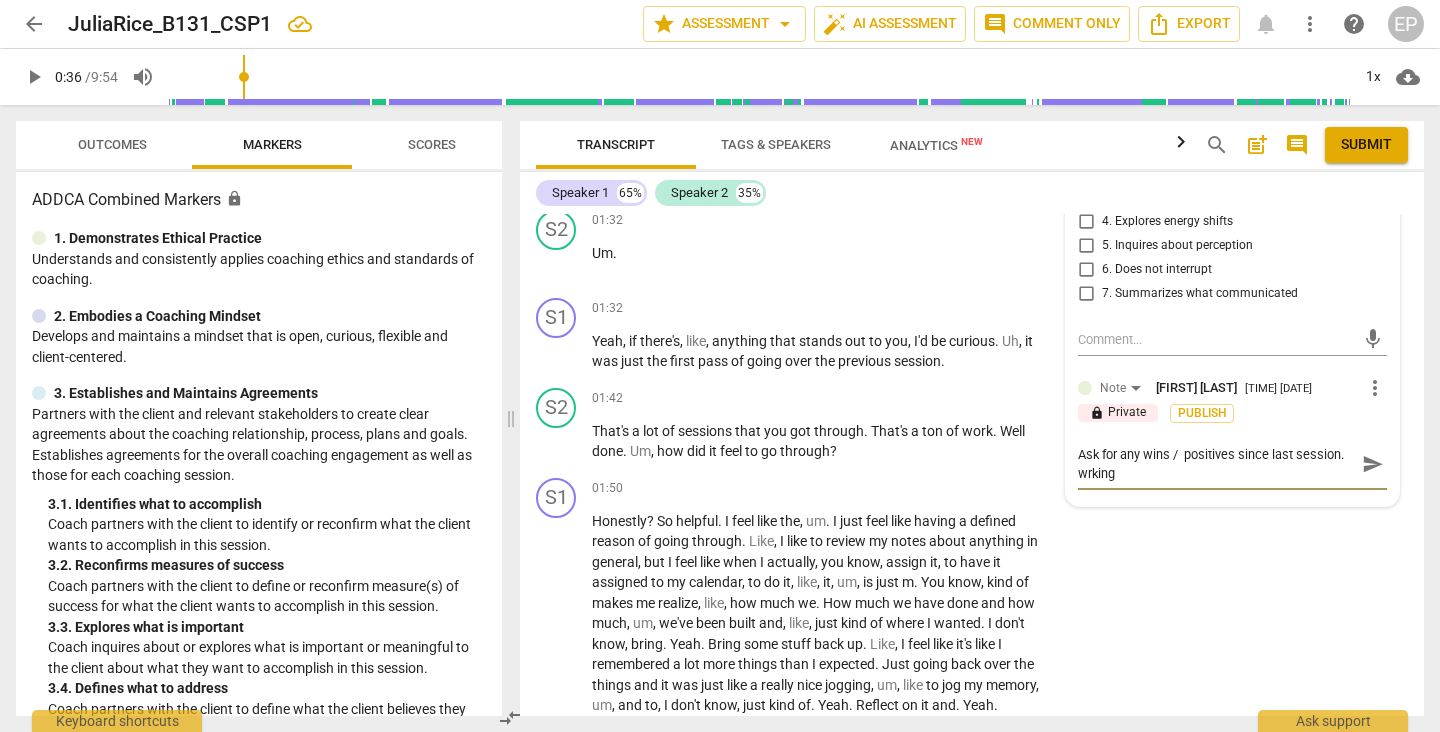 type on "Ask for any wins /  positives since last session. working" 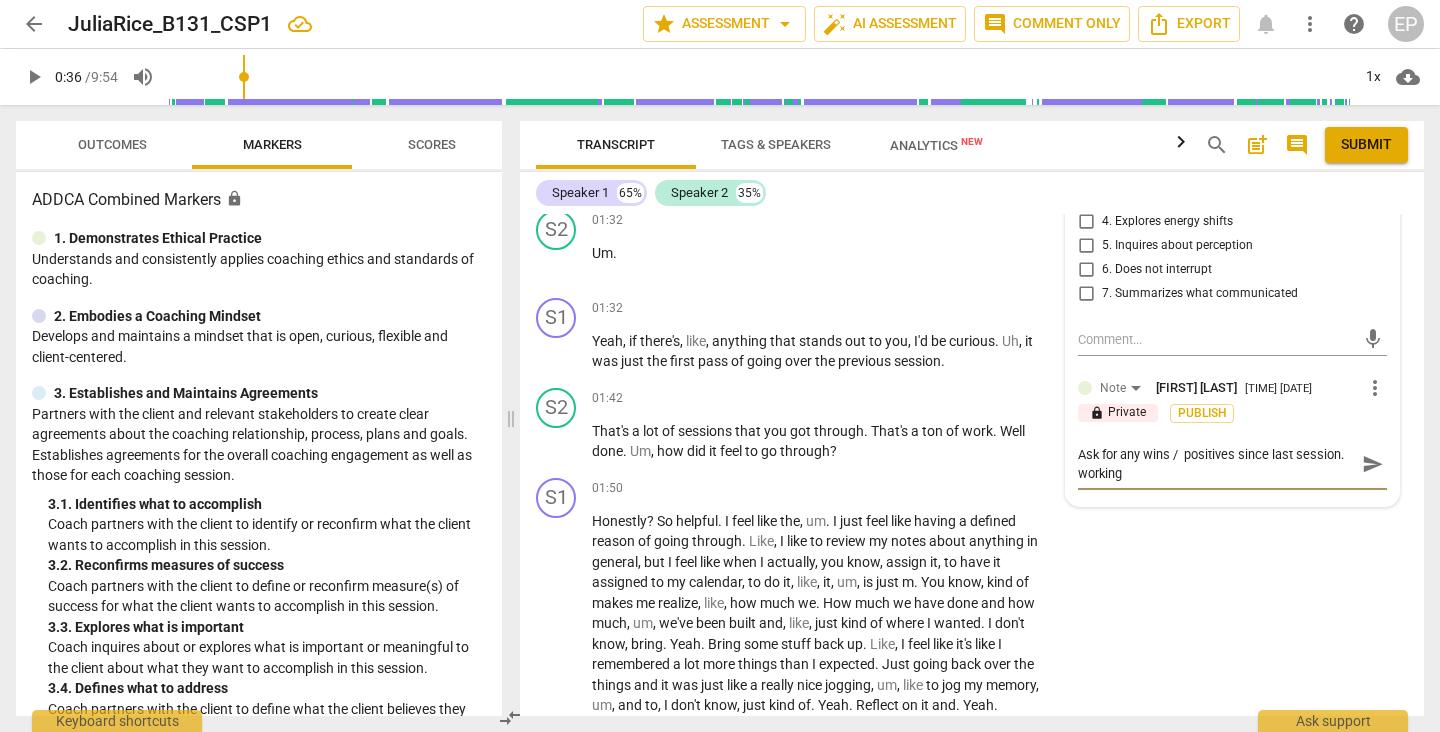 type on "Ask for any wins /  positives since last session. working t" 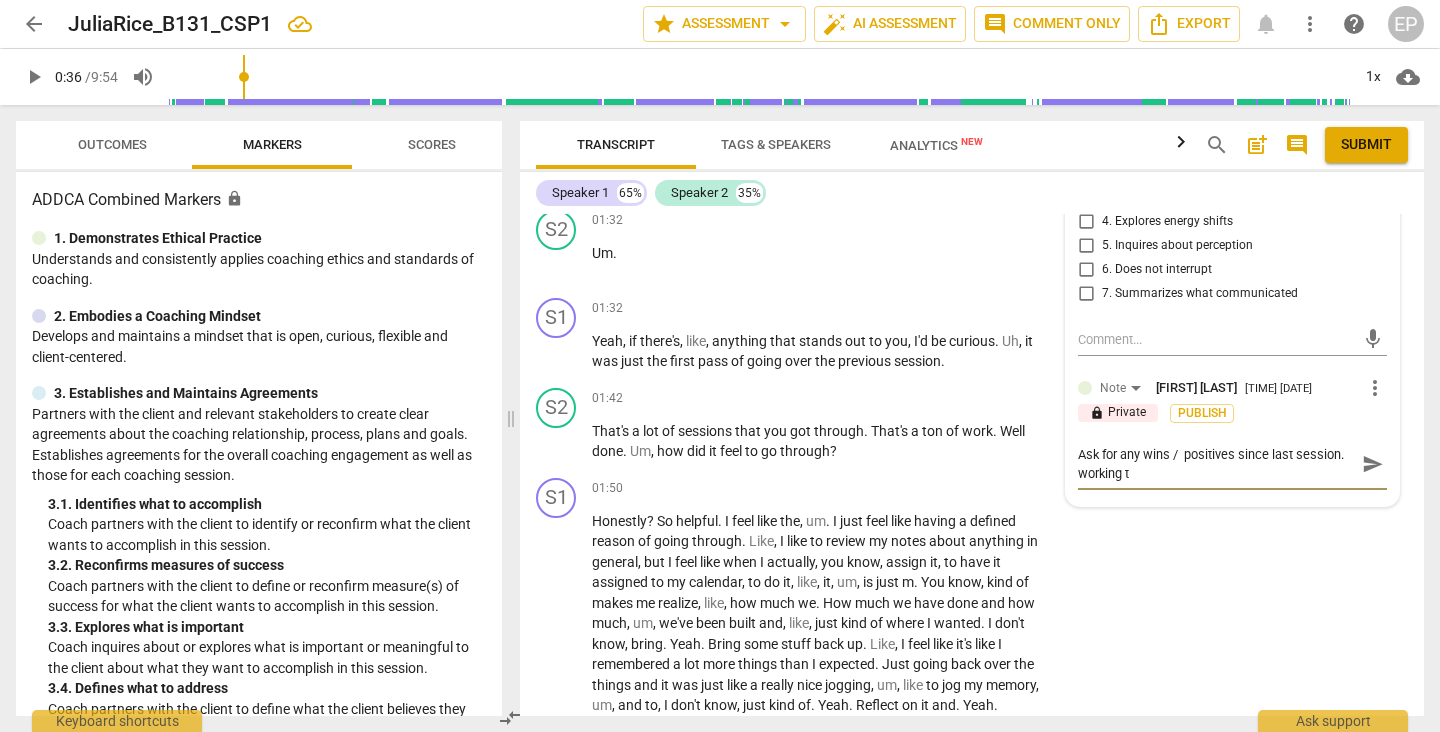 type on "Ask for any wins /  positives since last session. working to" 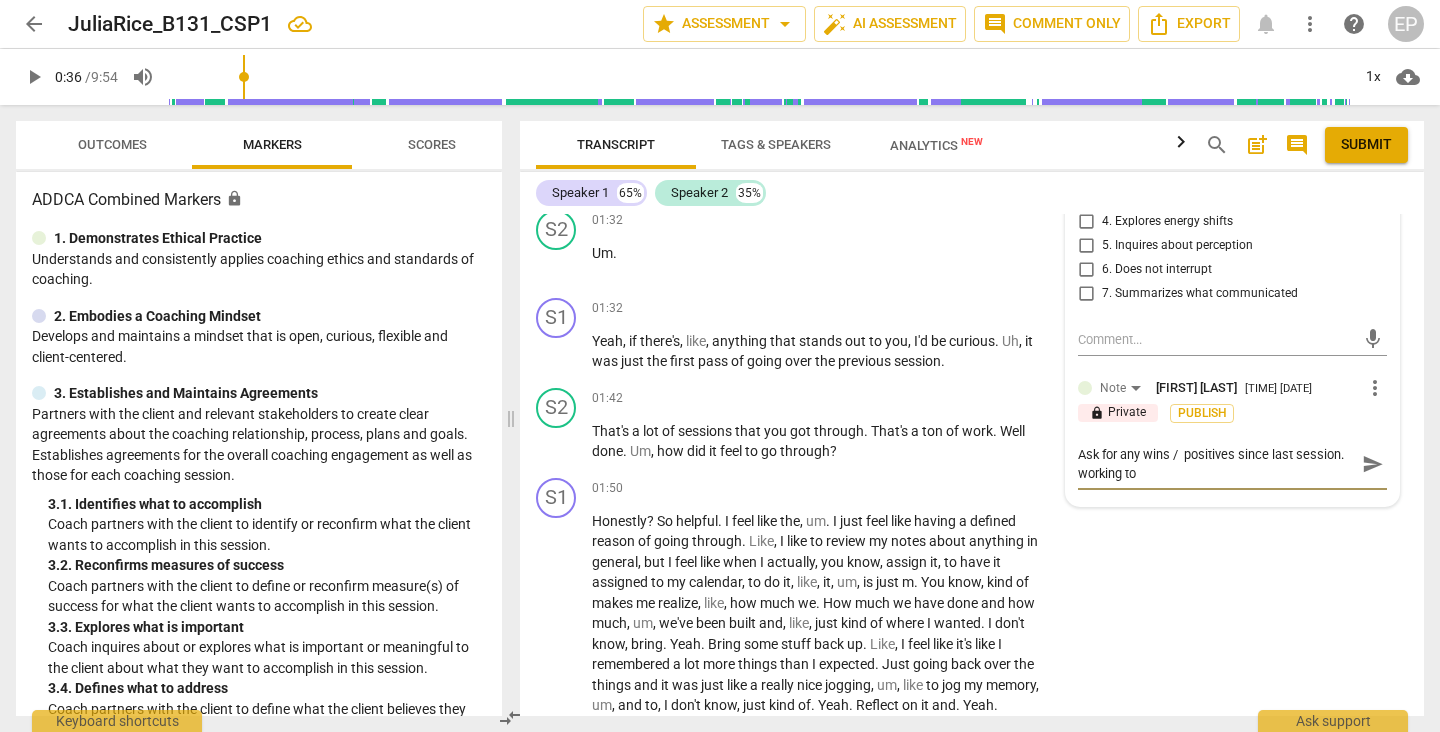type on "Ask for any wins /  positives since last session. working tow" 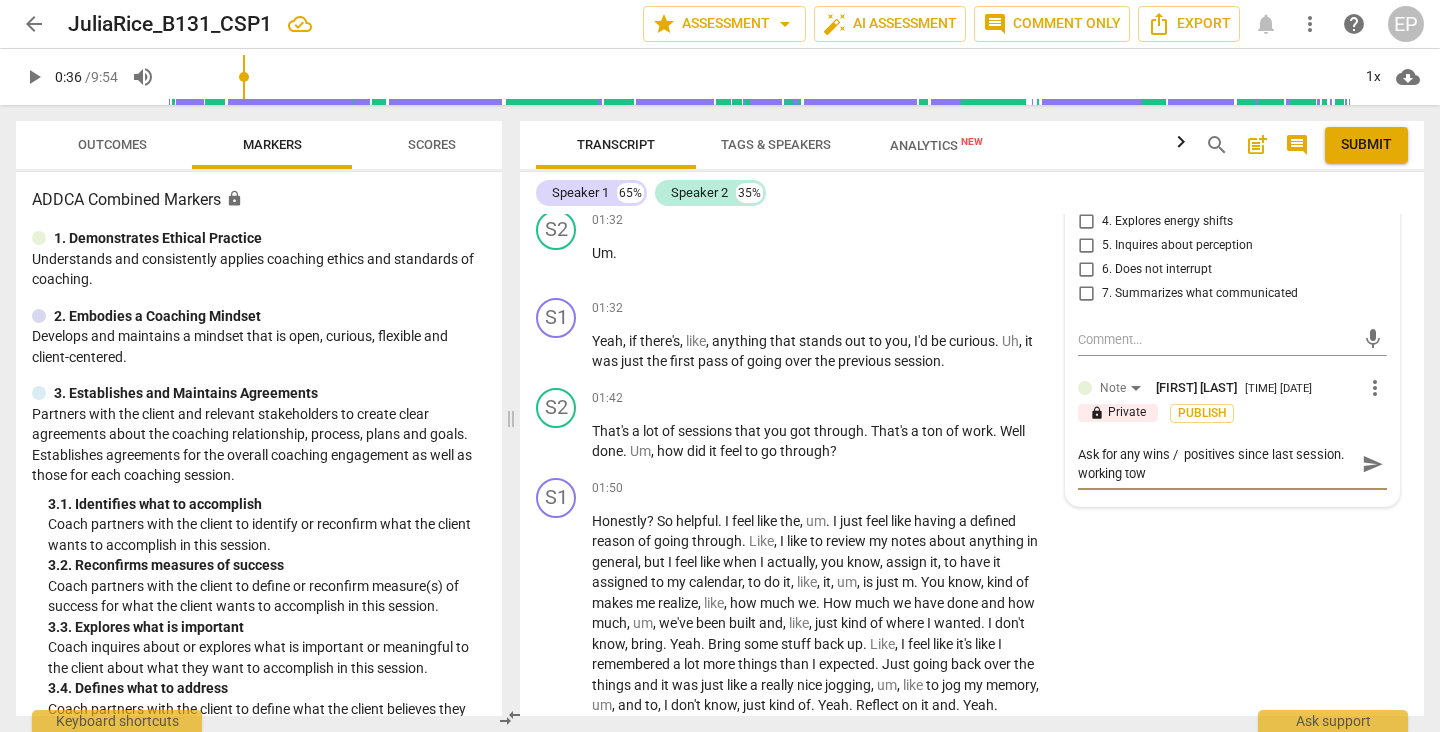 type on "Ask for any wins / positives since last session. working towa" 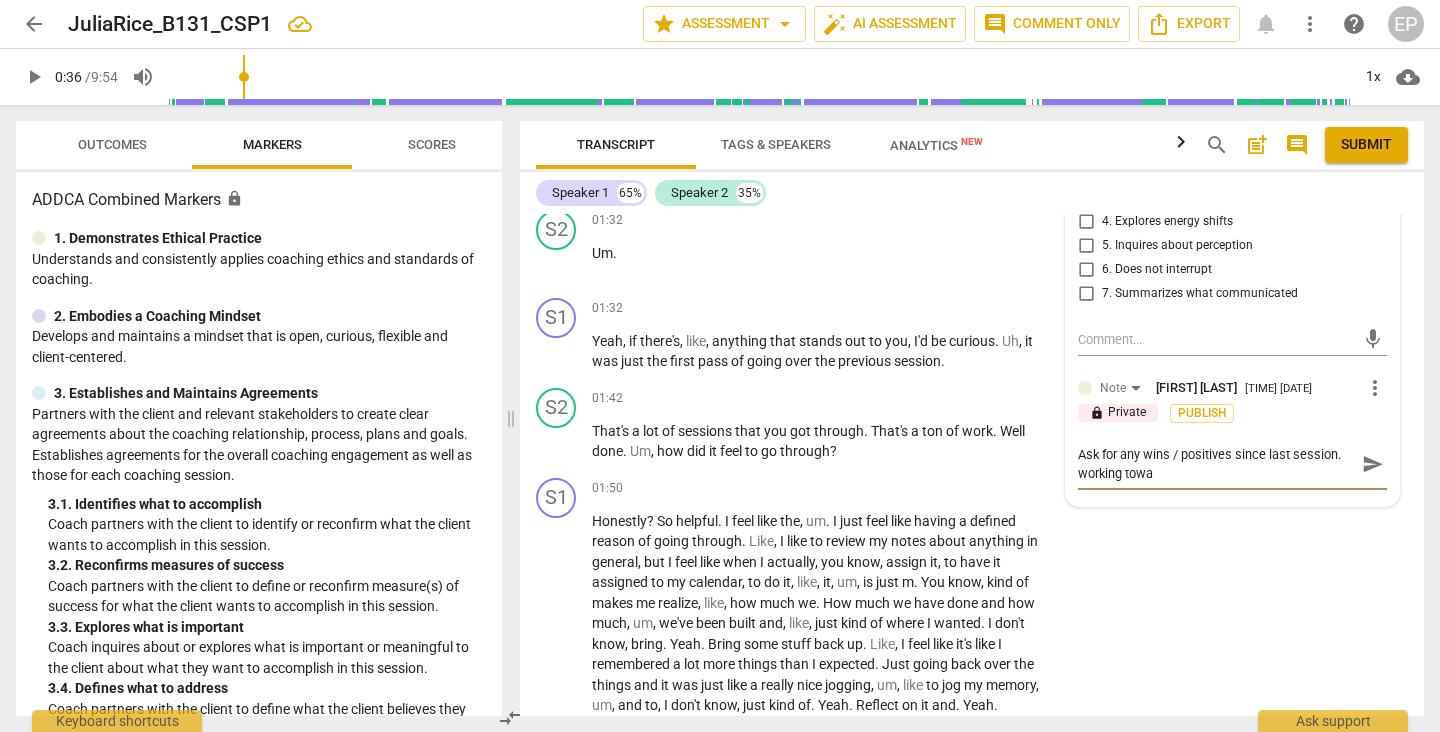type on "Ask for any wins / positives since last session. working towar" 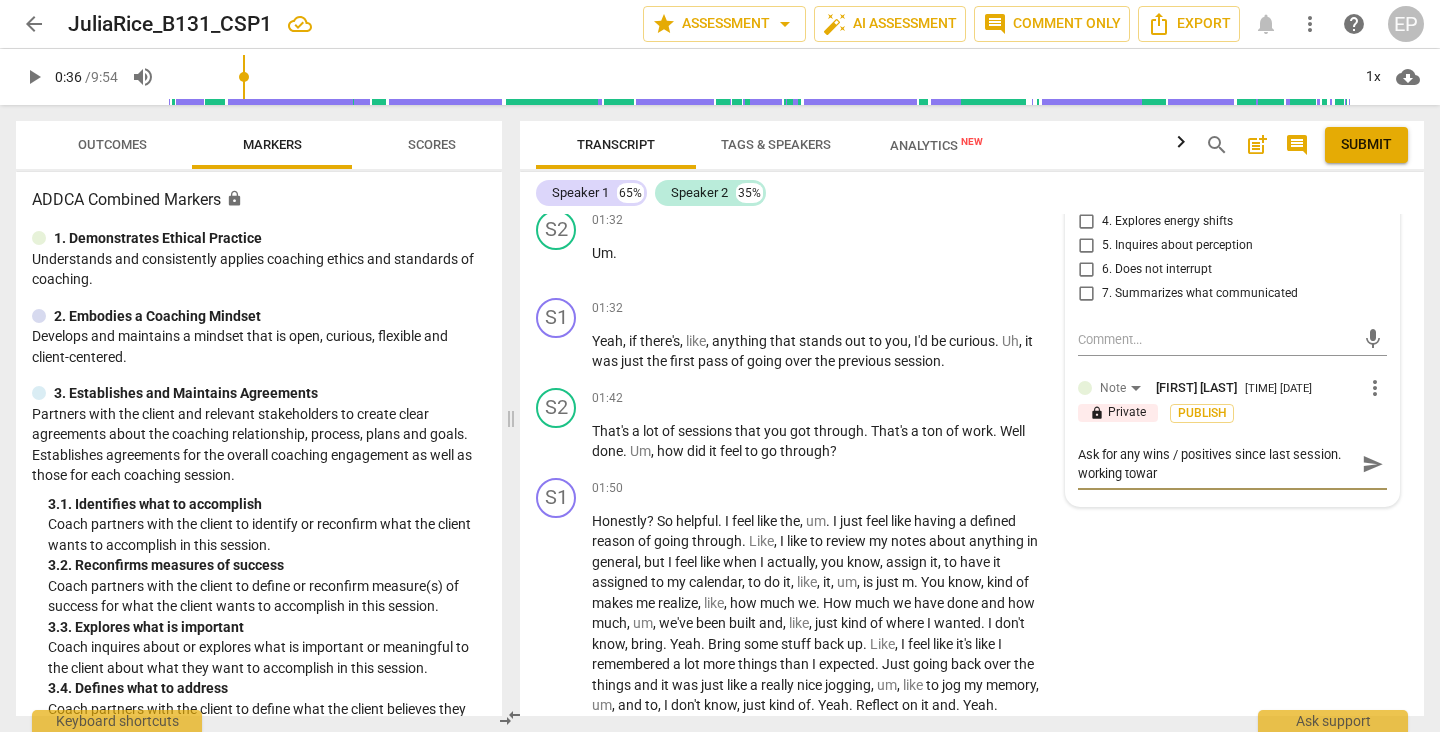 type on "Ask for any wins /  positives since last session. working toward" 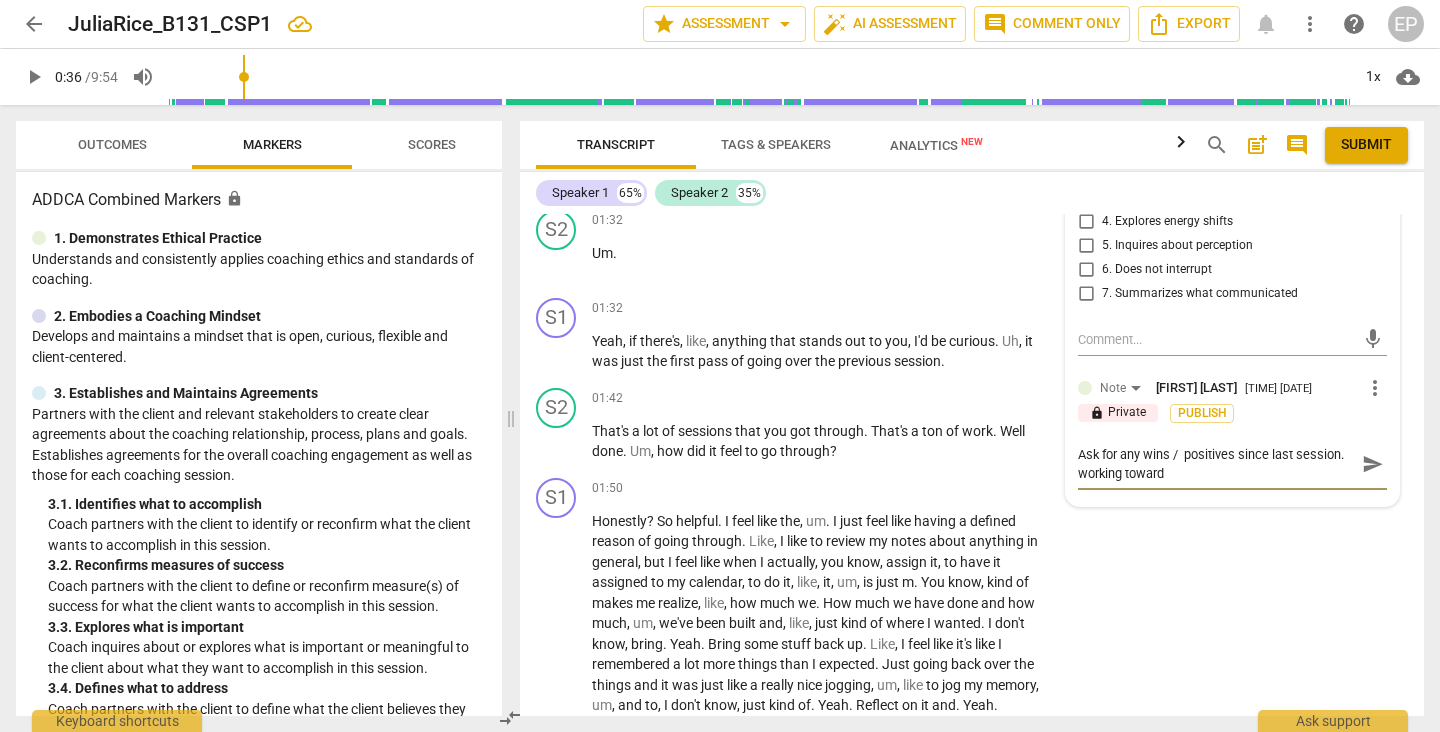 type on "Ask for any wins /  positives since last session. working towards" 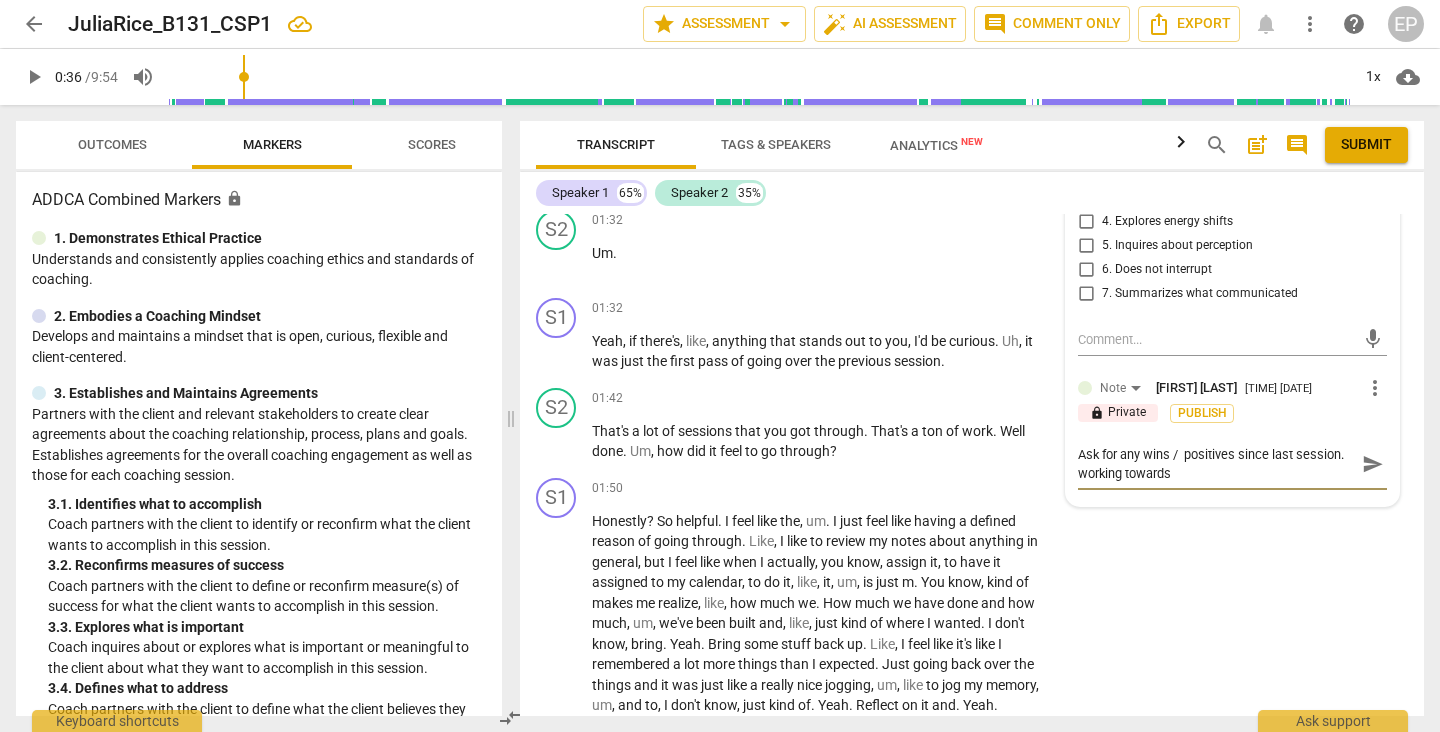 type on "Ask for any wins /  positives since last session. working towards" 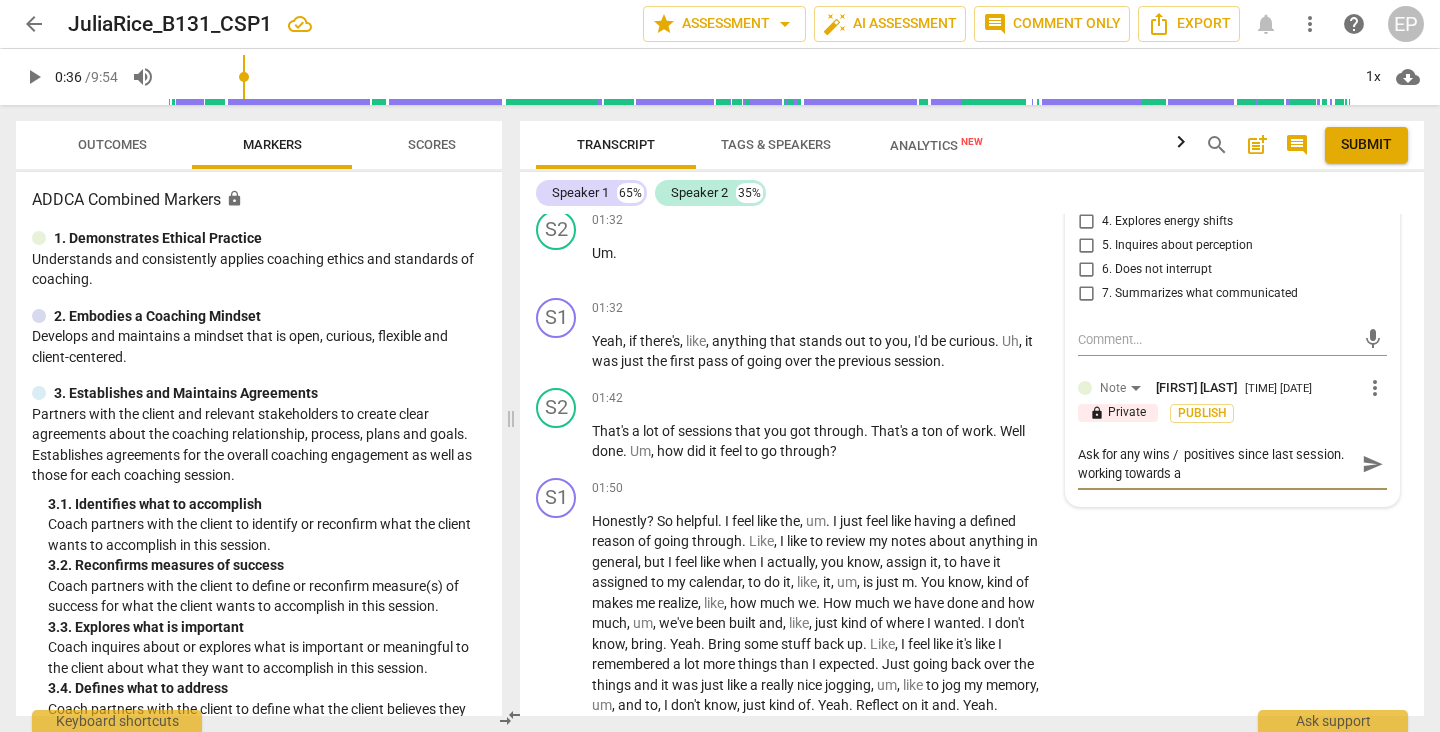type on "Ask for any wins /  positives since last session. working towards a" 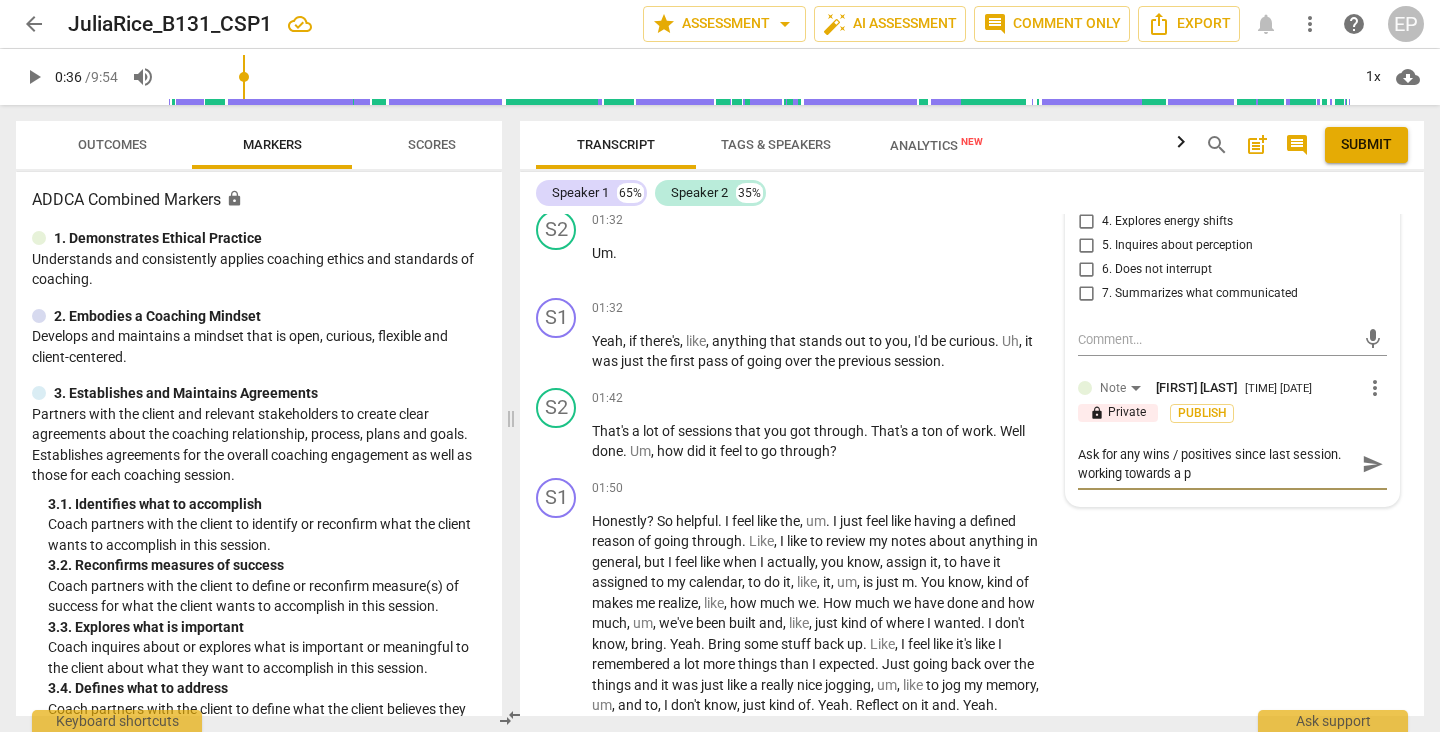 type on "Ask for any wins /  positives since last session. working towards a po" 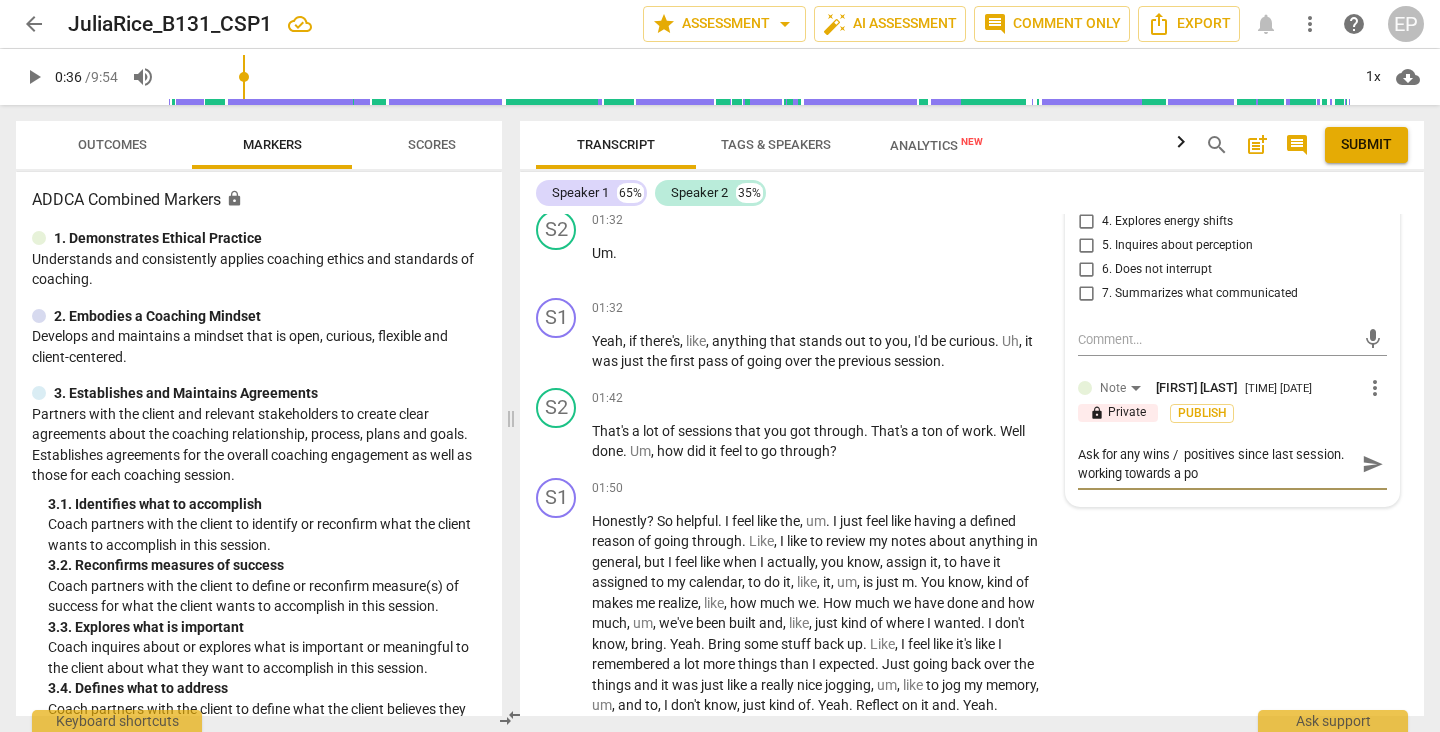 type on "Ask for any wins / positives since last session. working towards a pos" 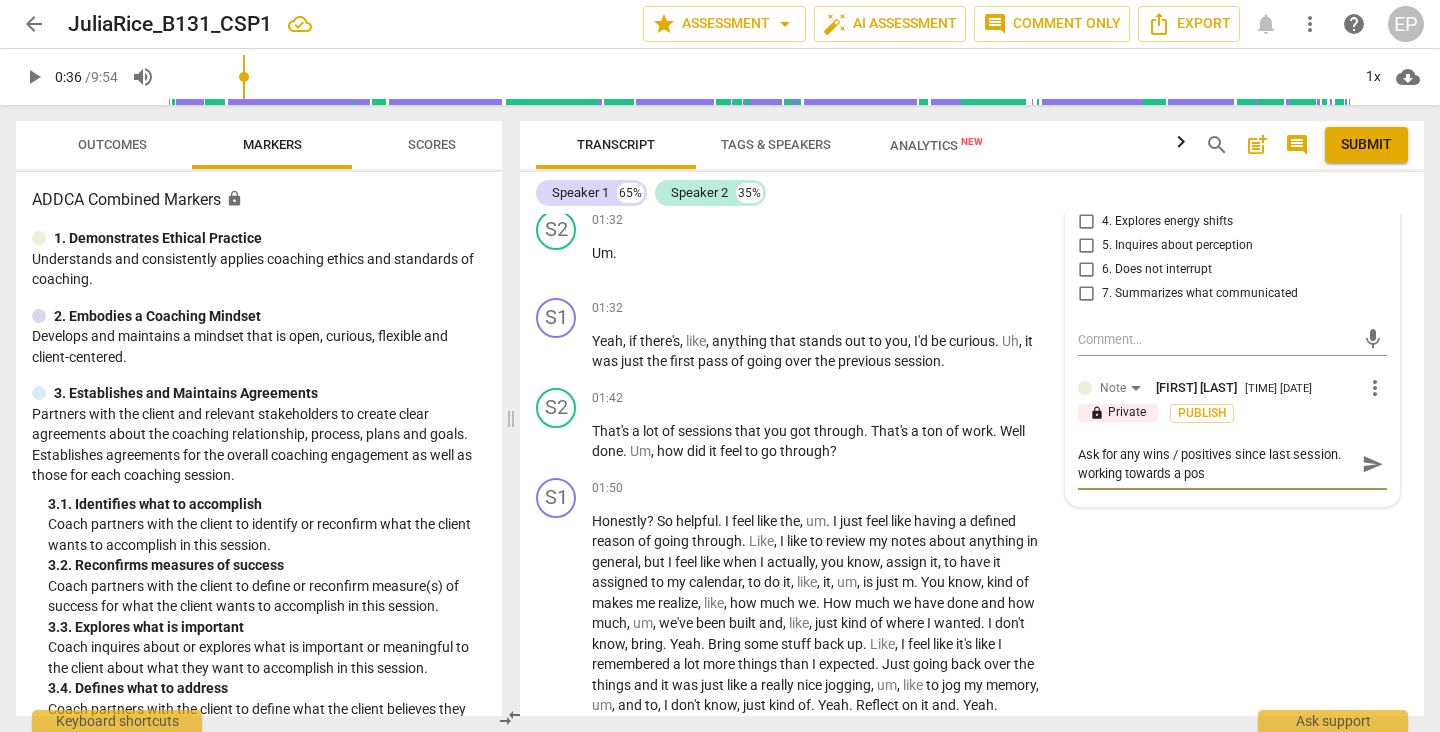 type on "Ask for any wins /  positives since last session. working towards a posi" 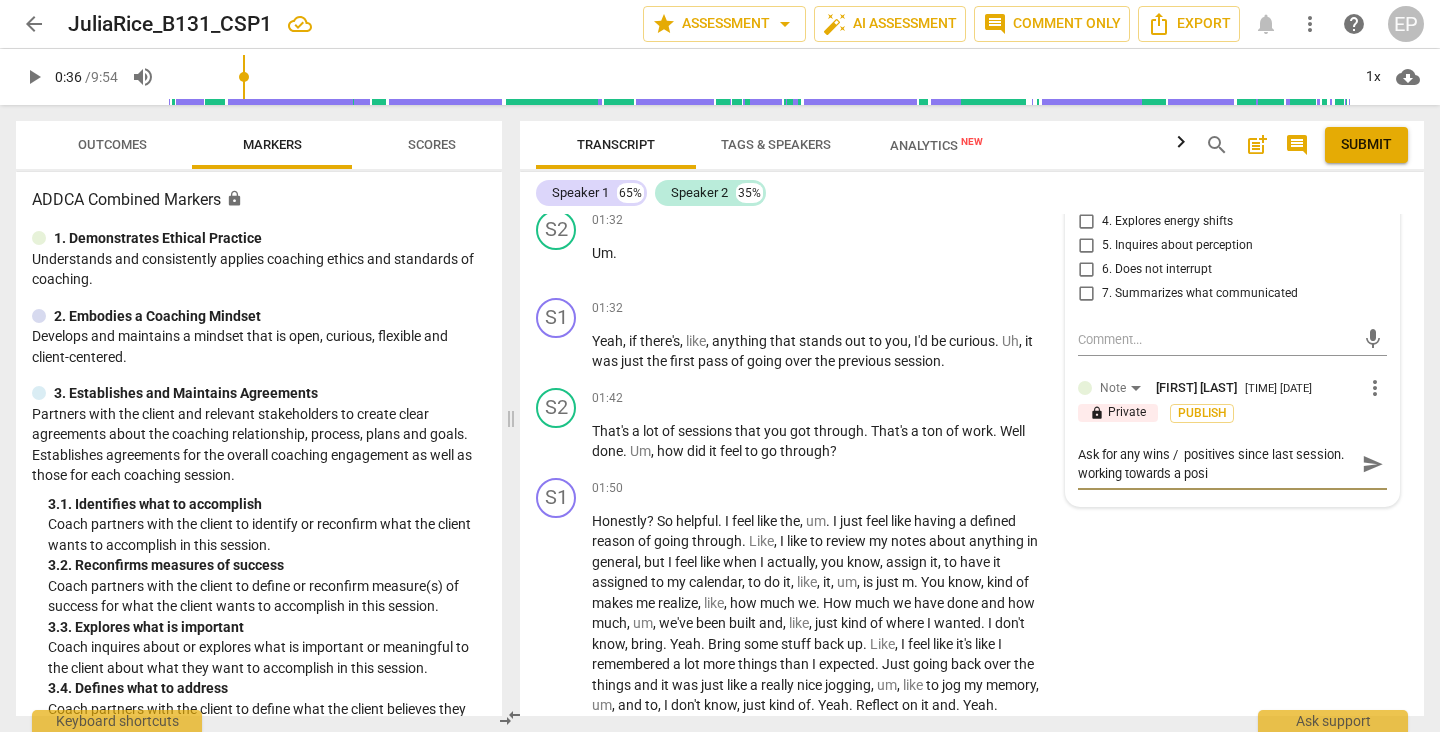 type on "Ask for any wins /  positives since last session. working towards a posit" 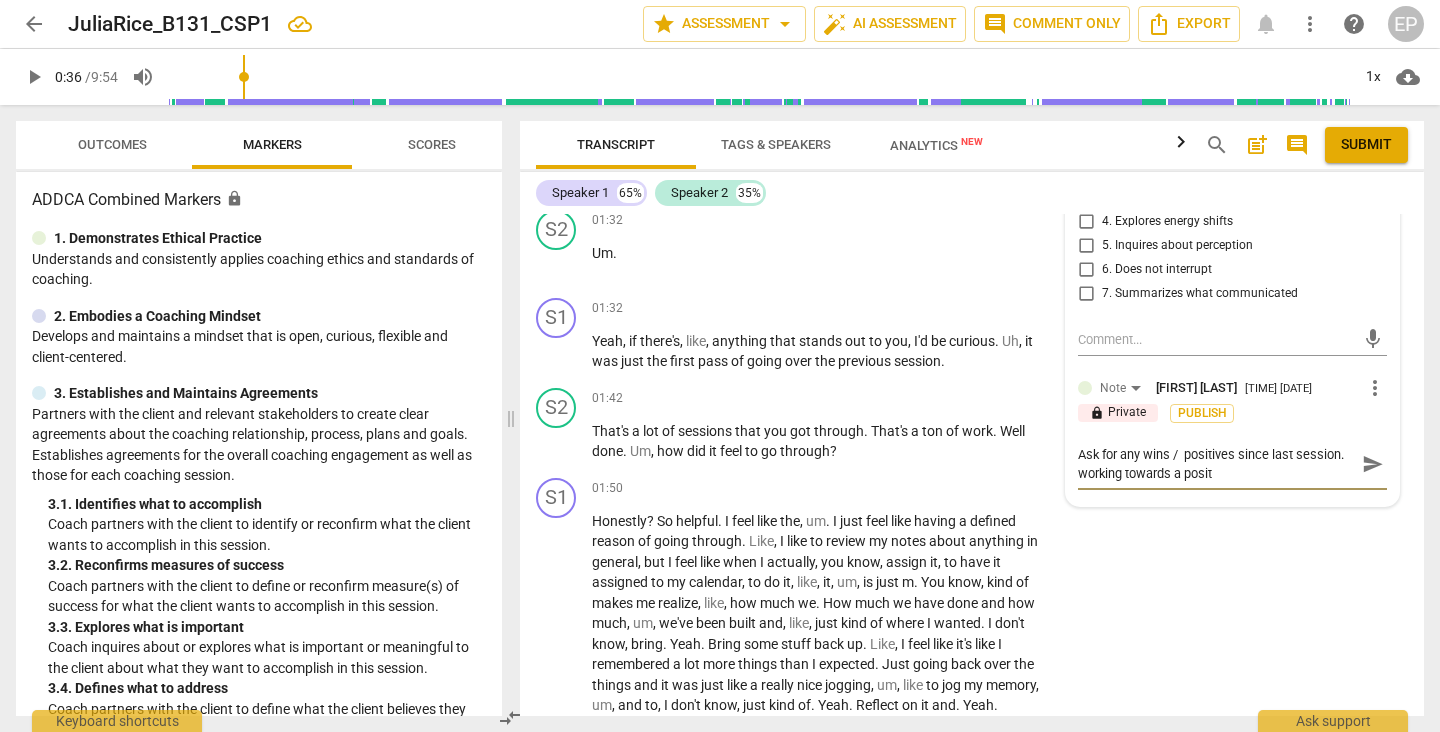 type on "Ask for any wins / positives since last session. working towards a positv" 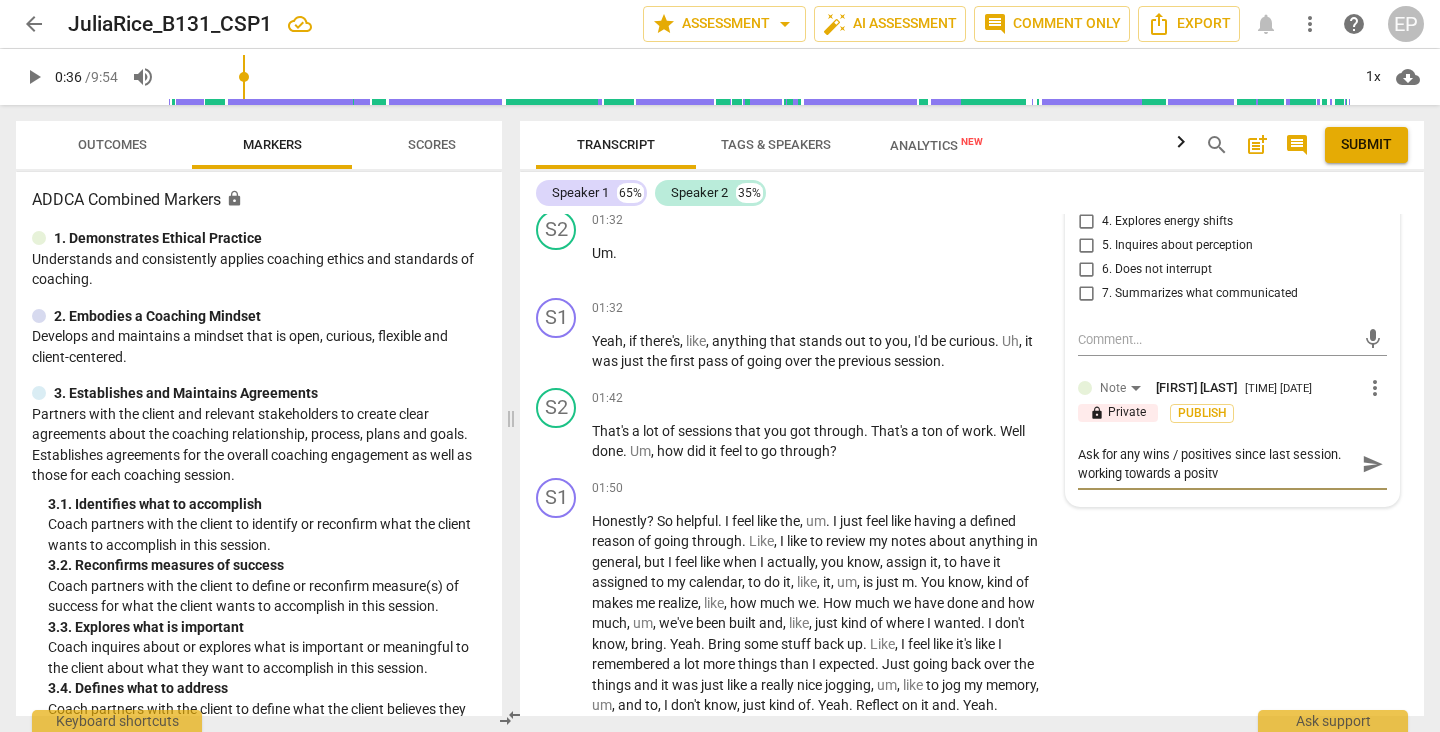 type on "Ask for any wins / positives since last session. working towards a positve" 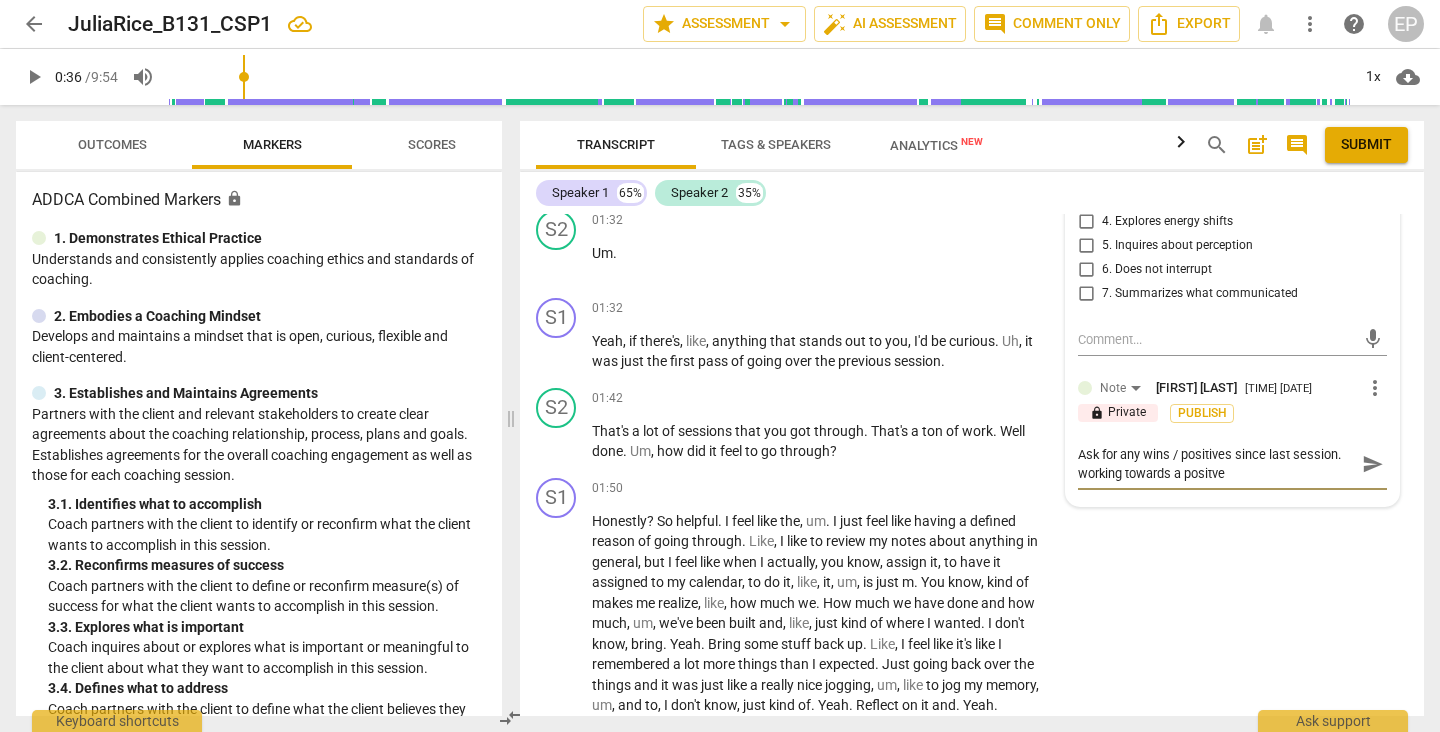 type on "Ask for any wins / positives since last session. working towards a positive" 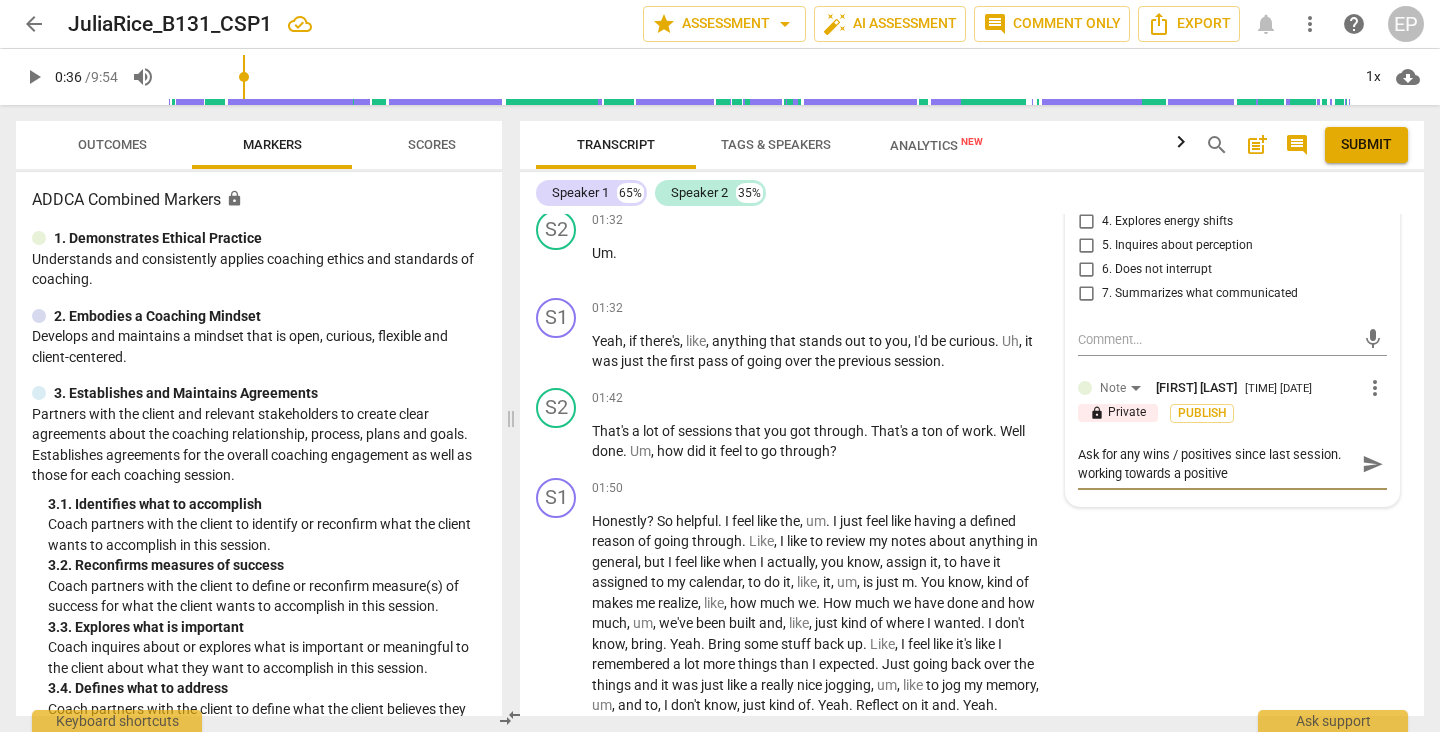type on "Ask for any wins /  positives since last session. working towards a positive c" 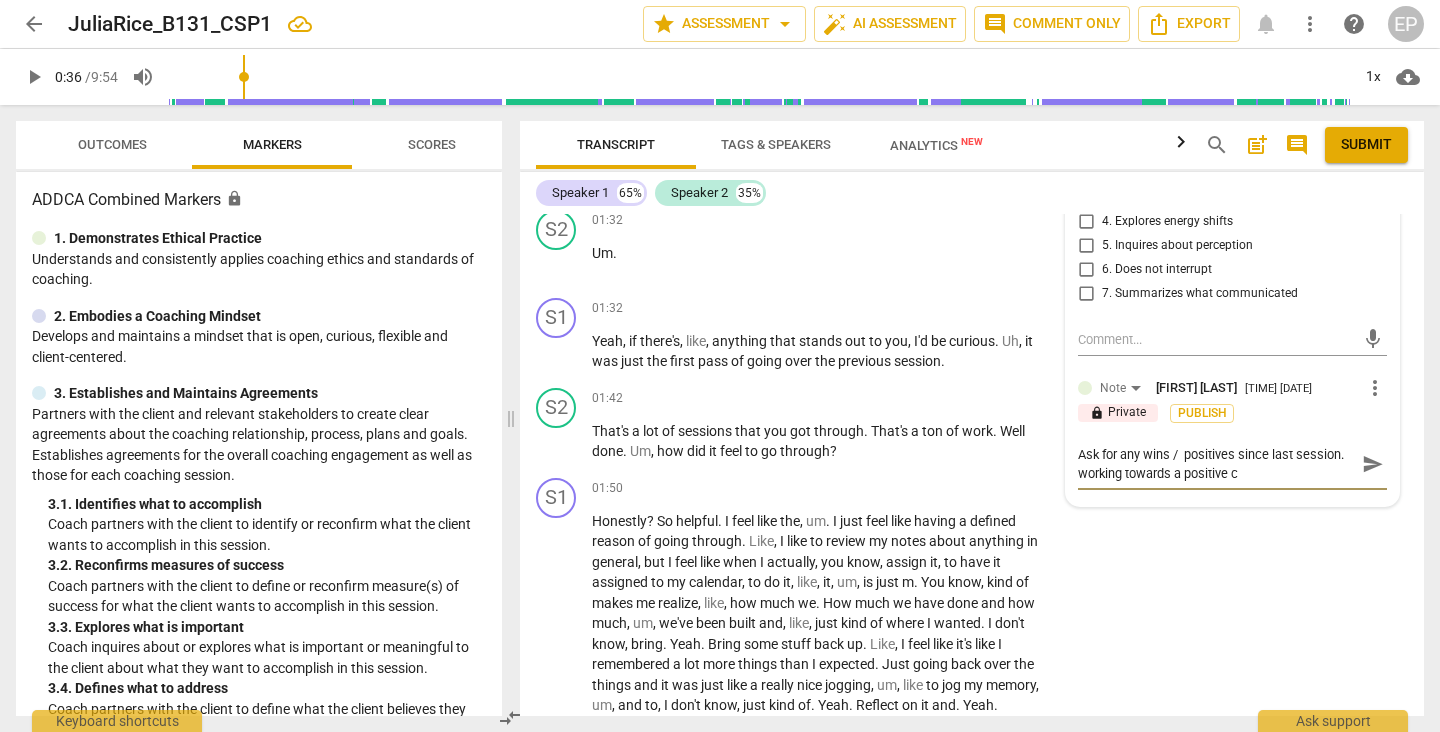 type on "Ask for any wins /  positives since last session. working towards a positive co" 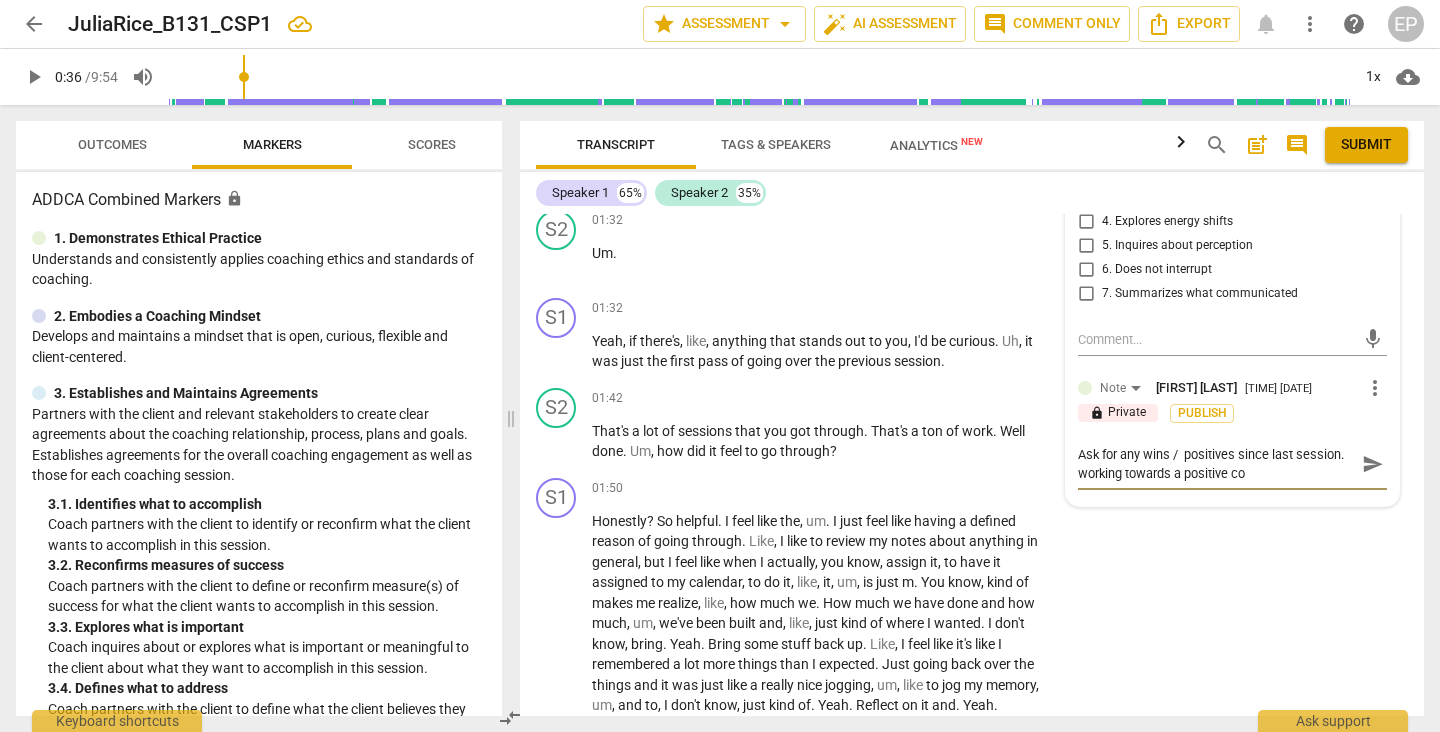 type on "Ask for any wins / positives since last session. working towards a positive coa" 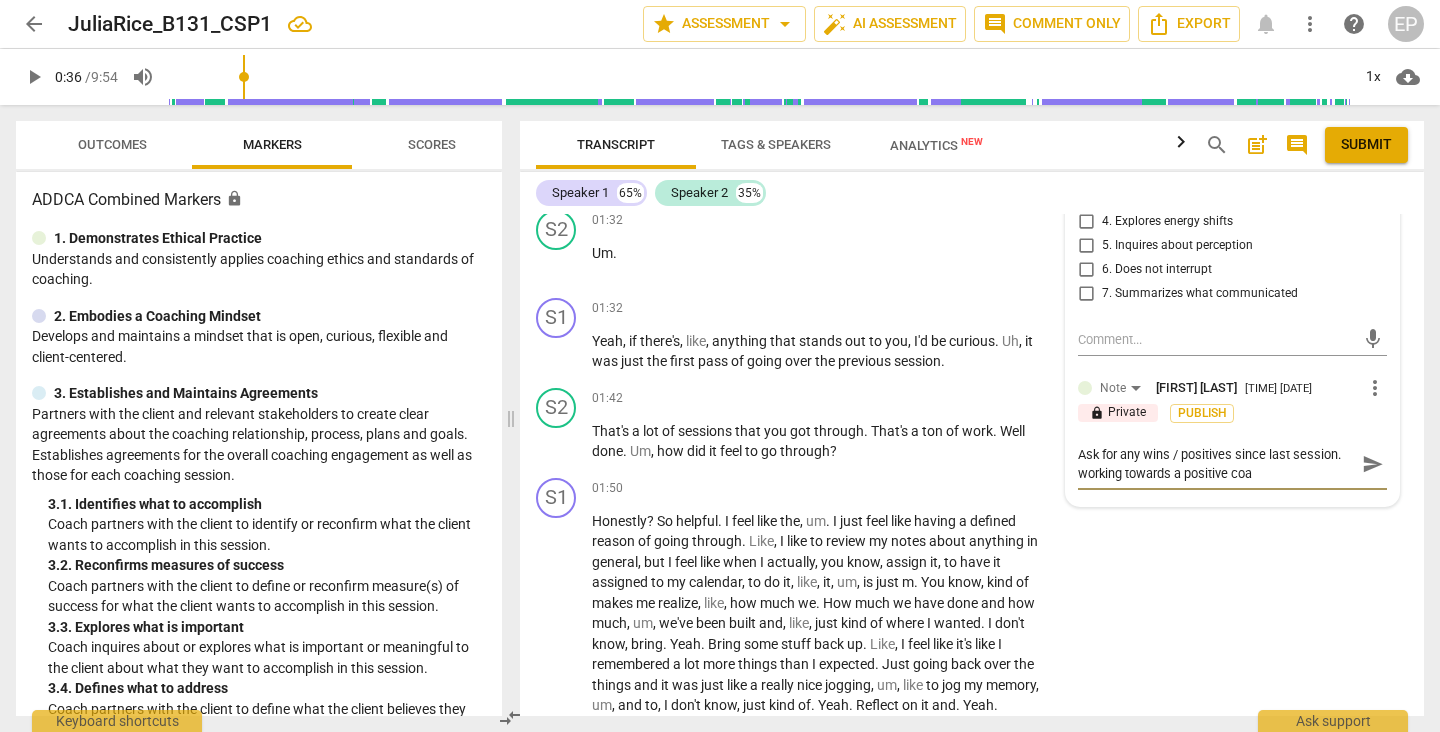 type on "Ask for any wins /  positives since last session. working towards a positive coac" 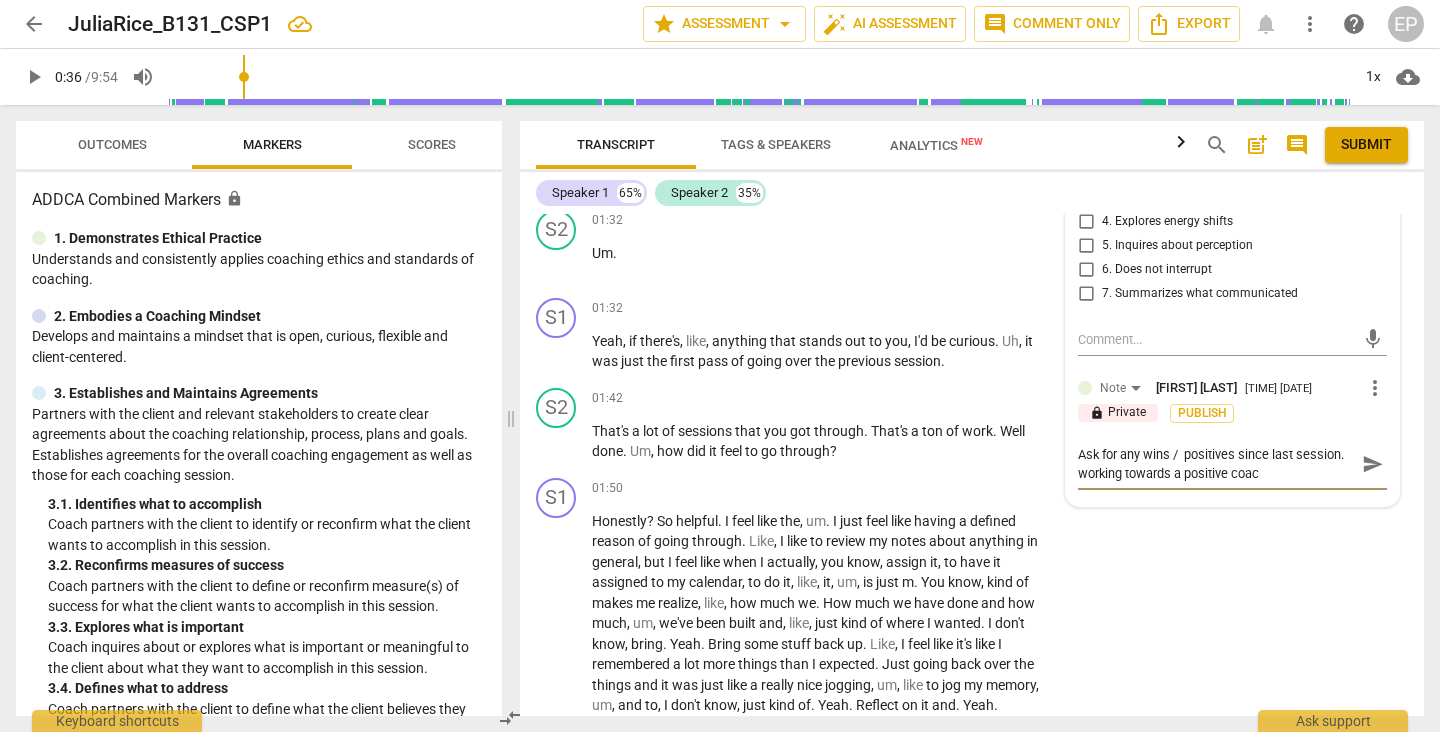 type on "Ask for any wins /  positives since last session. working towards a positive coach" 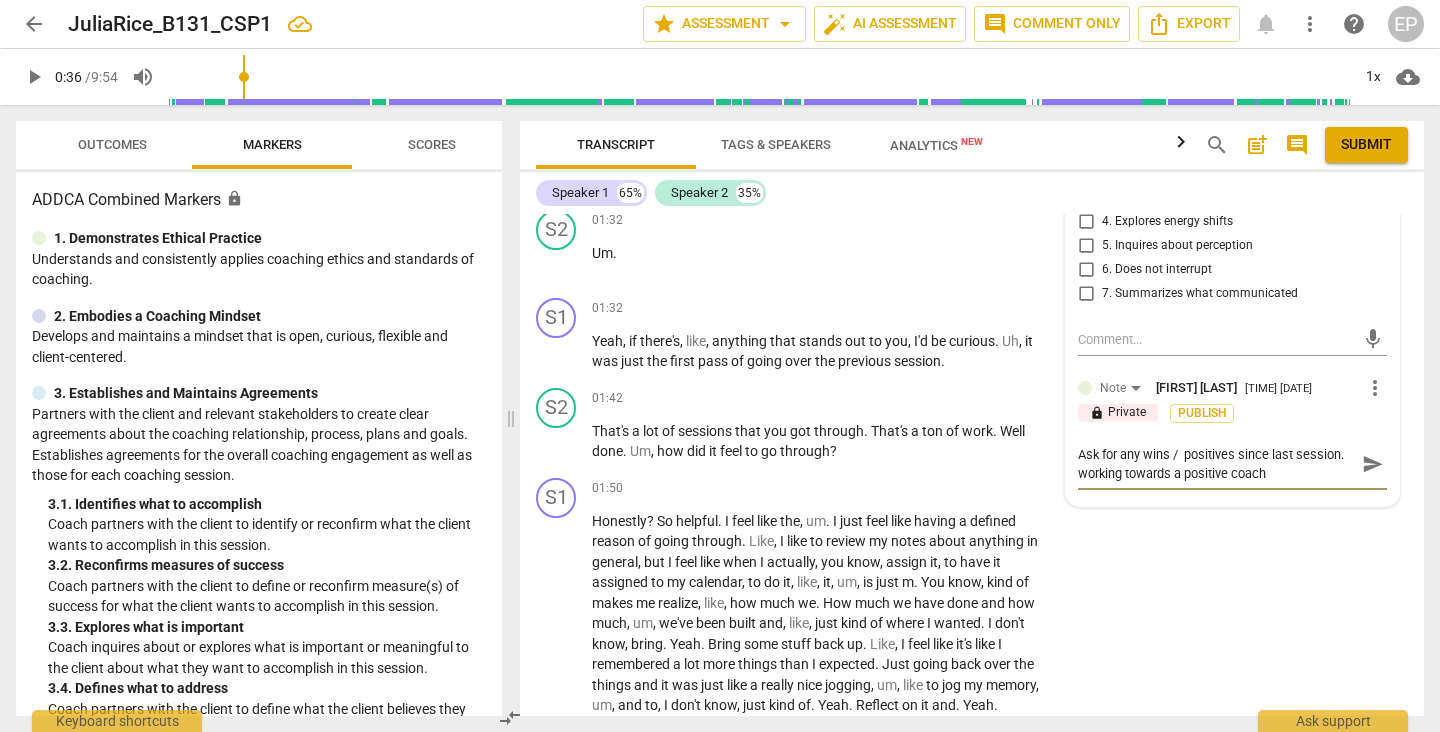 type on "Ask for any wins / positives since last session. working towards a positive coachi" 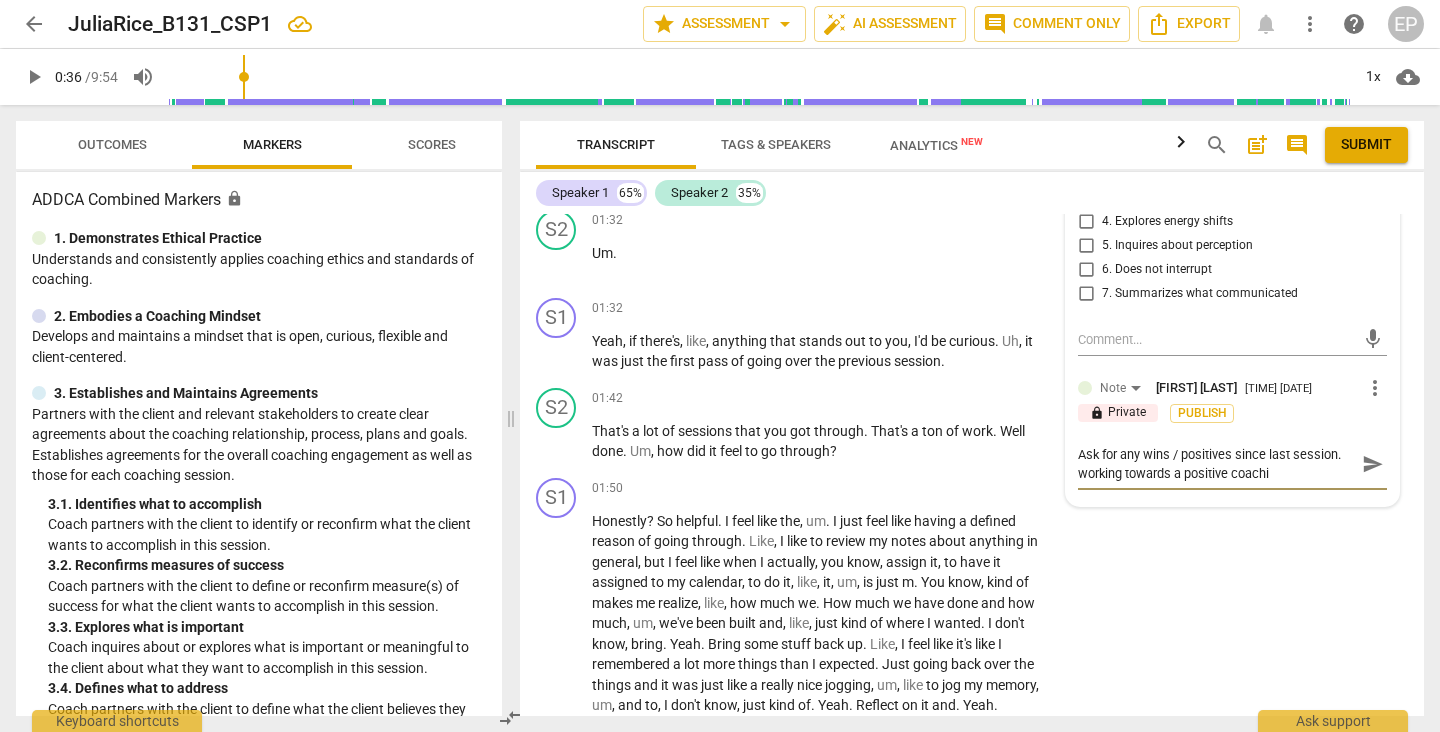 type on "Ask for any wins /  positives since last session. working towards a positive coachin" 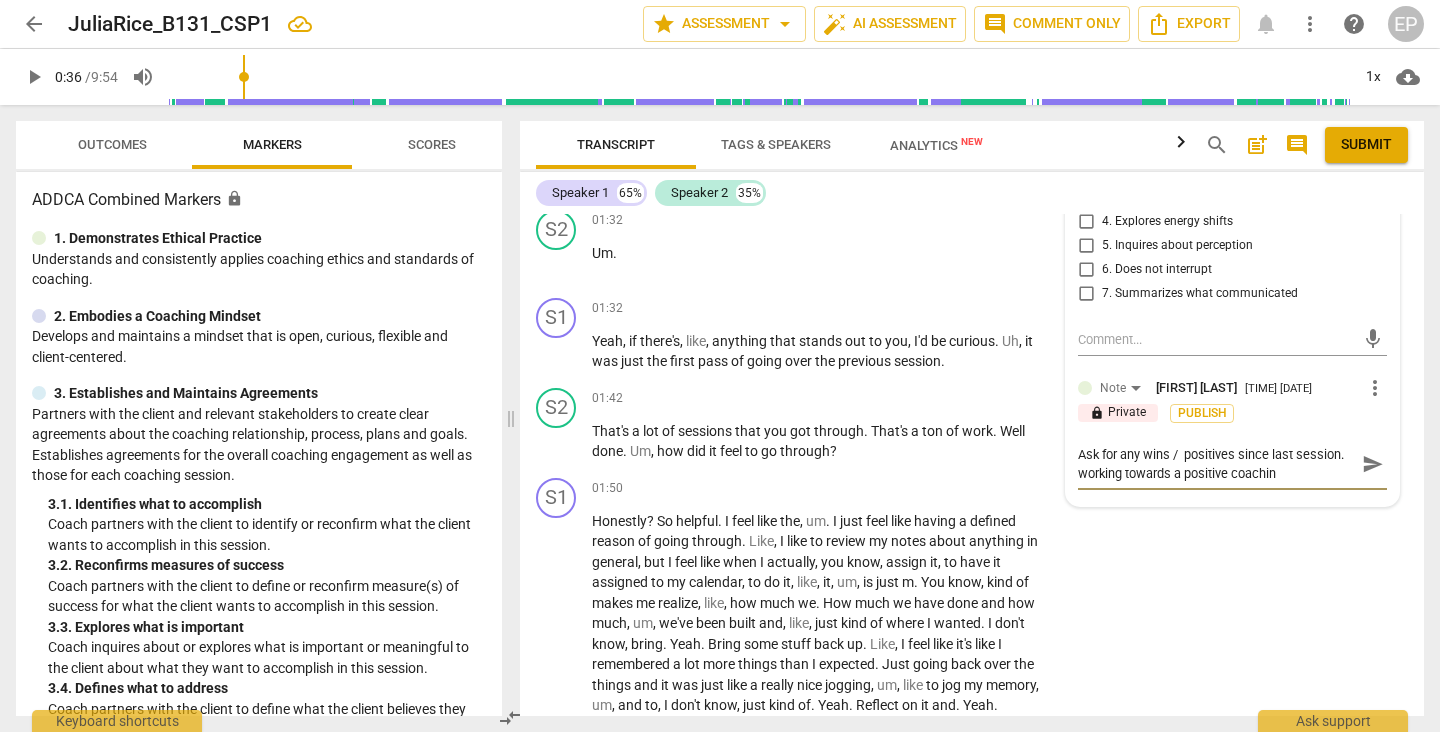 type on "Ask for any wins /  positives since last session. working towards a positive coaching" 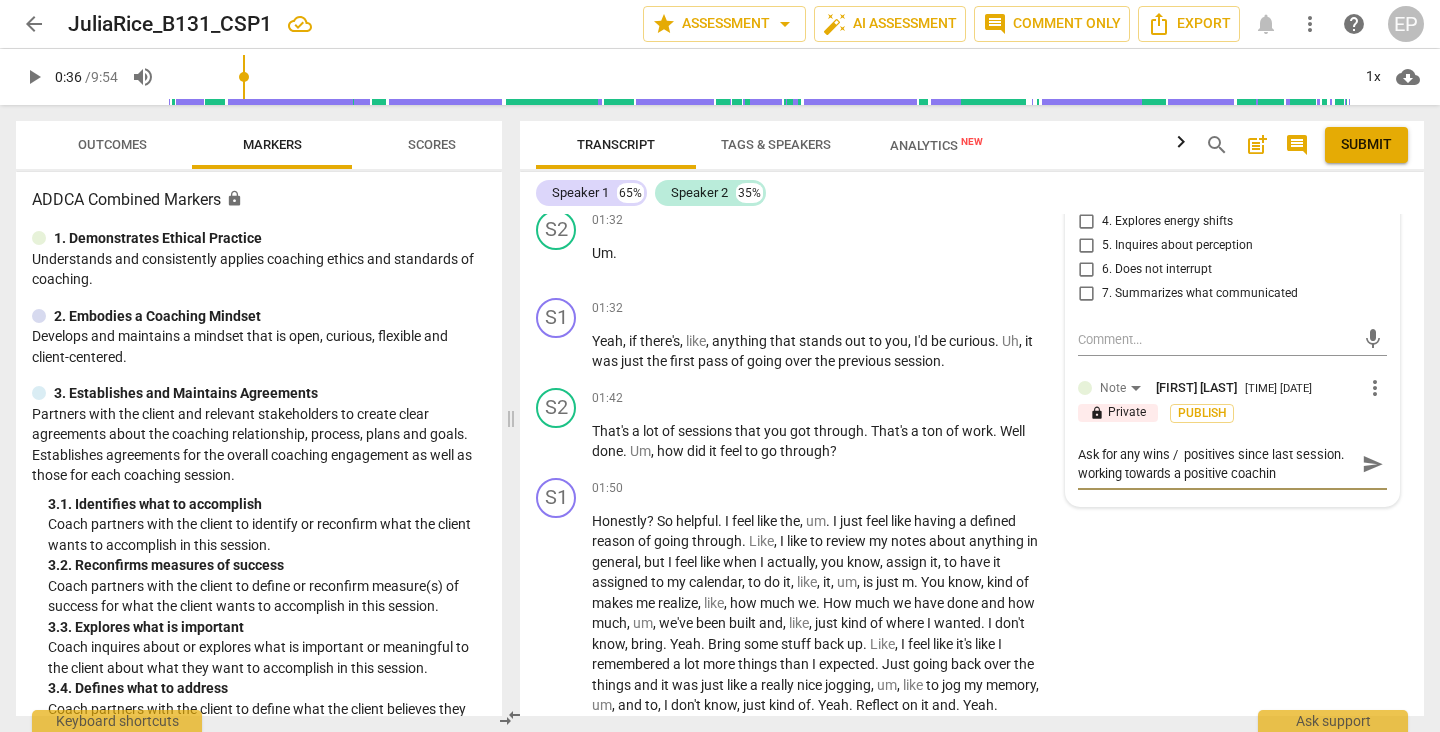 type on "Ask for any wins /  positives since last session. working towards a positive coaching" 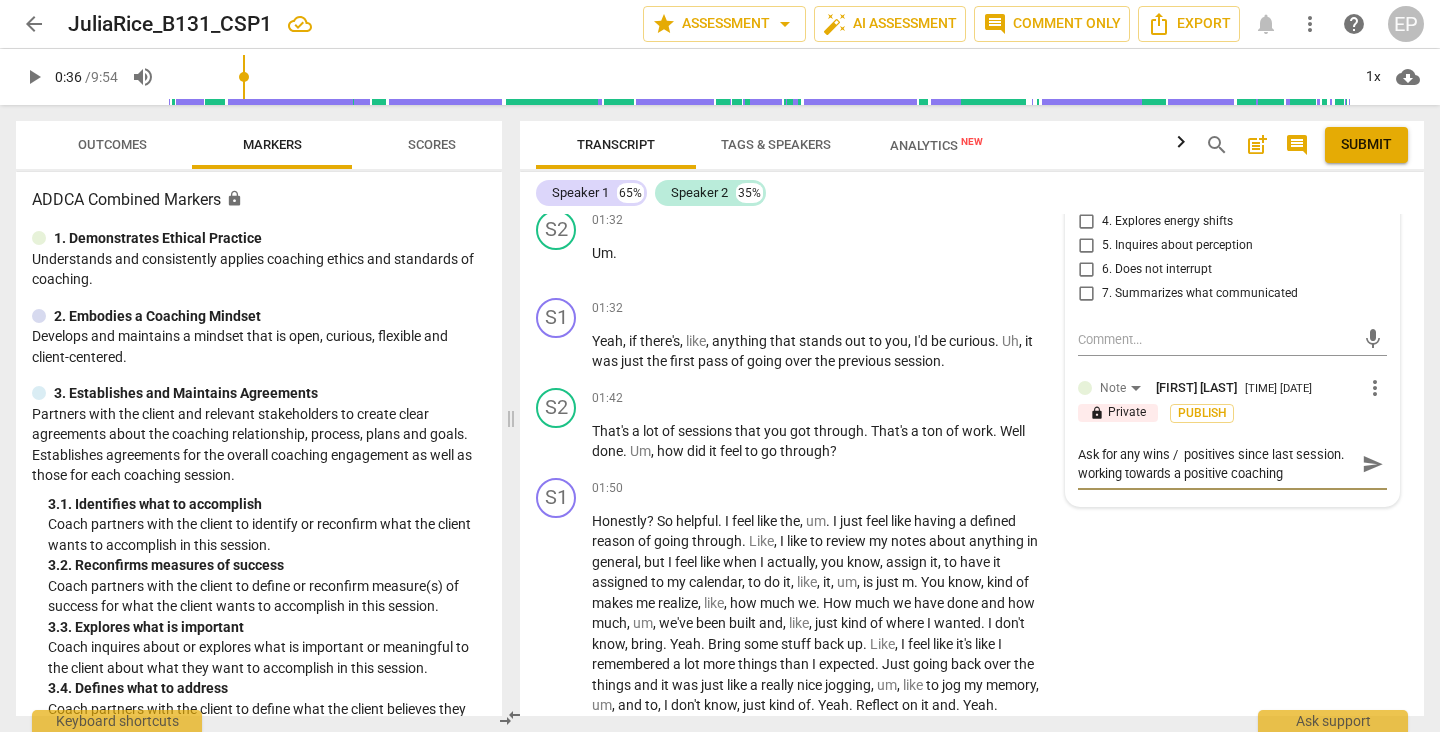 type on "Ask for any wins /  positives since last session. working towards a positive coaching" 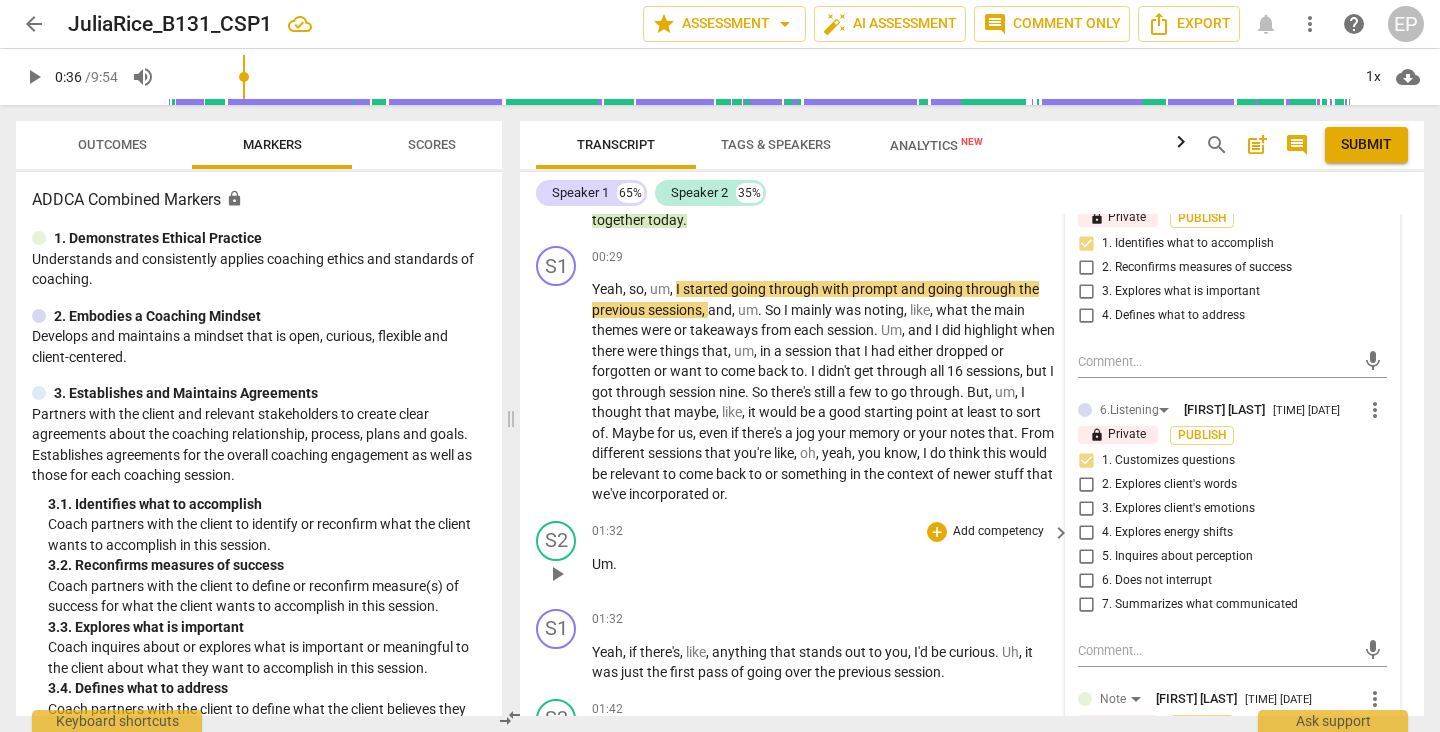 scroll, scrollTop: 370, scrollLeft: 0, axis: vertical 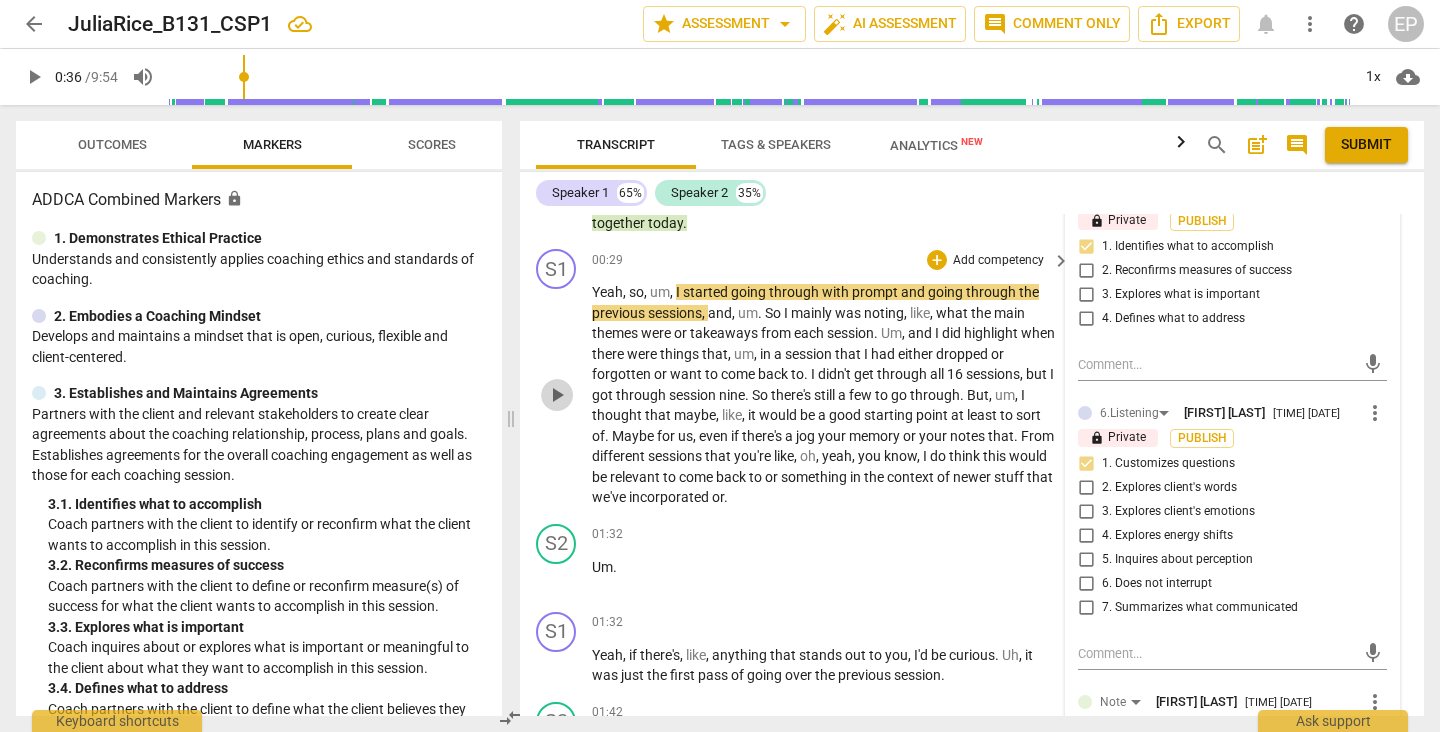click on "play_arrow" at bounding box center [557, 395] 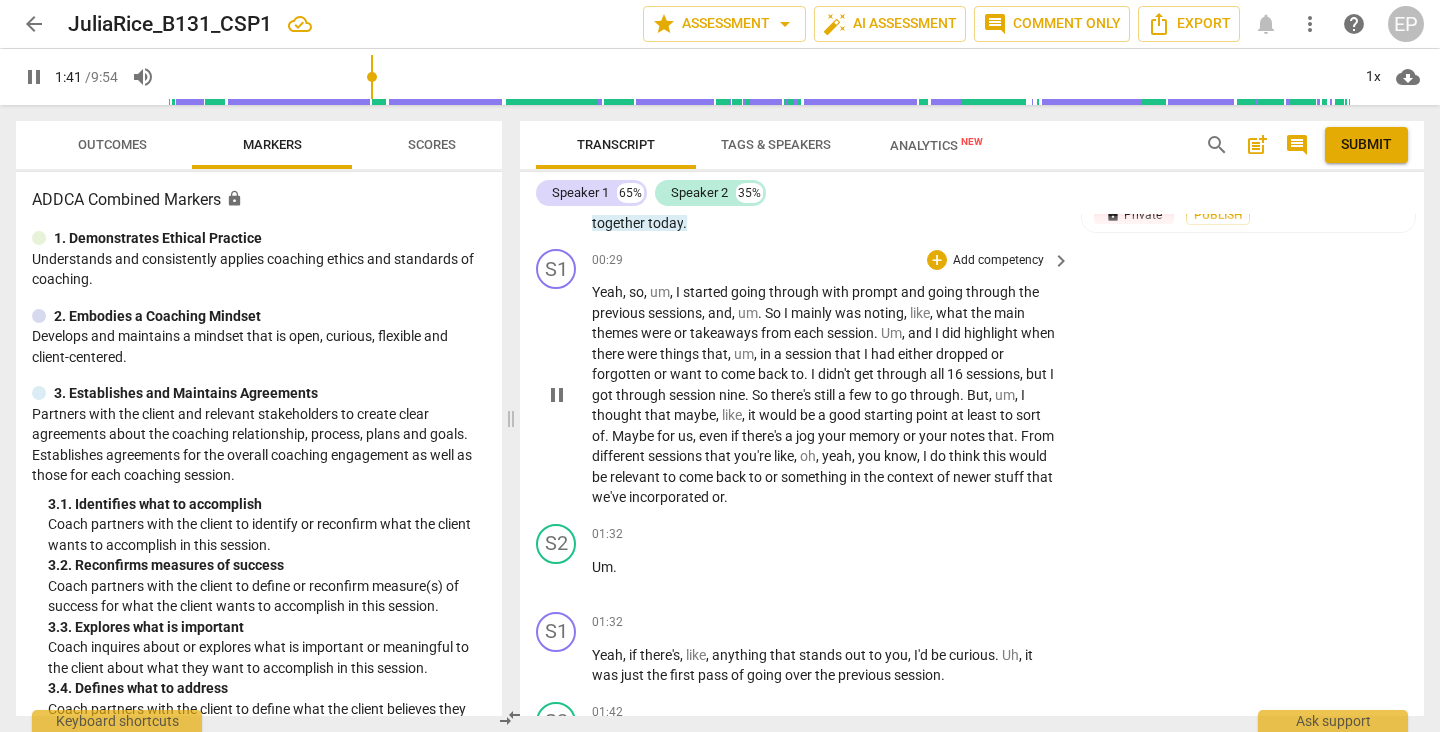 scroll, scrollTop: 883, scrollLeft: 0, axis: vertical 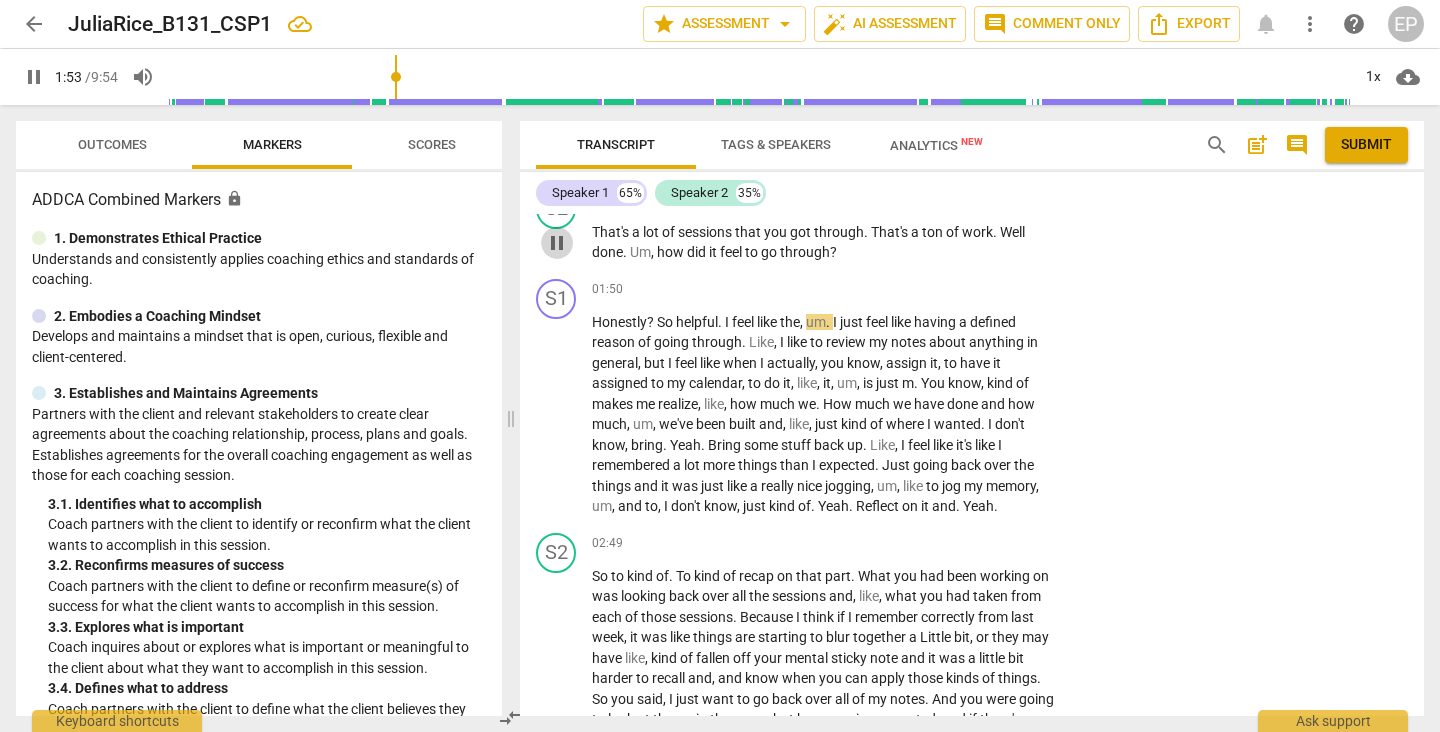 click on "pause" at bounding box center [557, 243] 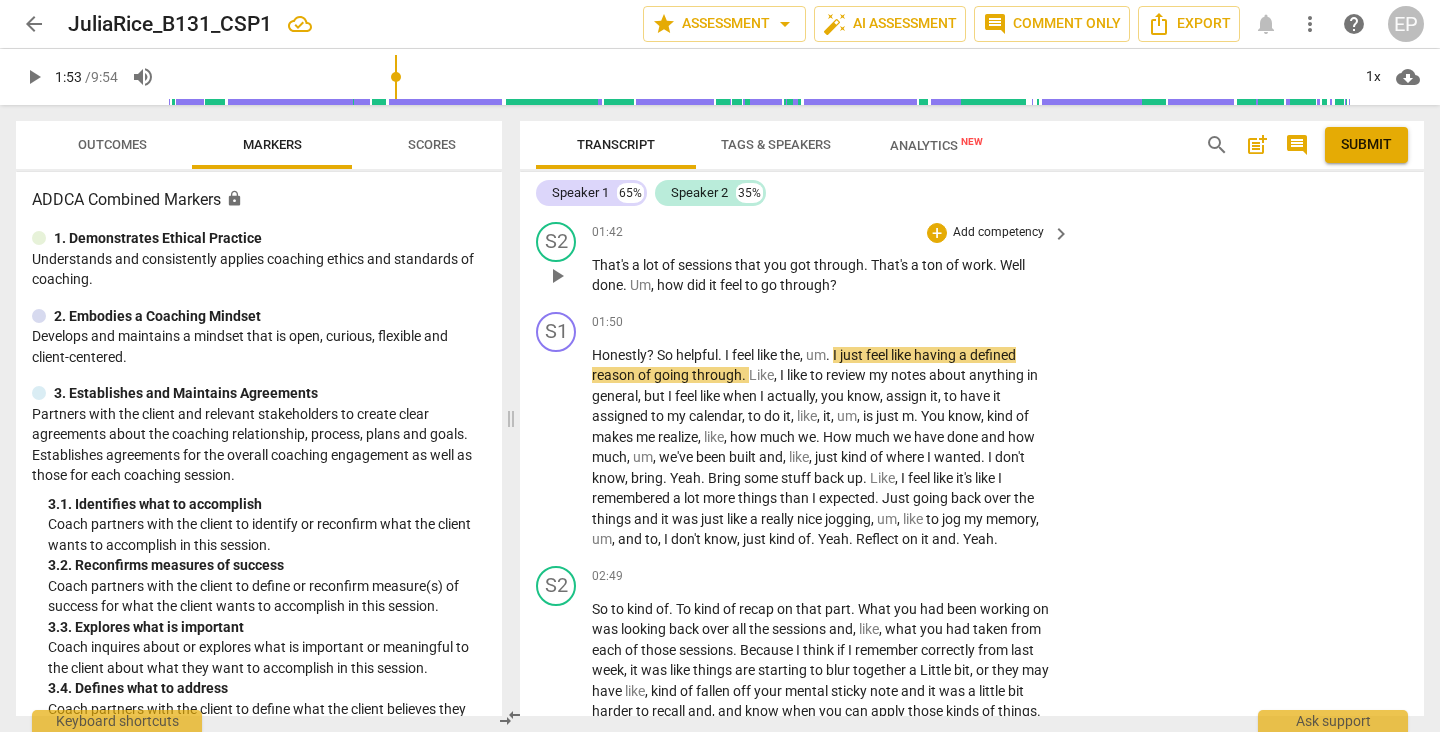 scroll, scrollTop: 840, scrollLeft: 0, axis: vertical 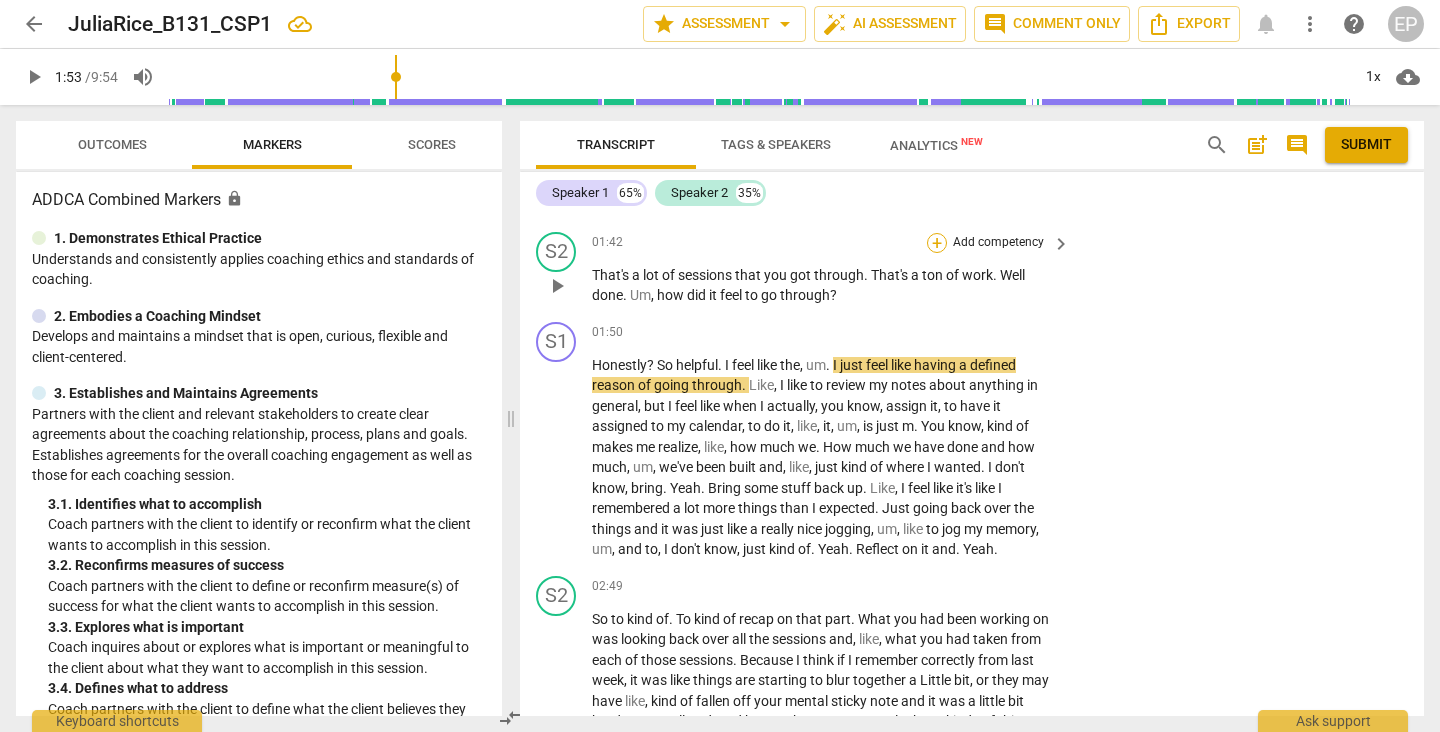 click on "+" at bounding box center (937, 243) 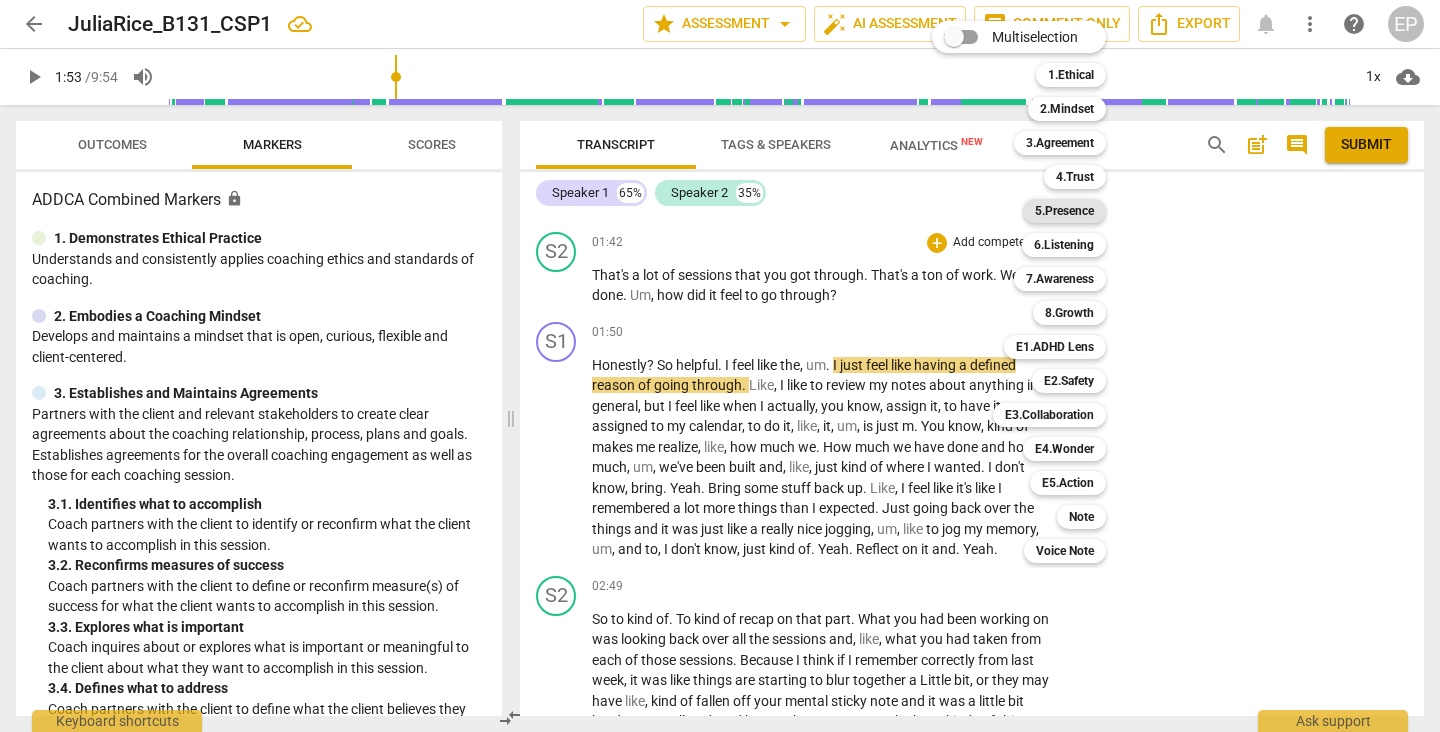 click on "5.Presence" at bounding box center (1064, 211) 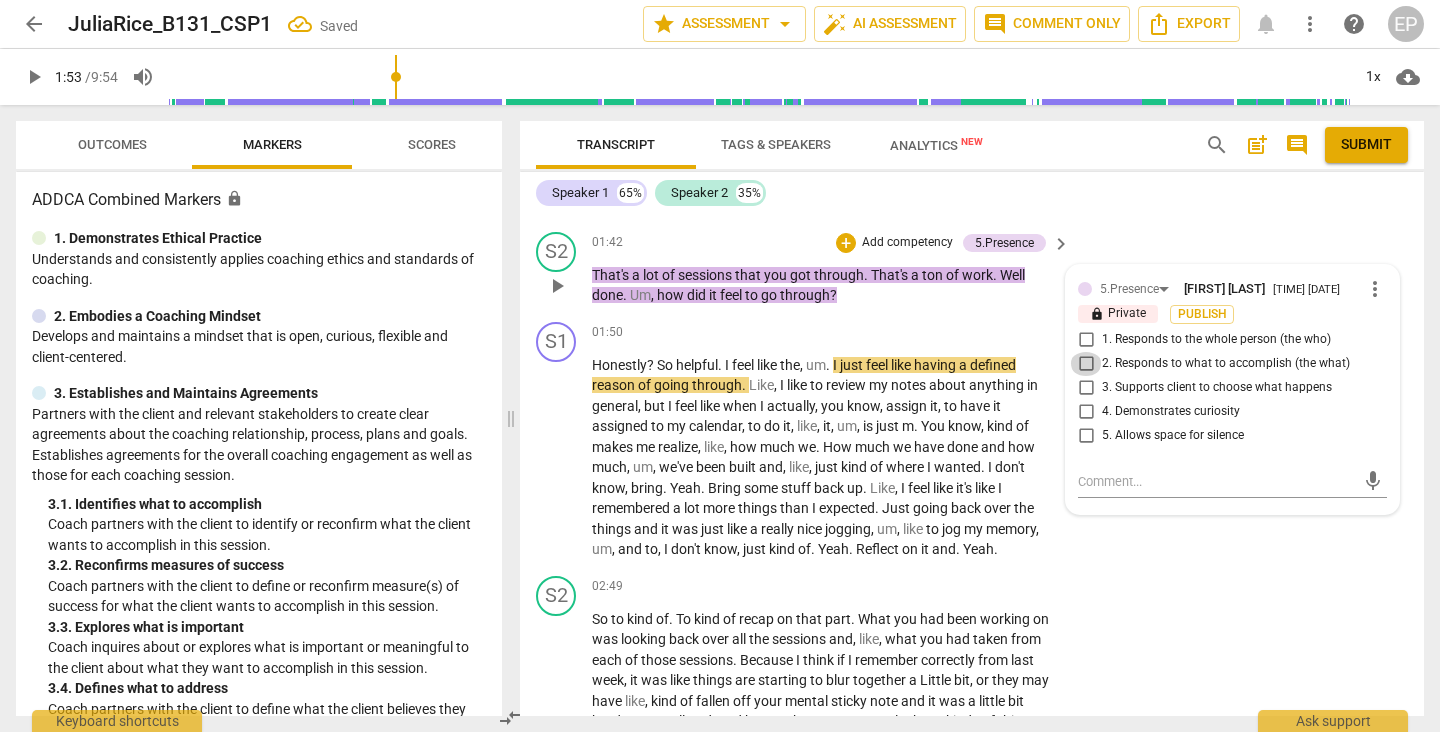 click on "2. Responds to what to accomplish (the what)" at bounding box center [1086, 364] 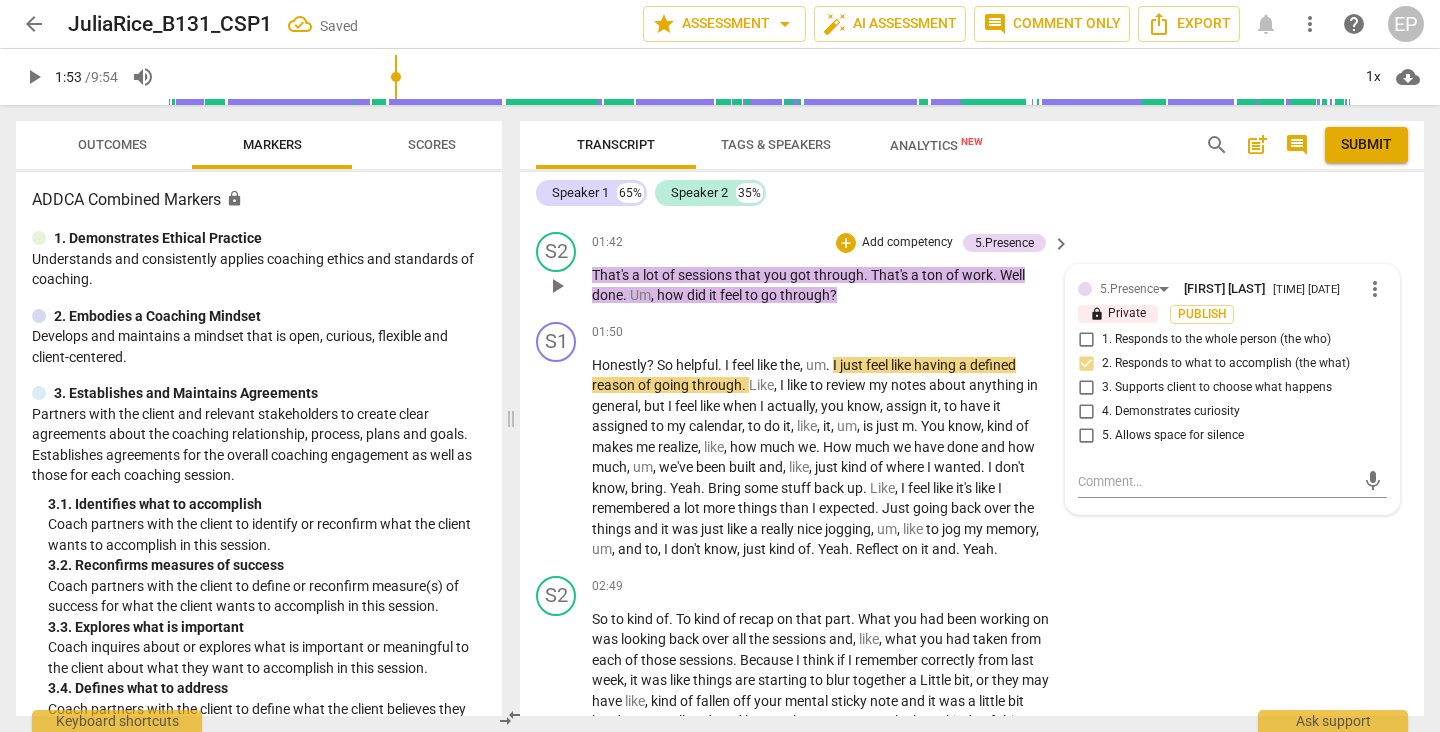 click on "4. Demonstrates curiosity" at bounding box center (1086, 412) 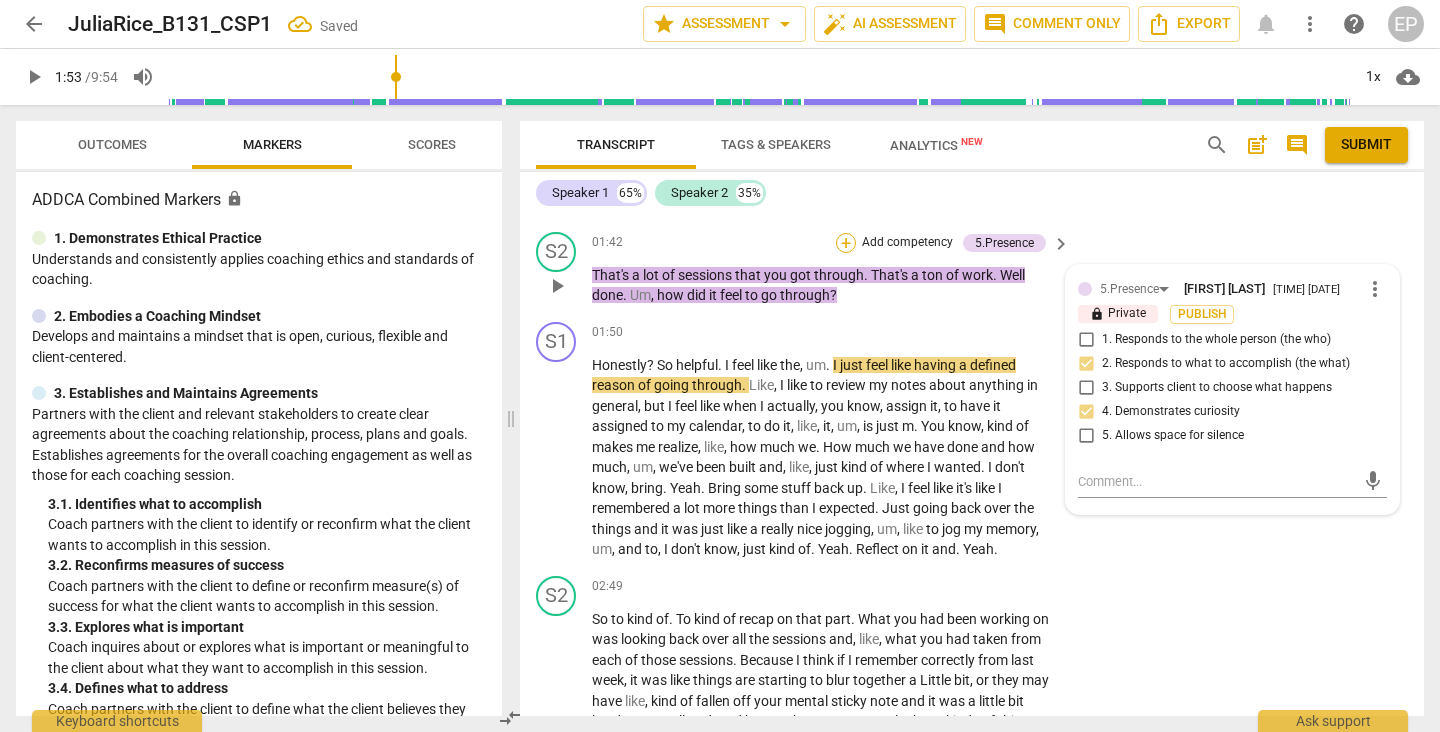 click on "+" at bounding box center (846, 243) 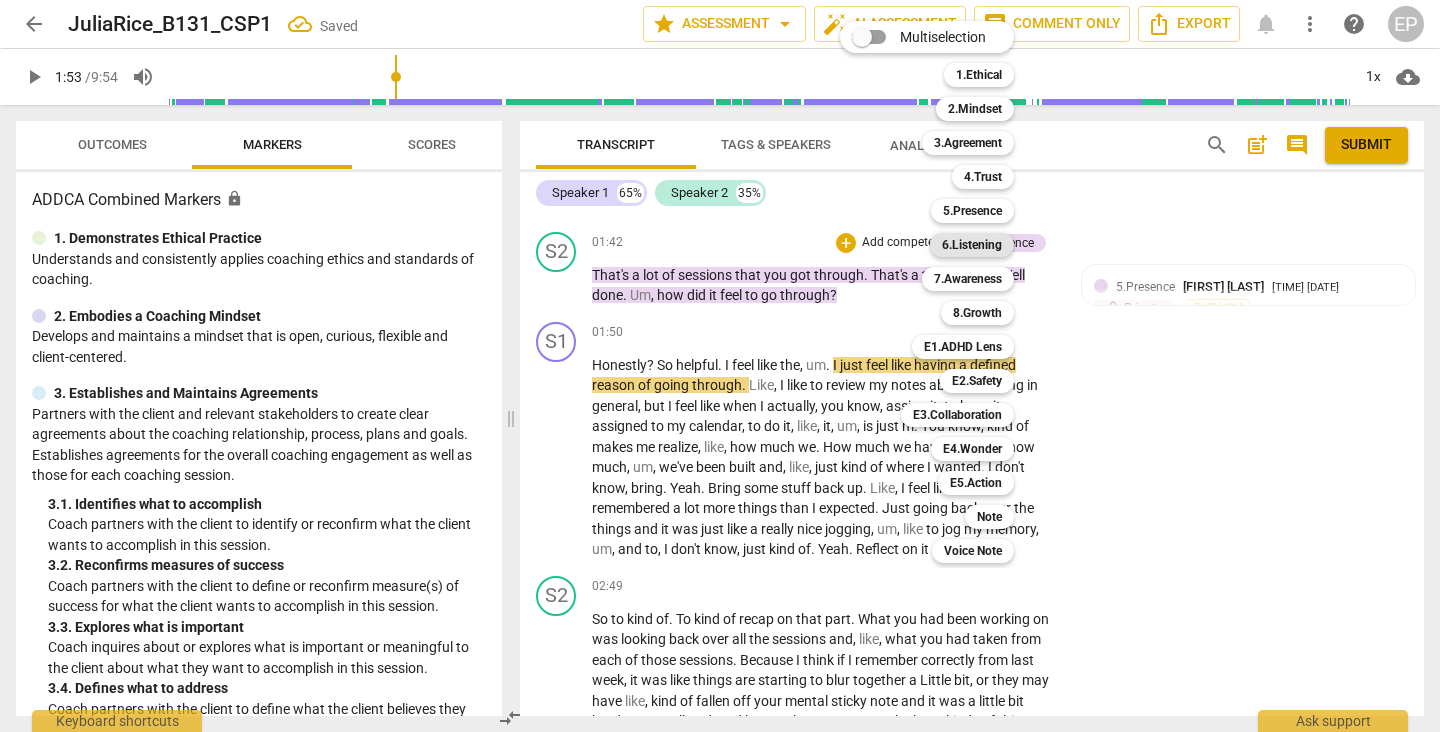 click on "6.Listening" at bounding box center [972, 245] 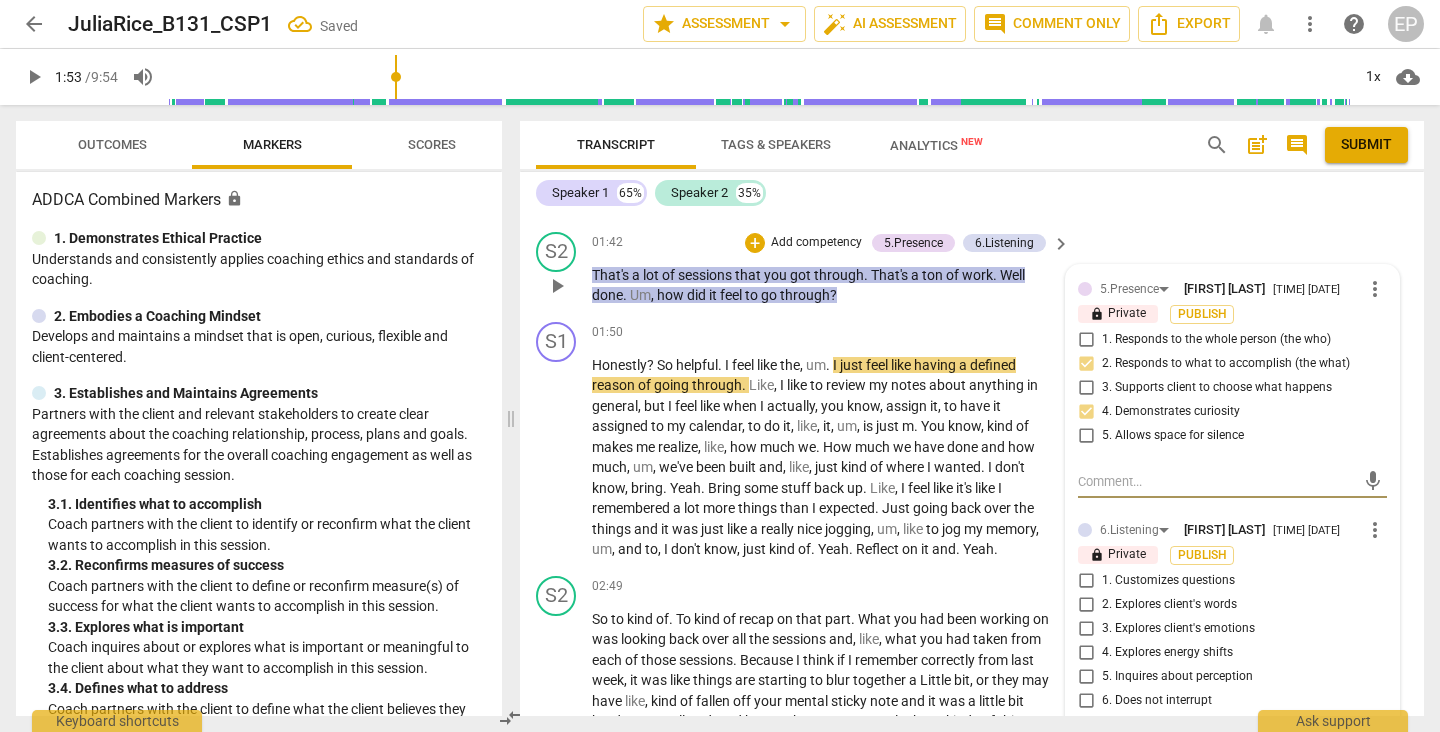 click on "1. Customizes questions" at bounding box center (1086, 581) 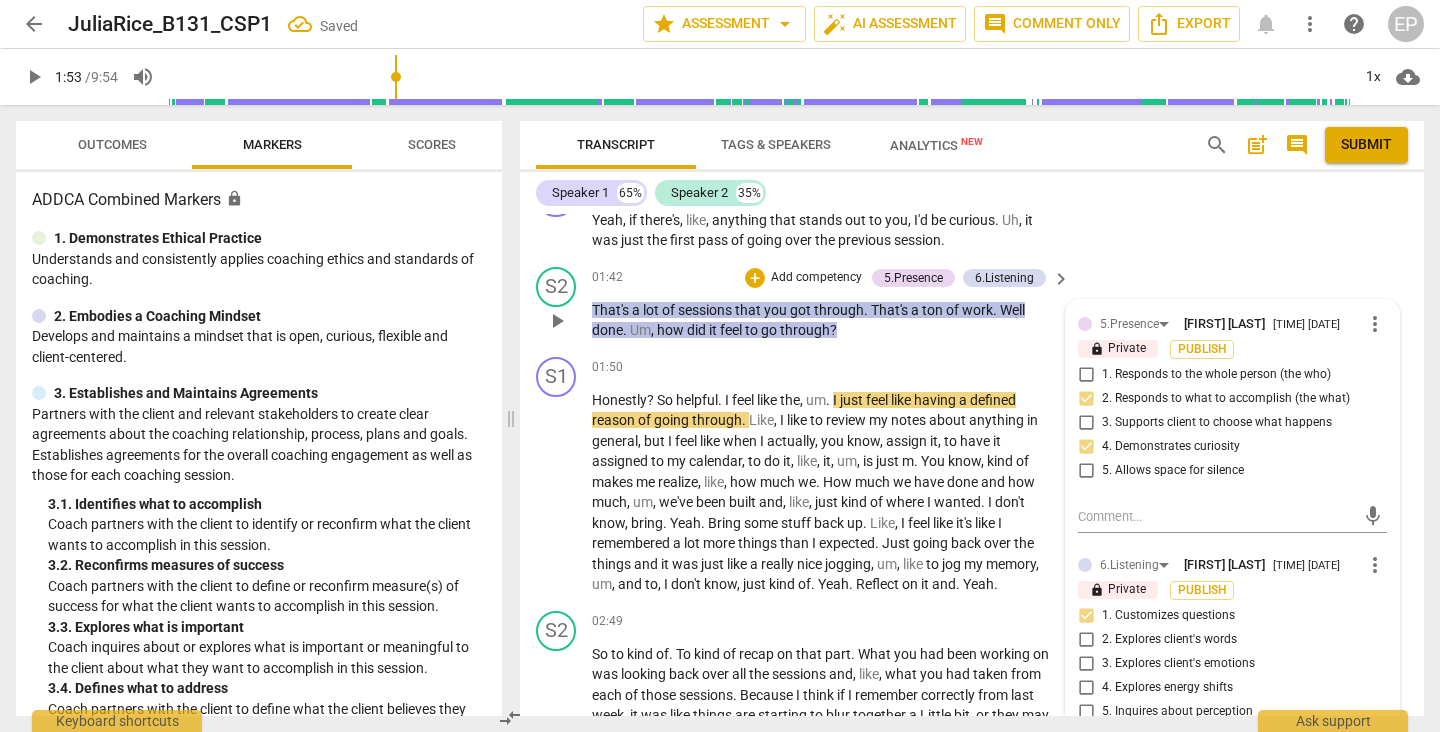 scroll, scrollTop: 788, scrollLeft: 0, axis: vertical 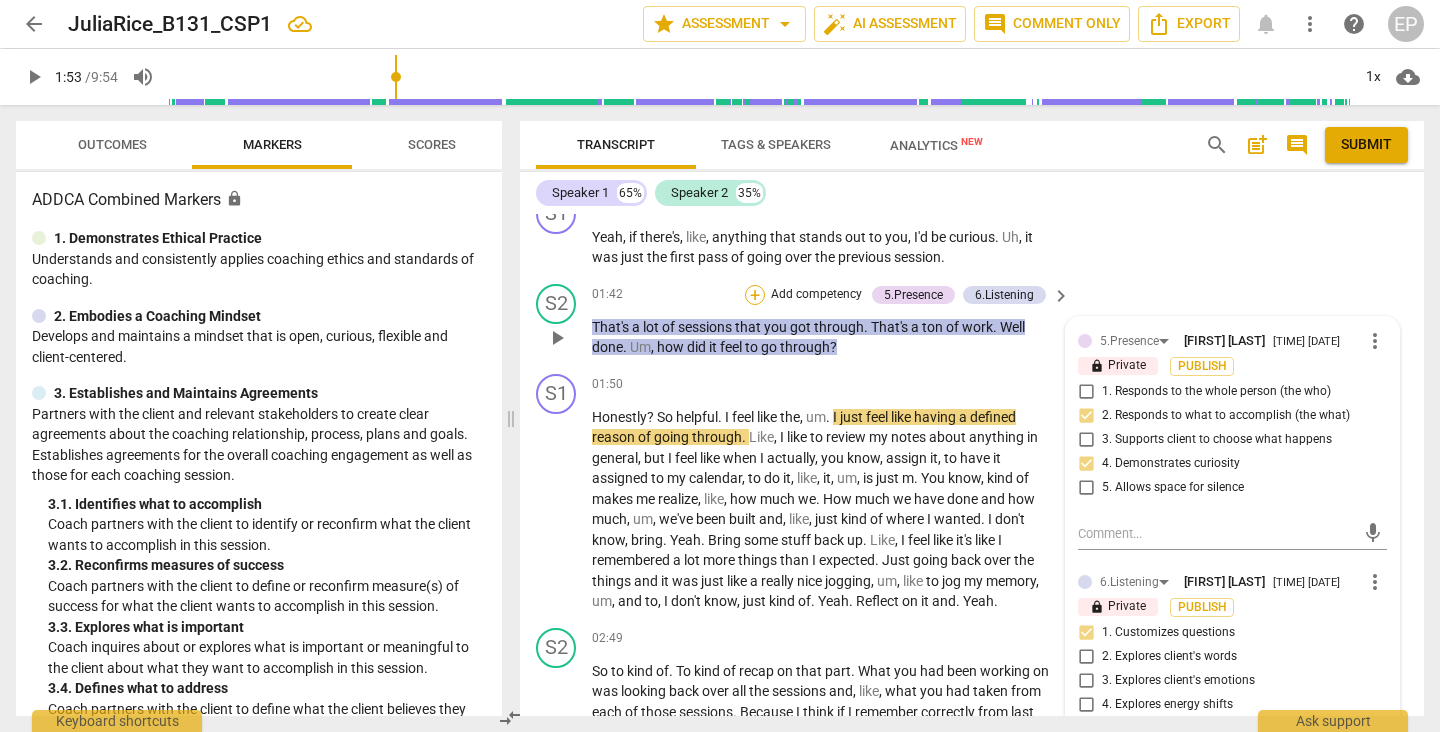 click on "+" at bounding box center [755, 295] 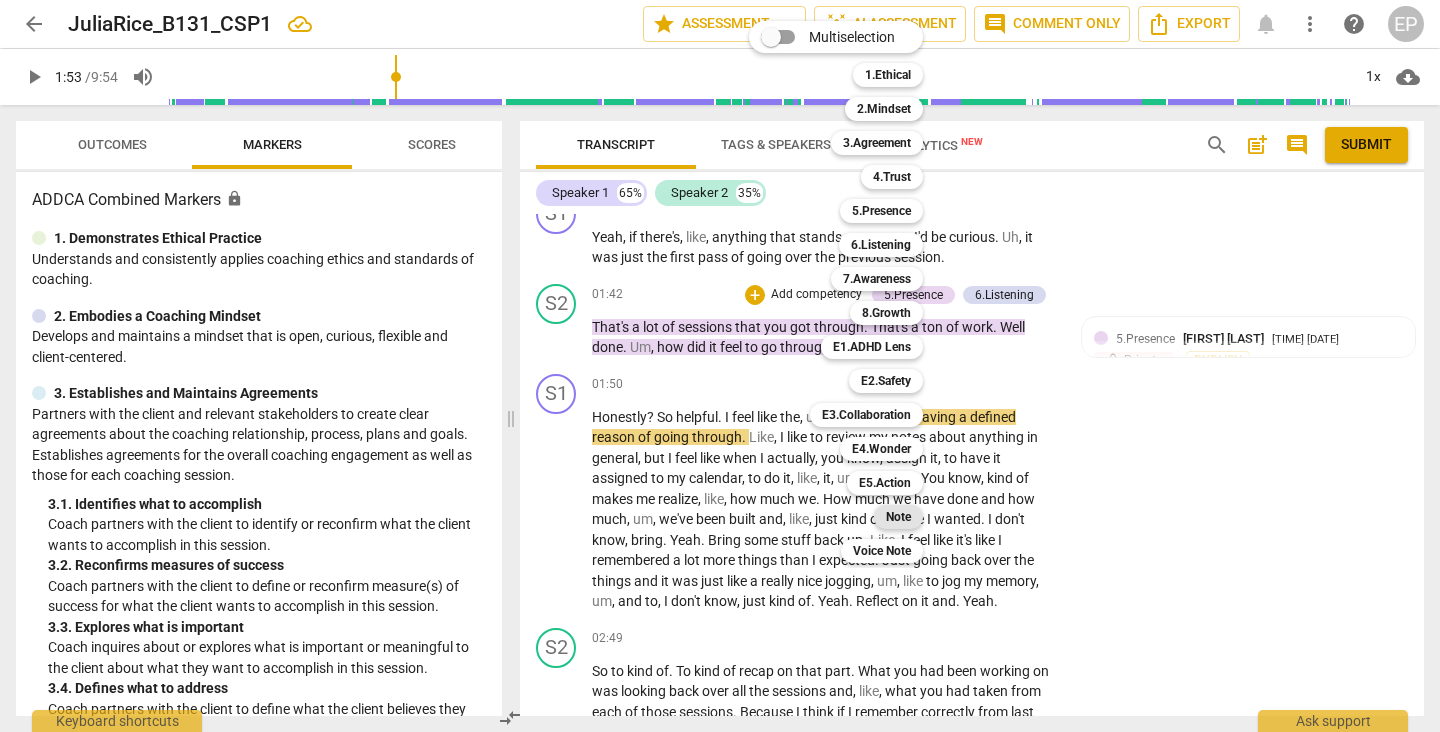 click on "Note" at bounding box center (898, 517) 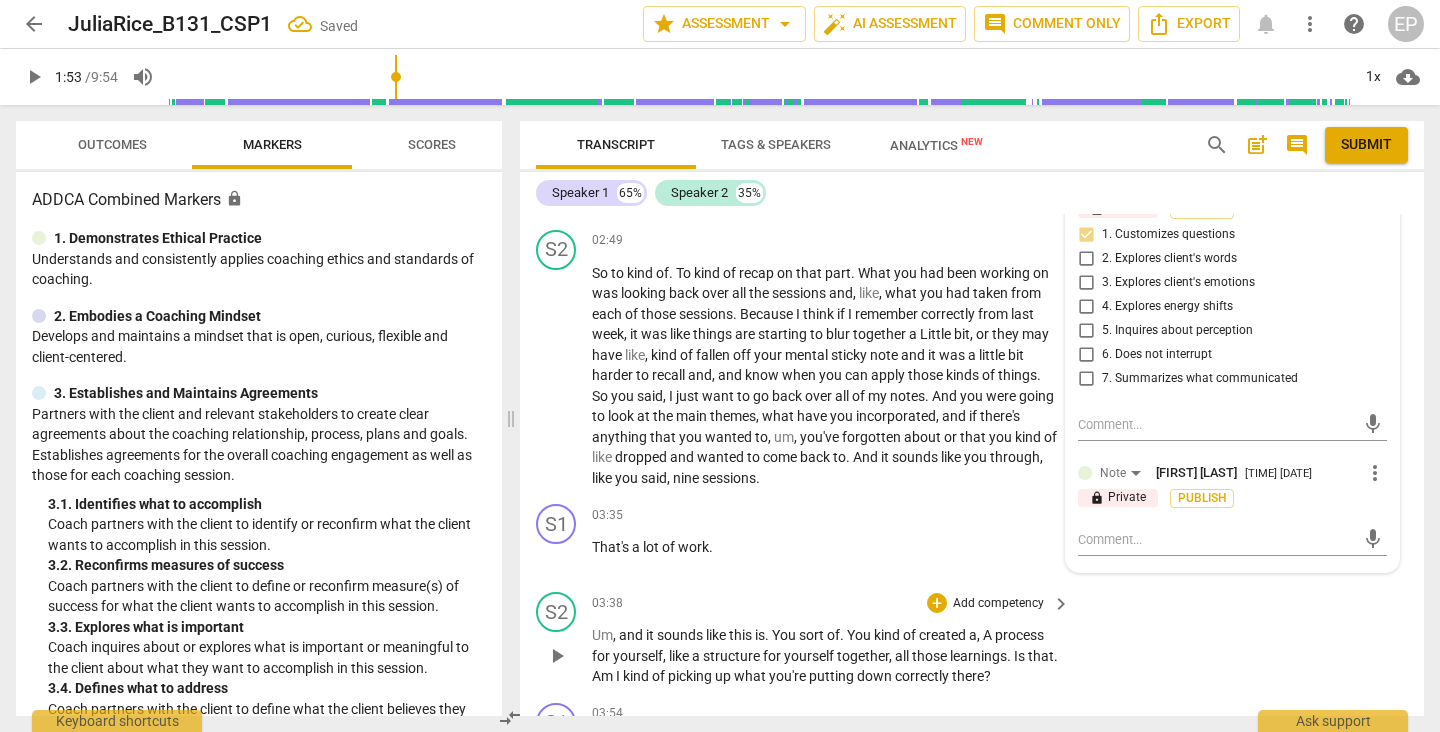 scroll, scrollTop: 1175, scrollLeft: 0, axis: vertical 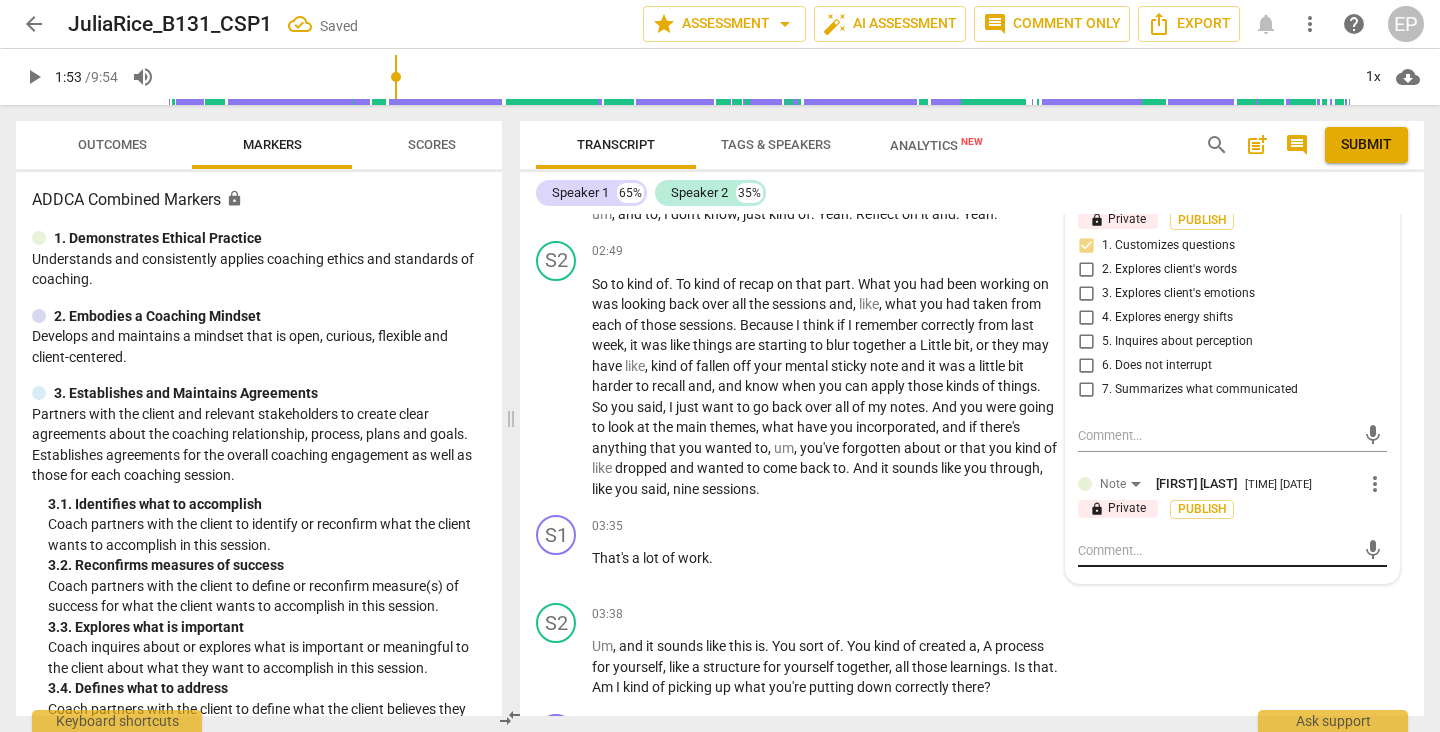 click at bounding box center (1216, 550) 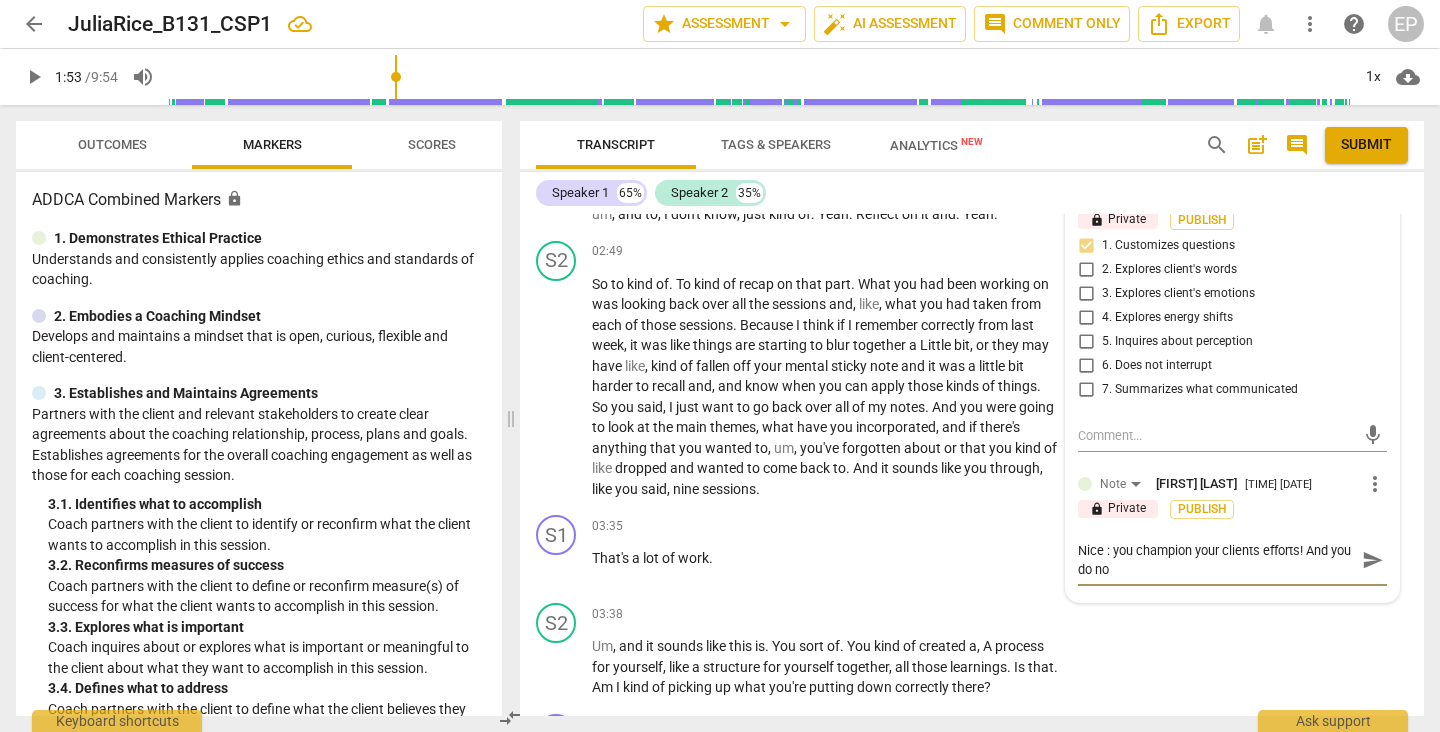 scroll, scrollTop: 0, scrollLeft: 0, axis: both 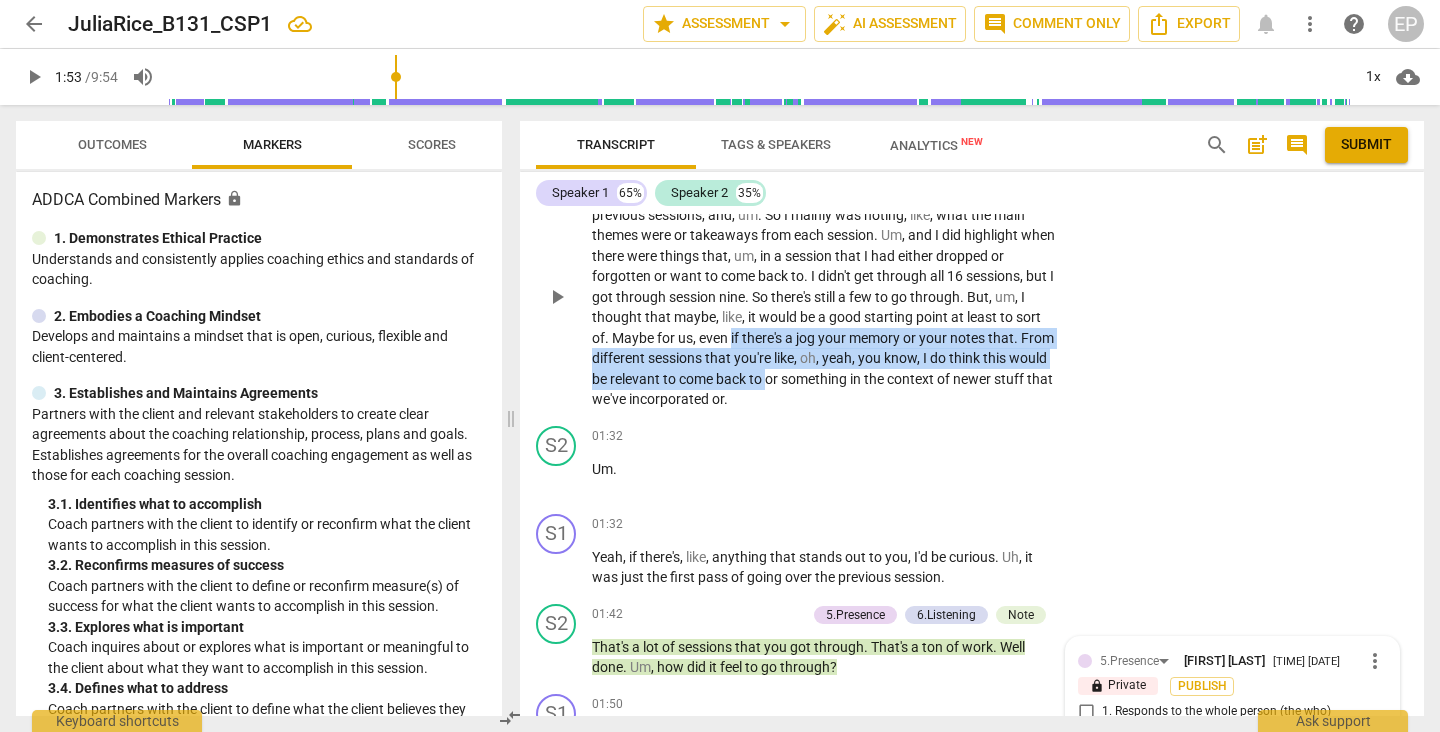 drag, startPoint x: 732, startPoint y: 328, endPoint x: 808, endPoint y: 365, distance: 84.5281 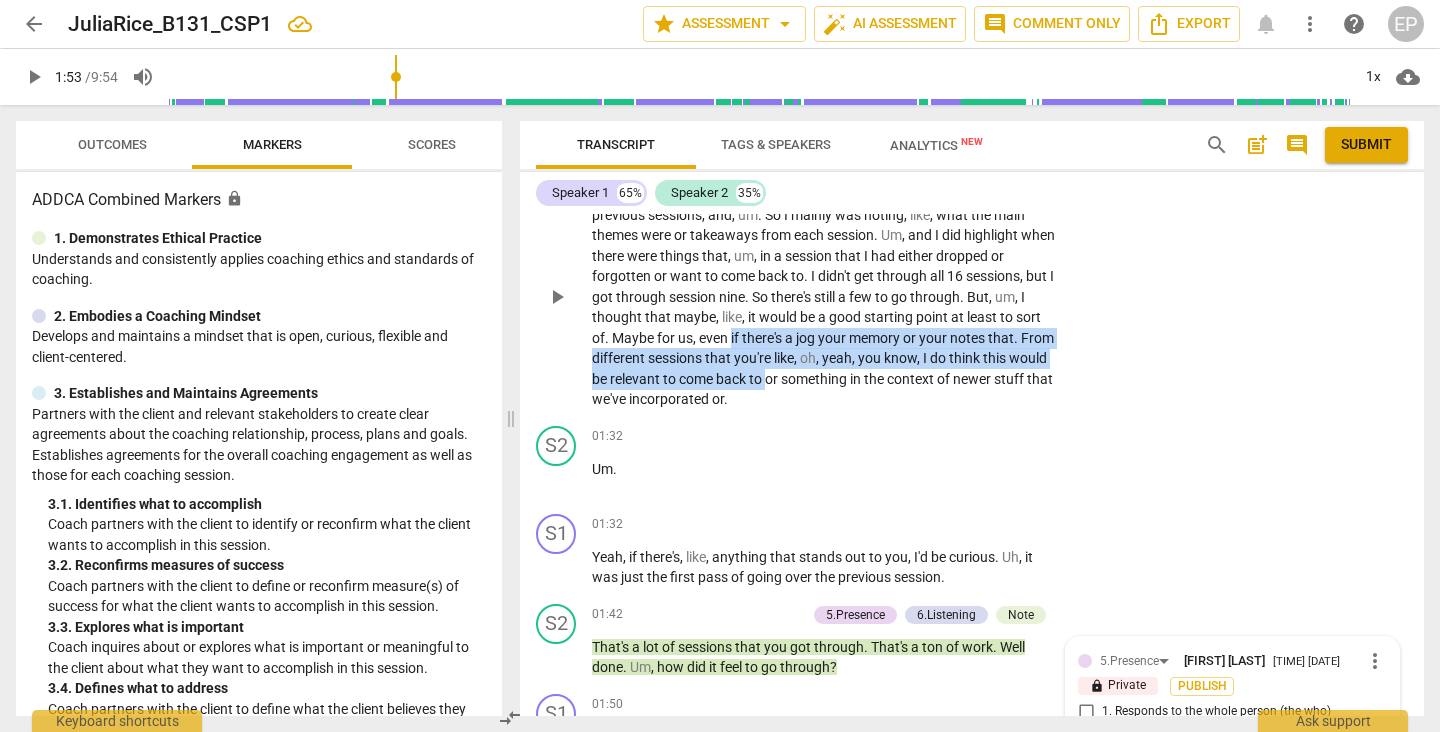 click on "Yeah , so , um , I started going through with prompt and going through the previous sessions , and , um . So I mainly was noting , like , what the main themes were or takeaways from each session . Um , and I did highlight when there were things that , um , in a session that I had either dropped or forgotten or want to come back to . I didn't get through all 16 sessions , but I got through session nine . So there's still a few to go through . But , um , I thought that maybe , like , it would be a good starting point at least to sort of . Maybe for us , even if there's a jog your memory or your notes that . From different sessions that you're like , oh , yeah , you know , I do think this would be relevant to come back to or something in the" at bounding box center [826, 297] 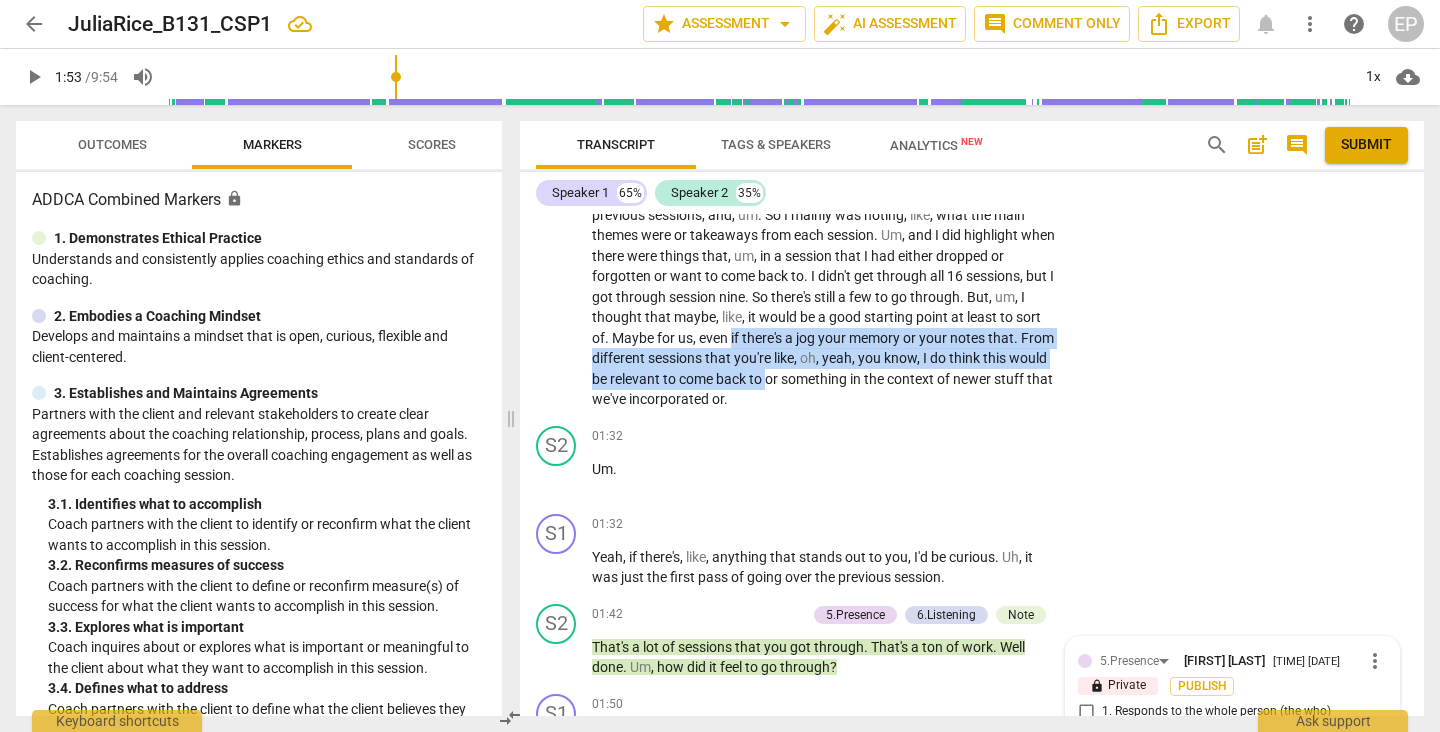 copy on "if   there's   a   jog   your   memory   or   your   notes   that .   From   different   sessions   that   you're   like ,   oh ,   yeah ,   you   know ,   I   do   think   this   would   be   relevant   to   come   back   to" 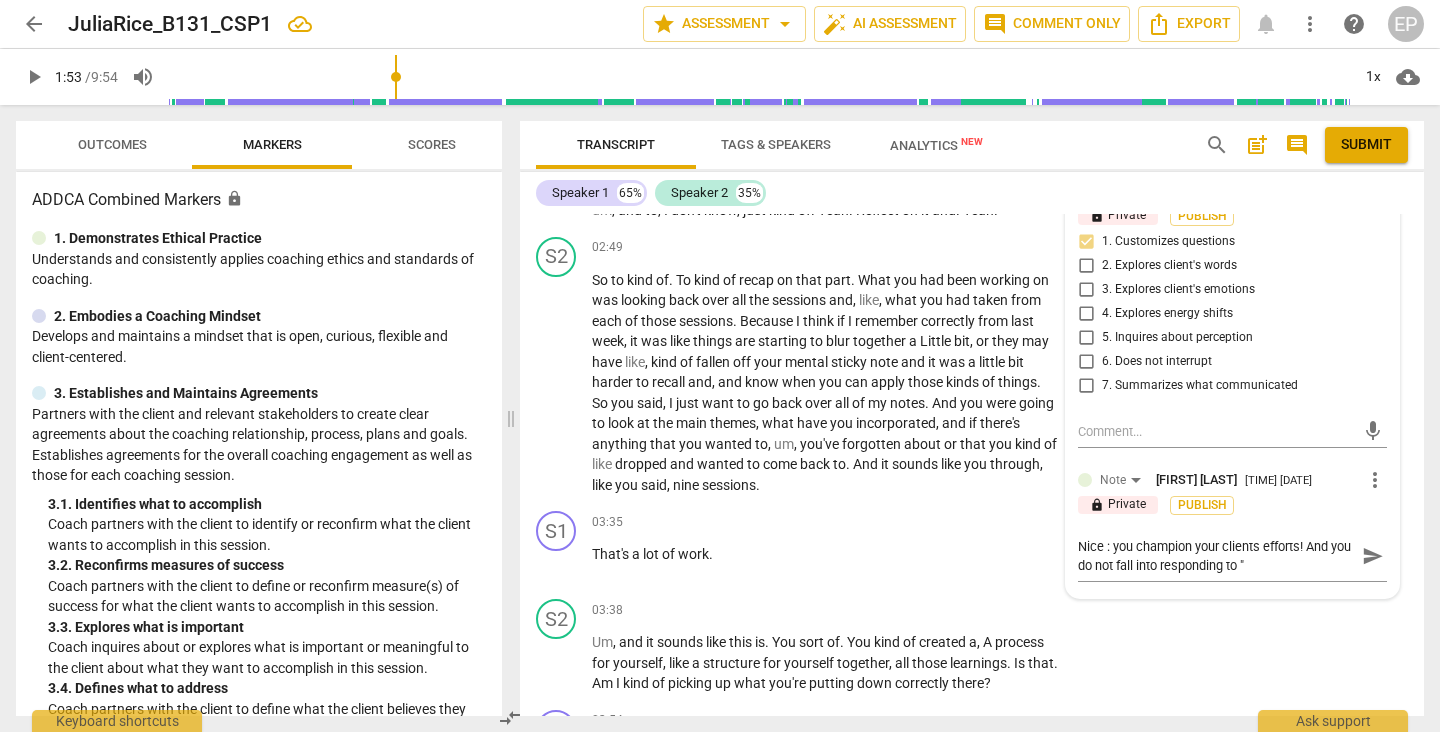 scroll, scrollTop: 1186, scrollLeft: 0, axis: vertical 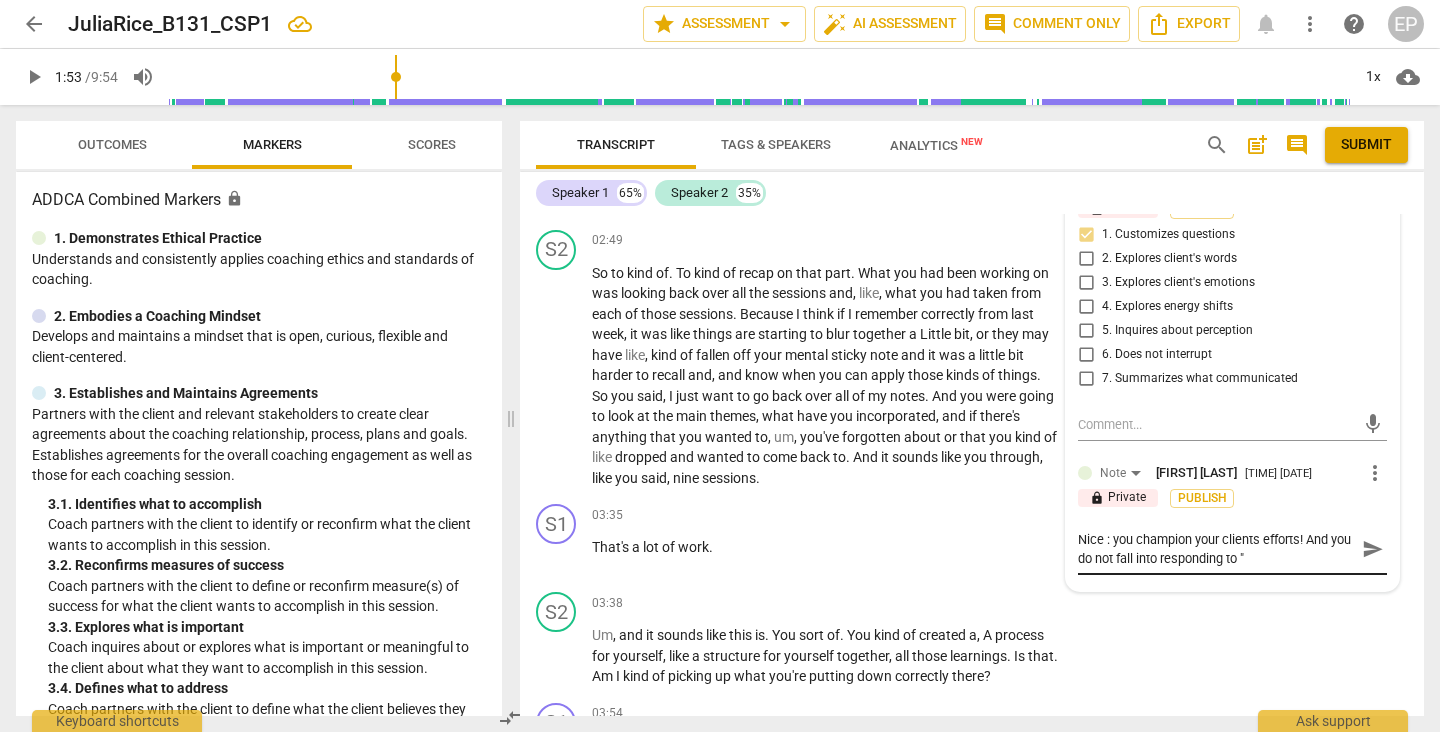click on "Nice : you champion your clients efforts! And you do not fall into responding to "" at bounding box center (1216, 549) 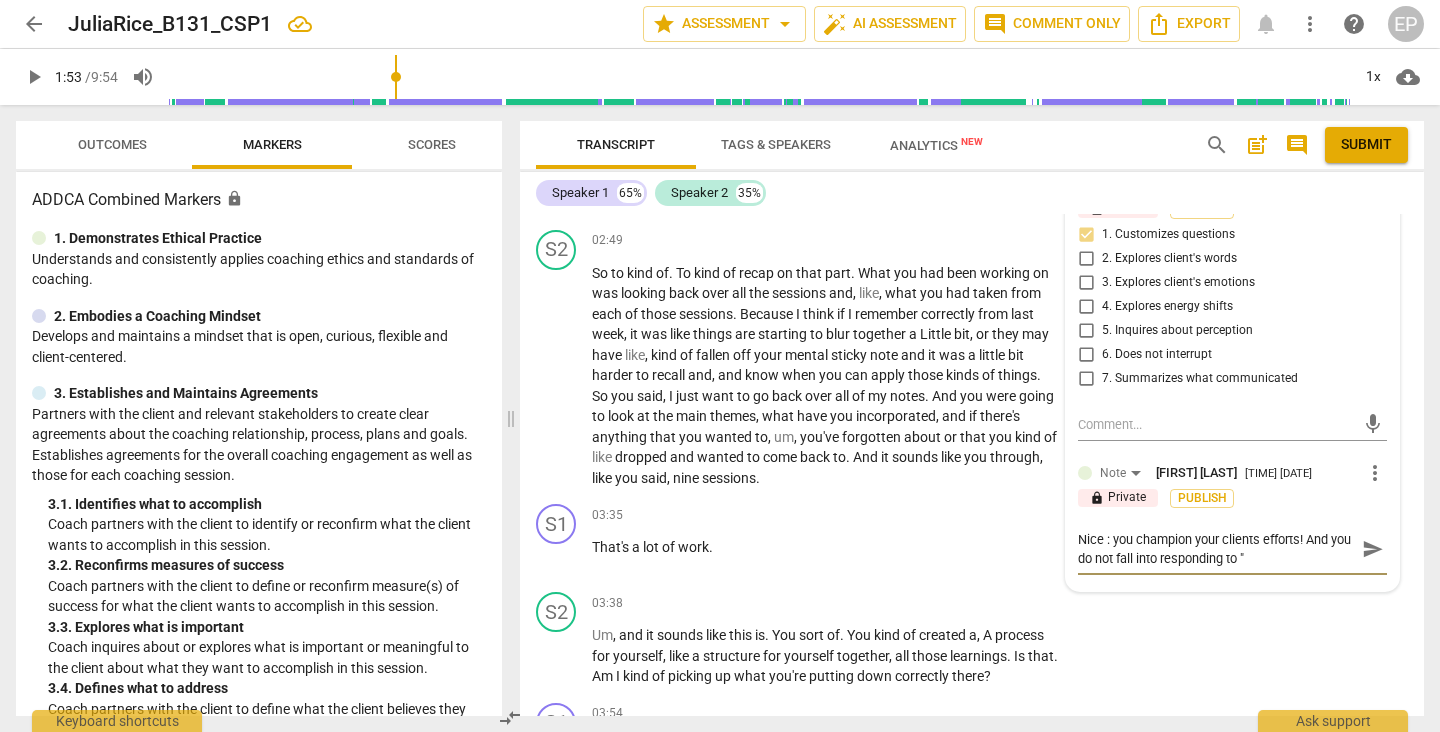 paste on "if there's a jog your memory or your notes that. From different sessions that you're like, oh, yeah, you know, I do think this would be relevant to come back to" 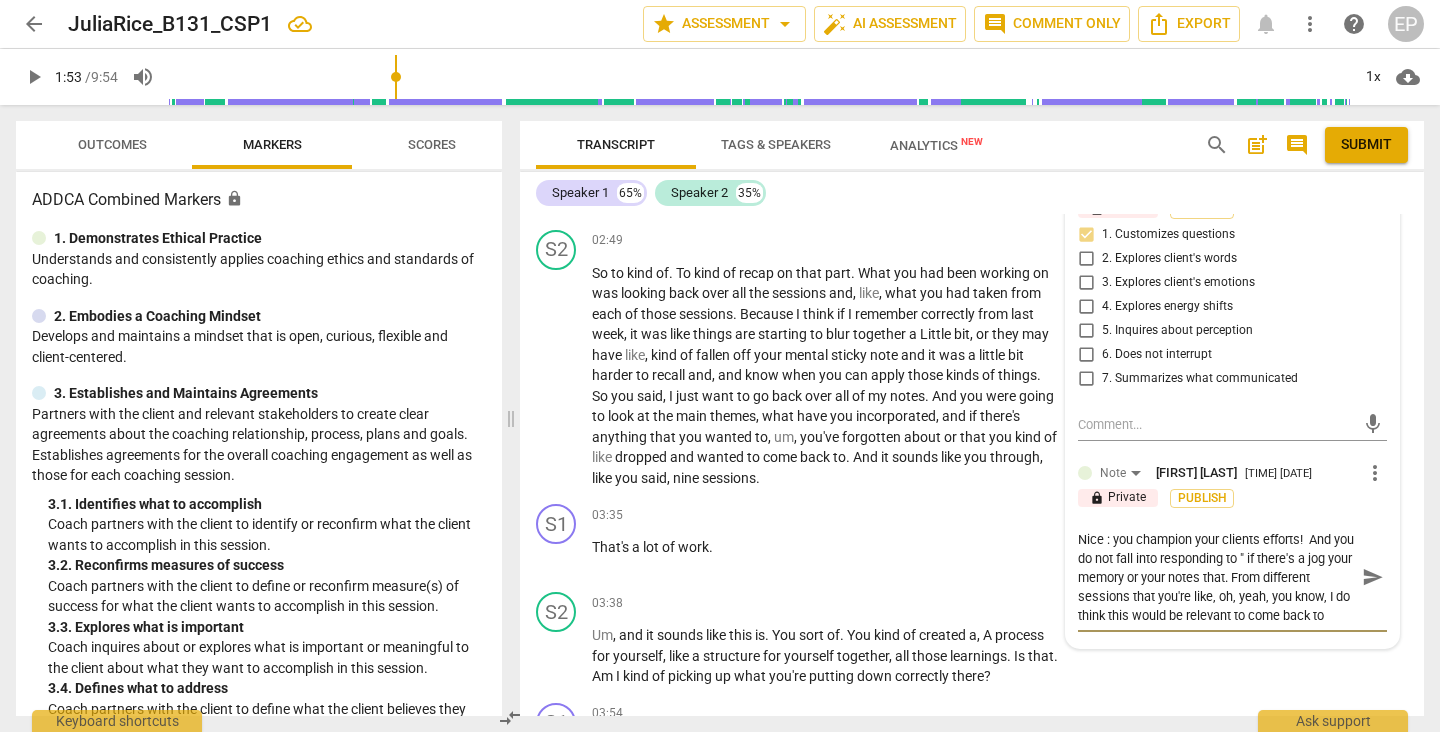 scroll, scrollTop: 17, scrollLeft: 0, axis: vertical 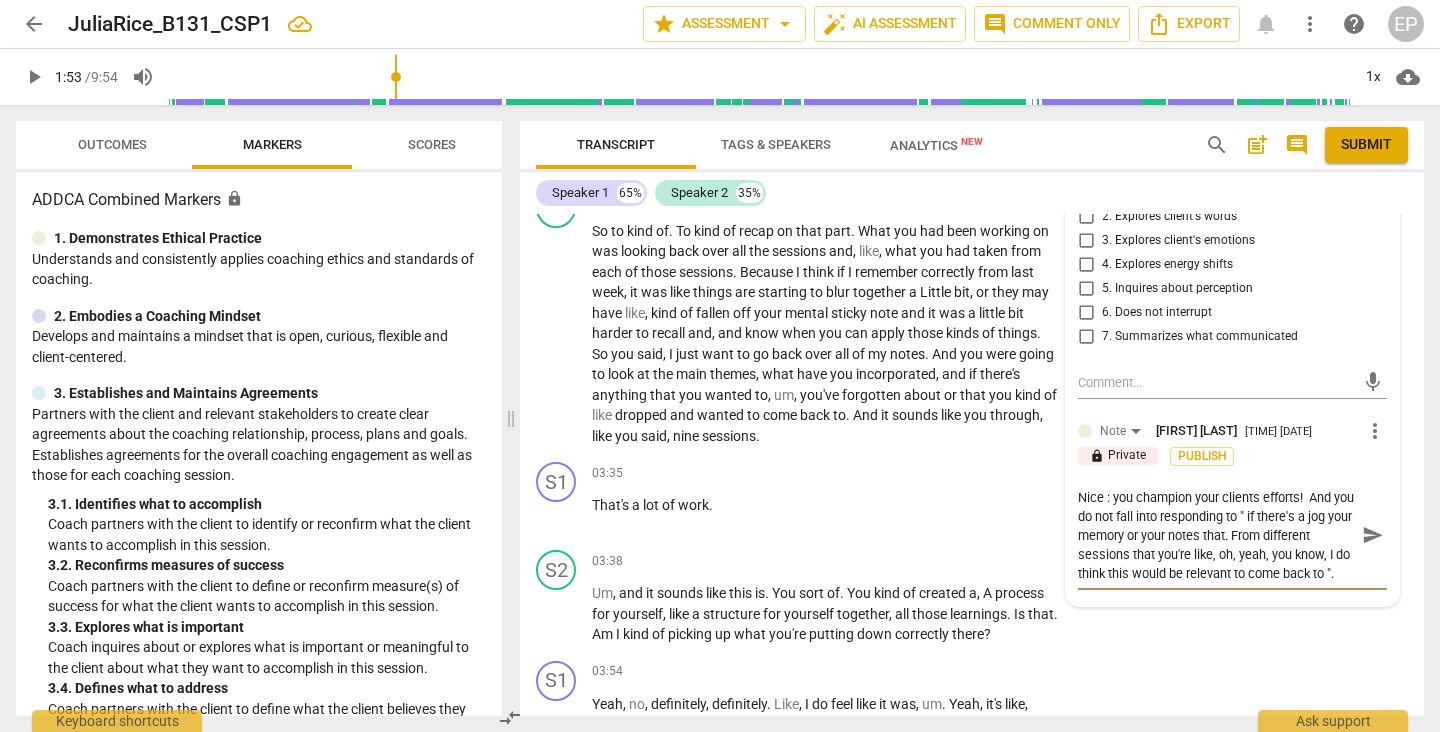 click on "Nice : you champion your clients efforts!  And you do not fall into responding to " if there's a jog your memory or your notes that. From different sessions that you're like, oh, yeah, you know, I do think this would be relevant to come back to ".  Very nice!!!" at bounding box center (1216, 535) 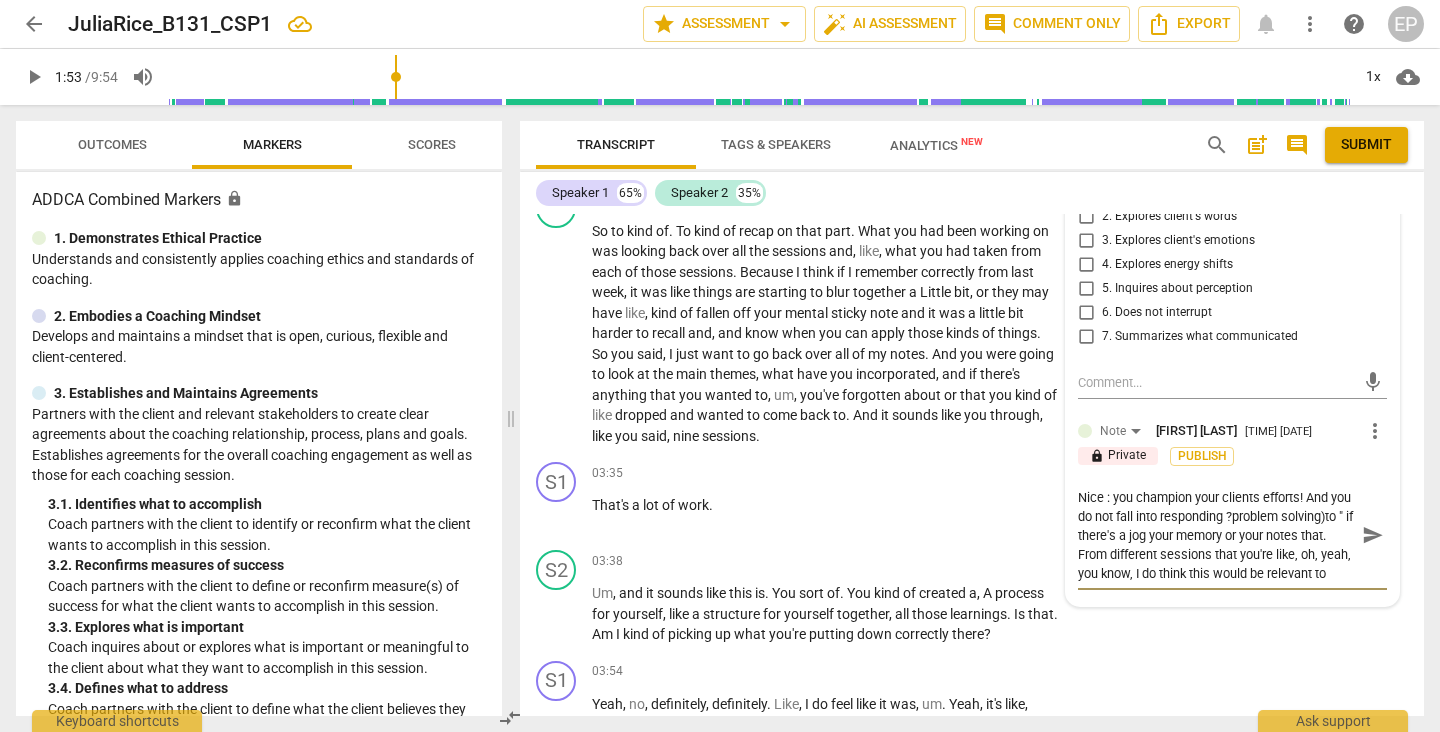 click on "Nice : you champion your clients efforts! And you do not fall into responding ?problem solving)to " if there's a jog your memory or your notes that. From different sessions that you're like, oh, yeah, you know, I do think this would be relevant to come back to ". Very nice!!!" at bounding box center [1216, 535] 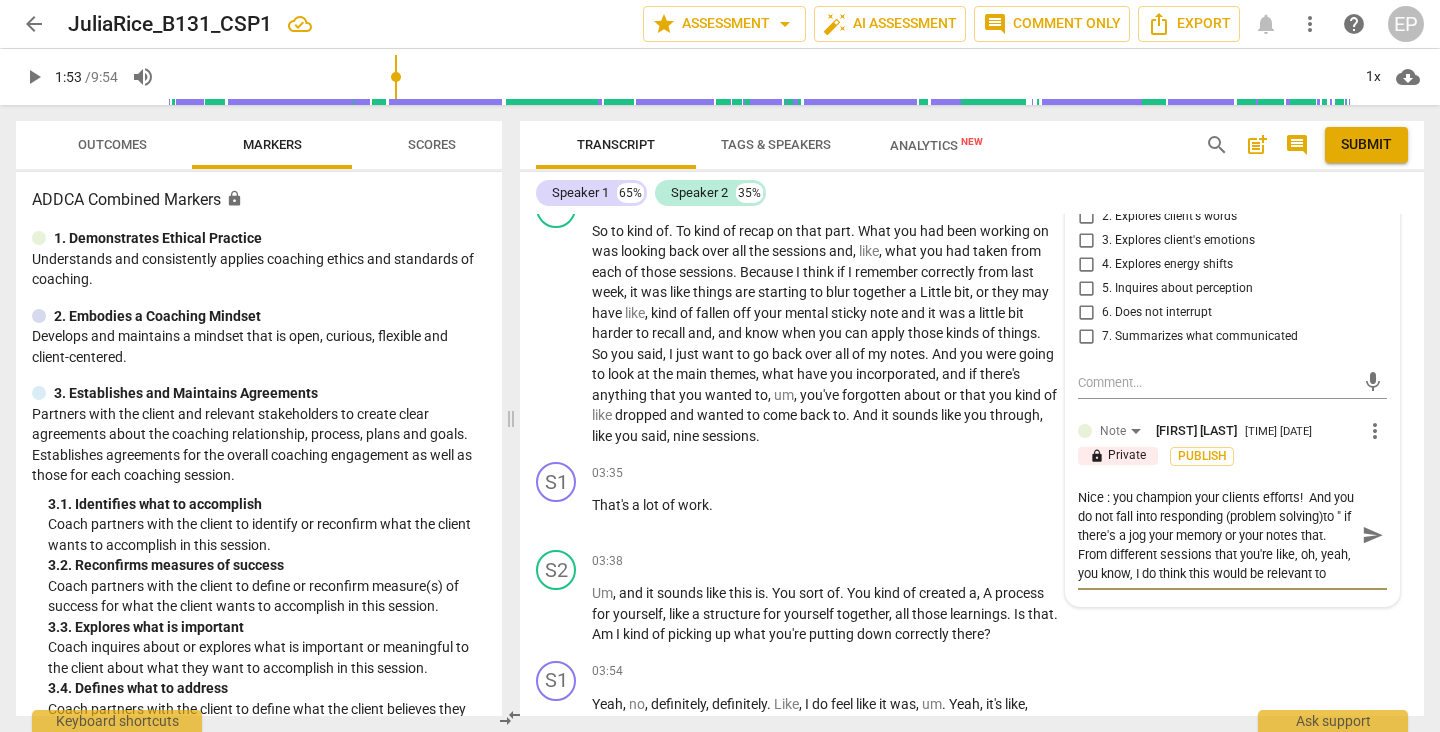 scroll, scrollTop: 0, scrollLeft: 0, axis: both 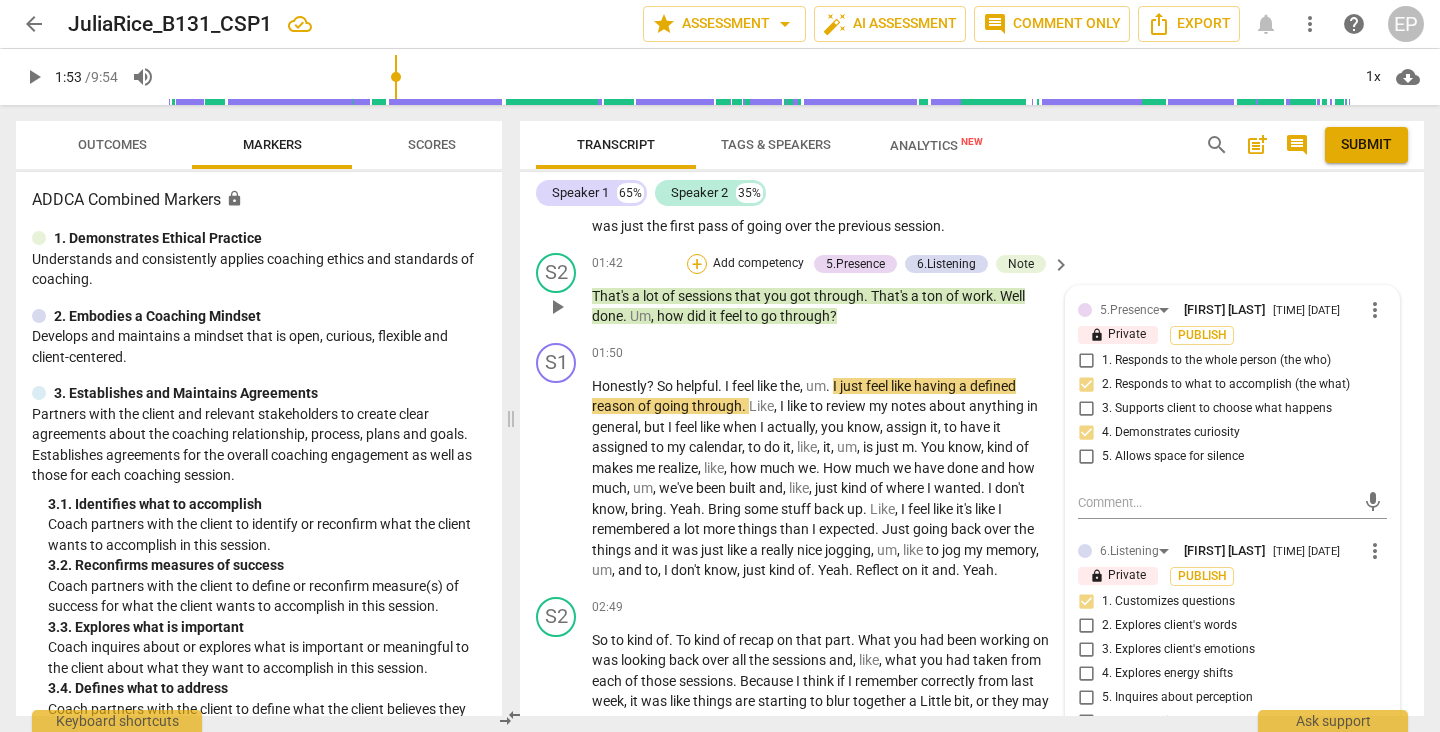 click on "+" at bounding box center [697, 264] 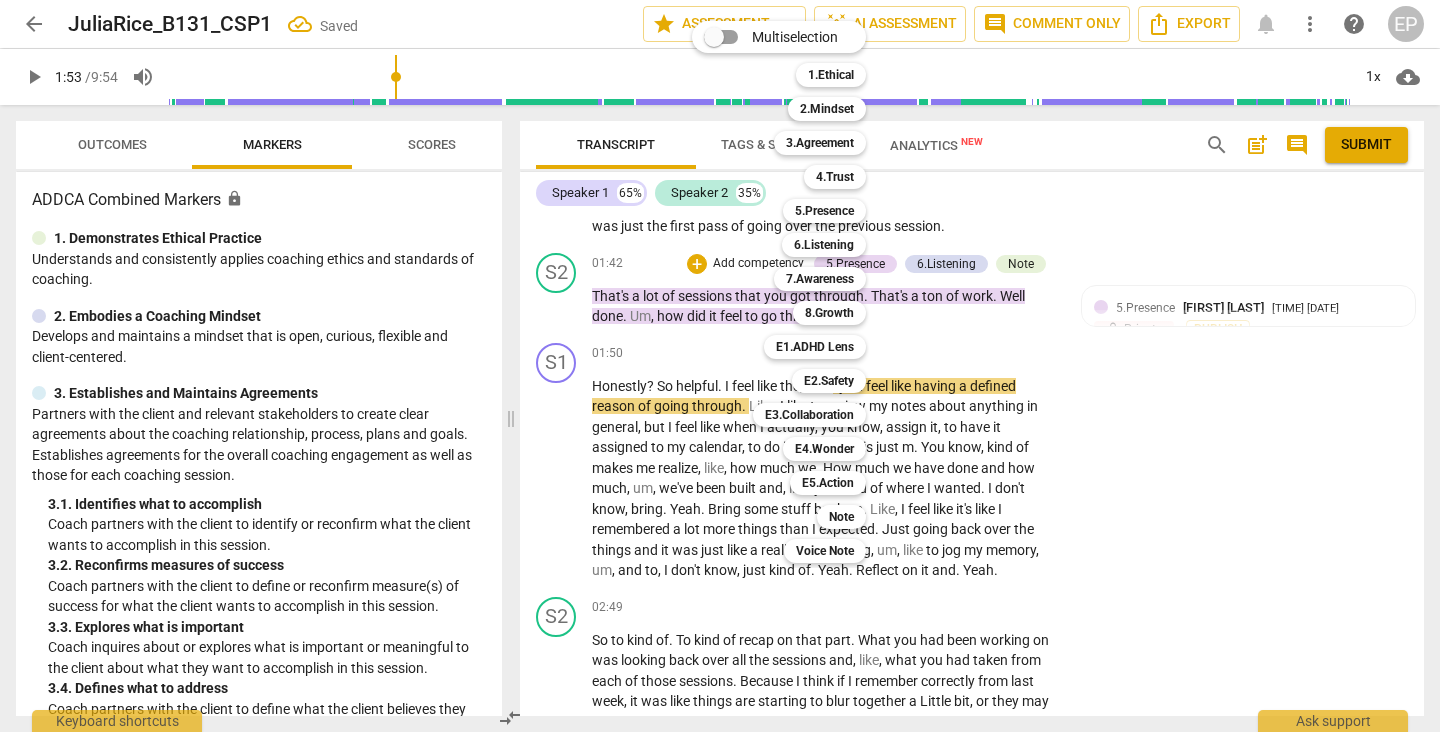 click at bounding box center (720, 366) 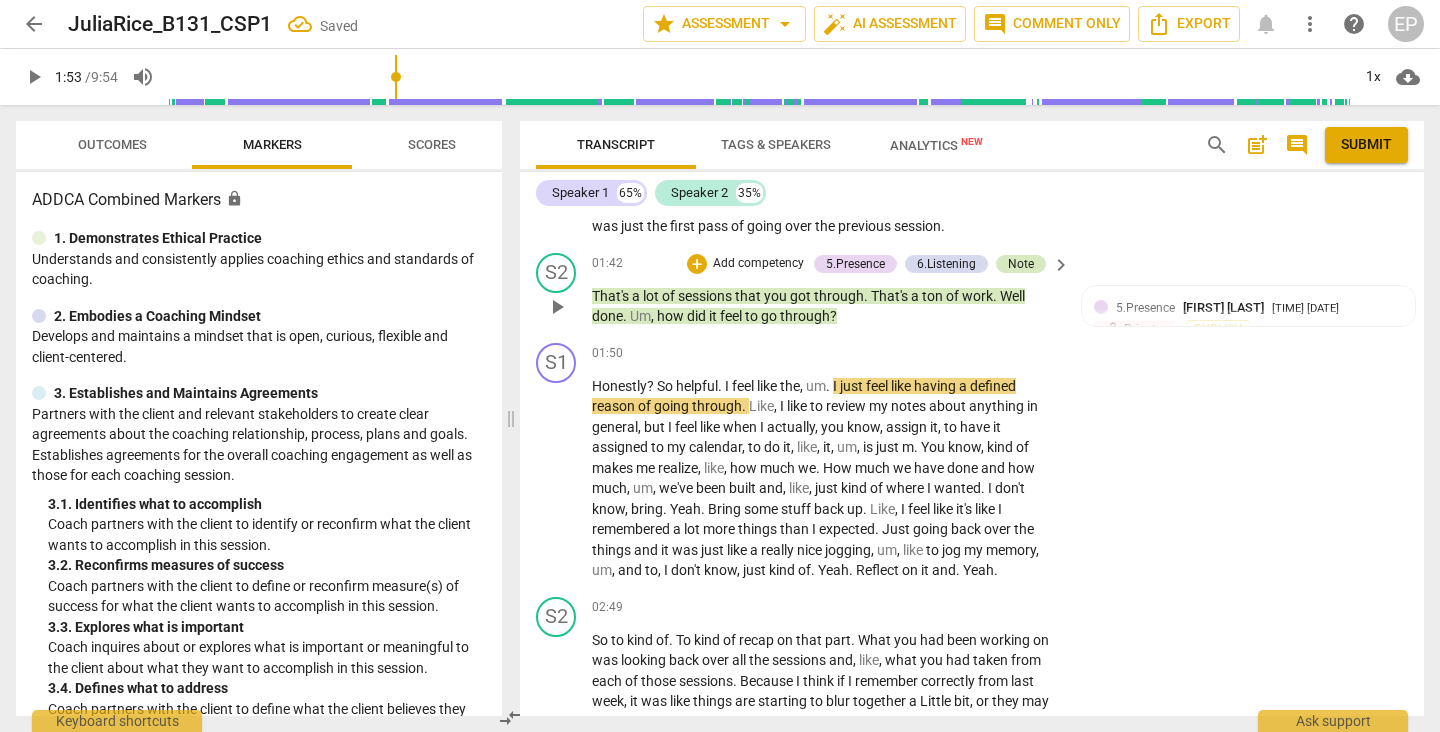 click on "Note" at bounding box center [1021, 264] 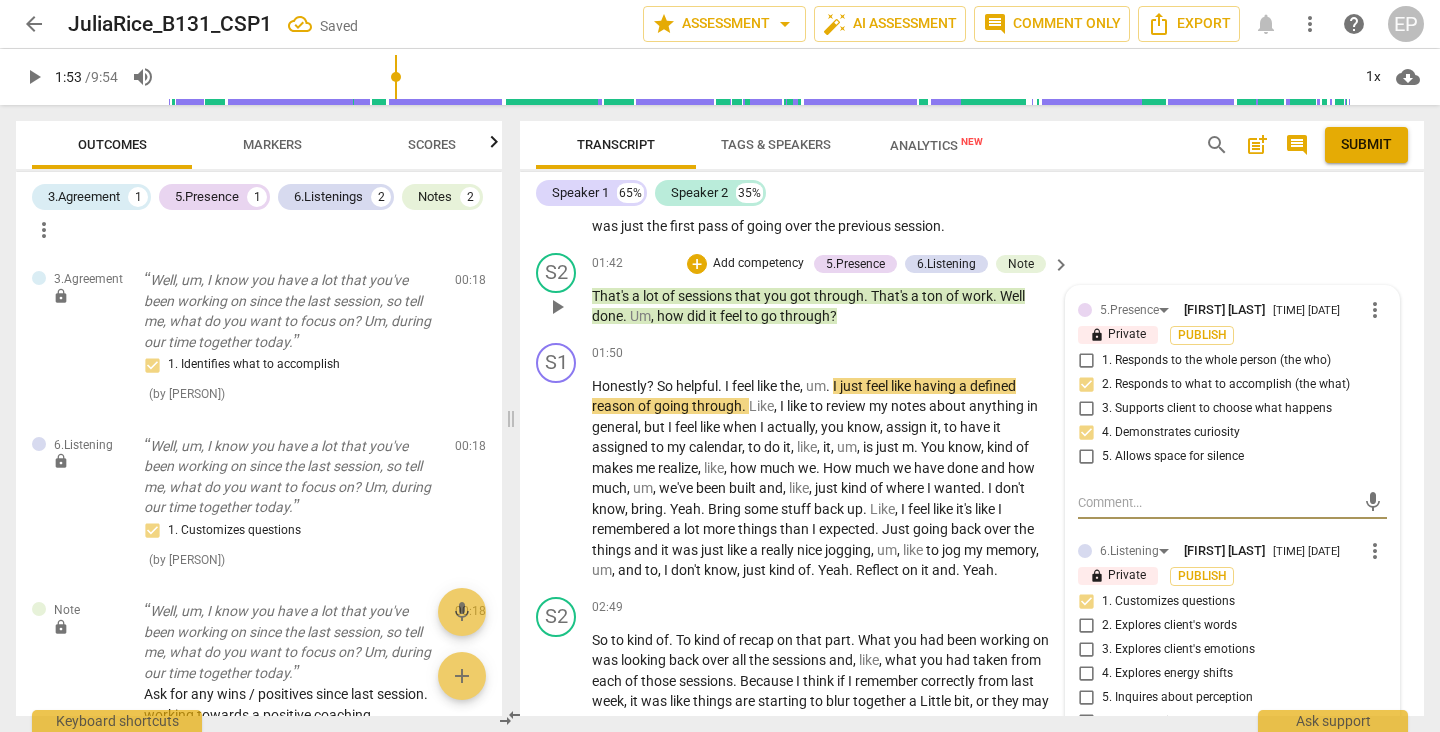 scroll, scrollTop: 680, scrollLeft: 0, axis: vertical 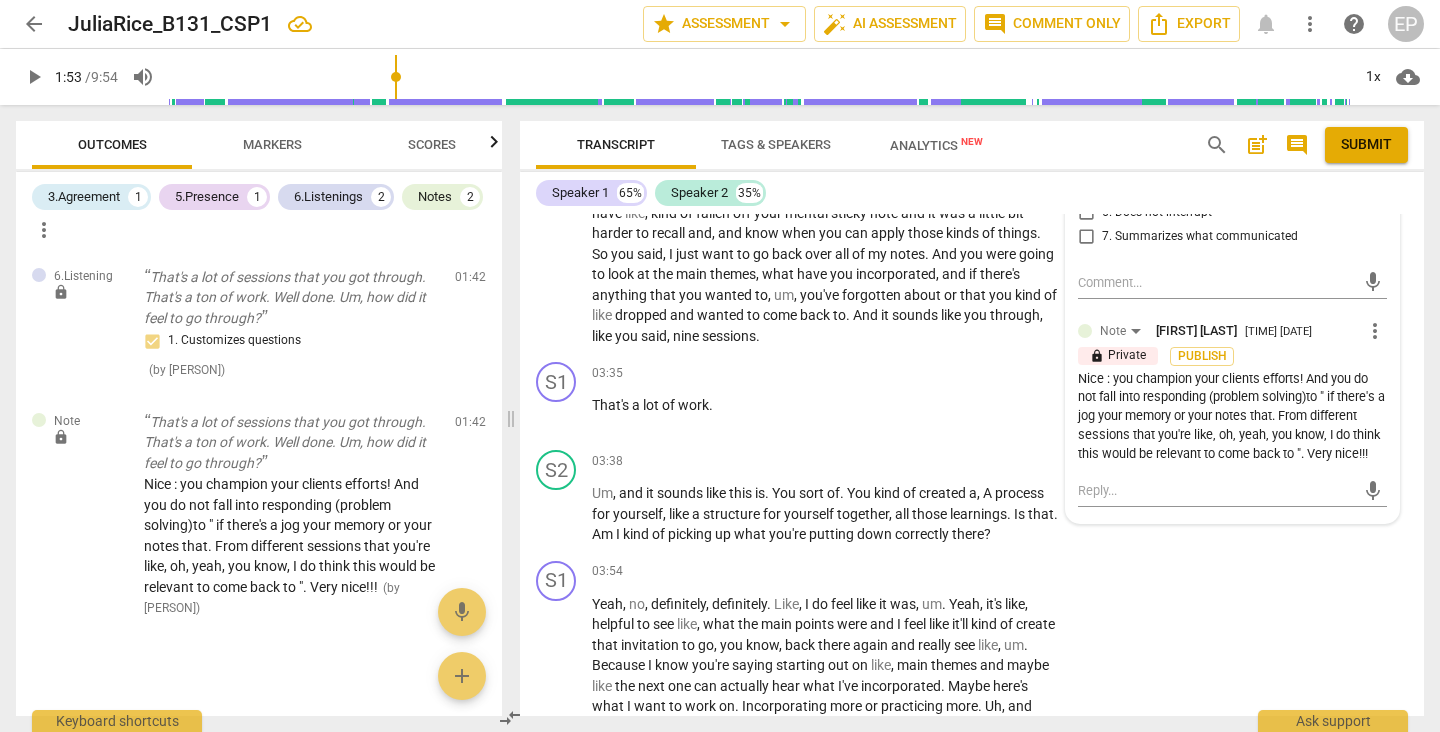 click on "more_vert" at bounding box center (1375, 331) 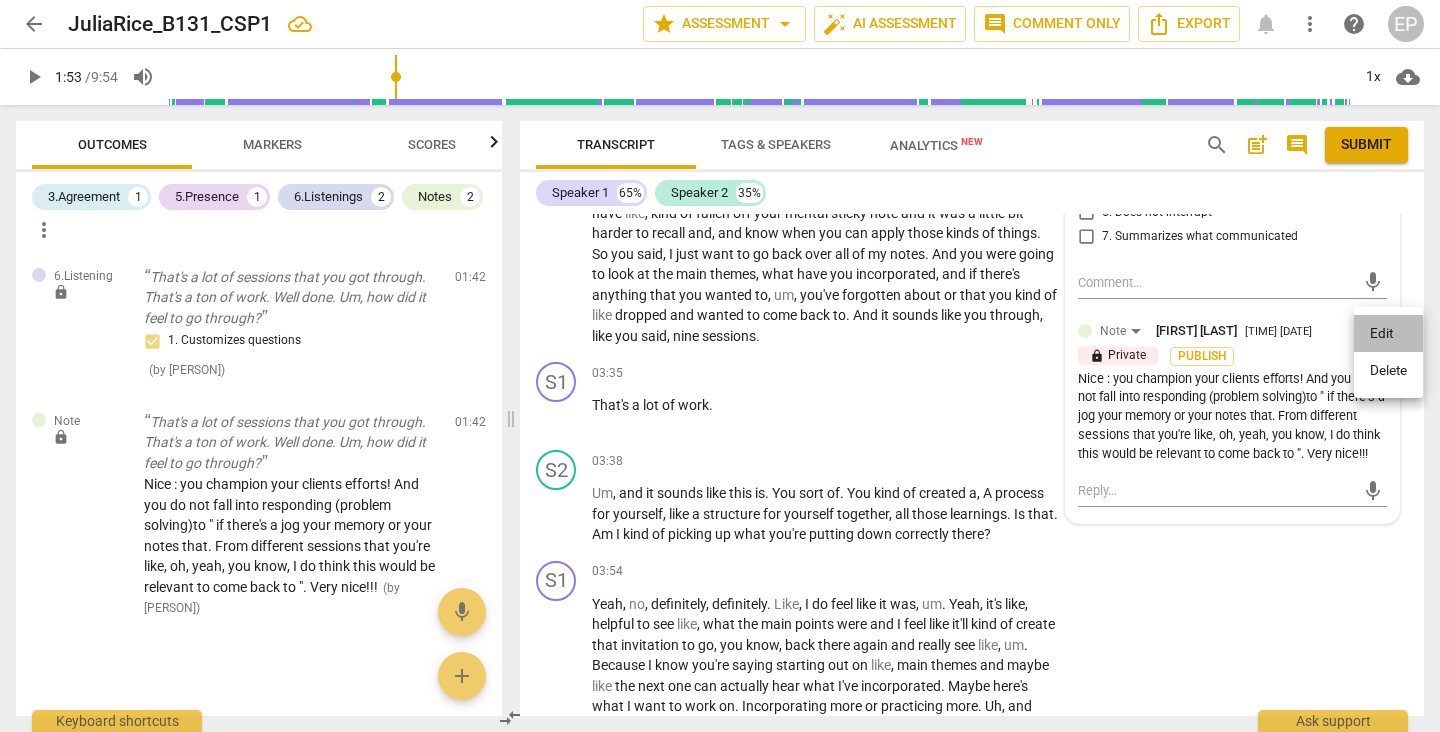 click on "Edit" at bounding box center (1388, 334) 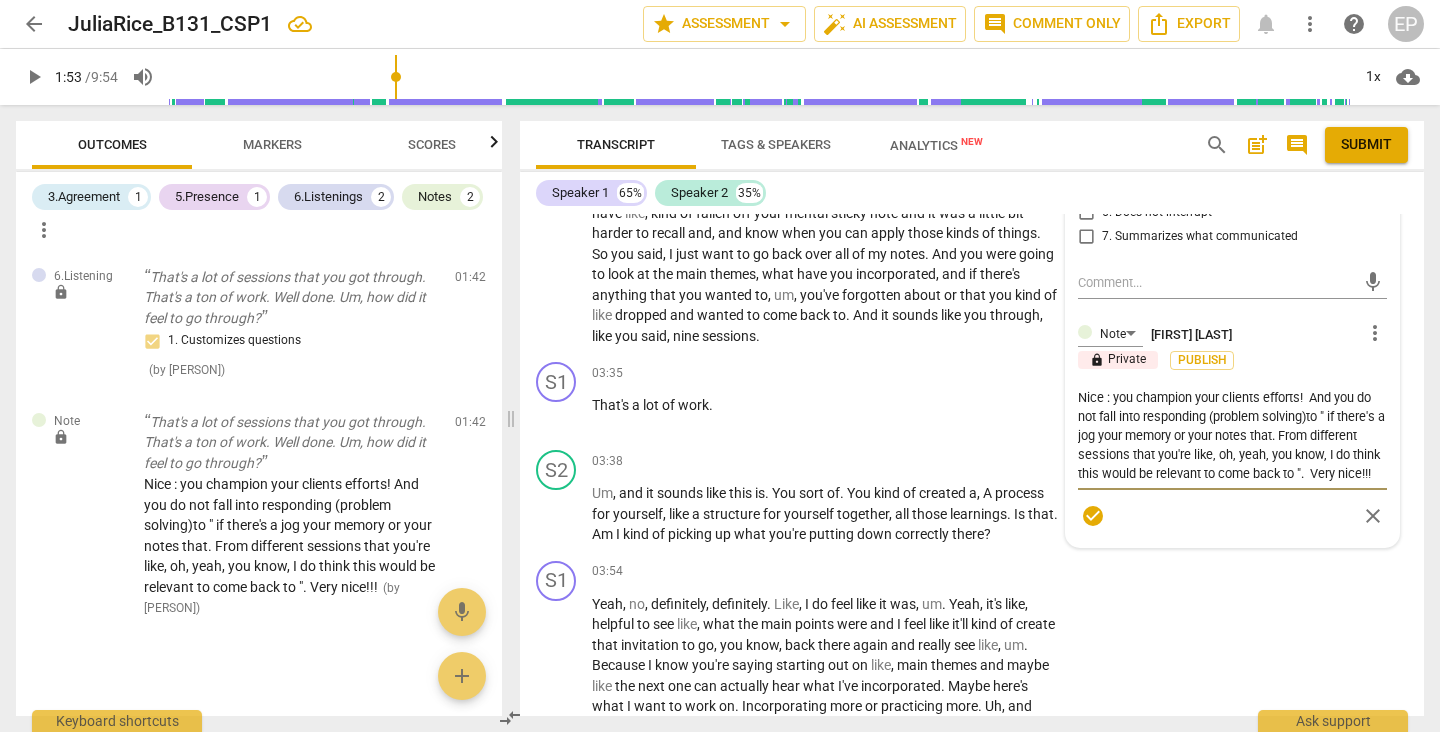 scroll, scrollTop: 19, scrollLeft: 0, axis: vertical 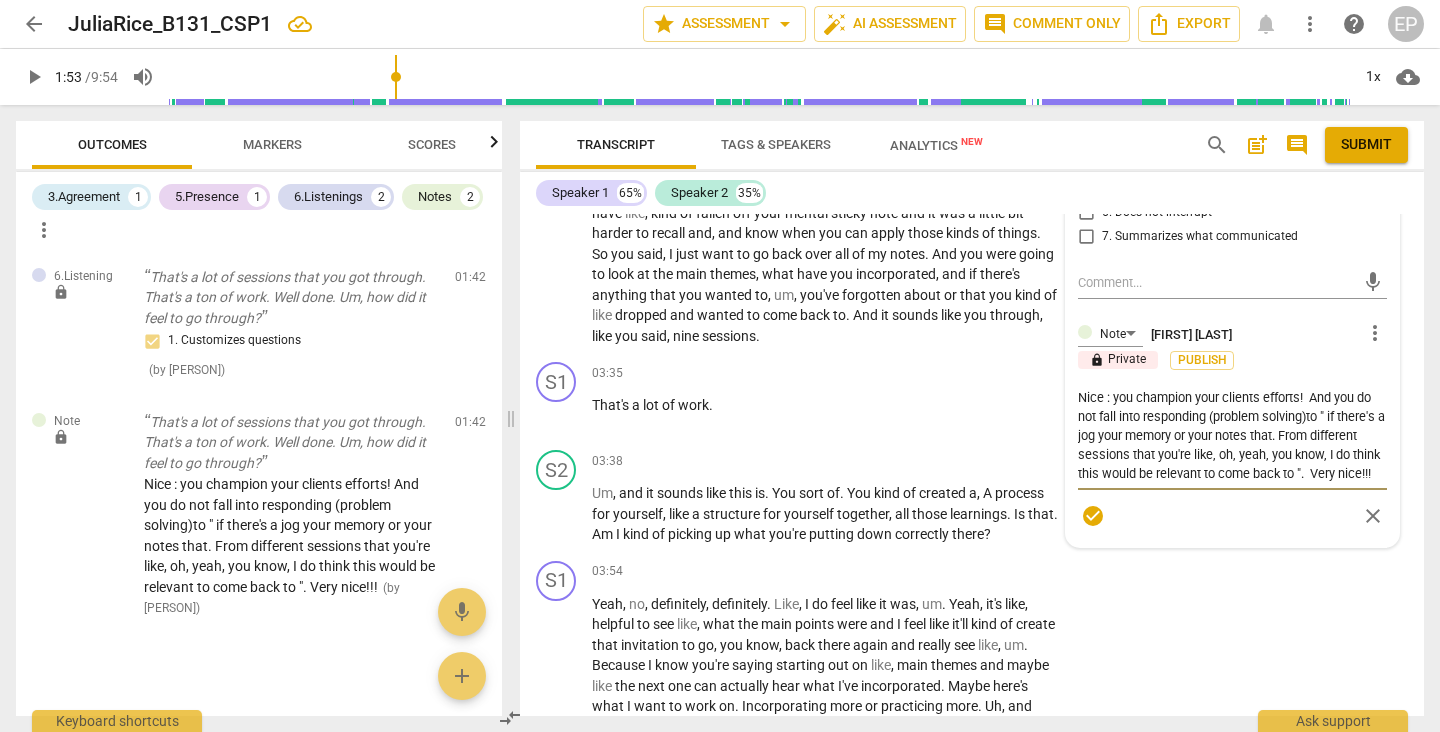click on "Nice : you champion your clients efforts!  And you do not fall into responding (problem solving)to " if there's a jog your memory or your notes that. From different sessions that you're like, oh, yeah, you know, I do think this would be relevant to come back to ".  Very nice!!!" at bounding box center (1232, 435) 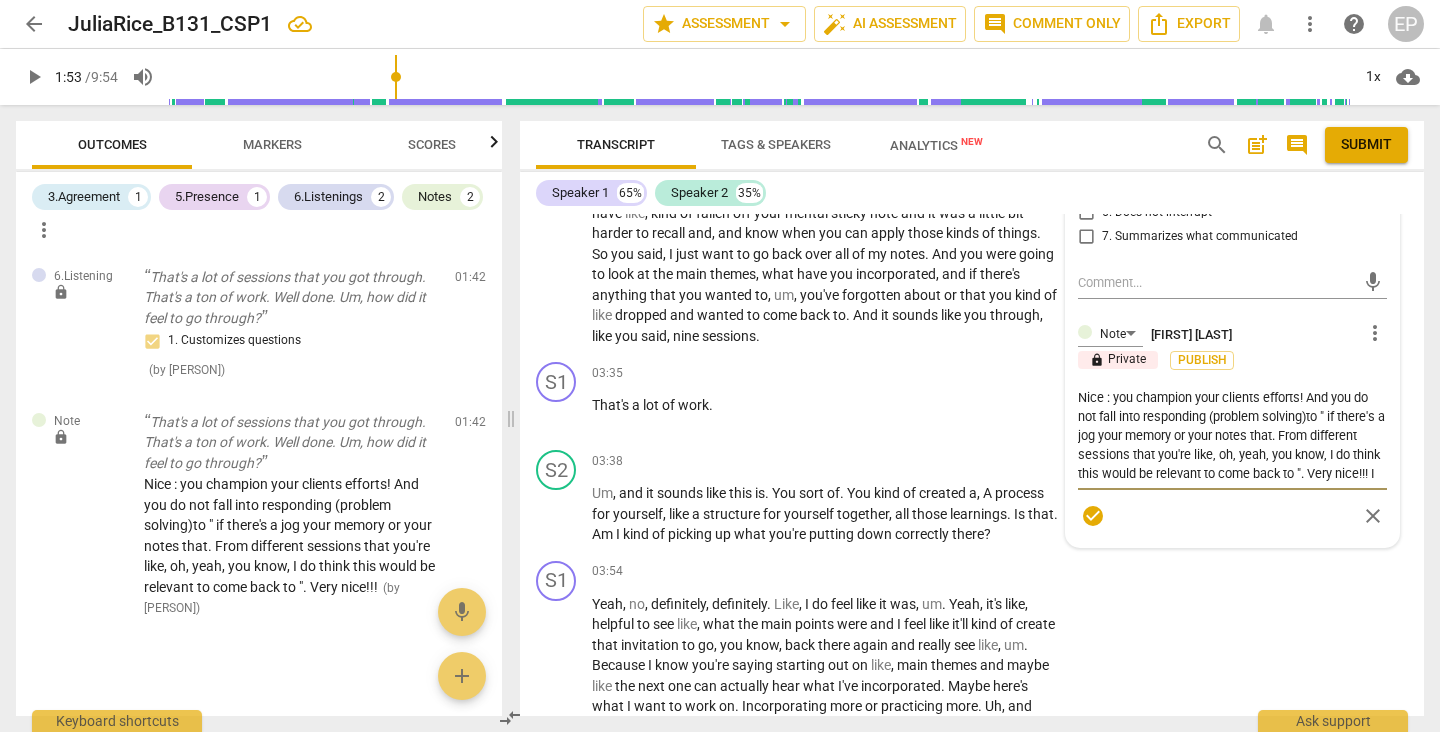 scroll, scrollTop: 0, scrollLeft: 0, axis: both 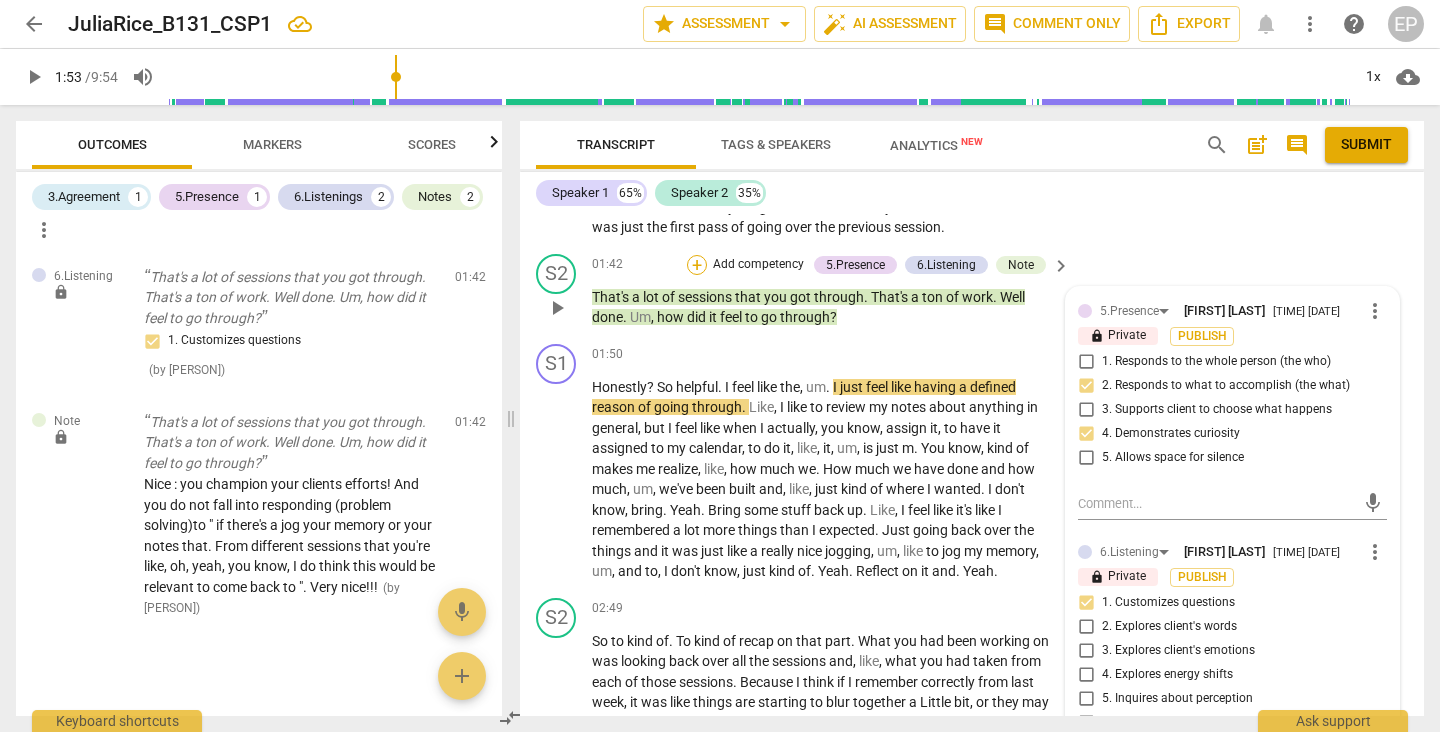 click on "+" at bounding box center [697, 265] 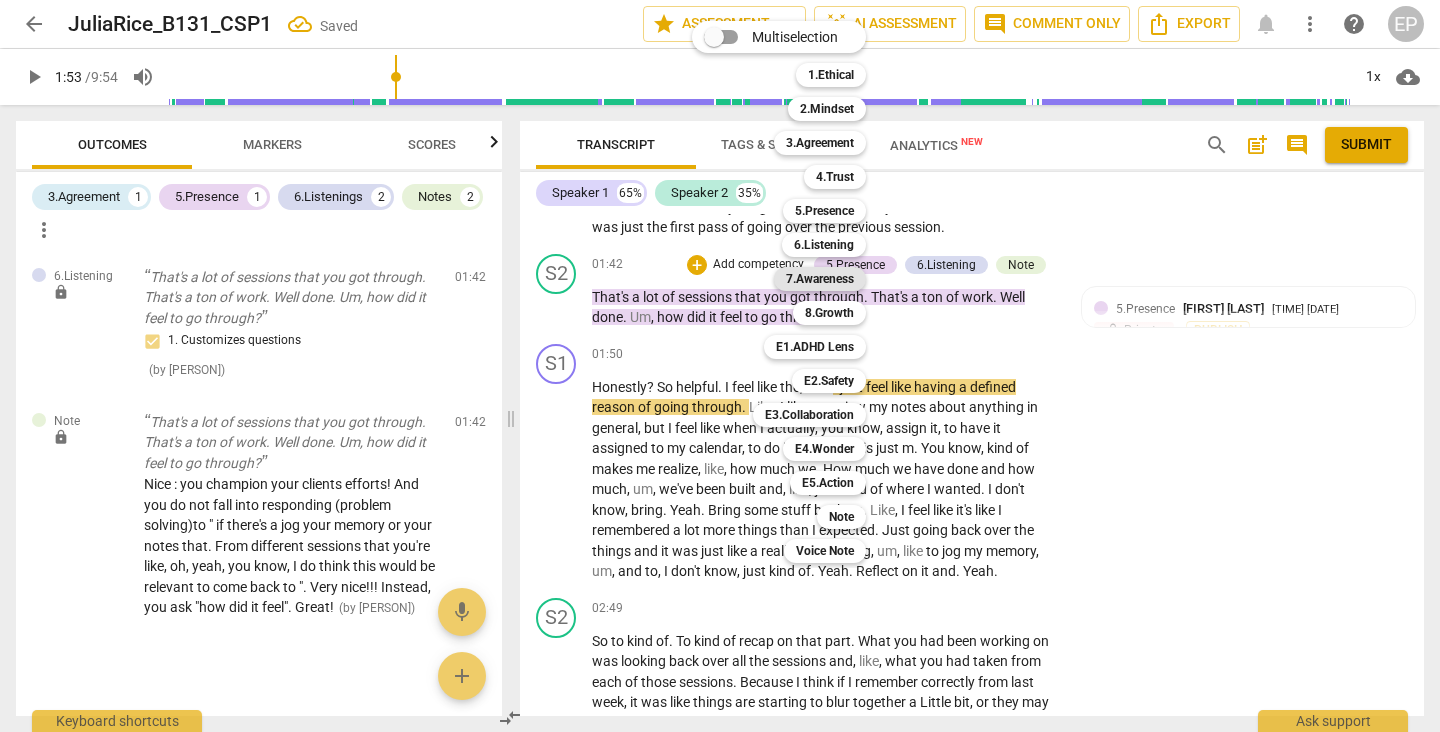click on "7.Awareness" at bounding box center (820, 279) 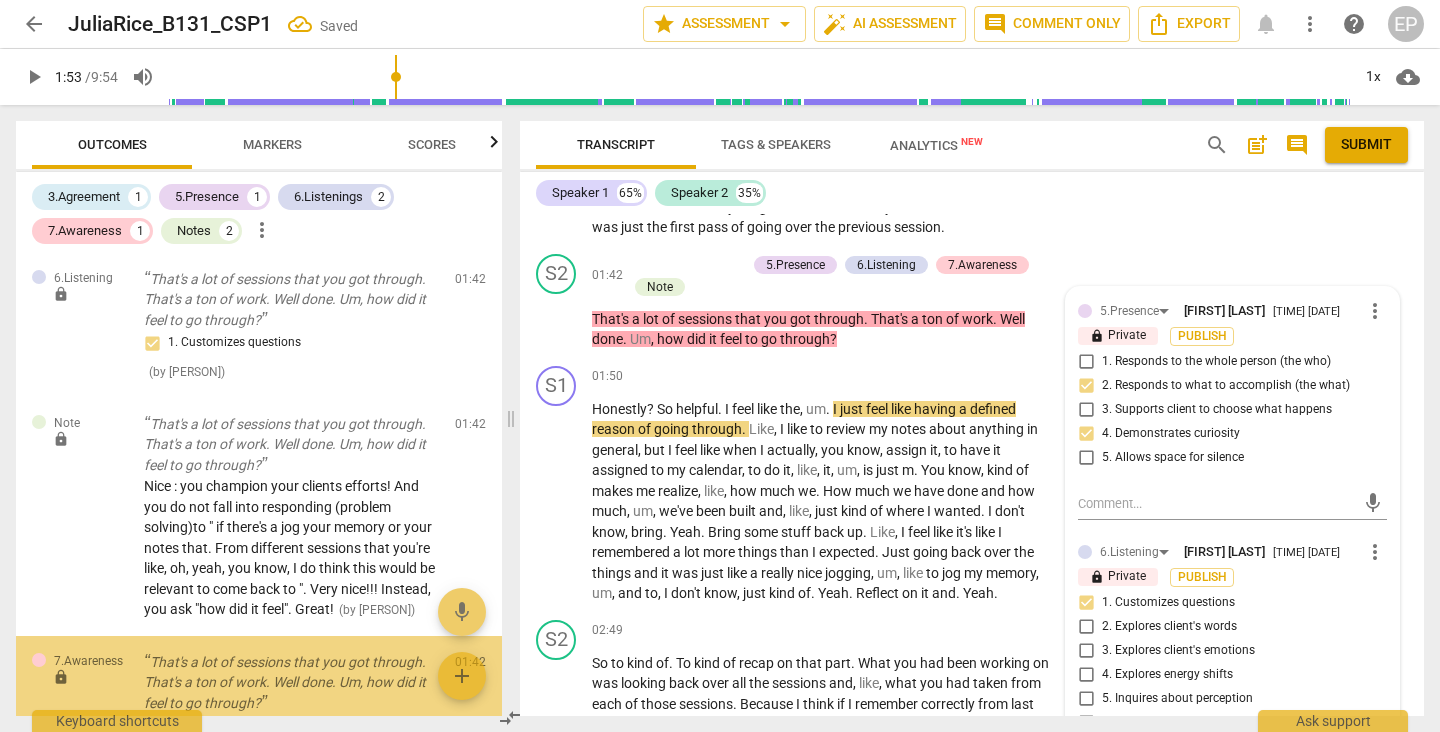scroll, scrollTop: 820, scrollLeft: 0, axis: vertical 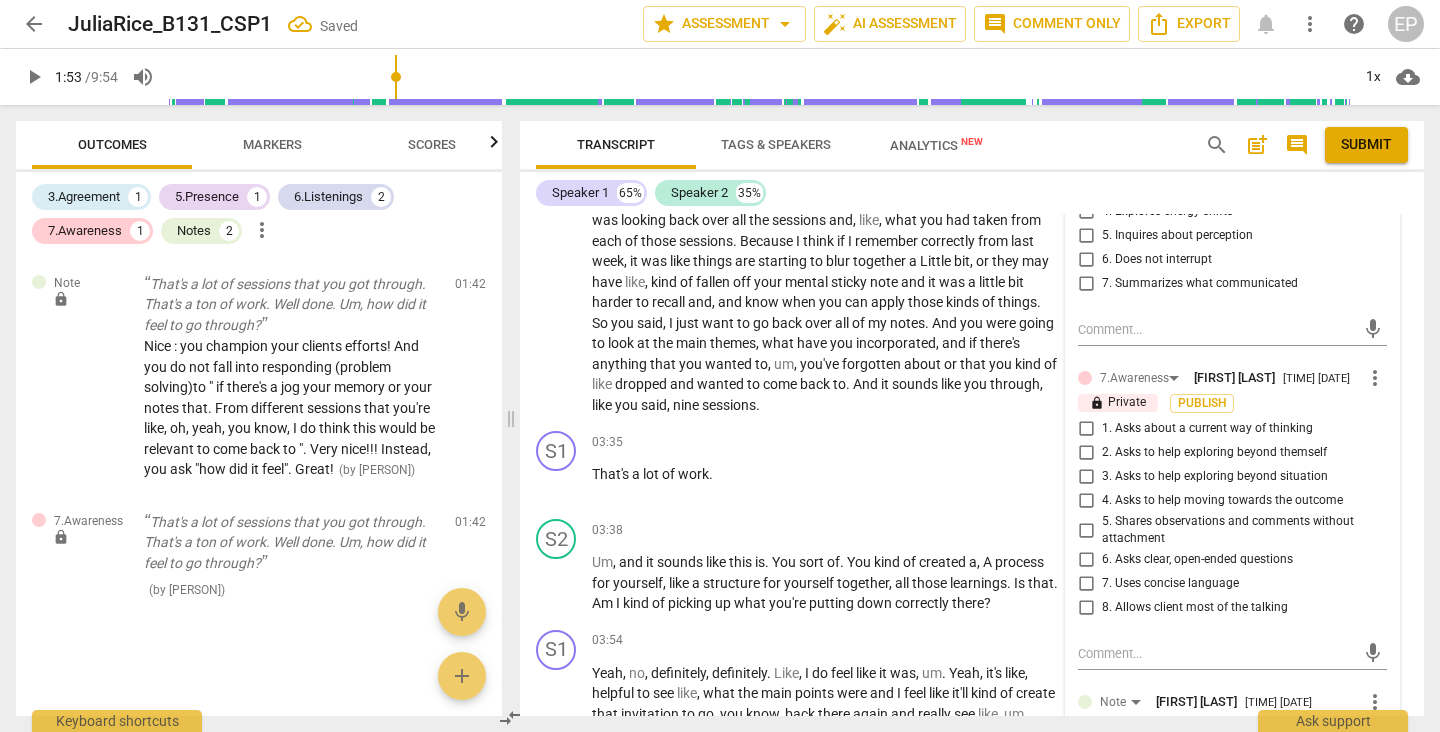 click on "1. Asks about a current way of thinking" at bounding box center [1086, 429] 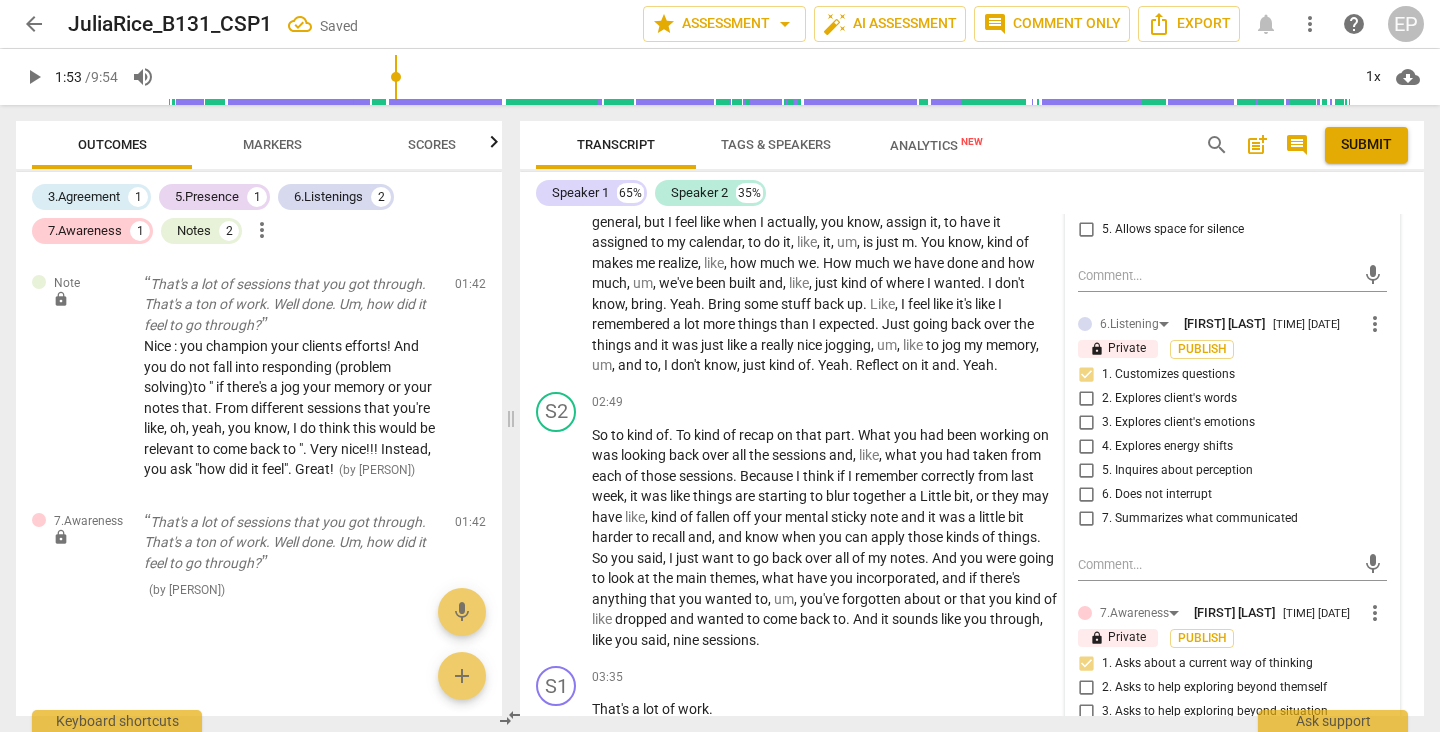 scroll, scrollTop: 826, scrollLeft: 0, axis: vertical 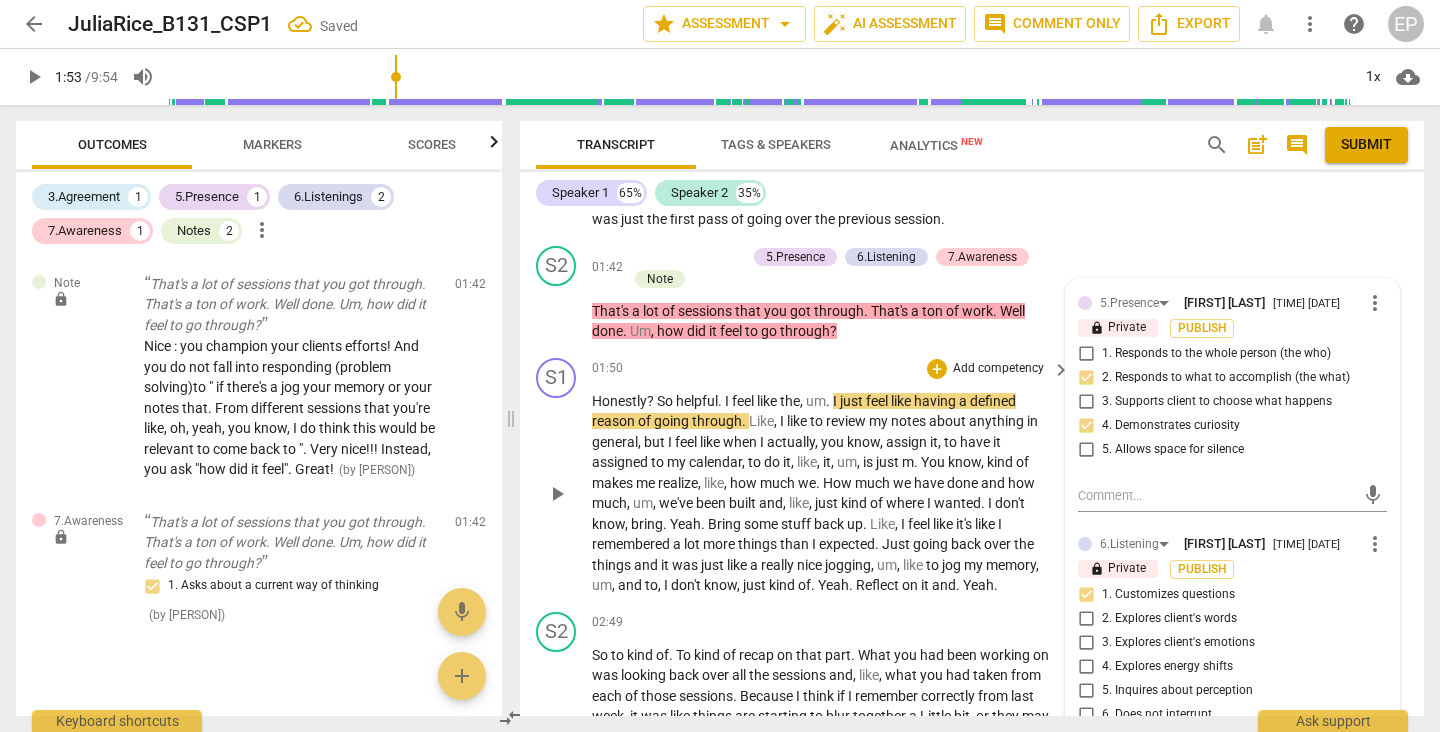 click on "play_arrow" at bounding box center [557, 494] 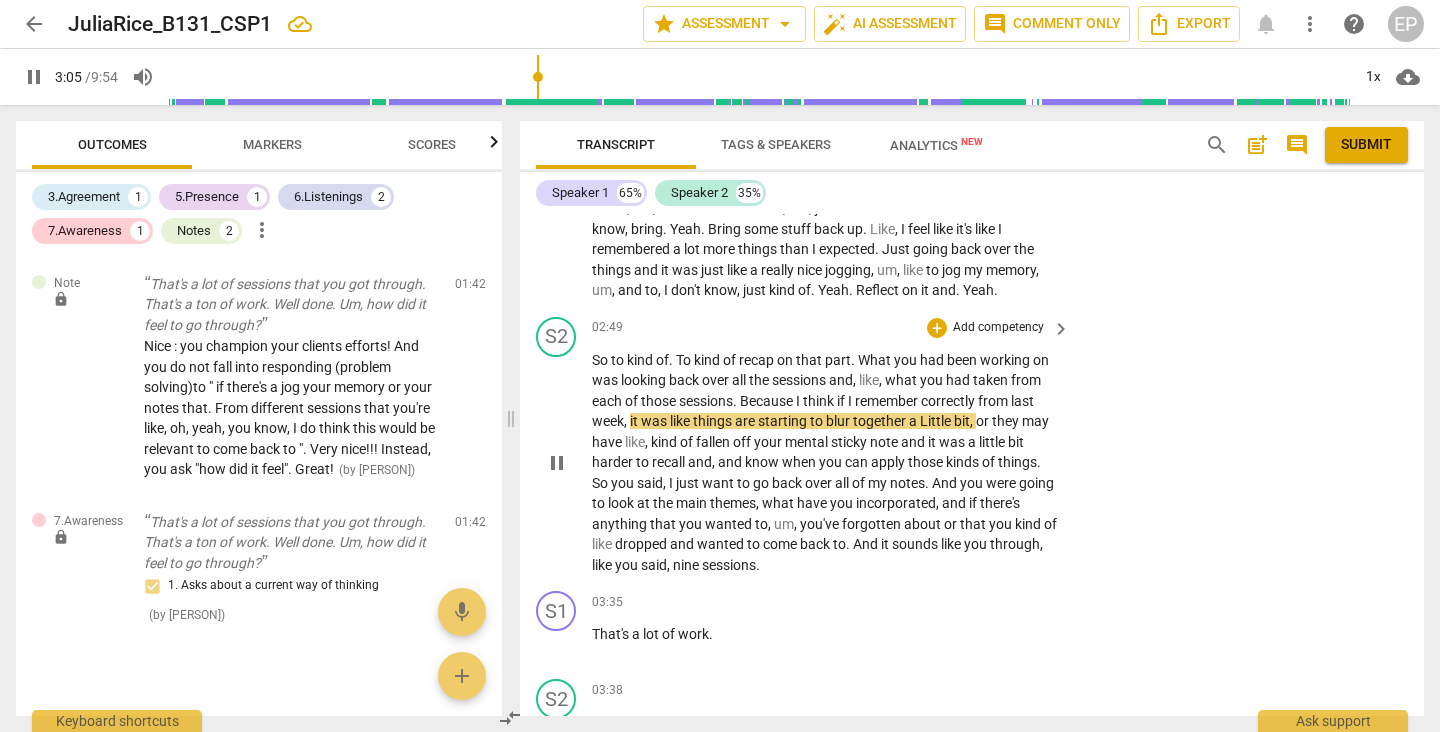 scroll, scrollTop: 1123, scrollLeft: 0, axis: vertical 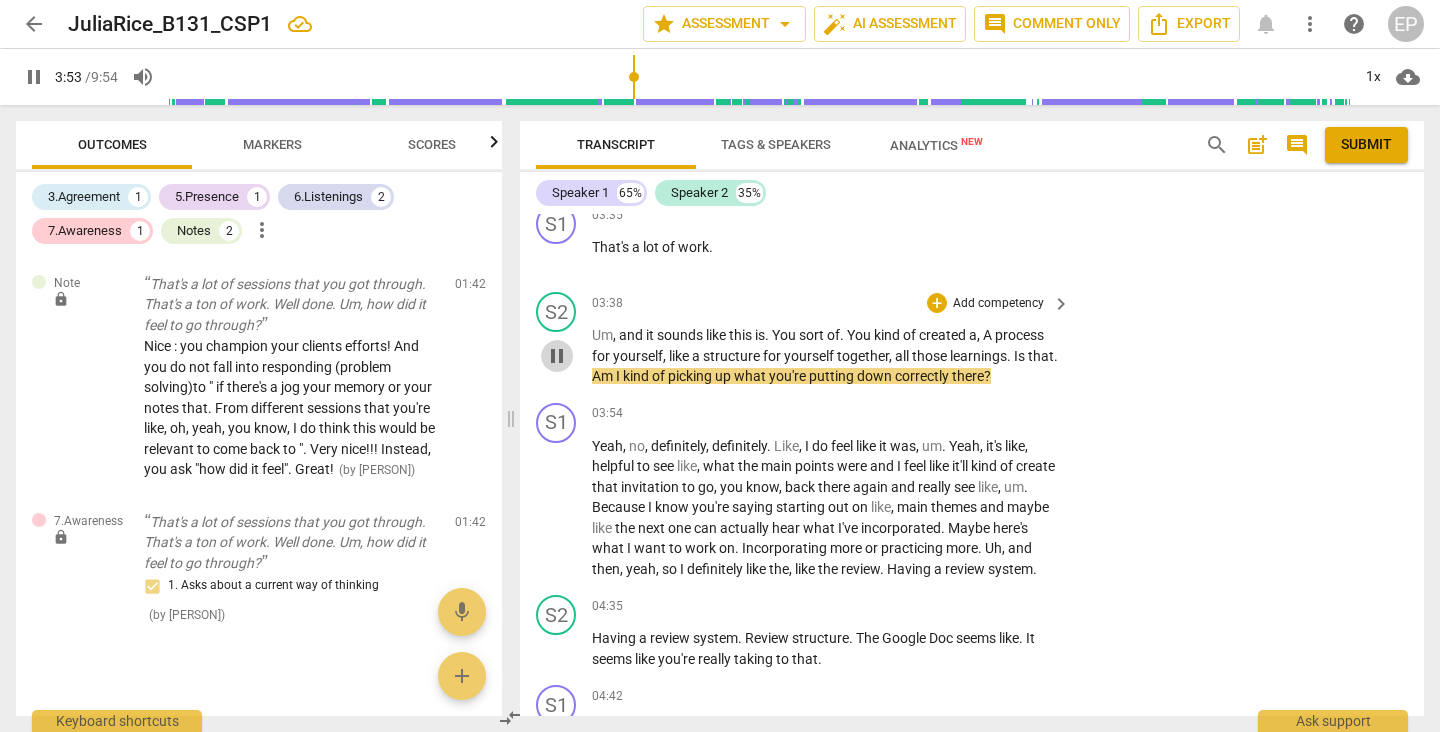 click on "pause" at bounding box center [557, 356] 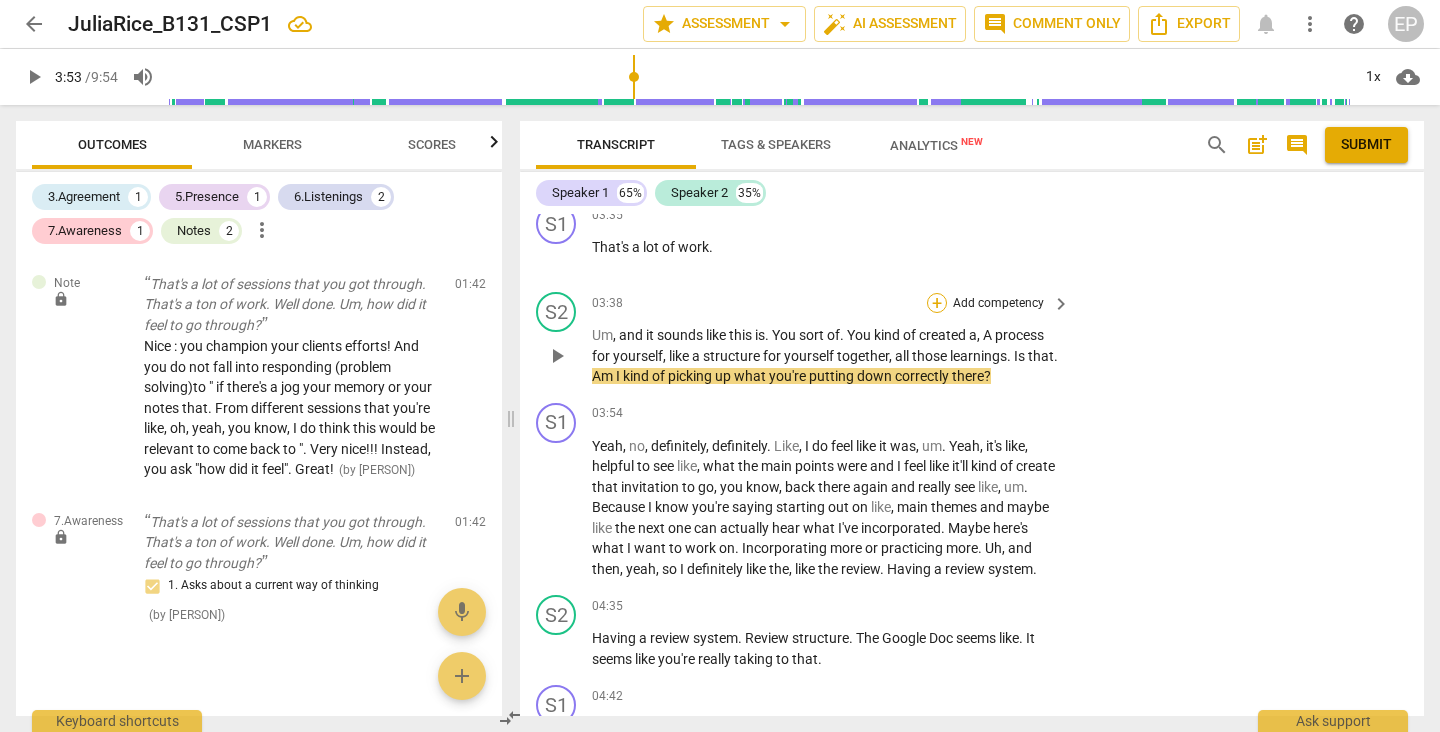 click on "+" at bounding box center (937, 303) 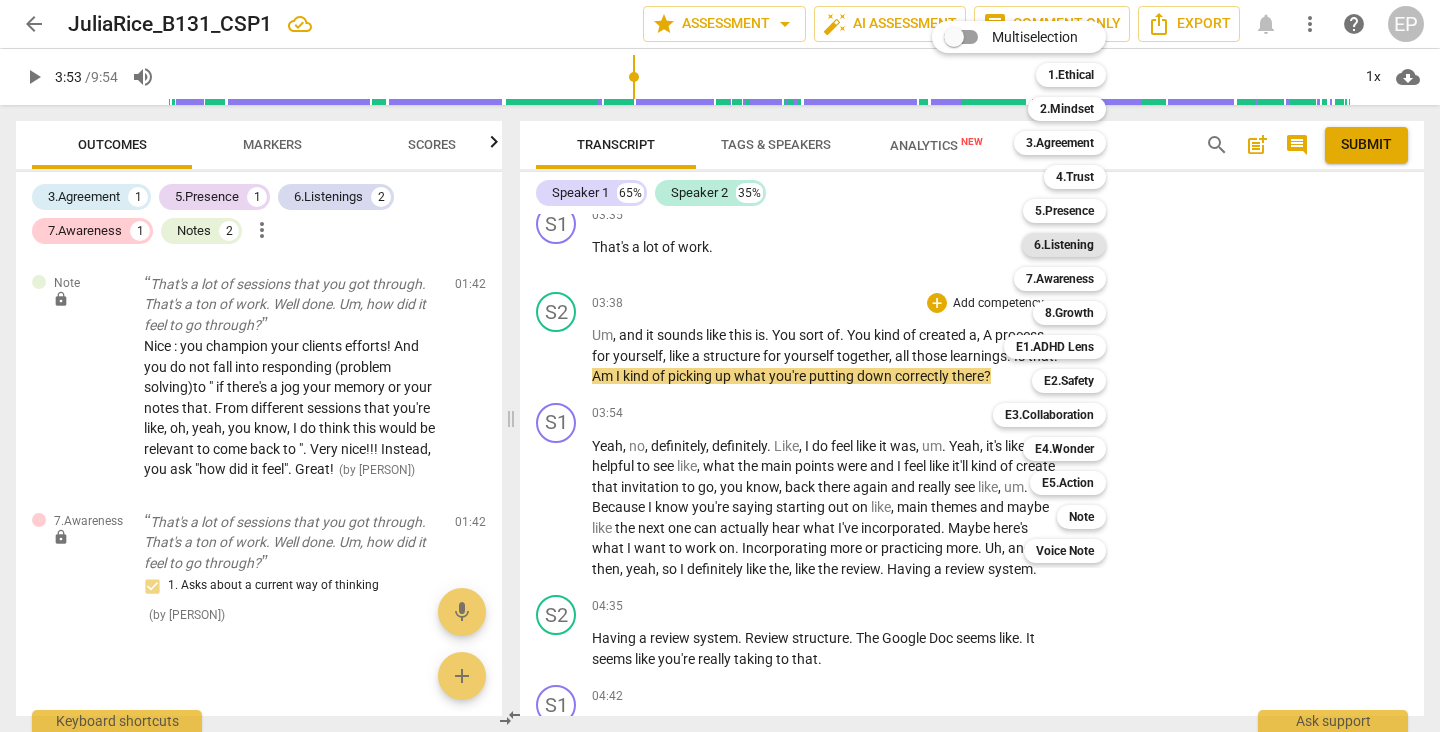 click on "6.Listening" at bounding box center (1064, 245) 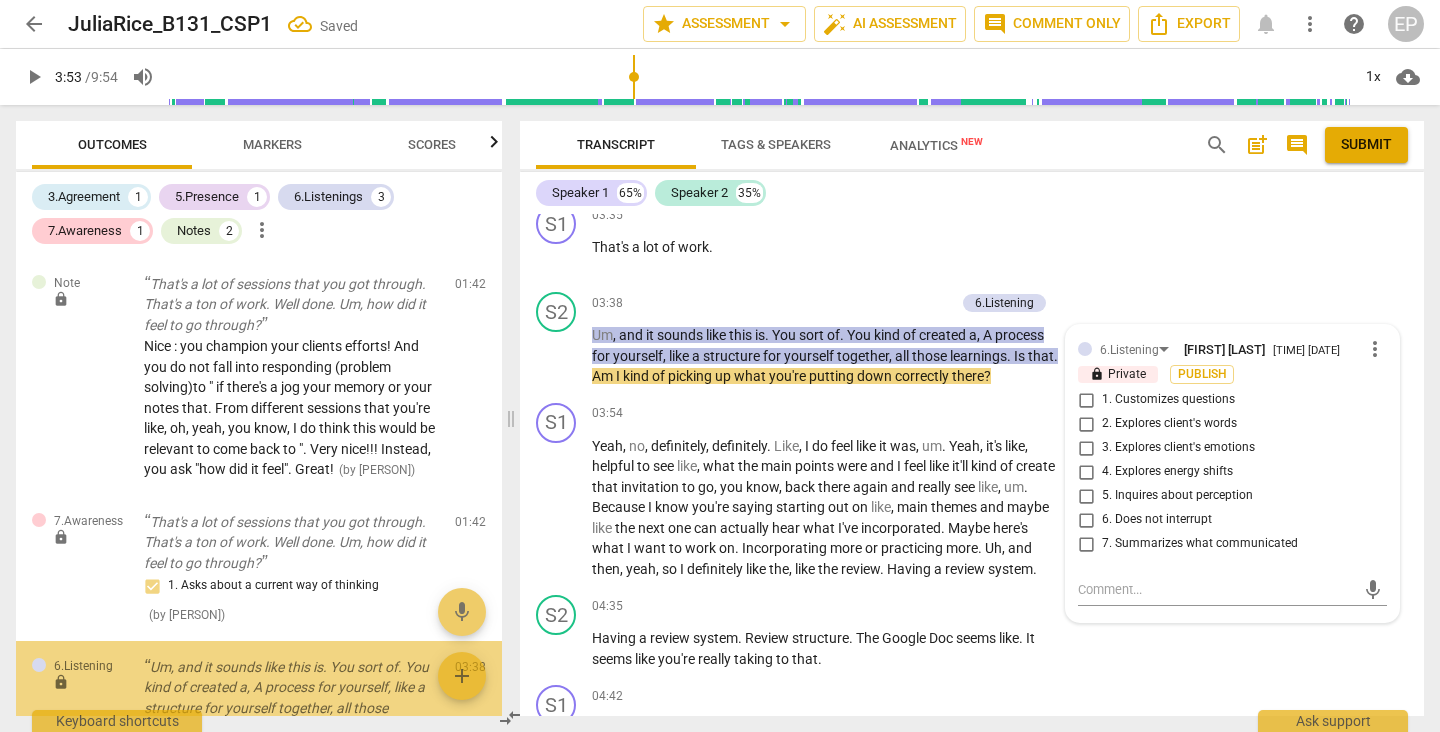 scroll, scrollTop: 1003, scrollLeft: 0, axis: vertical 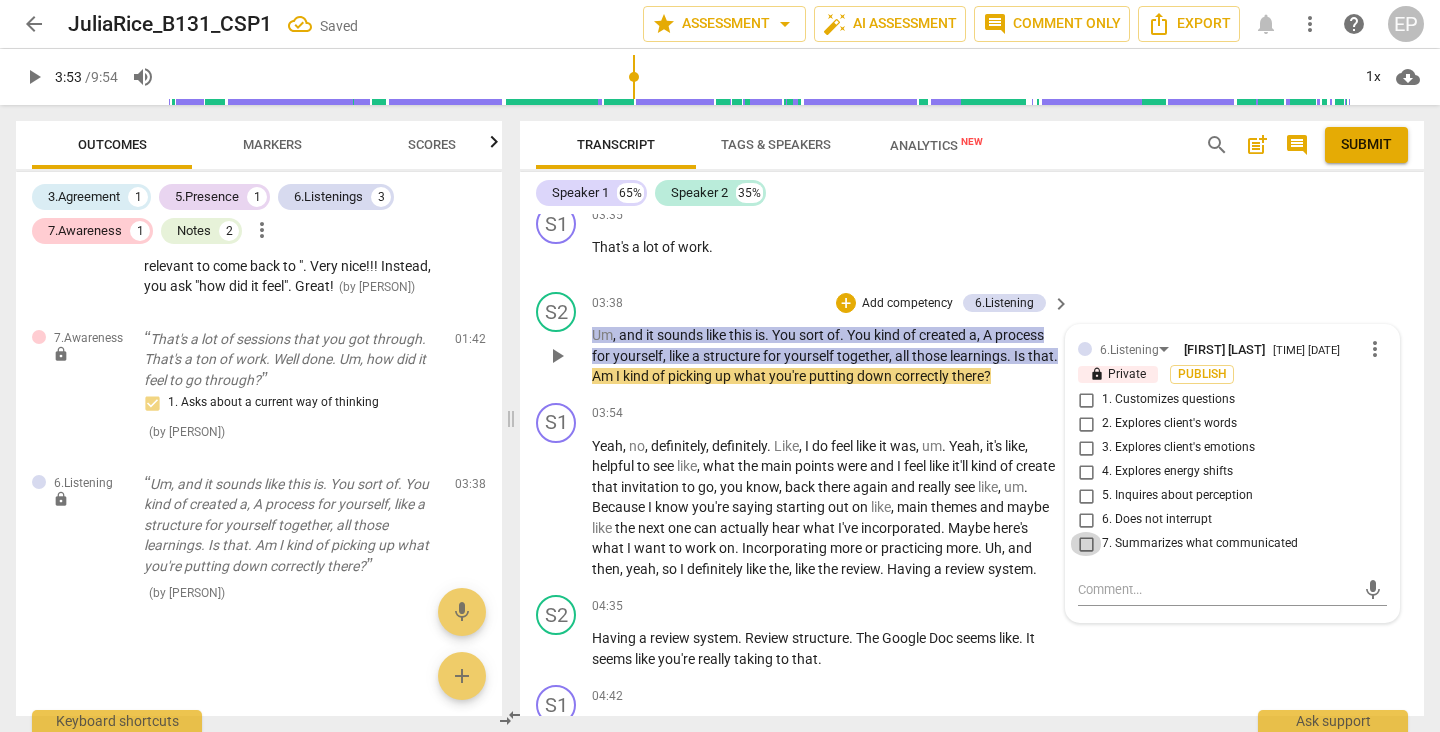 click on "7. Summarizes what communicated" at bounding box center (1086, 544) 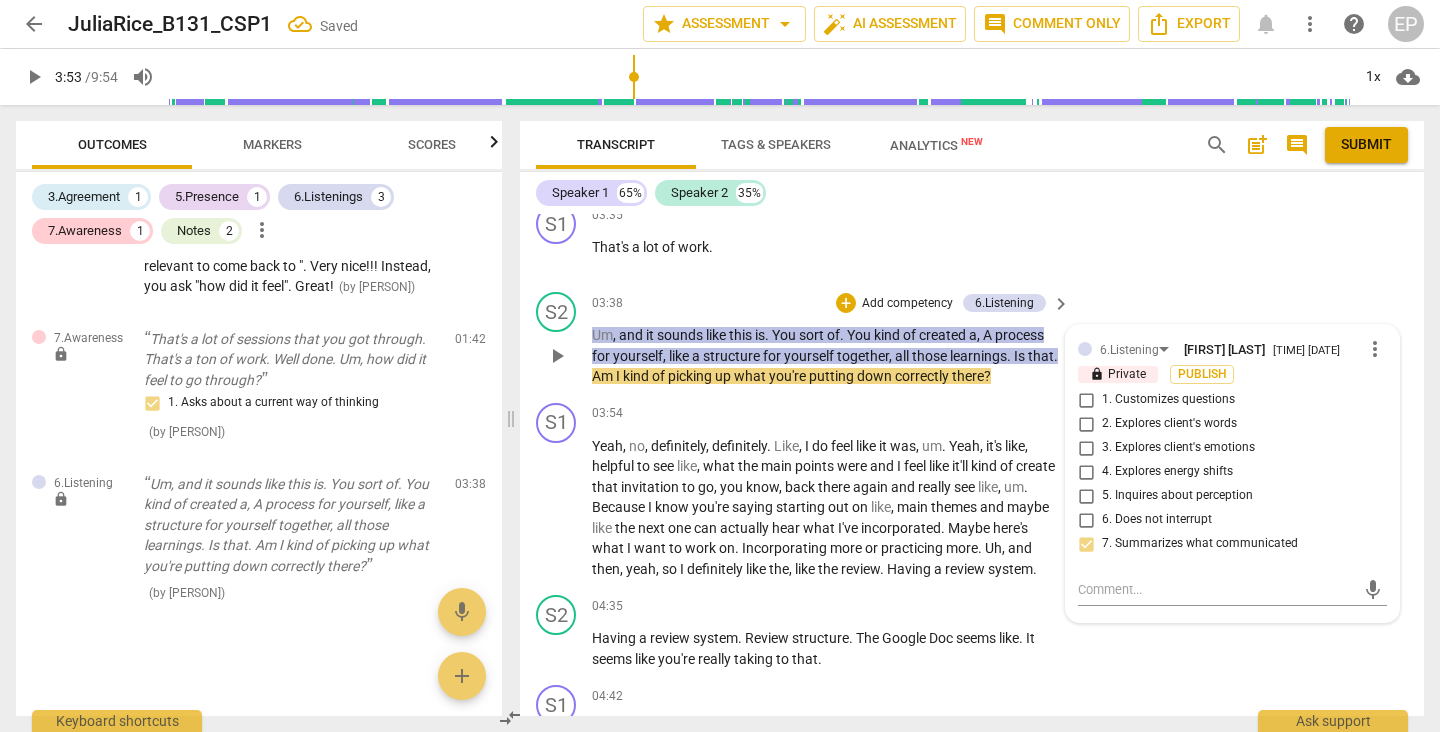 click on "1. Customizes questions" at bounding box center [1086, 400] 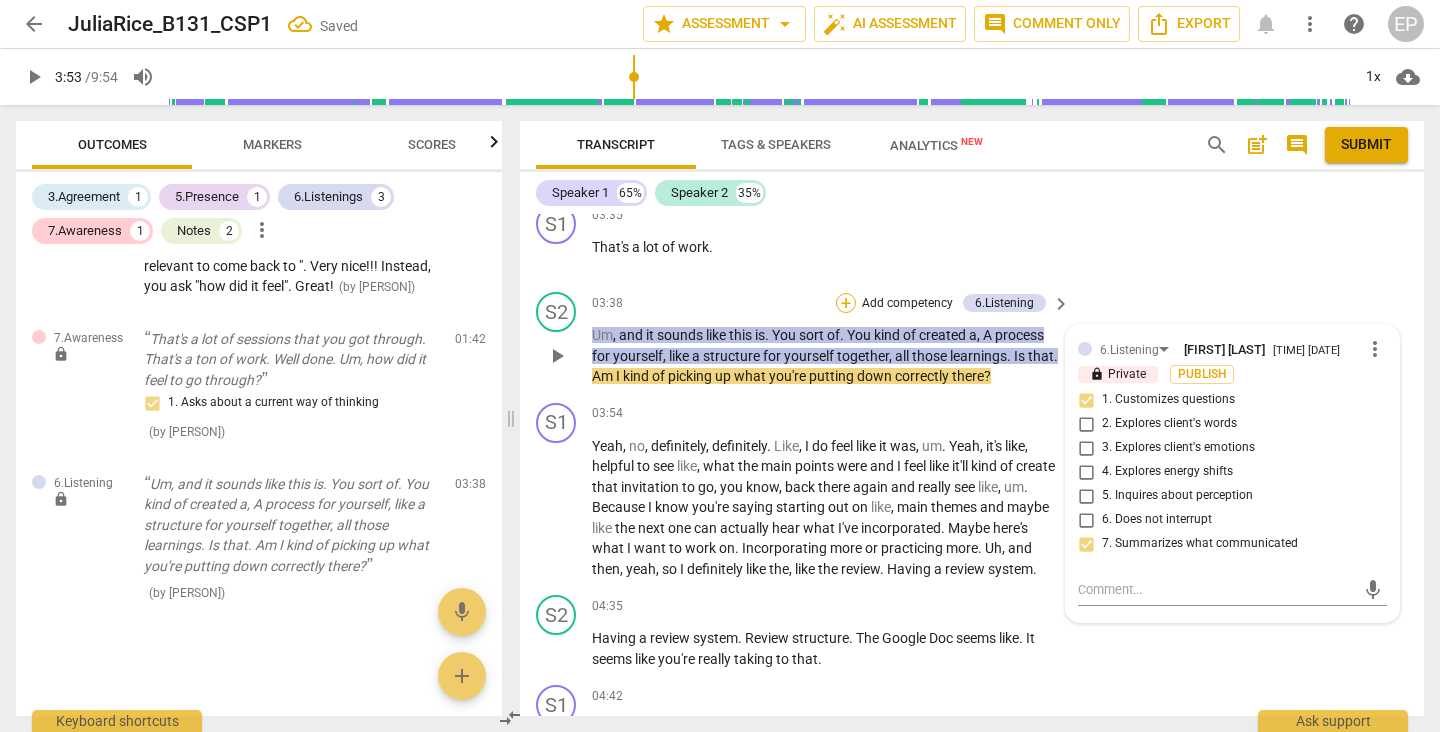 click on "+" at bounding box center (846, 303) 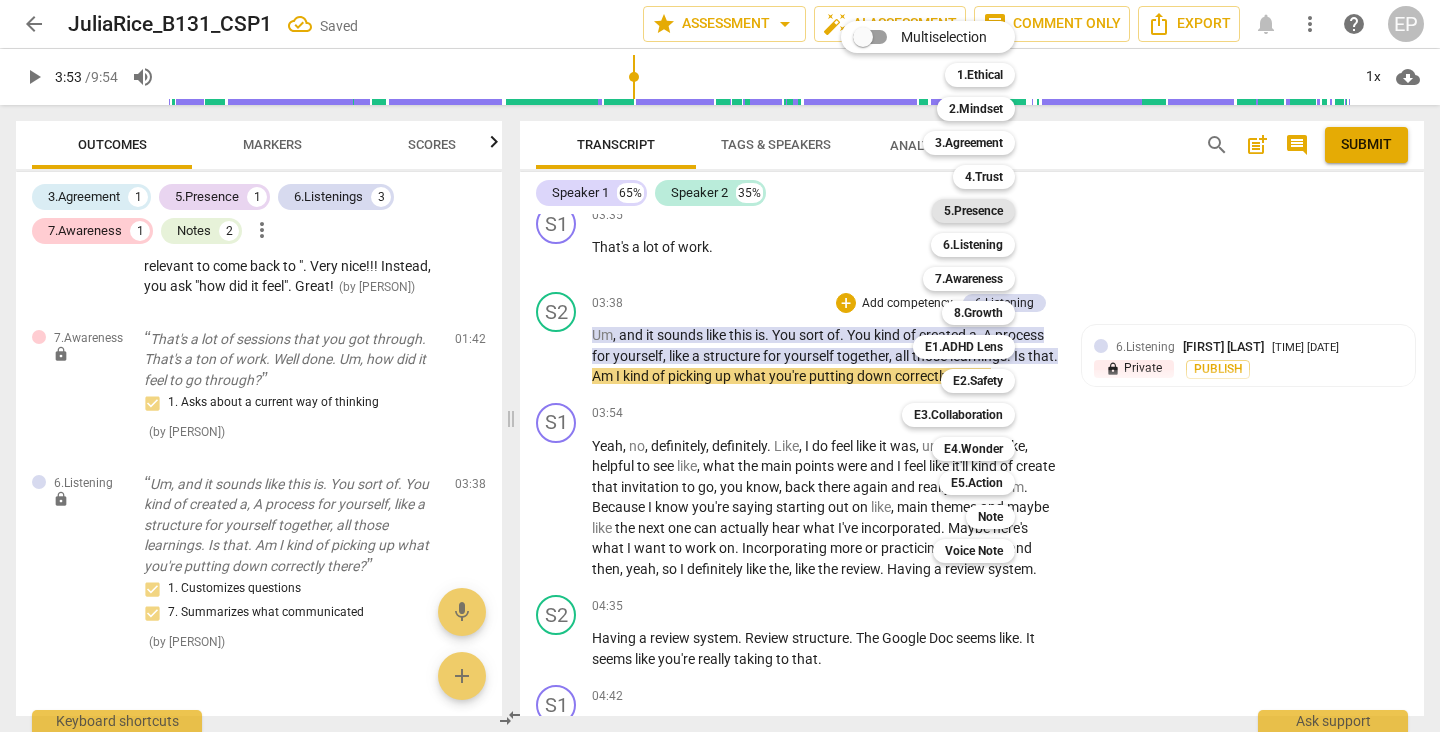 click on "5.Presence" at bounding box center (973, 211) 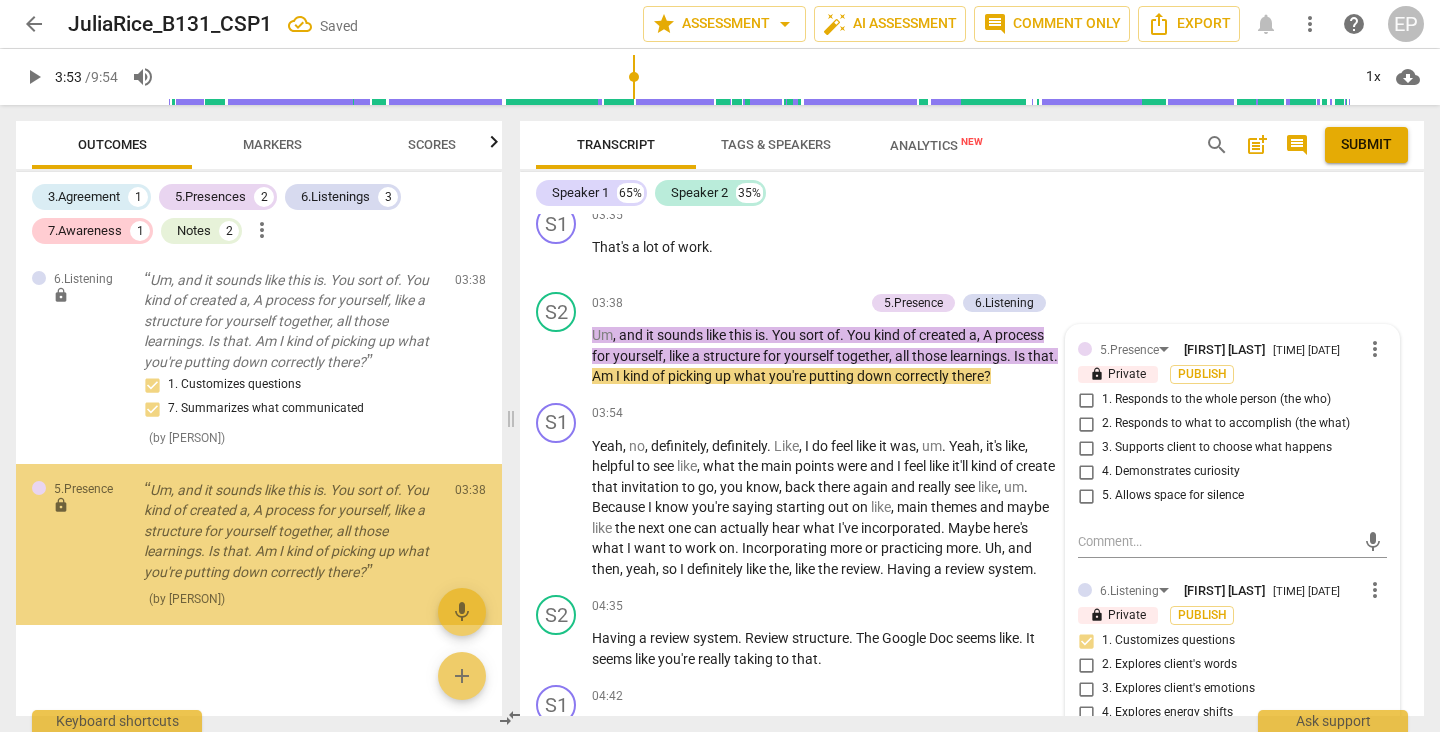 scroll, scrollTop: 1210, scrollLeft: 0, axis: vertical 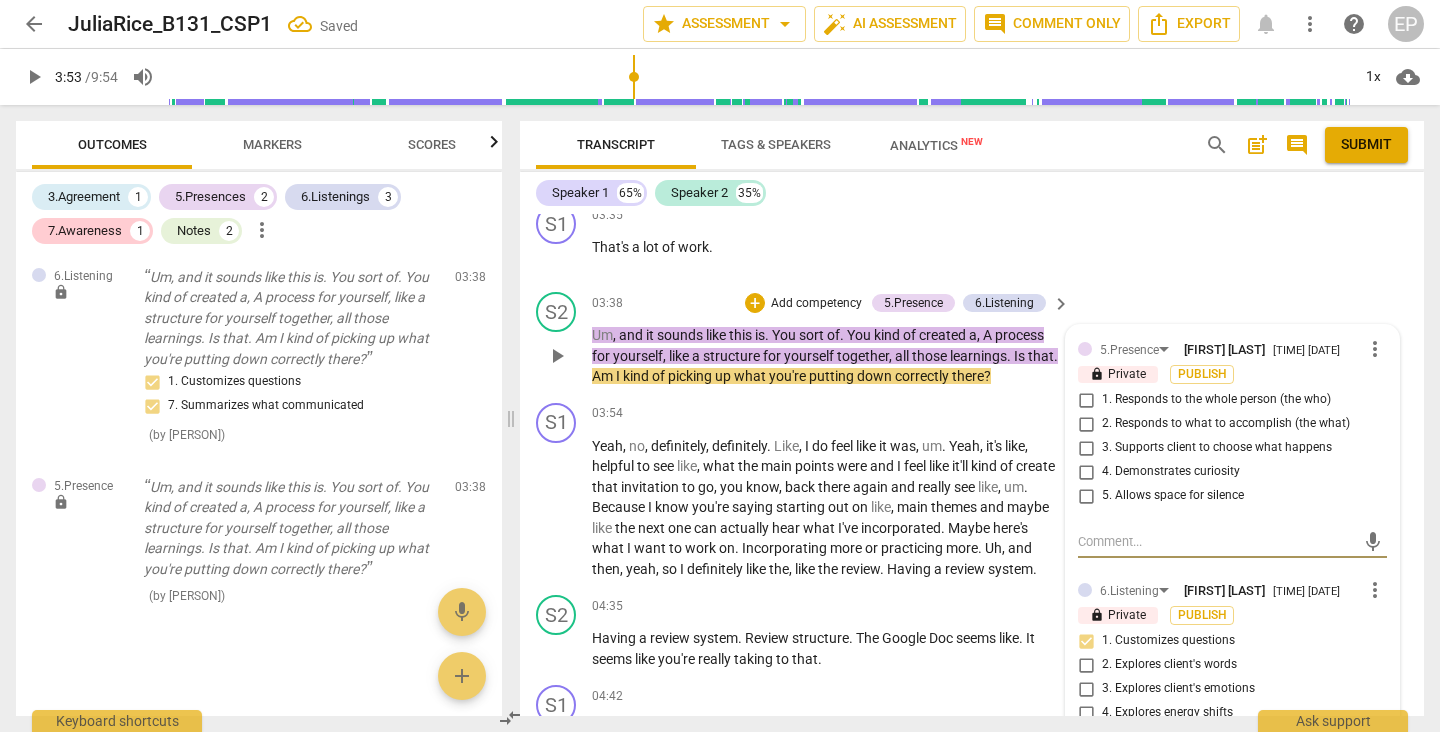 click on "2. Responds to what to accomplish (the what)" at bounding box center (1086, 424) 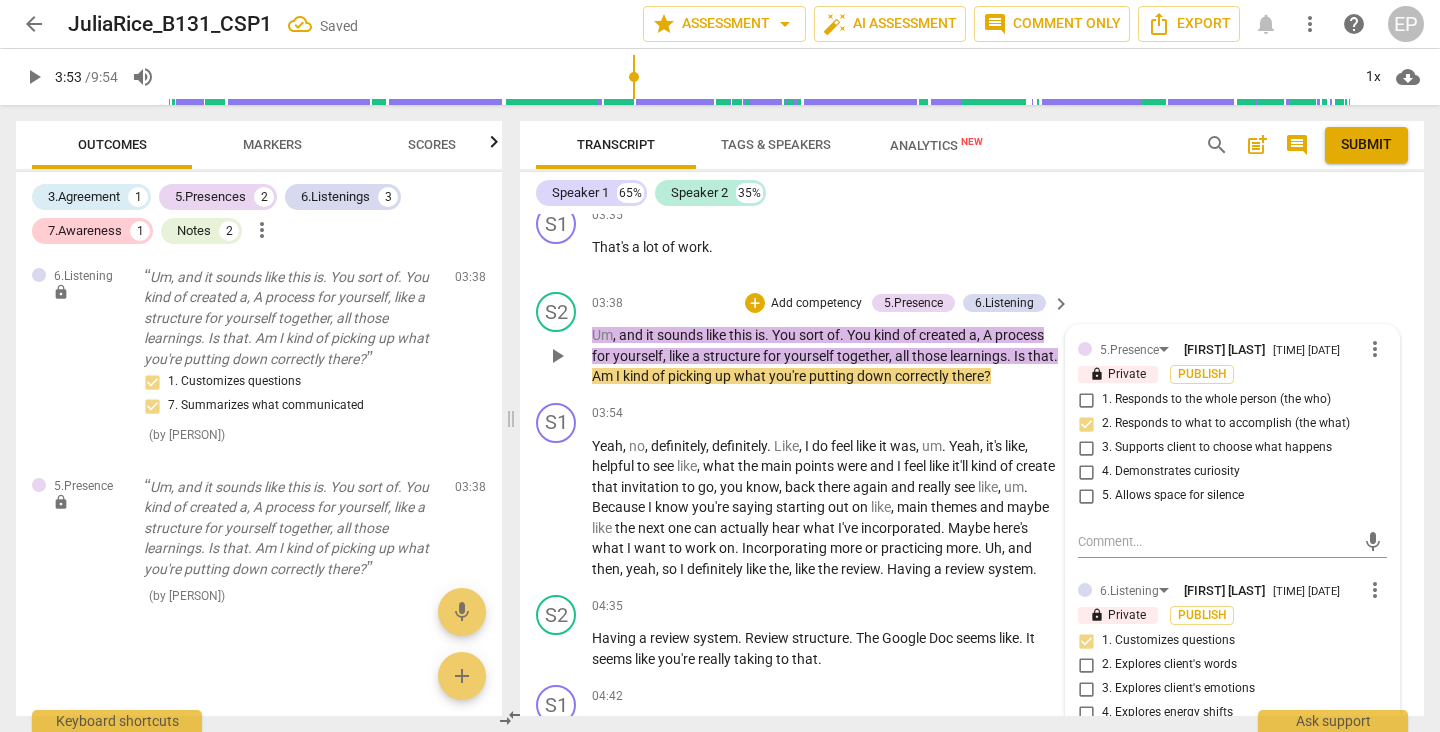 click on "1. Responds to the whole person (the who)" at bounding box center [1086, 400] 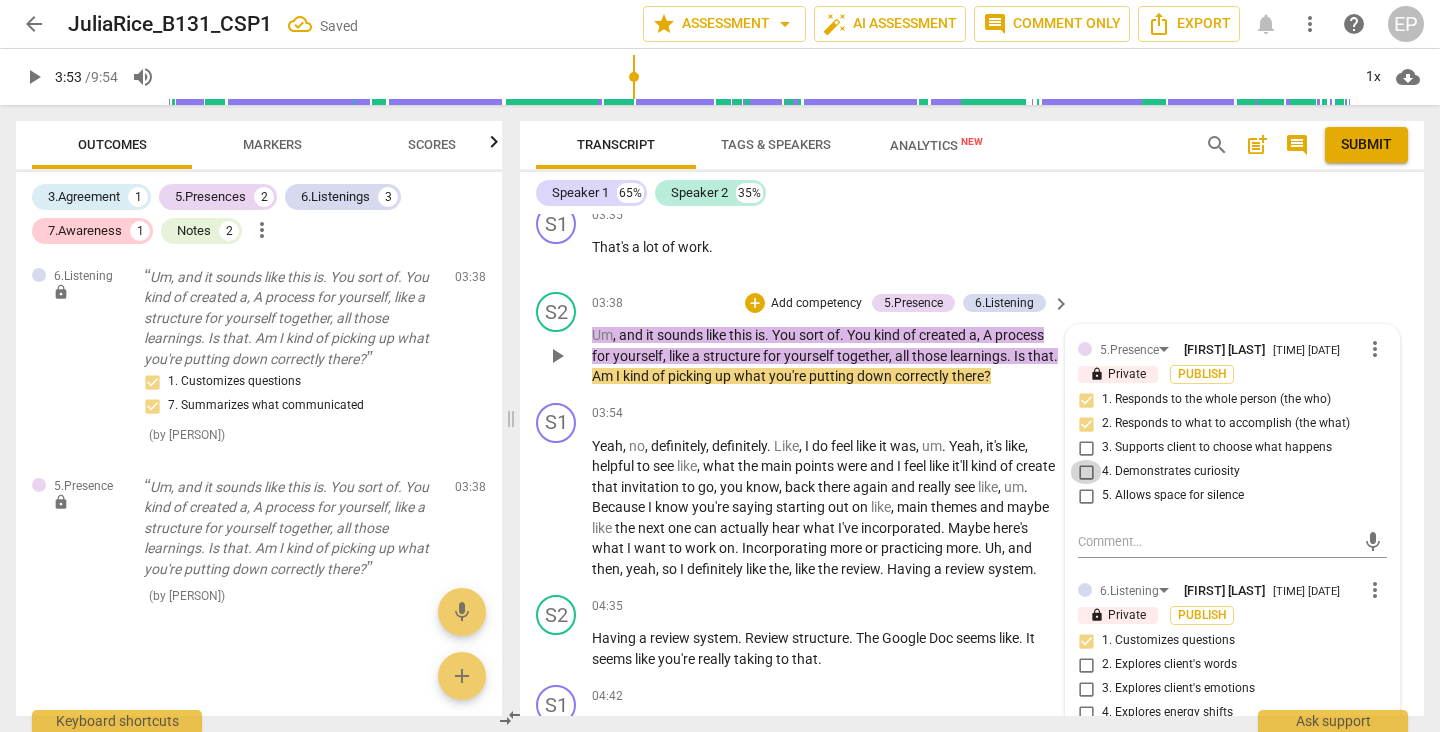 click on "4. Demonstrates curiosity" at bounding box center [1086, 472] 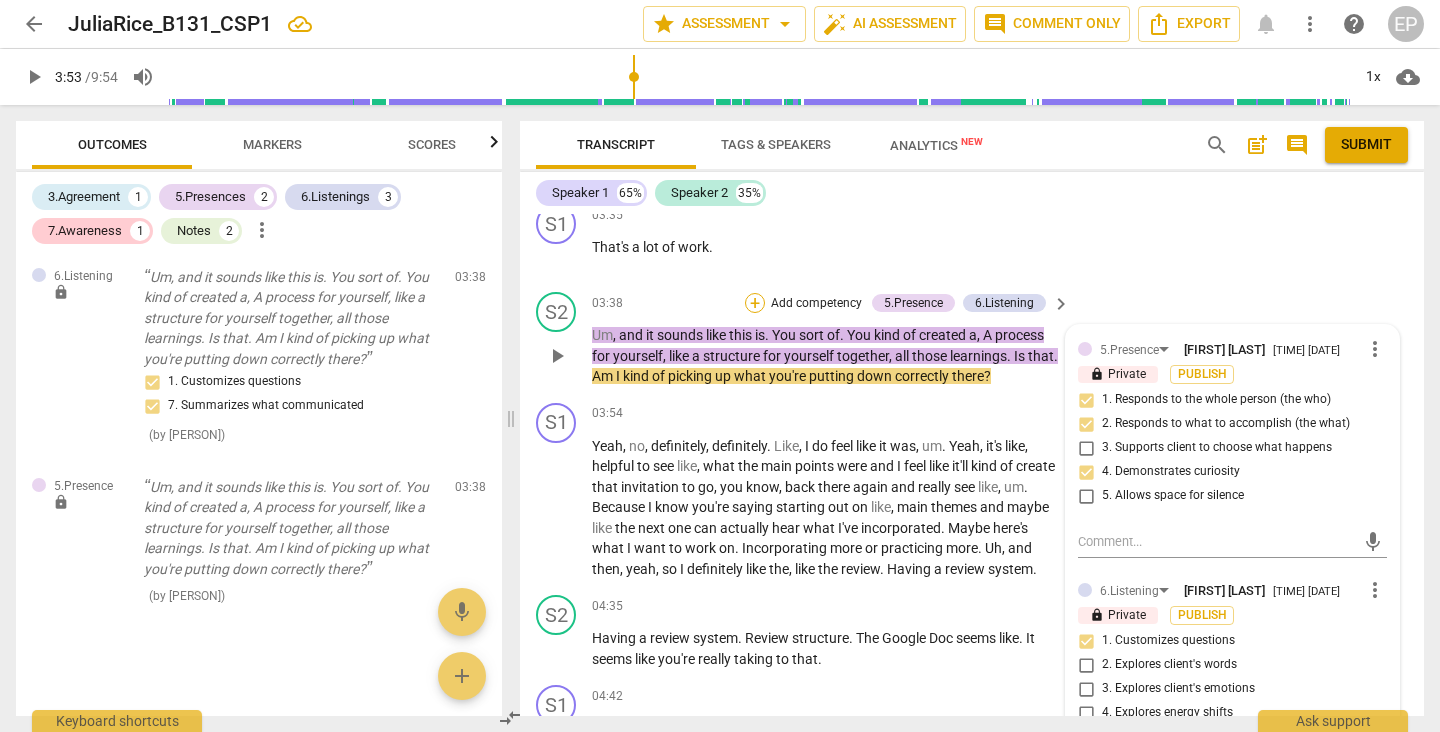 click on "+" at bounding box center [755, 303] 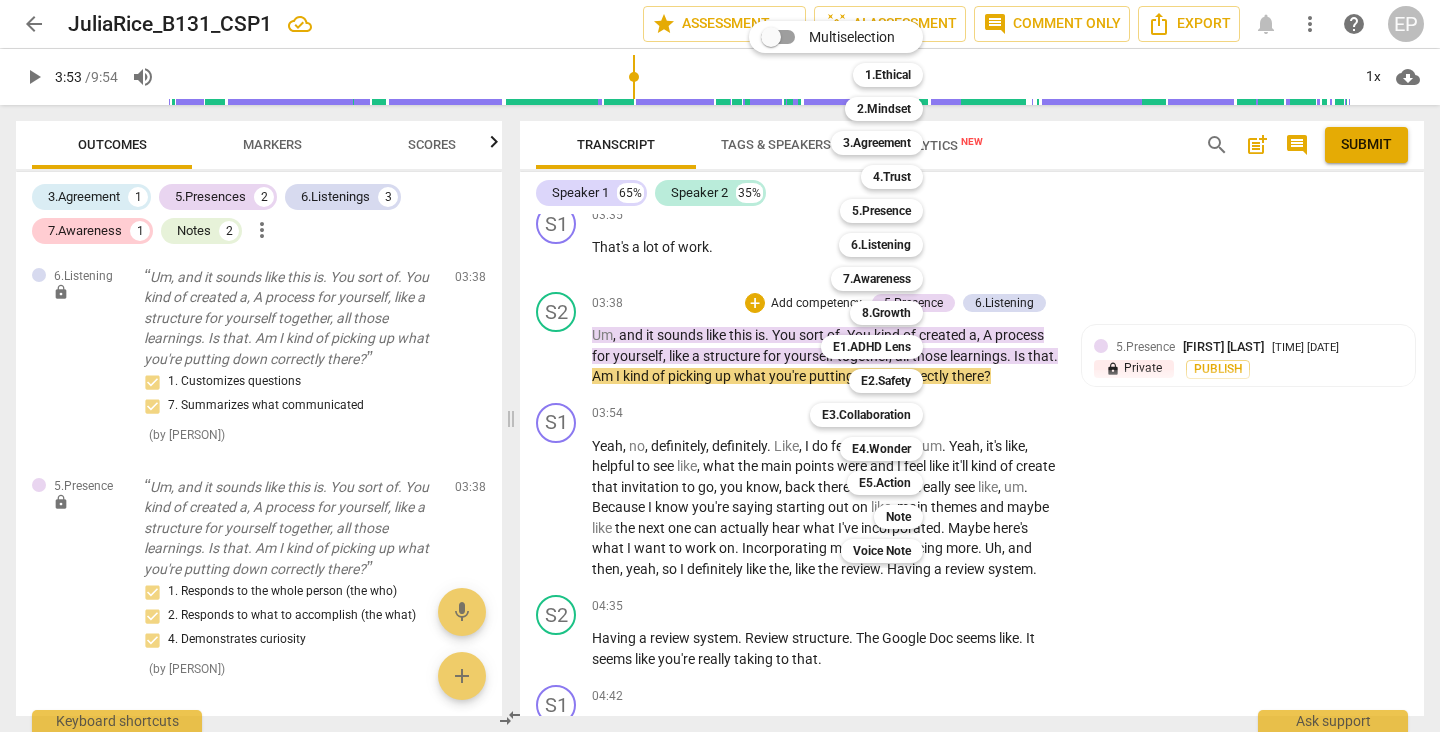 click at bounding box center [720, 366] 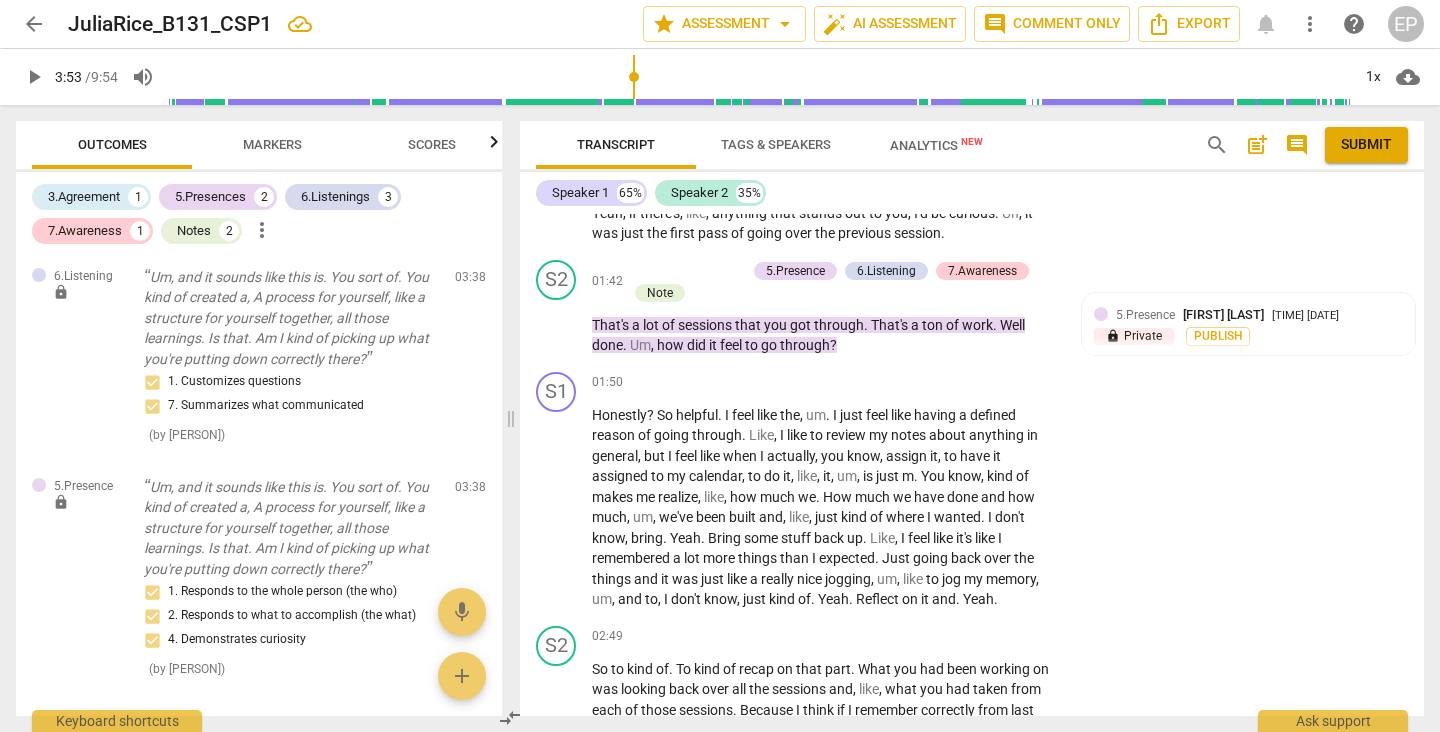 scroll, scrollTop: 804, scrollLeft: 0, axis: vertical 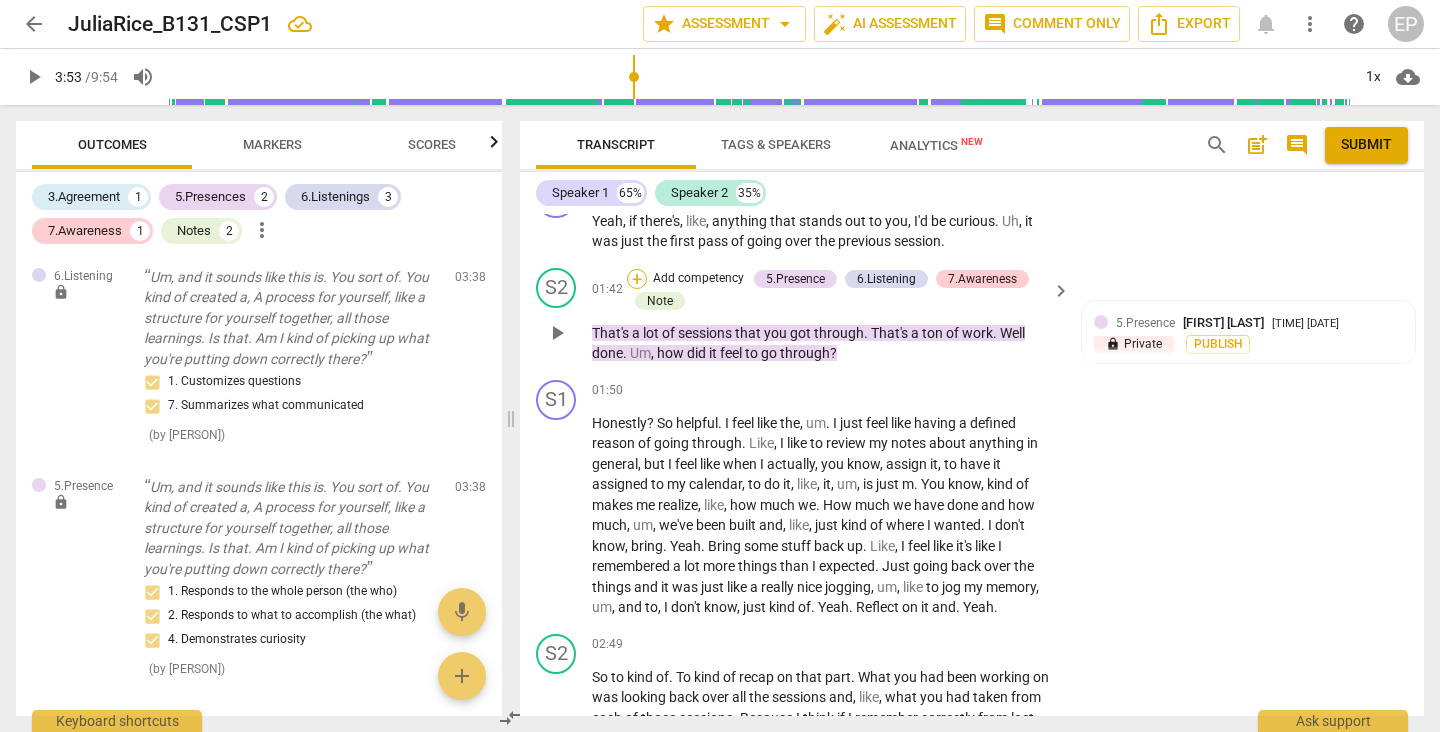 click on "+" at bounding box center (637, 279) 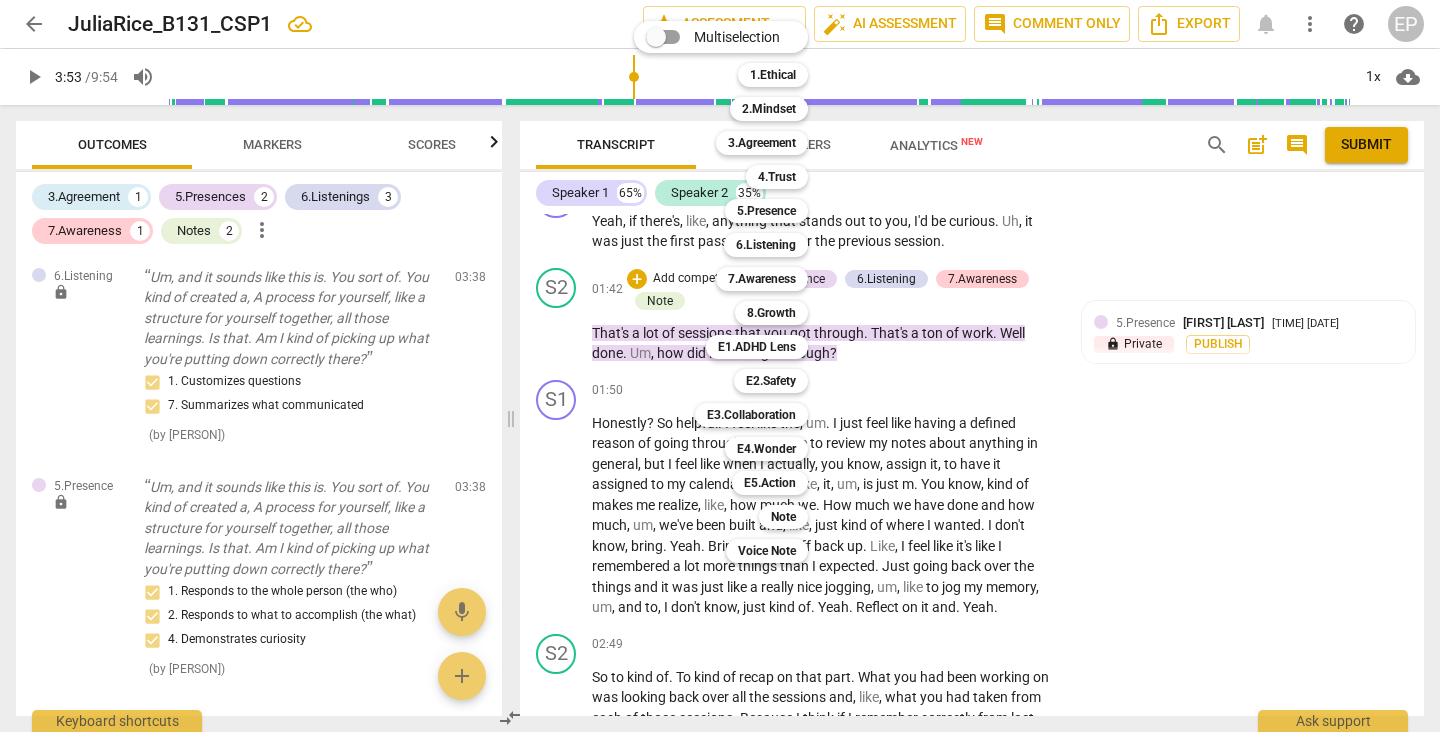 click at bounding box center [720, 366] 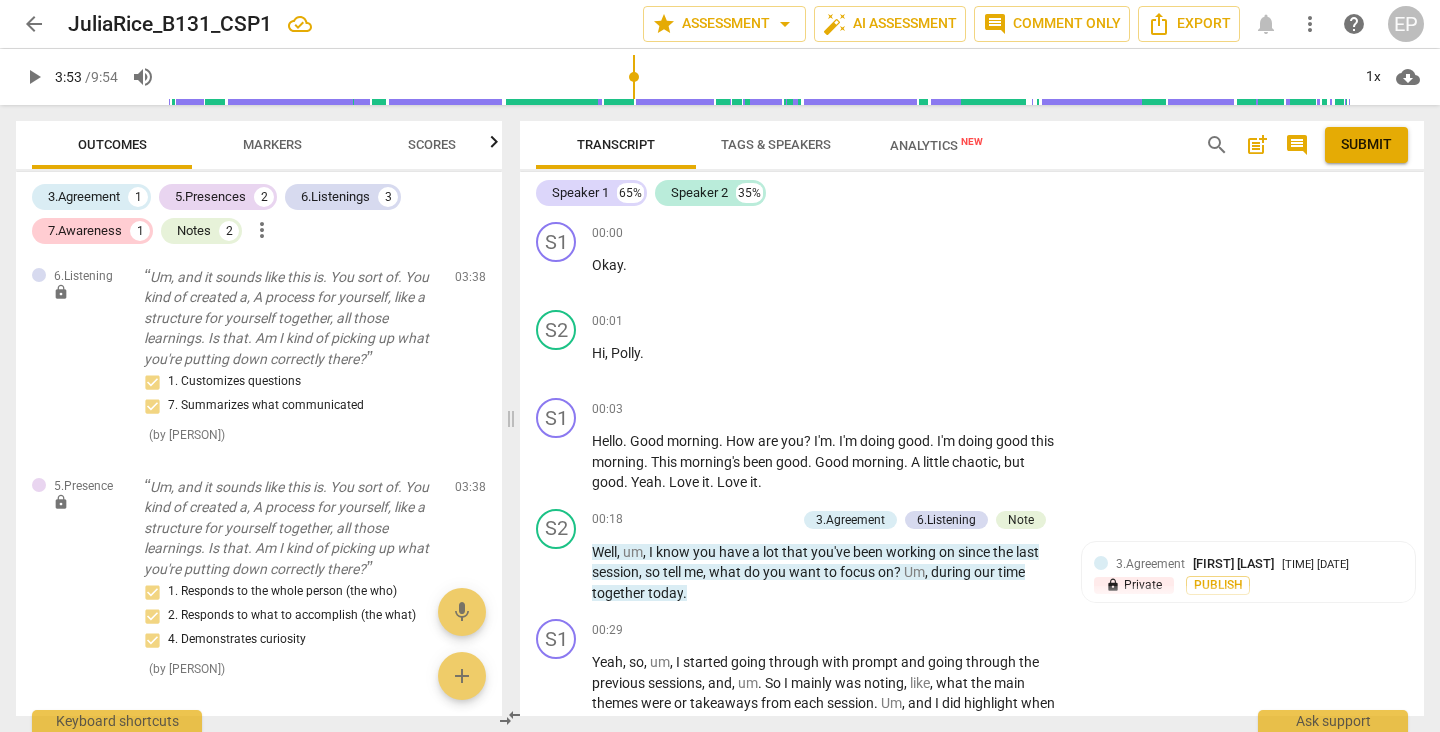 scroll, scrollTop: 0, scrollLeft: 0, axis: both 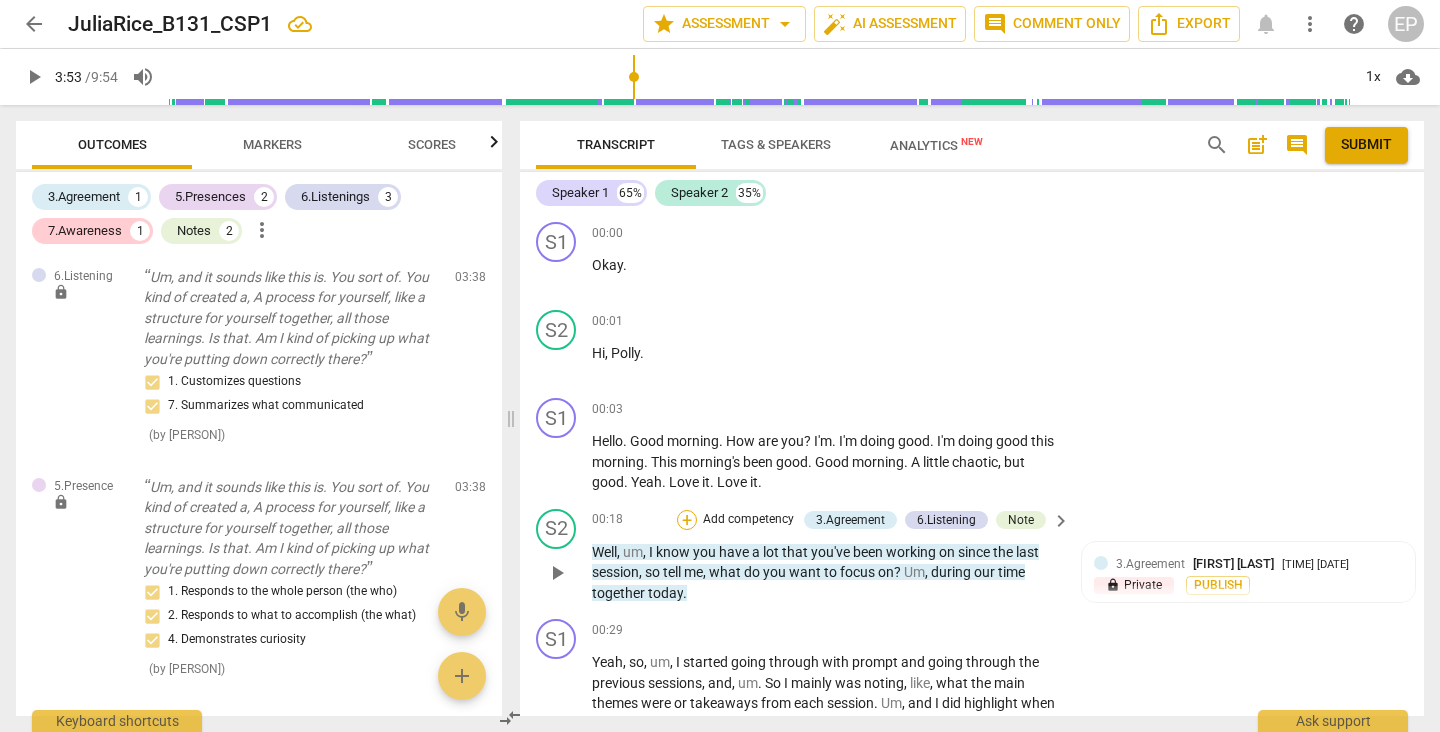 click on "+" at bounding box center [687, 520] 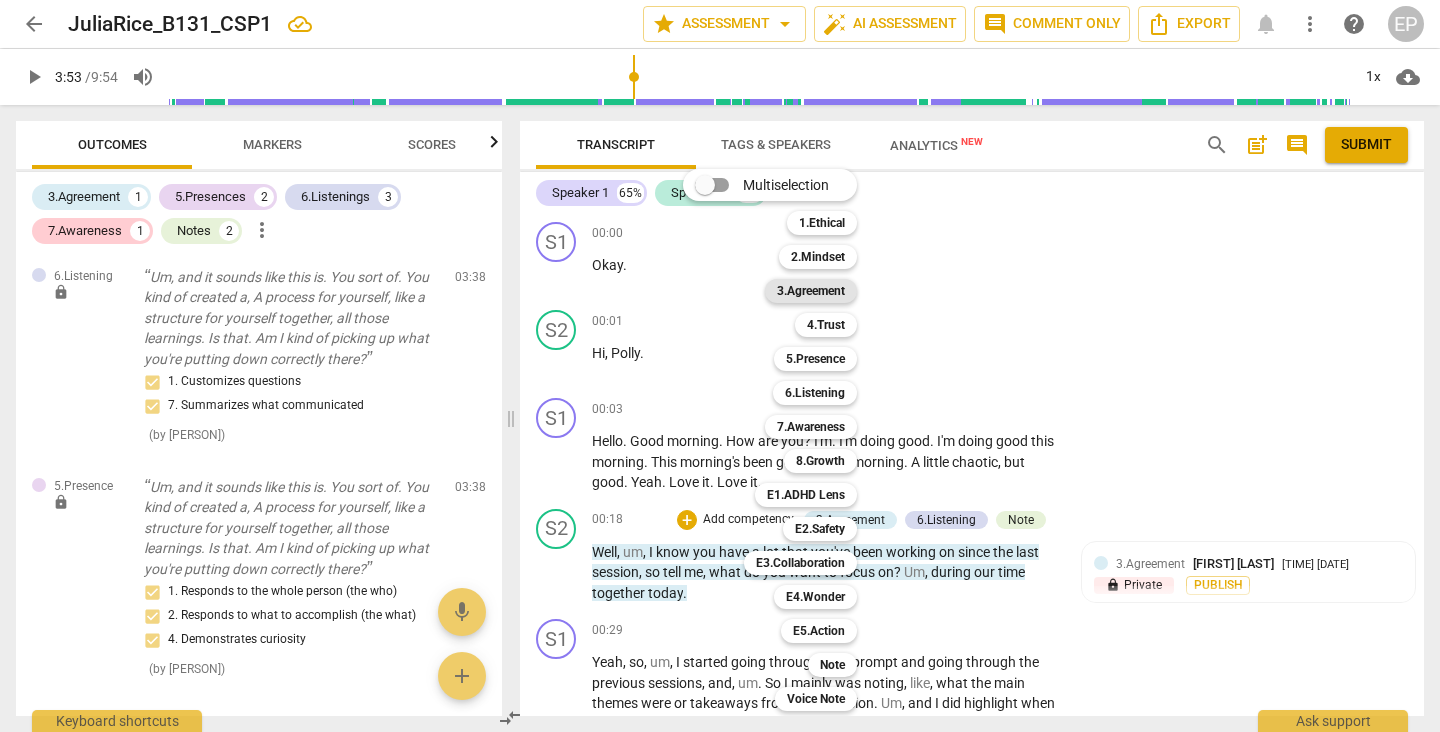 click on "3.Agreement" at bounding box center (811, 291) 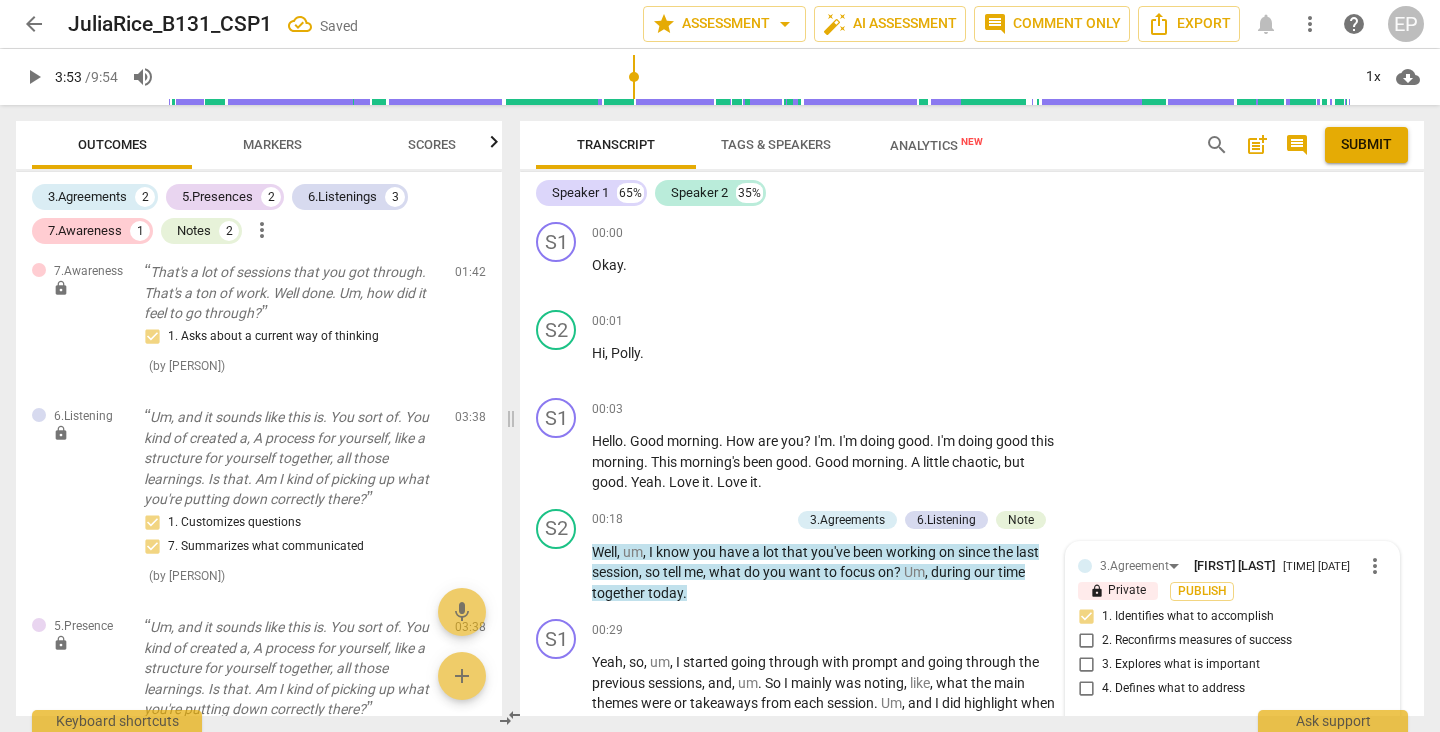 scroll, scrollTop: 338, scrollLeft: 0, axis: vertical 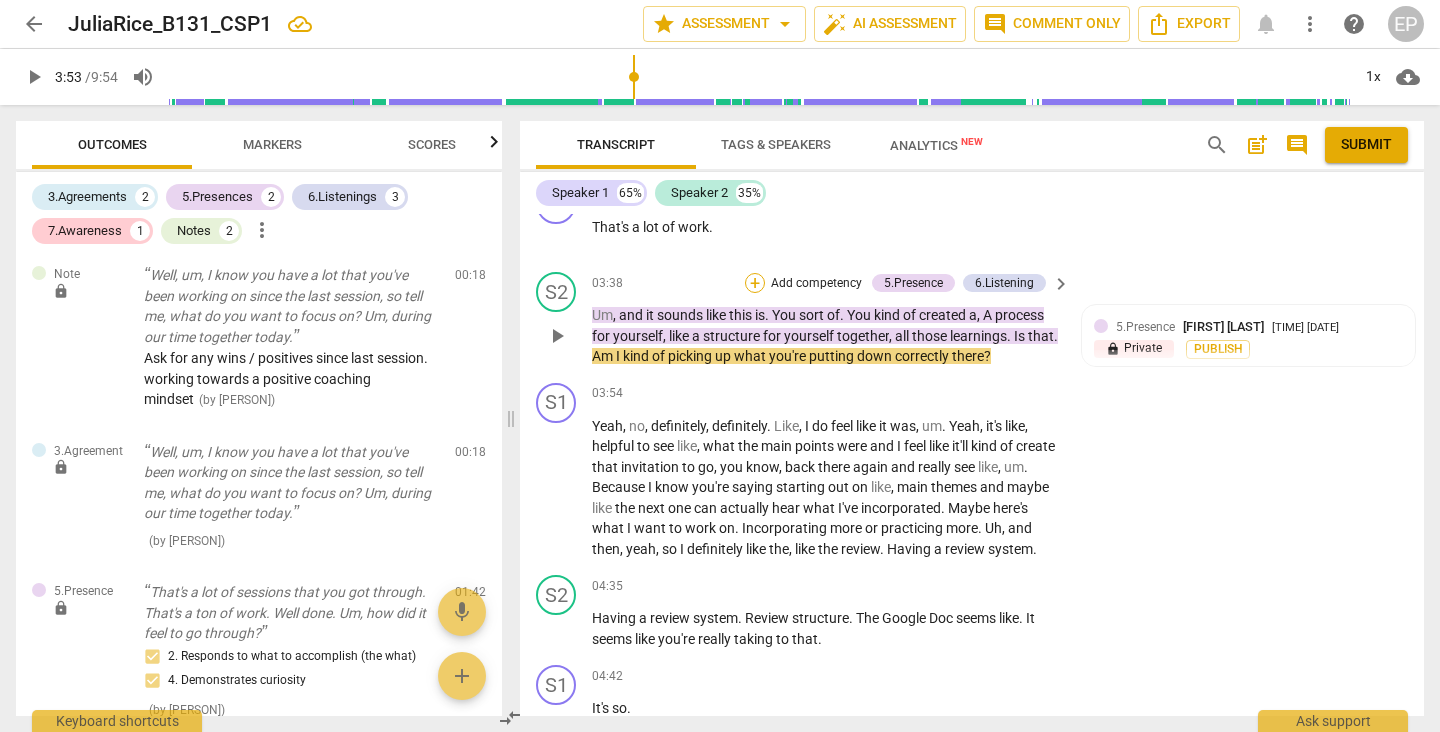 click on "+" at bounding box center (755, 283) 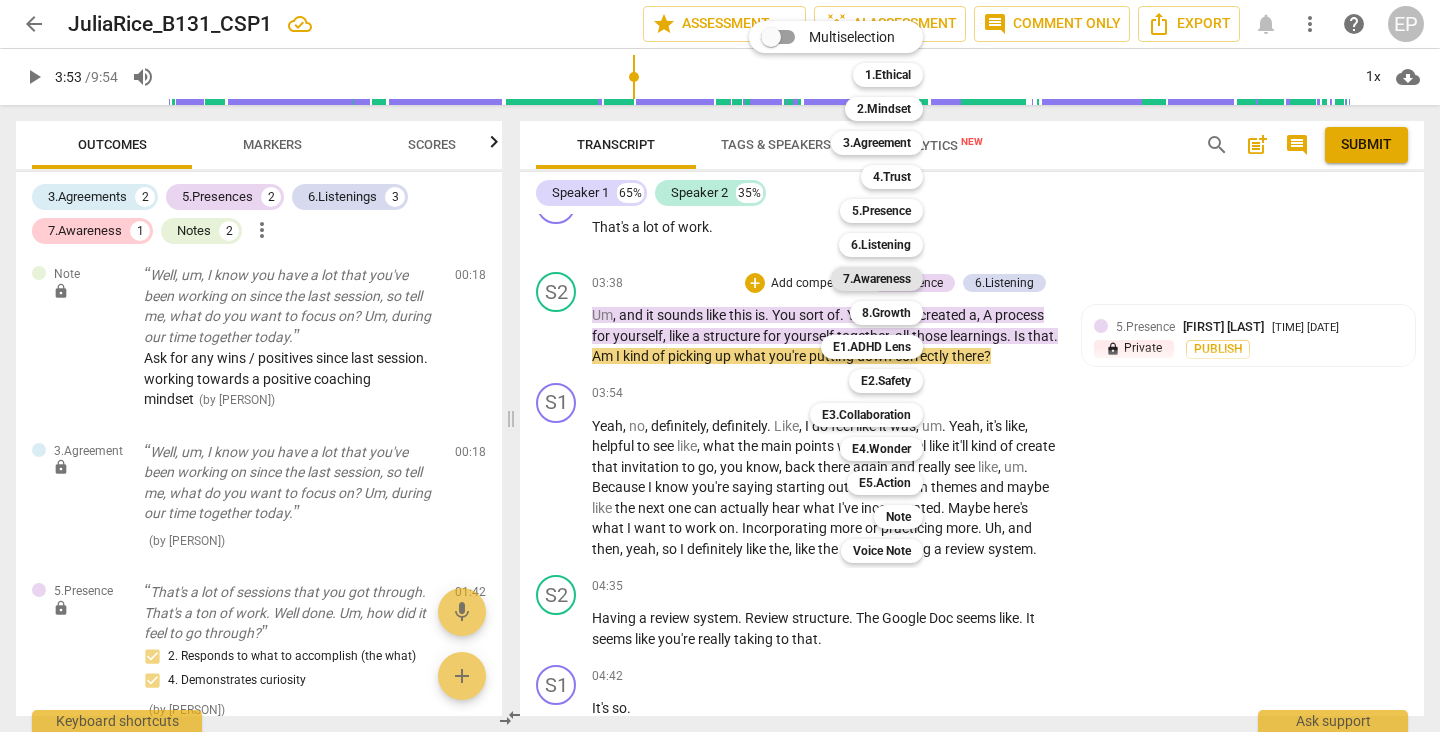 click on "7.Awareness" at bounding box center (877, 279) 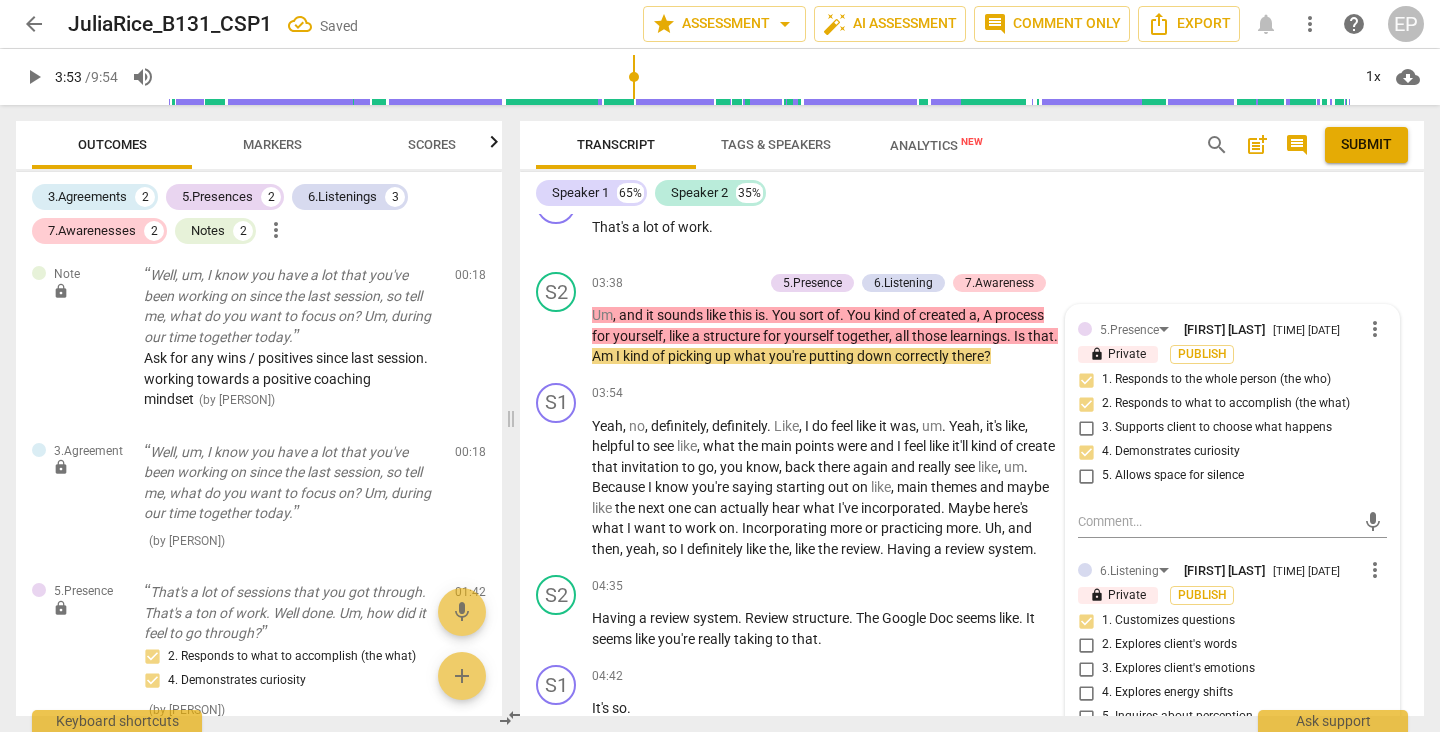 scroll, scrollTop: 1579, scrollLeft: 0, axis: vertical 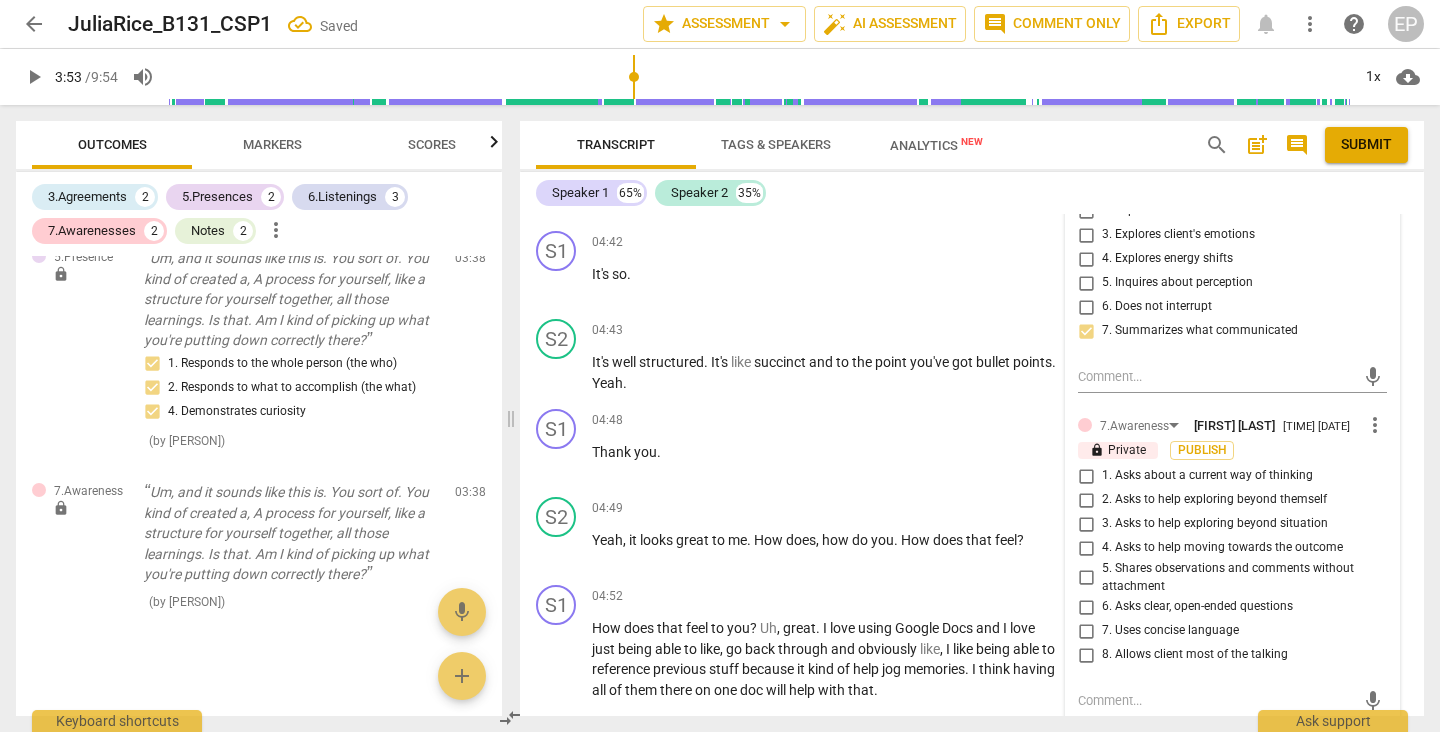 click on "5. Shares observations and comments without attachment" at bounding box center [1086, 578] 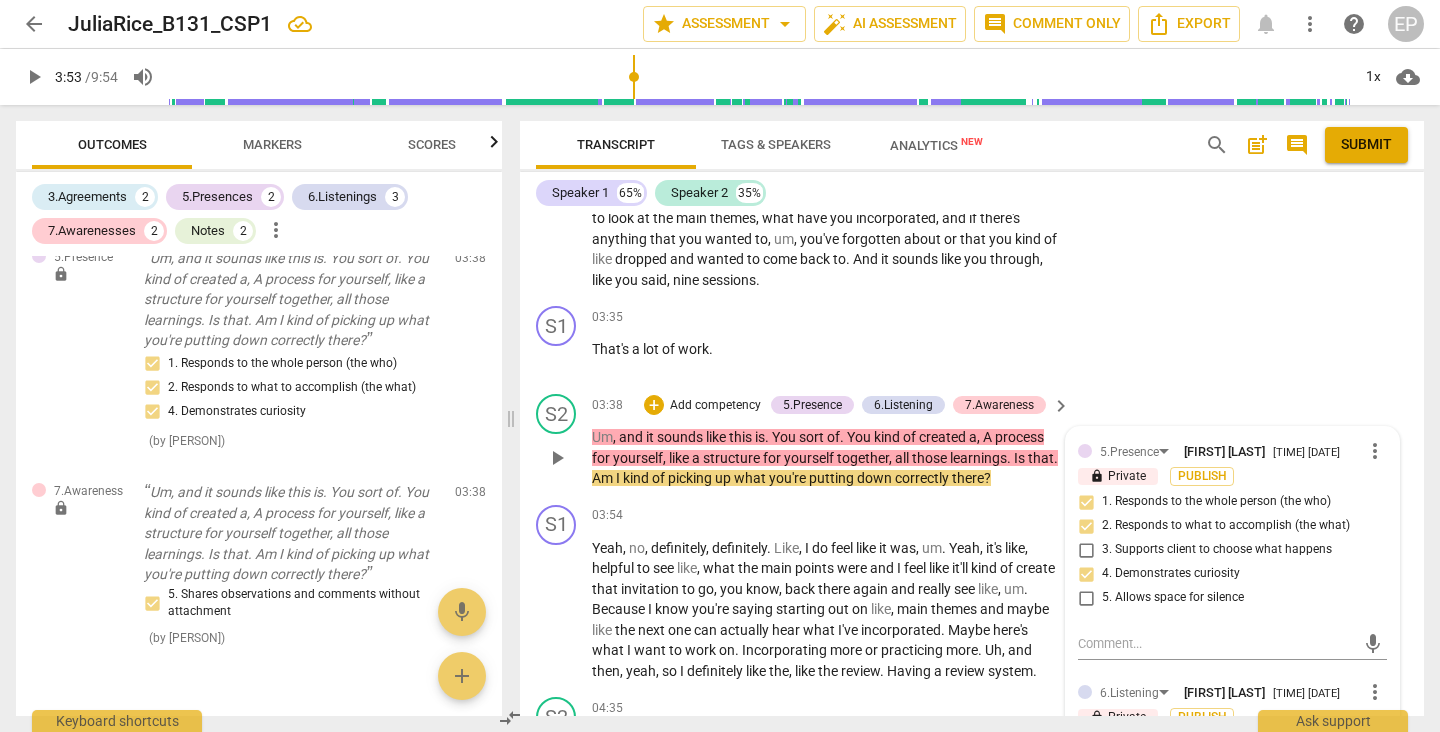 scroll, scrollTop: 1394, scrollLeft: 0, axis: vertical 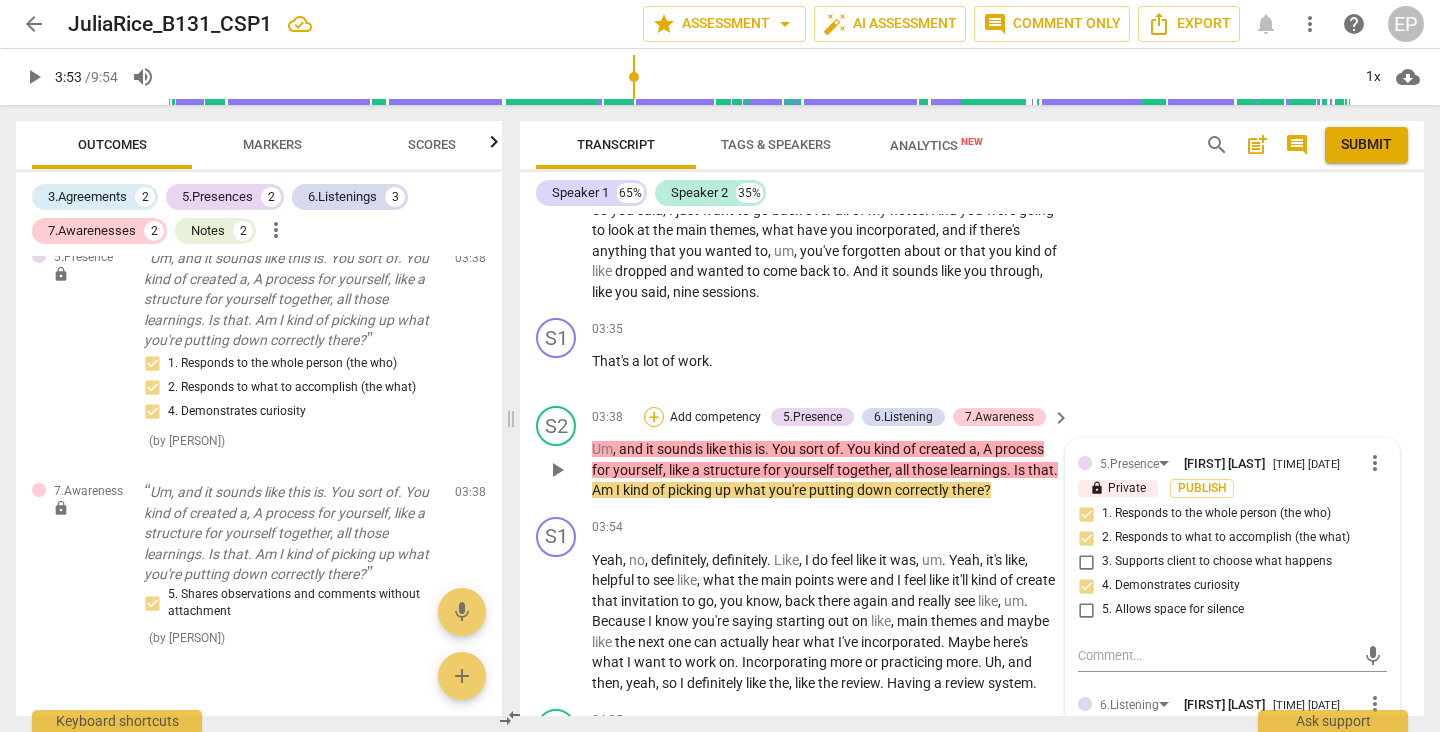 click on "+" at bounding box center [654, 417] 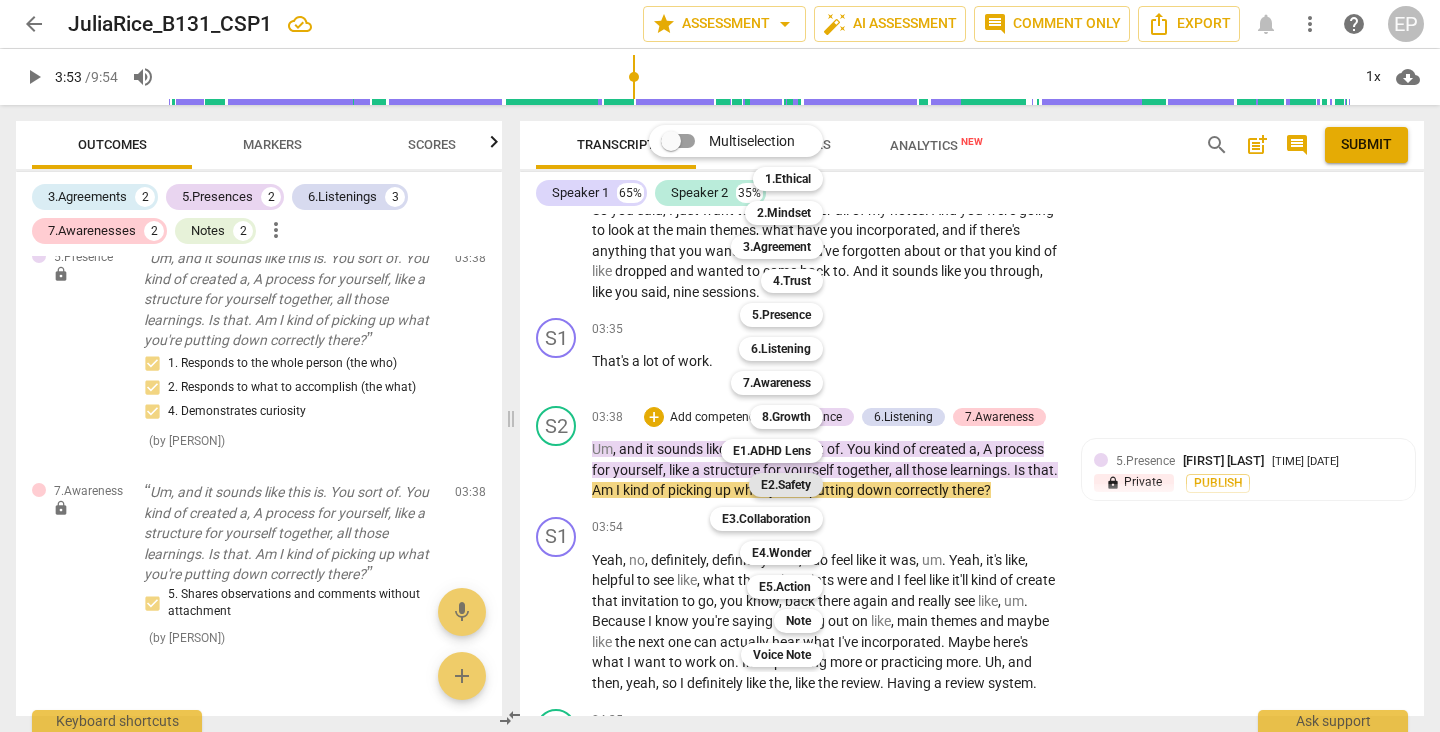 click on "E2.Safety" at bounding box center (786, 485) 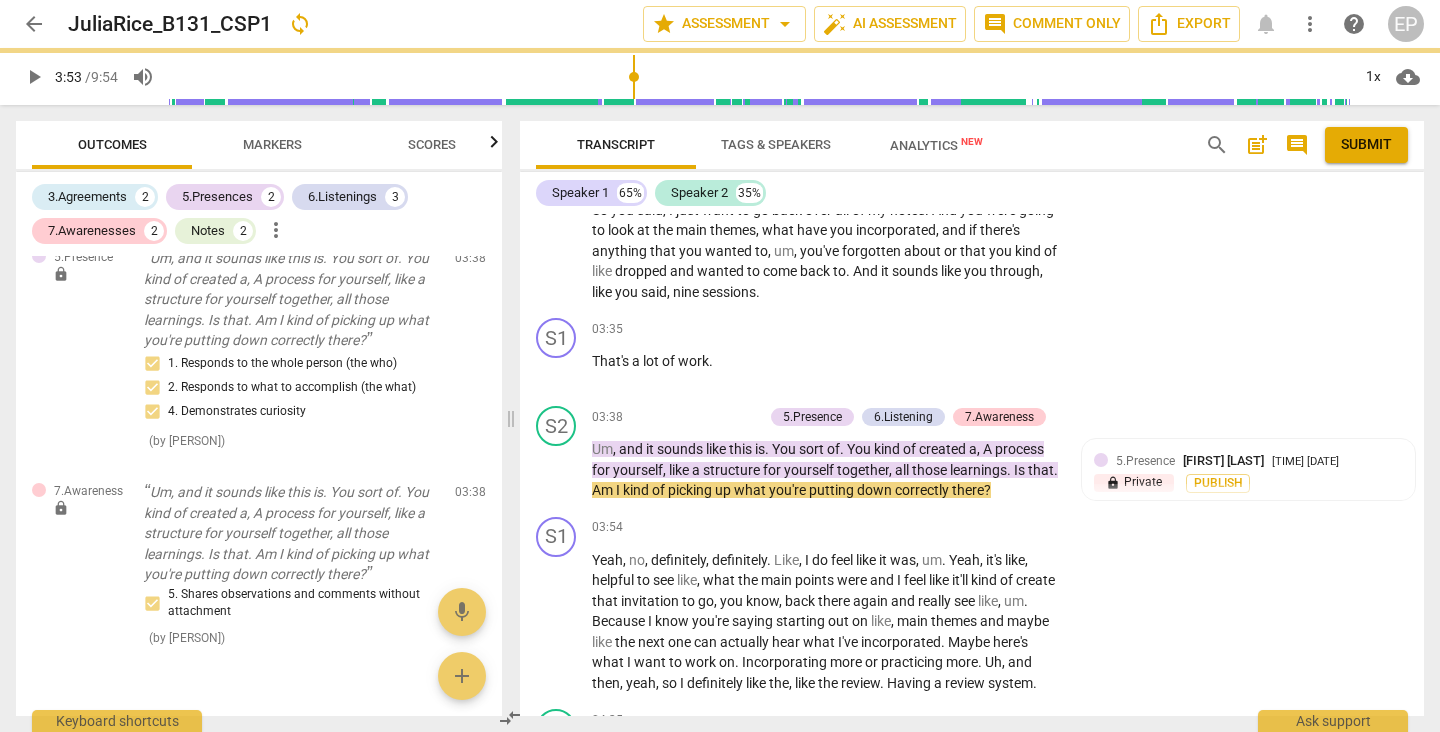 click on "E3.Collaboration" at bounding box center [734, 465] 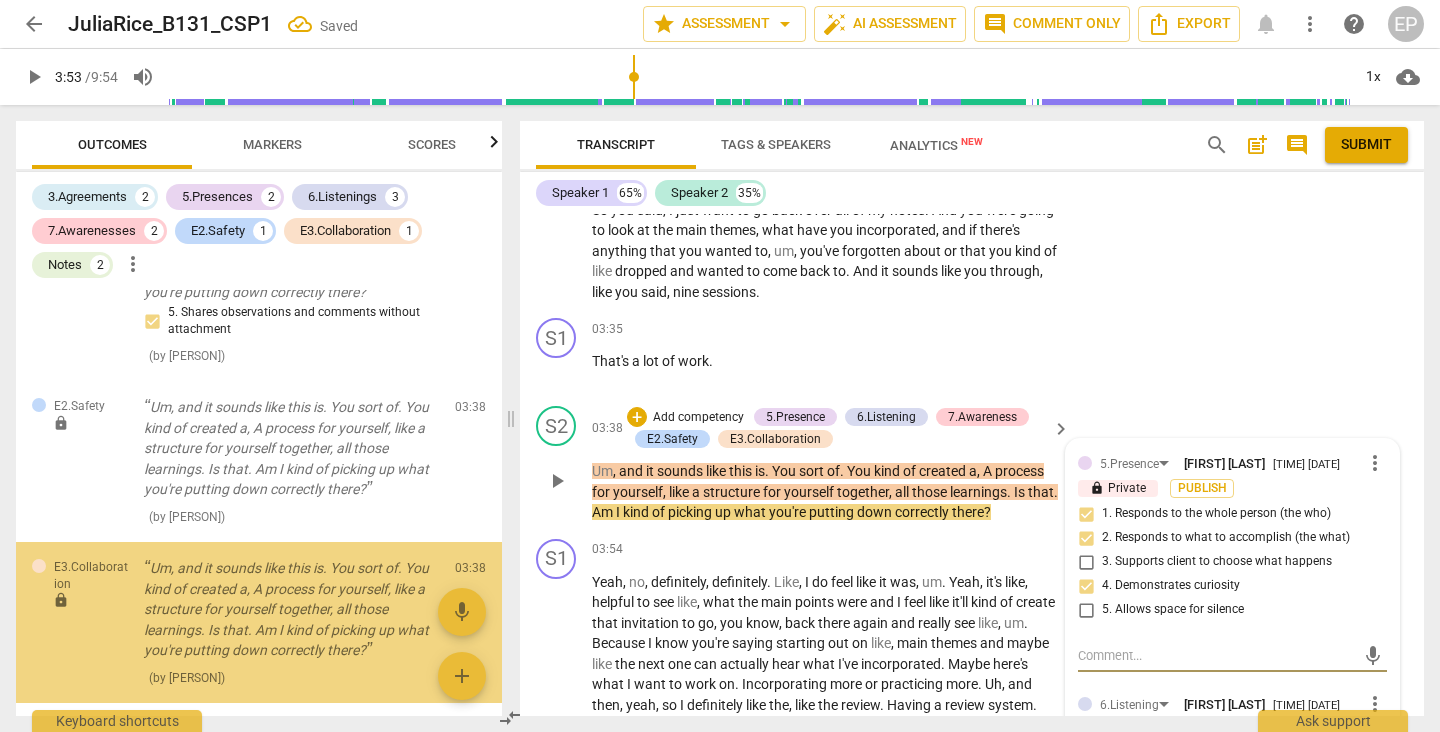 scroll, scrollTop: 1964, scrollLeft: 0, axis: vertical 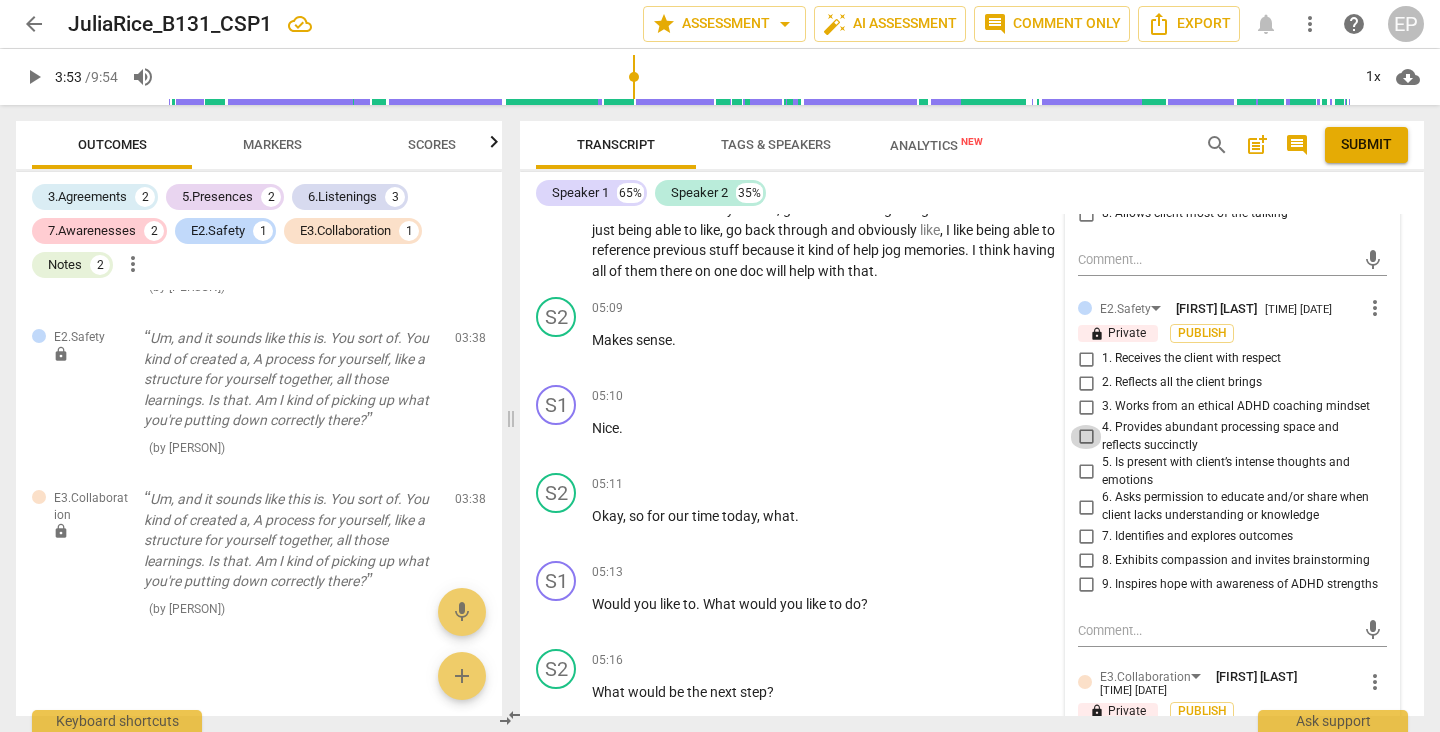 click on "4. Provides abundant processing space and reflects succinctly" at bounding box center [1086, 437] 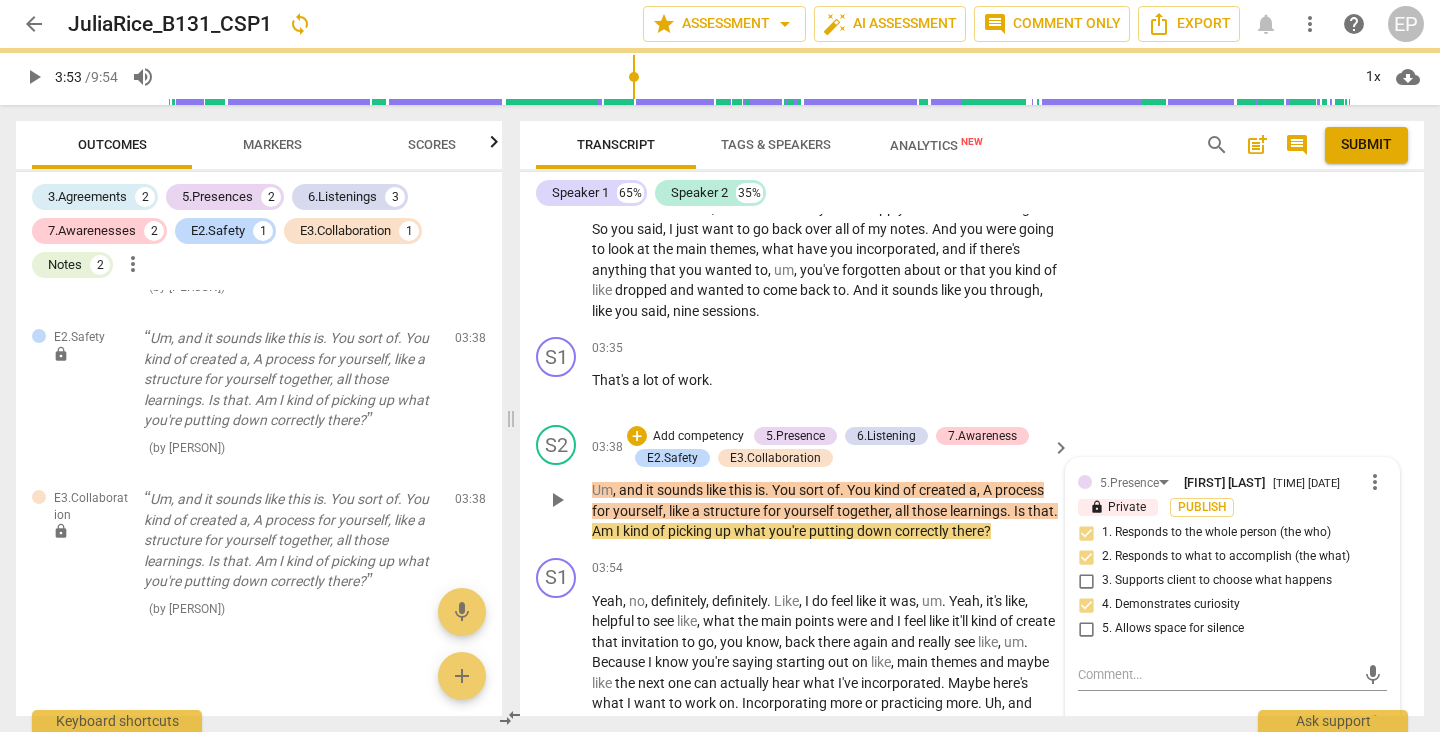 scroll, scrollTop: 1368, scrollLeft: 0, axis: vertical 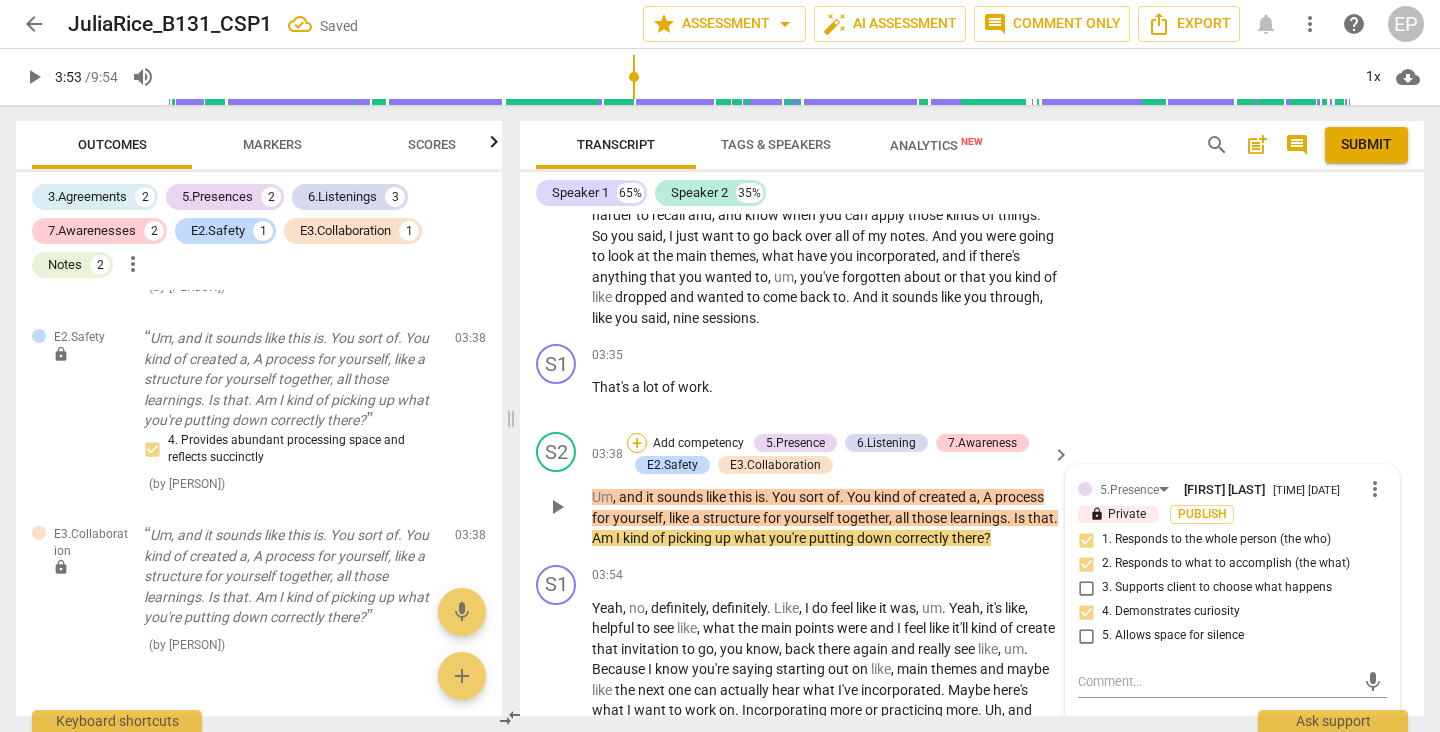 click on "+" at bounding box center [637, 443] 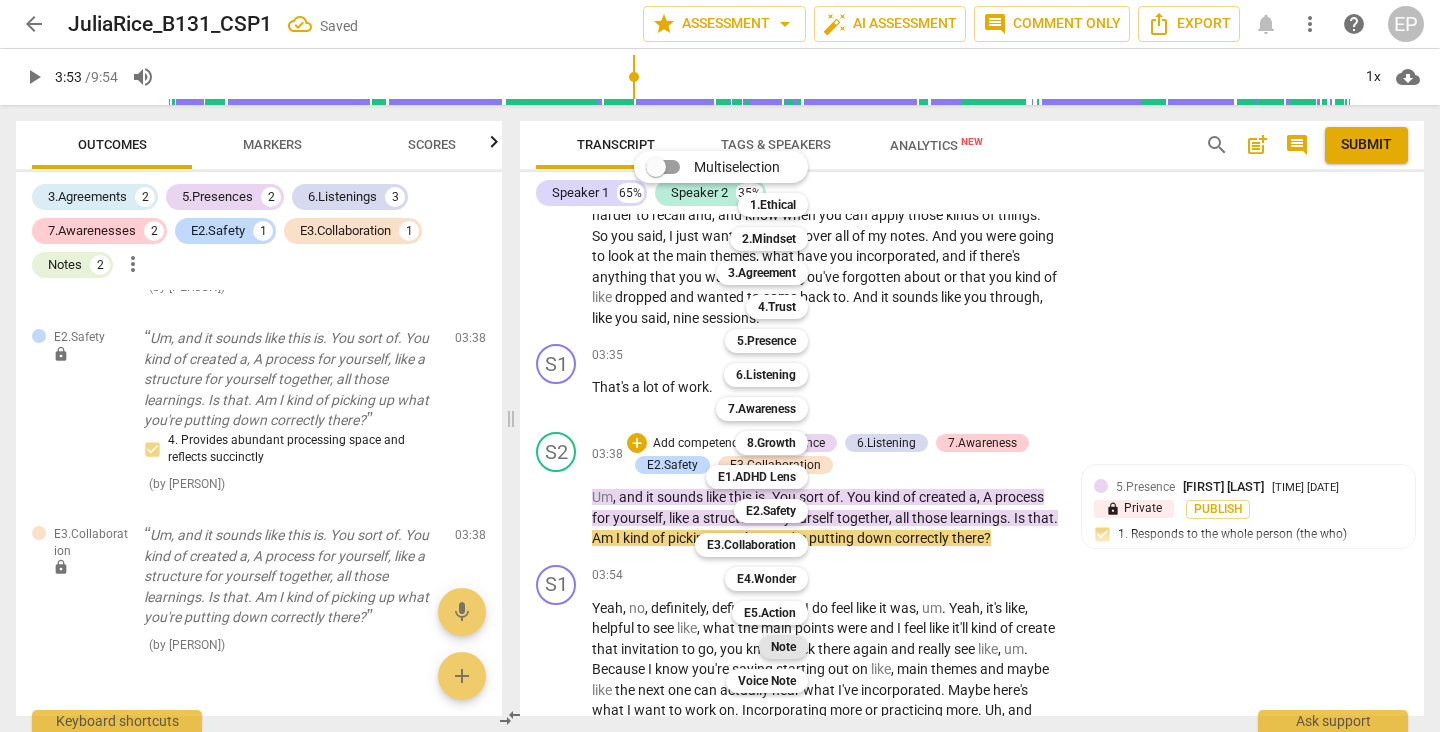 click on "Note" at bounding box center (783, 647) 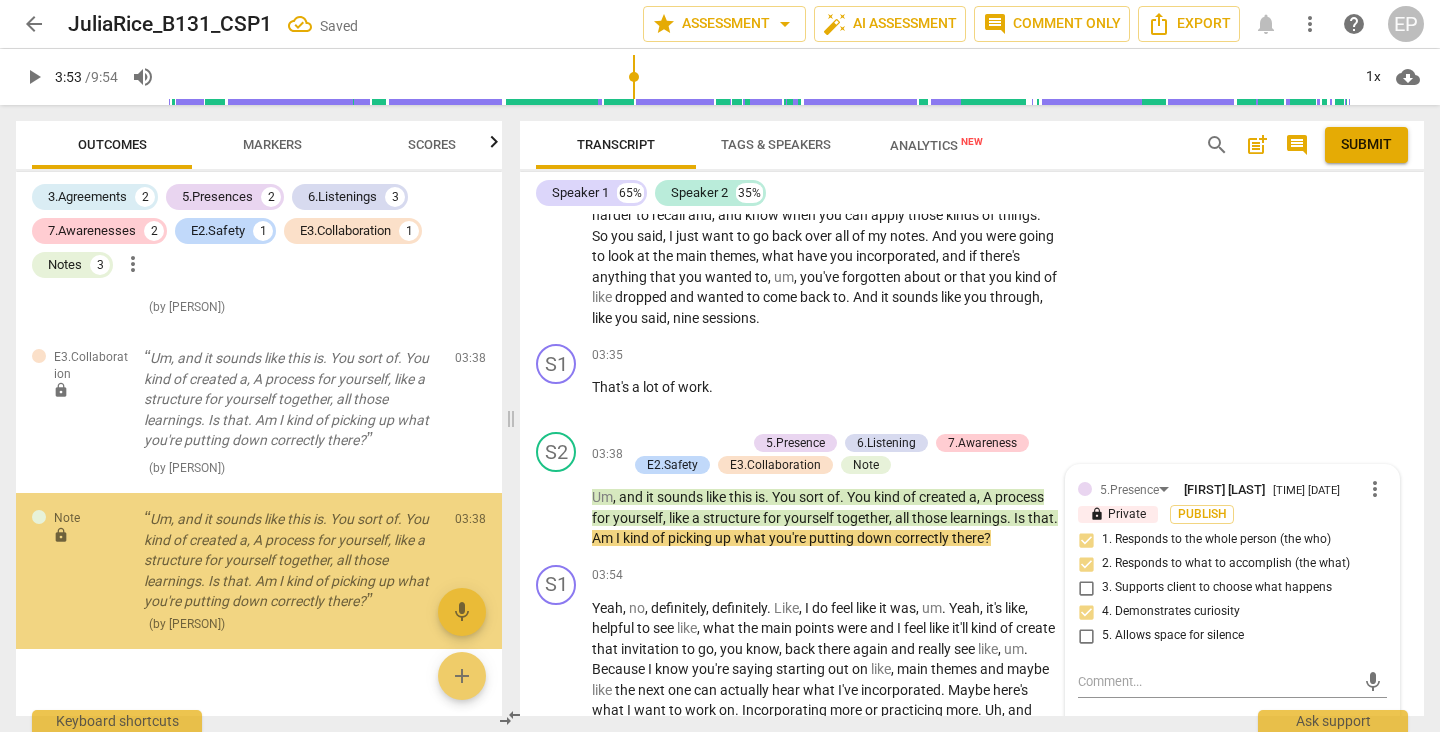 scroll, scrollTop: 2152, scrollLeft: 0, axis: vertical 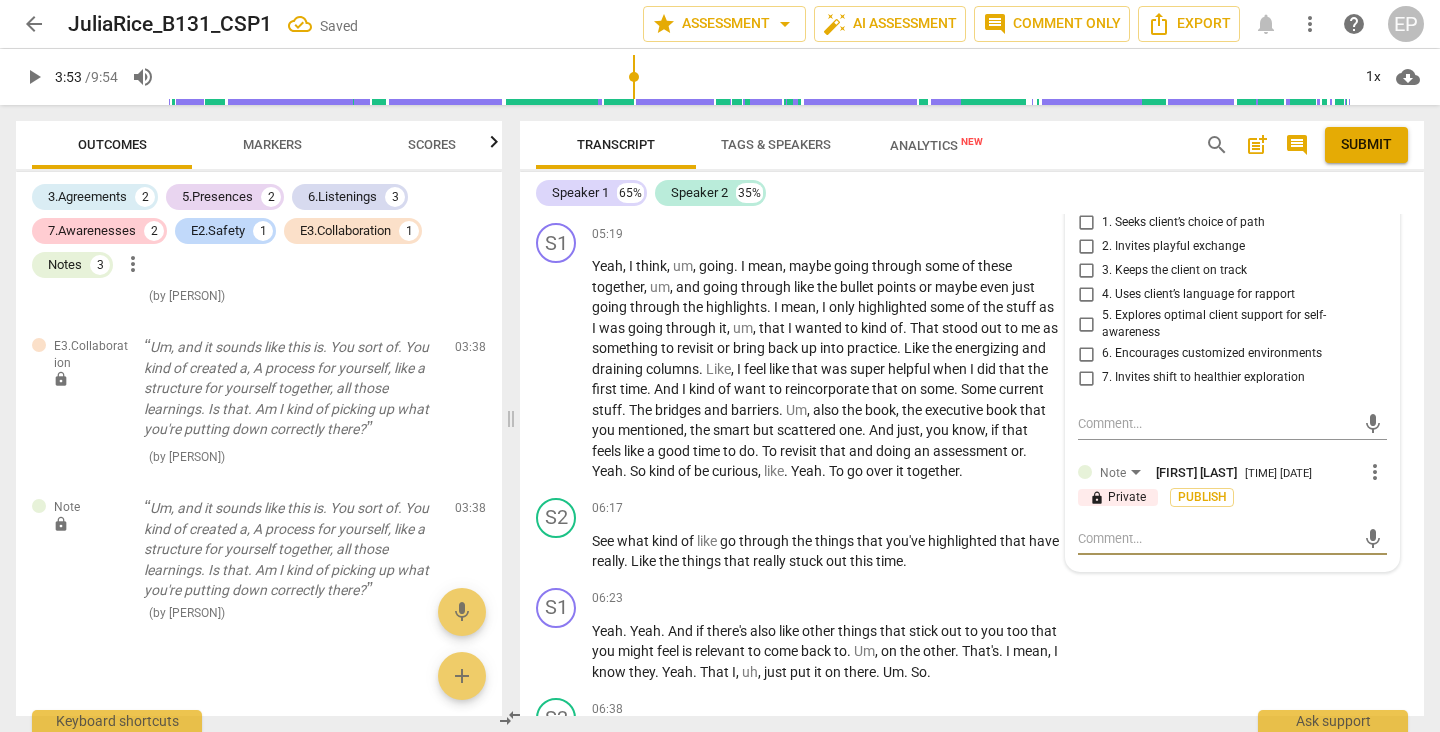 click at bounding box center [1216, 538] 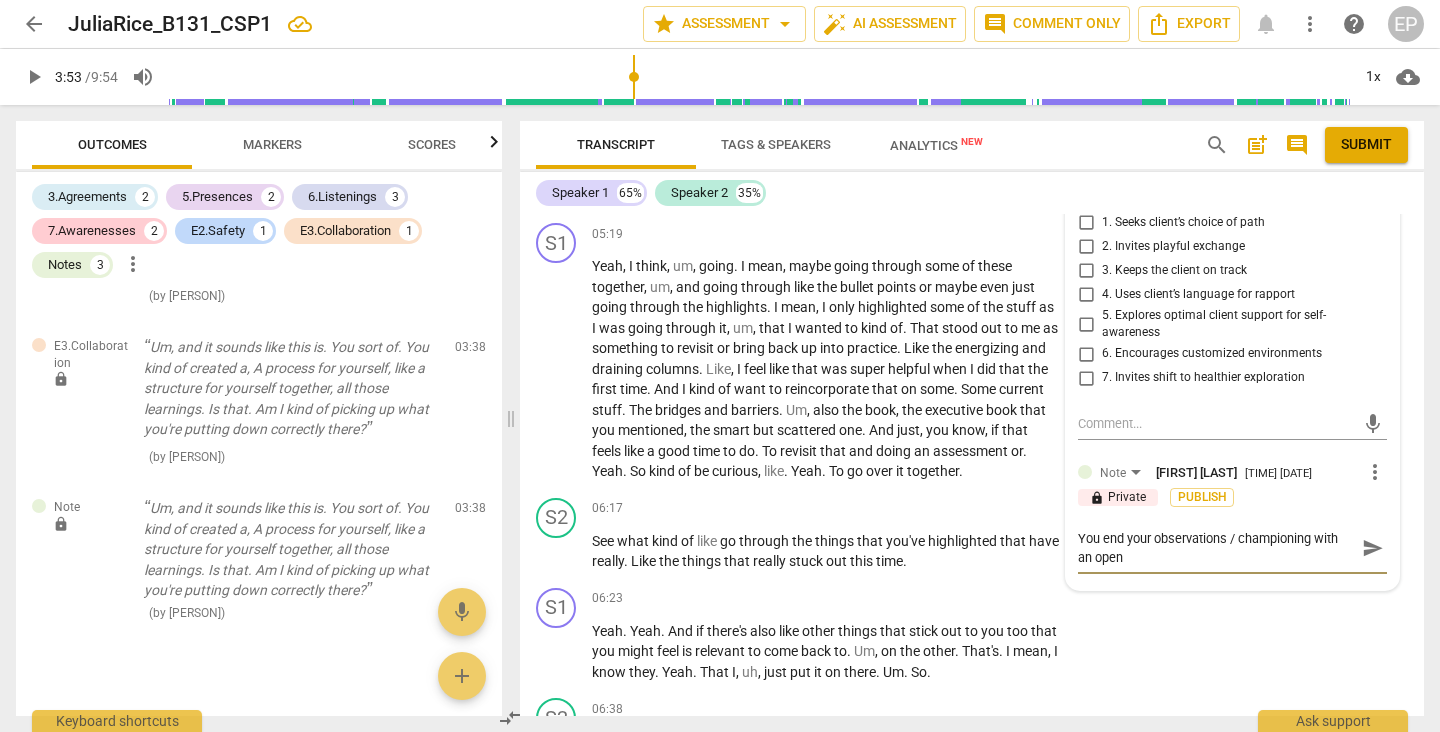 scroll, scrollTop: 0, scrollLeft: 0, axis: both 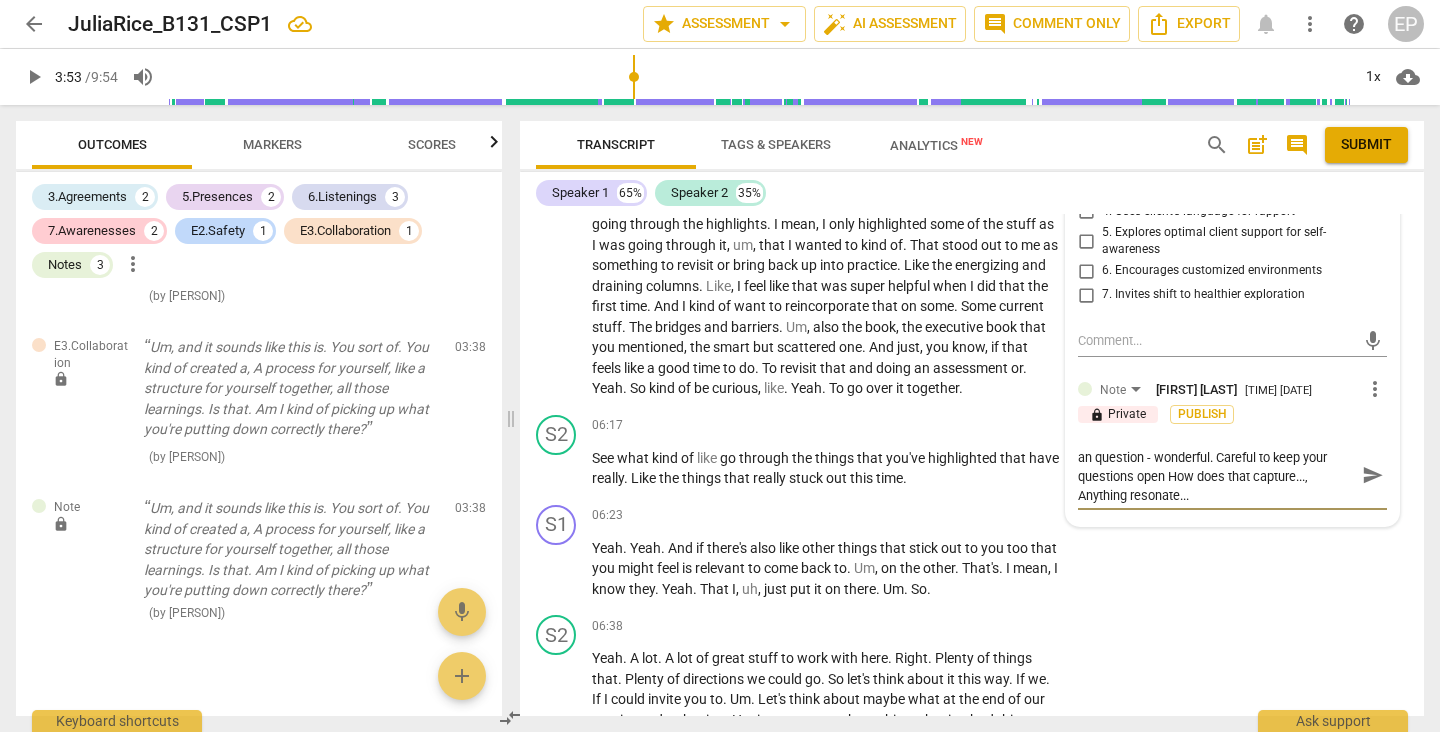 click on "You end your observations / championing with an question - wonderful. Careful to keep your questions open How does that capture..., Anything resonate..." at bounding box center (1216, 474) 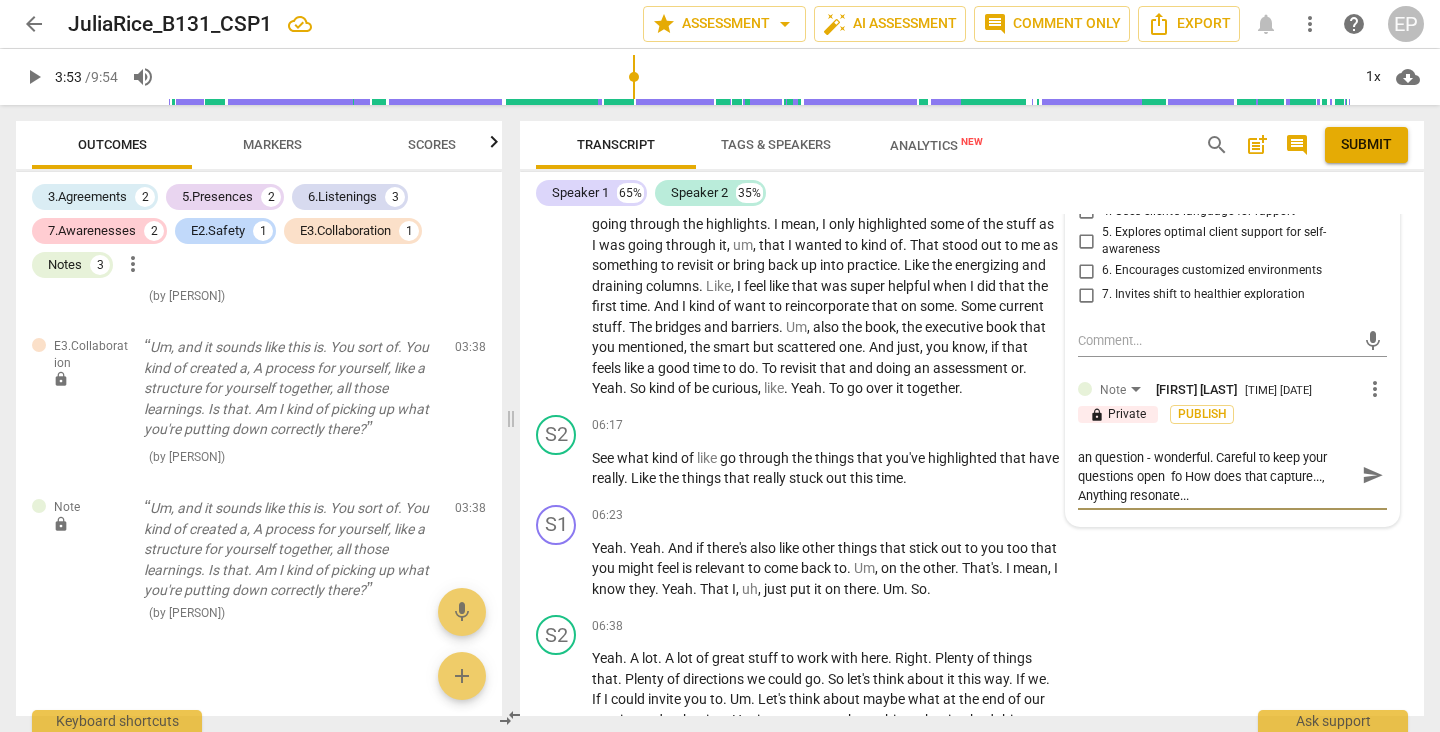 scroll, scrollTop: 0, scrollLeft: 0, axis: both 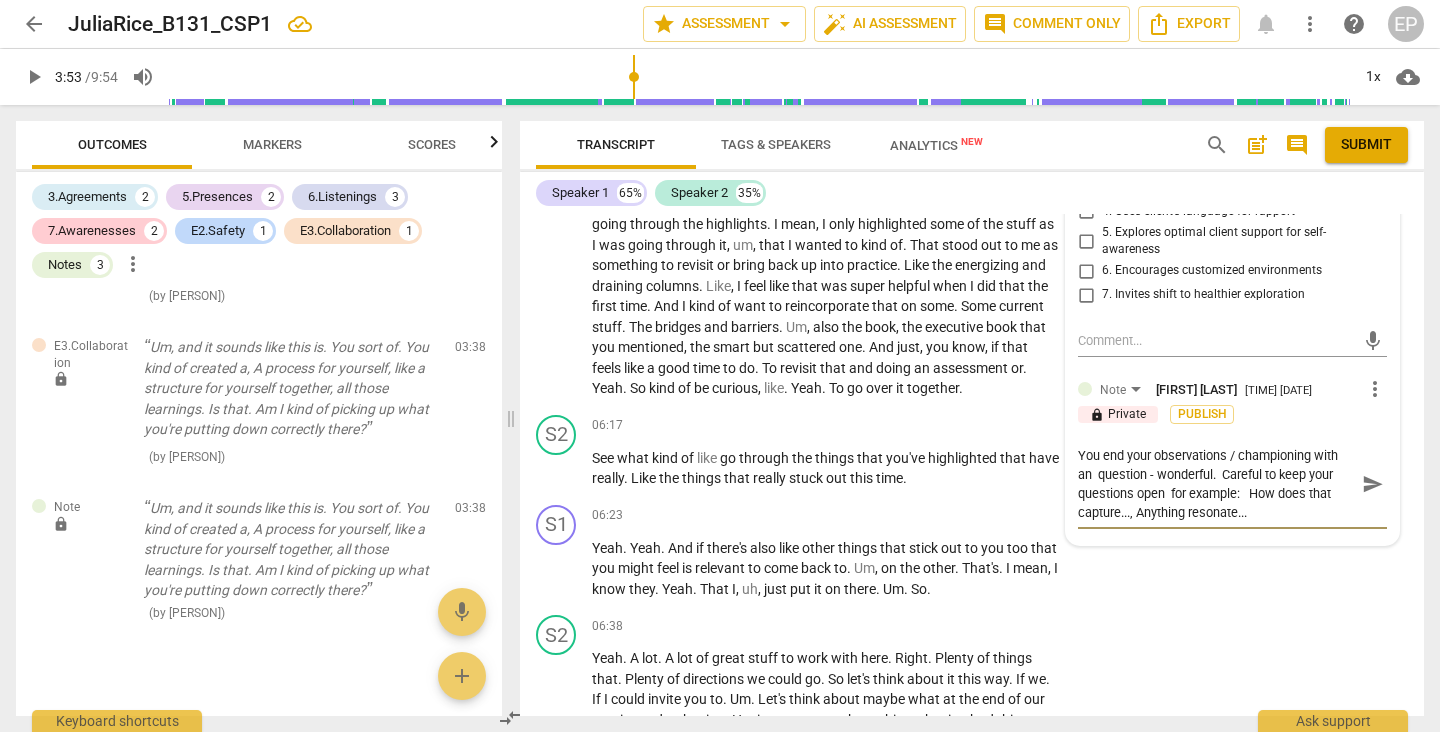 click on "You end your observations / championing with an  question - wonderful.  Careful to keep your questions open  for example:   How does that capture..., Anything resonate..." at bounding box center [1216, 484] 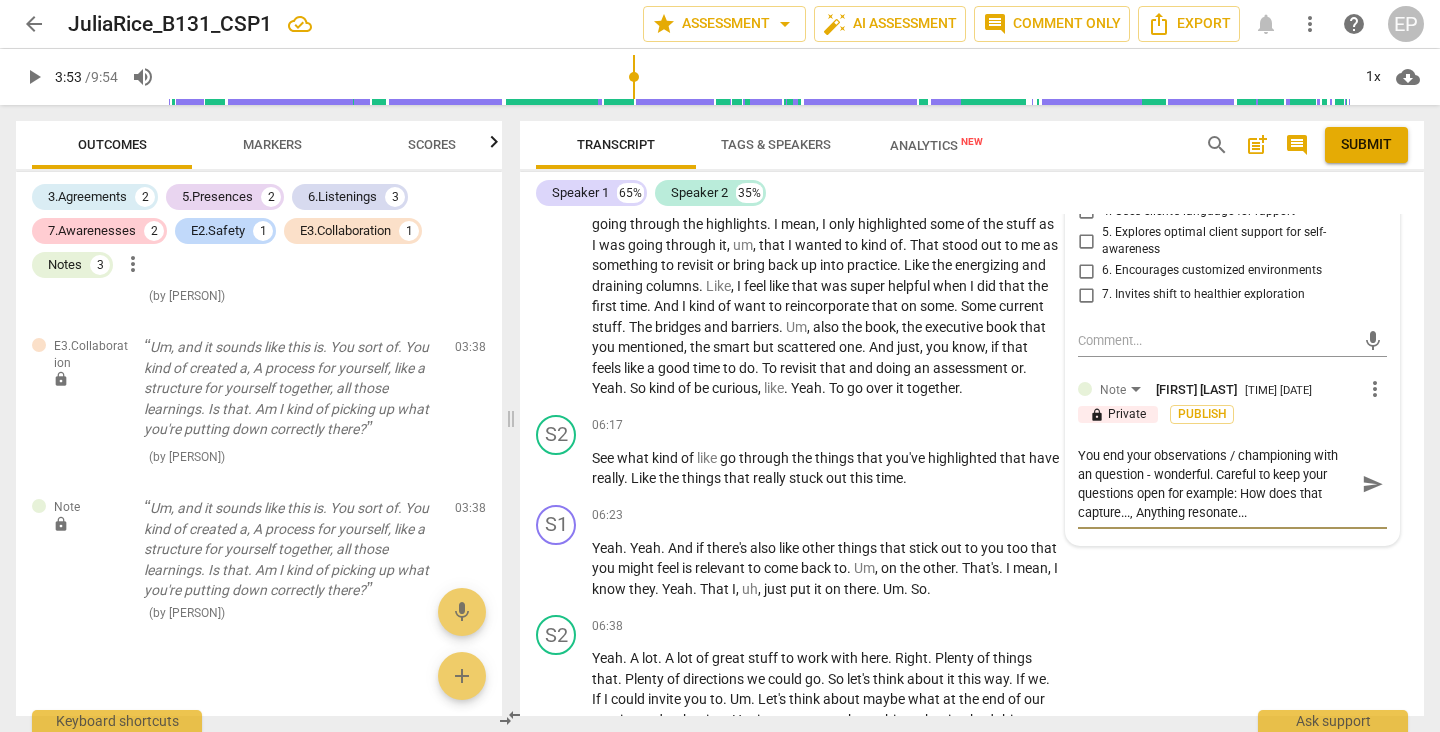 click on "You end your observations / championing with an question - wonderful. Careful to keep your questions open for example: How does that capture..., Anything resonate..." at bounding box center (1216, 484) 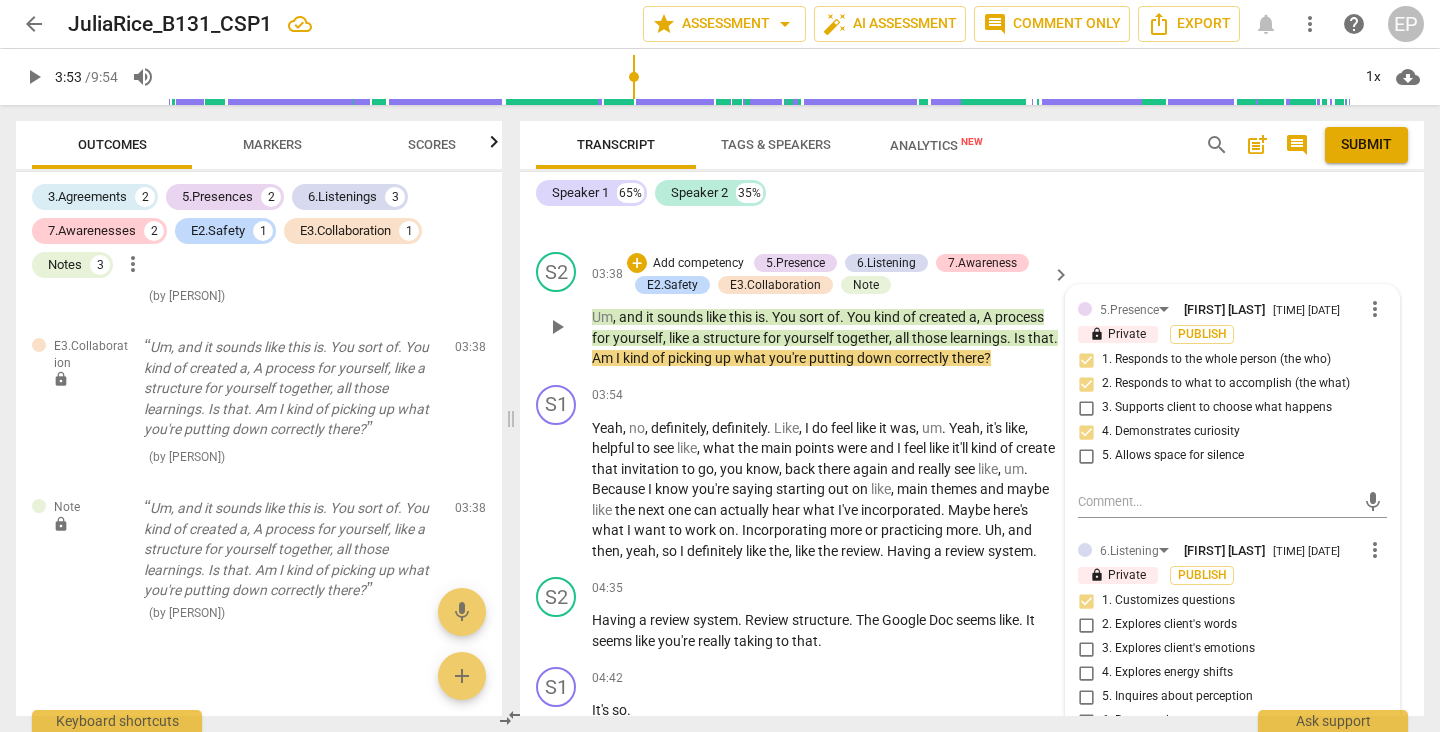 scroll, scrollTop: 1561, scrollLeft: 0, axis: vertical 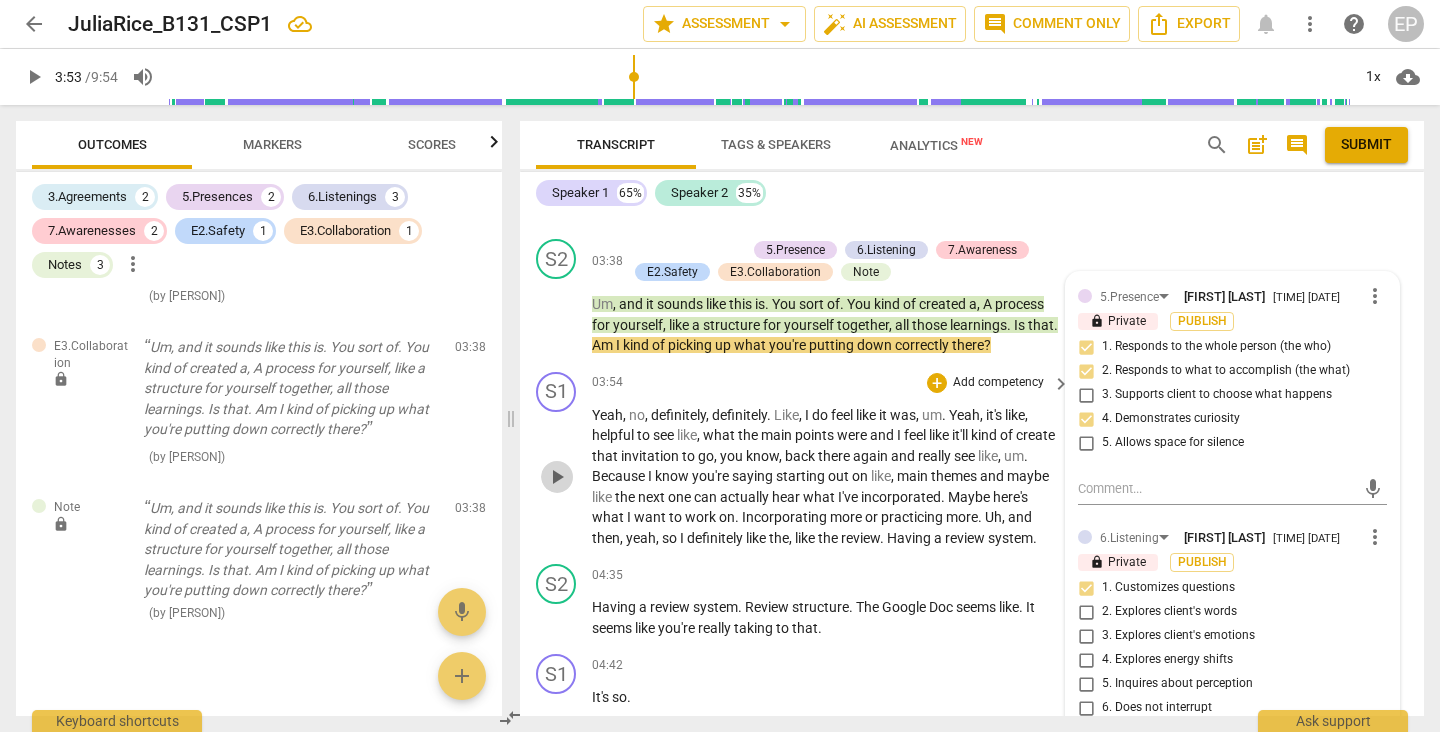 click on "play_arrow" at bounding box center (557, 477) 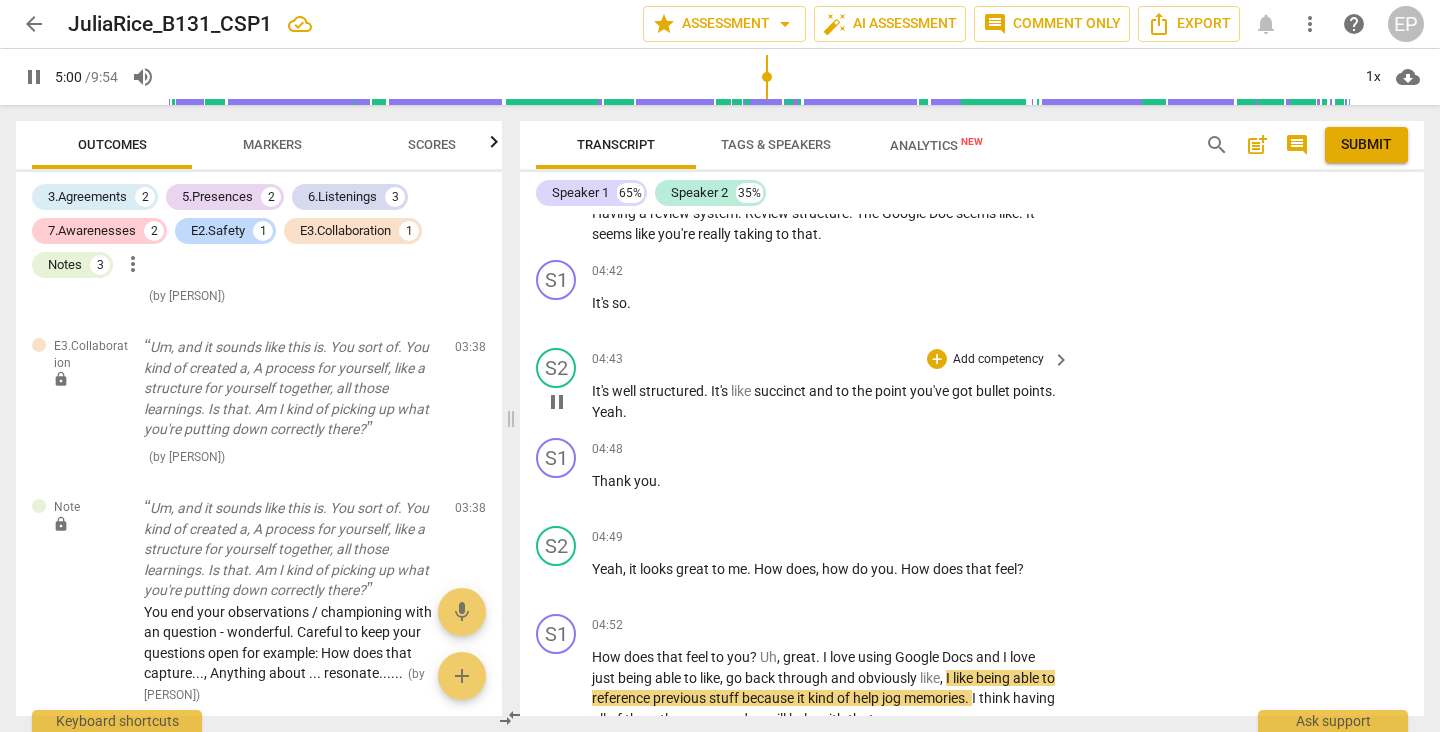 scroll, scrollTop: 1973, scrollLeft: 0, axis: vertical 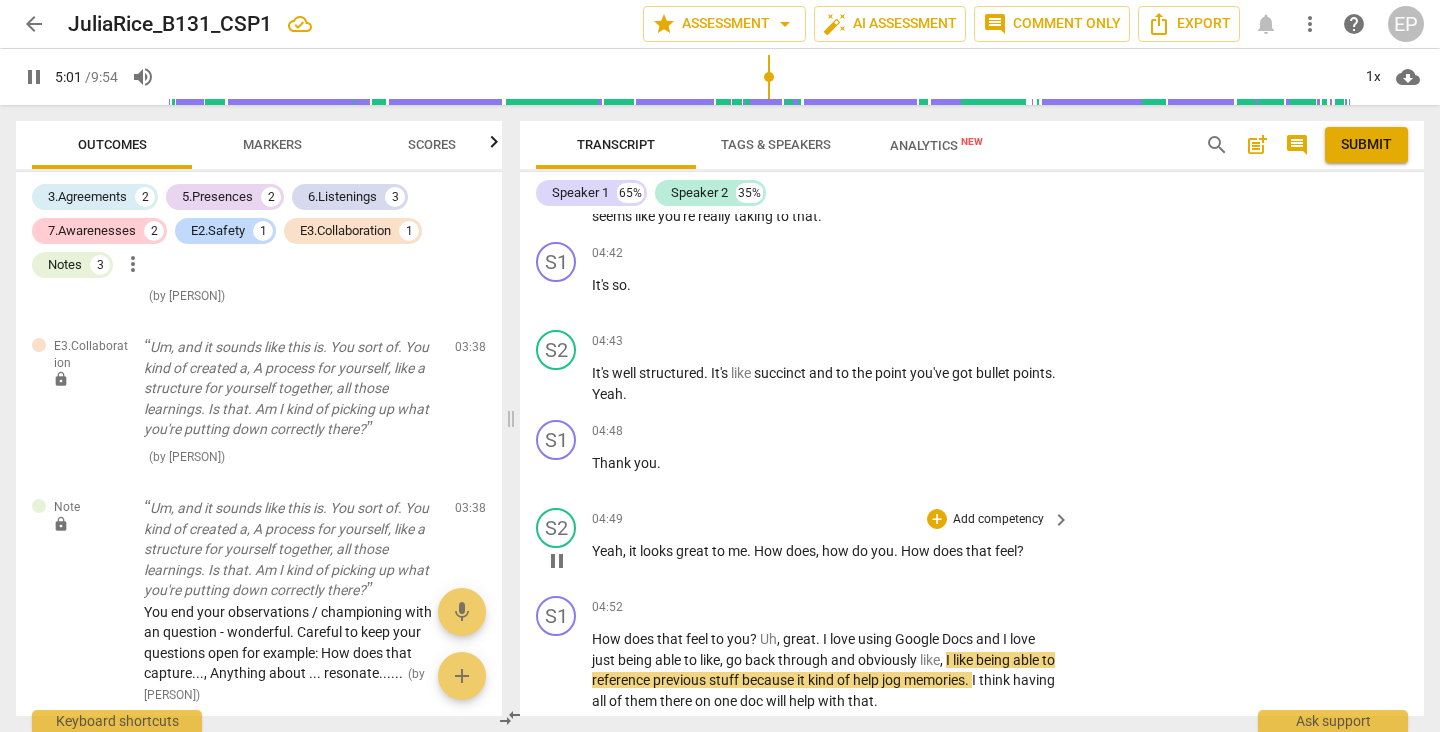 click on "pause" at bounding box center [557, 561] 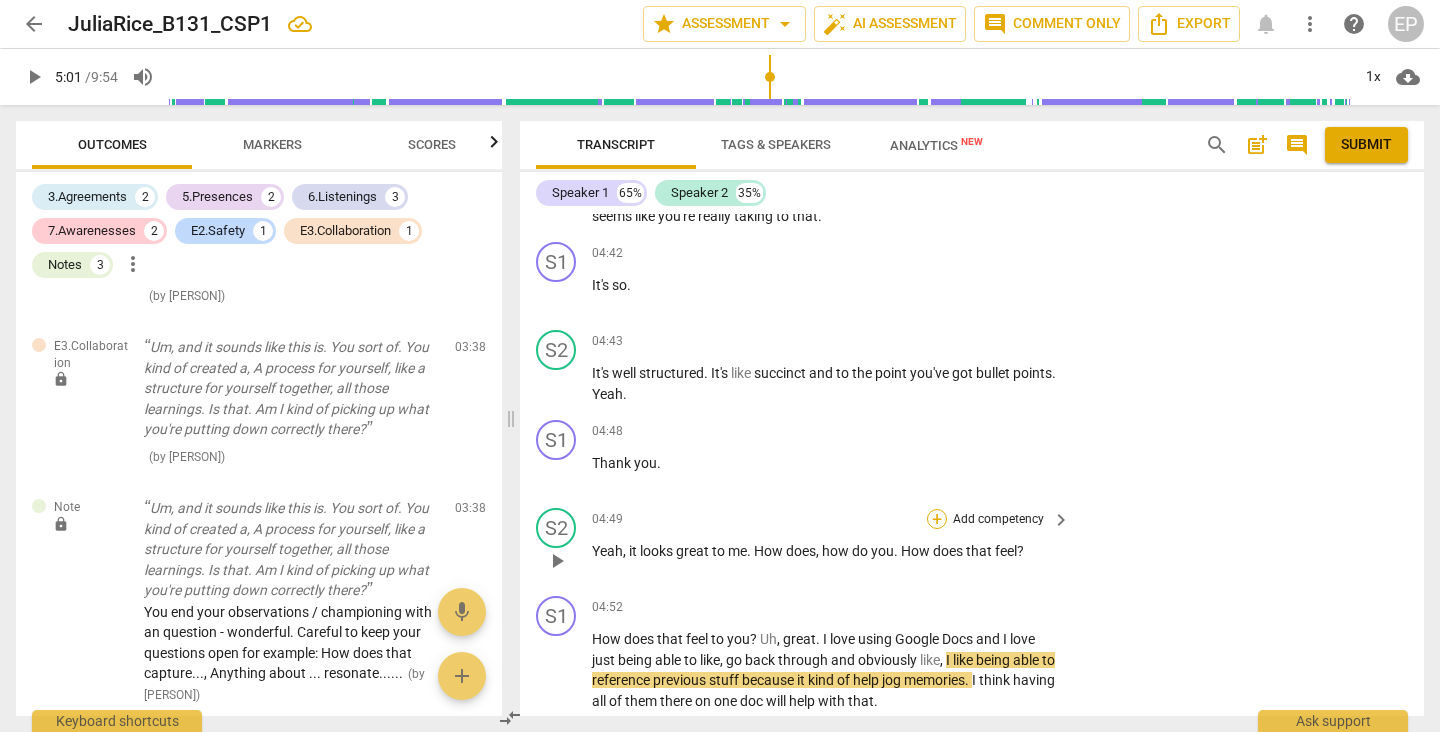 click on "+" at bounding box center (937, 519) 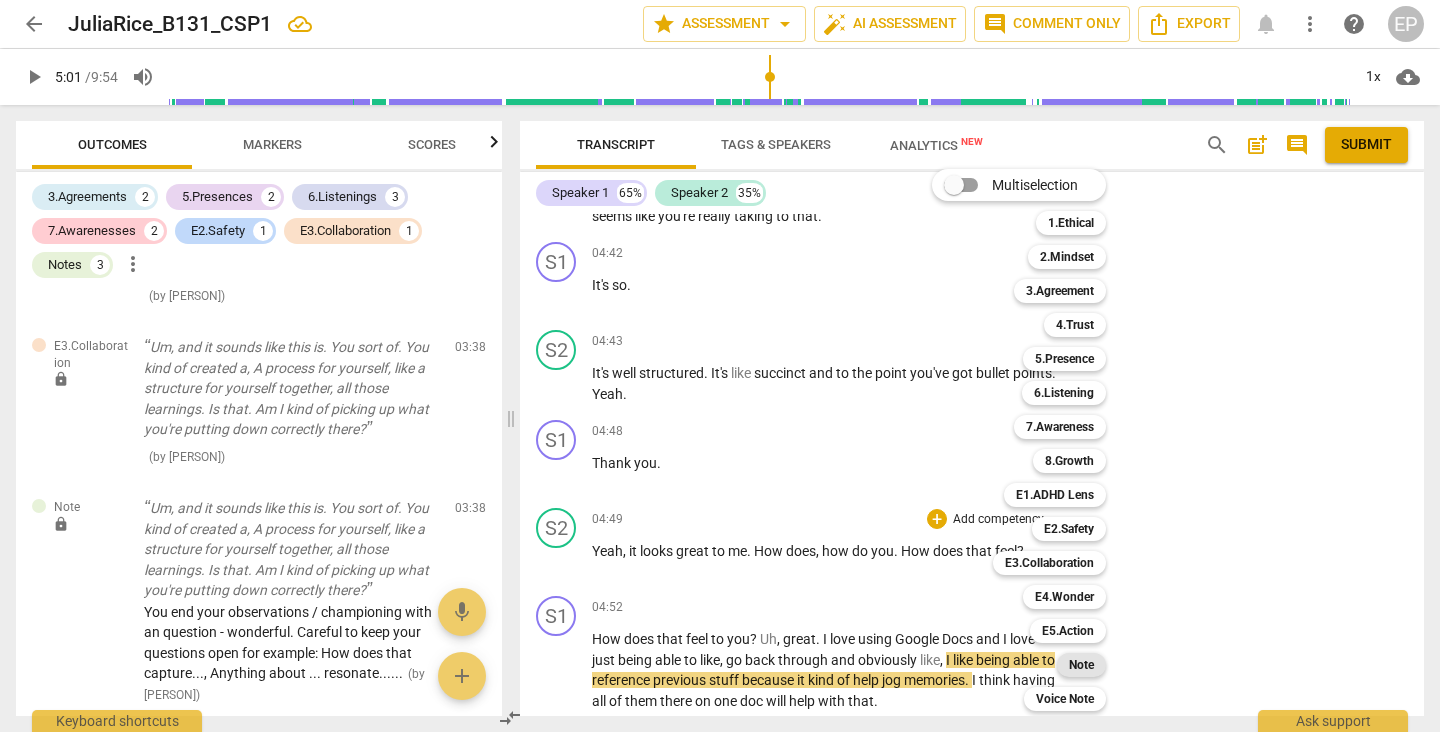 click on "Note" at bounding box center [1081, 665] 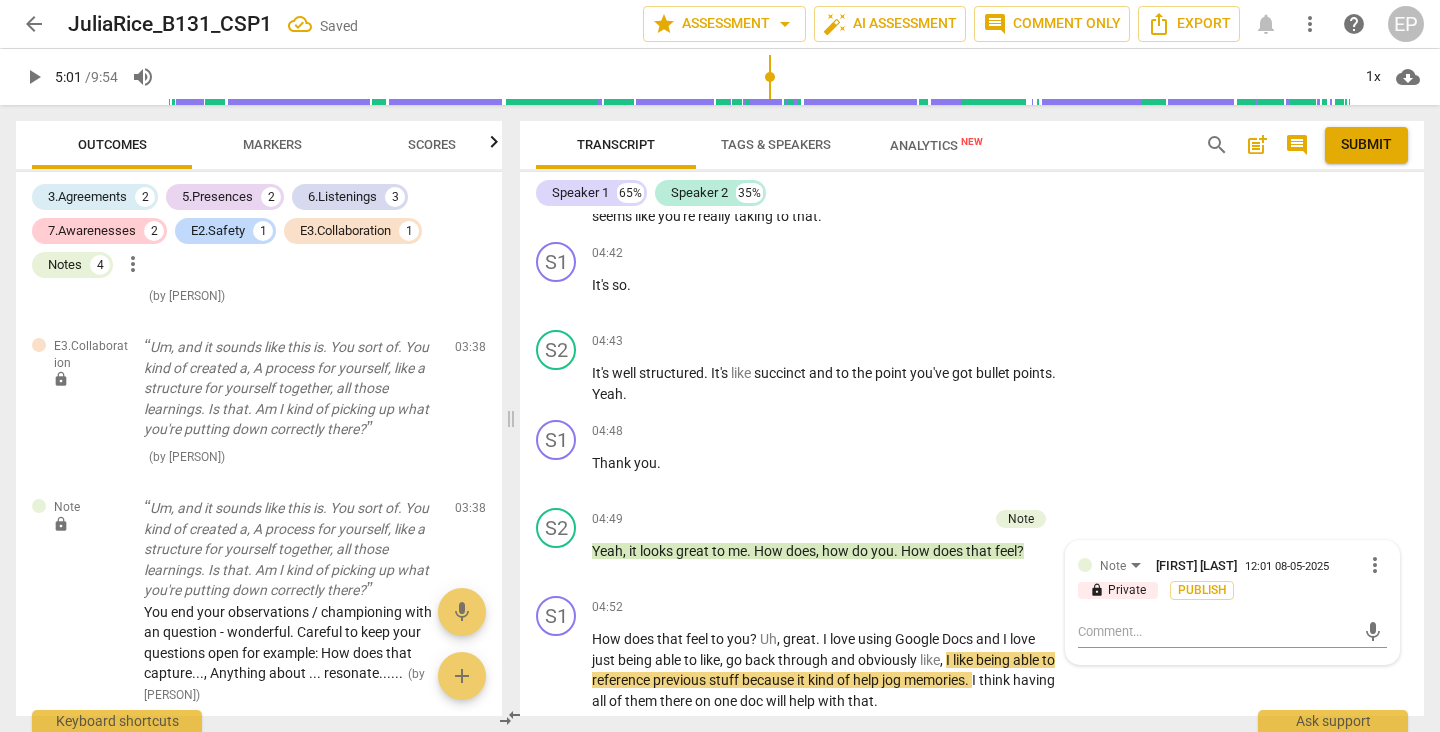 scroll, scrollTop: 2325, scrollLeft: 0, axis: vertical 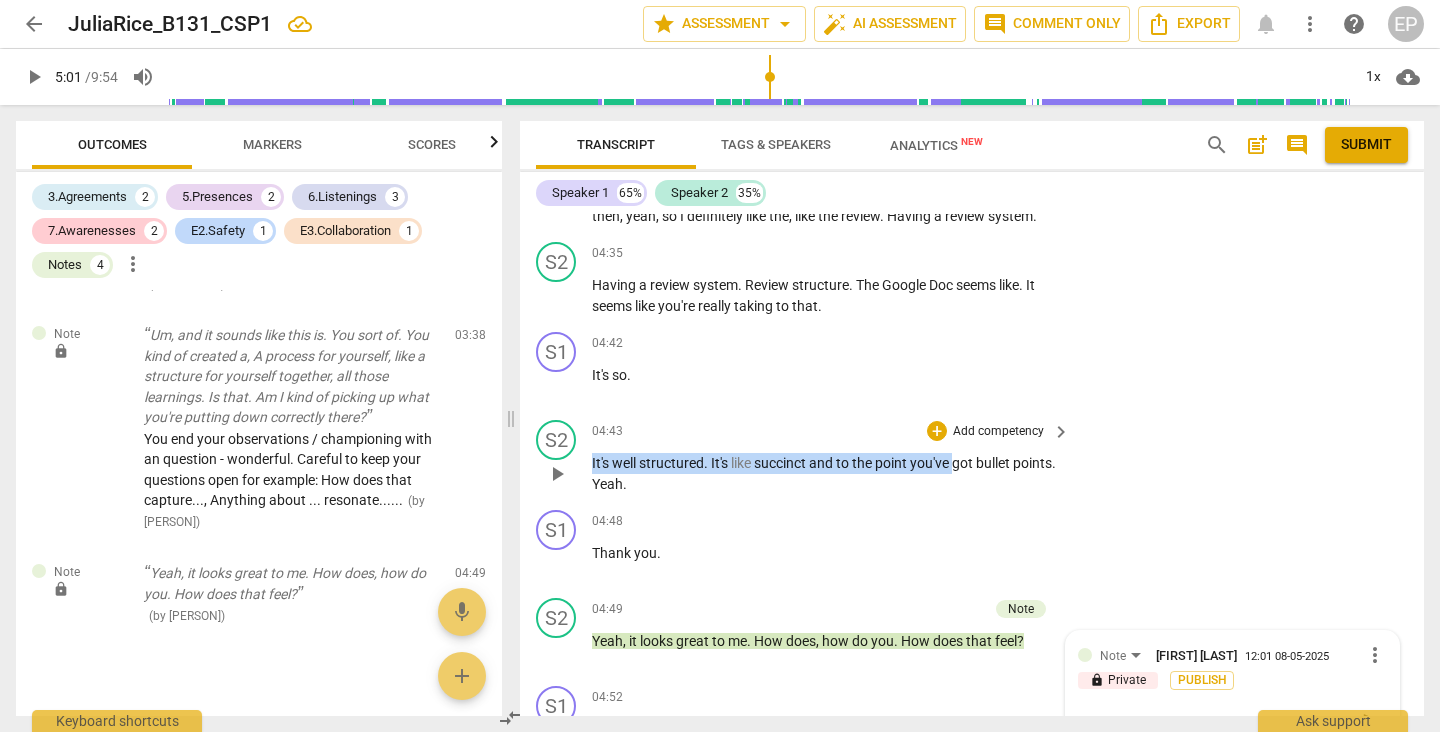 drag, startPoint x: 592, startPoint y: 452, endPoint x: 957, endPoint y: 448, distance: 365.0219 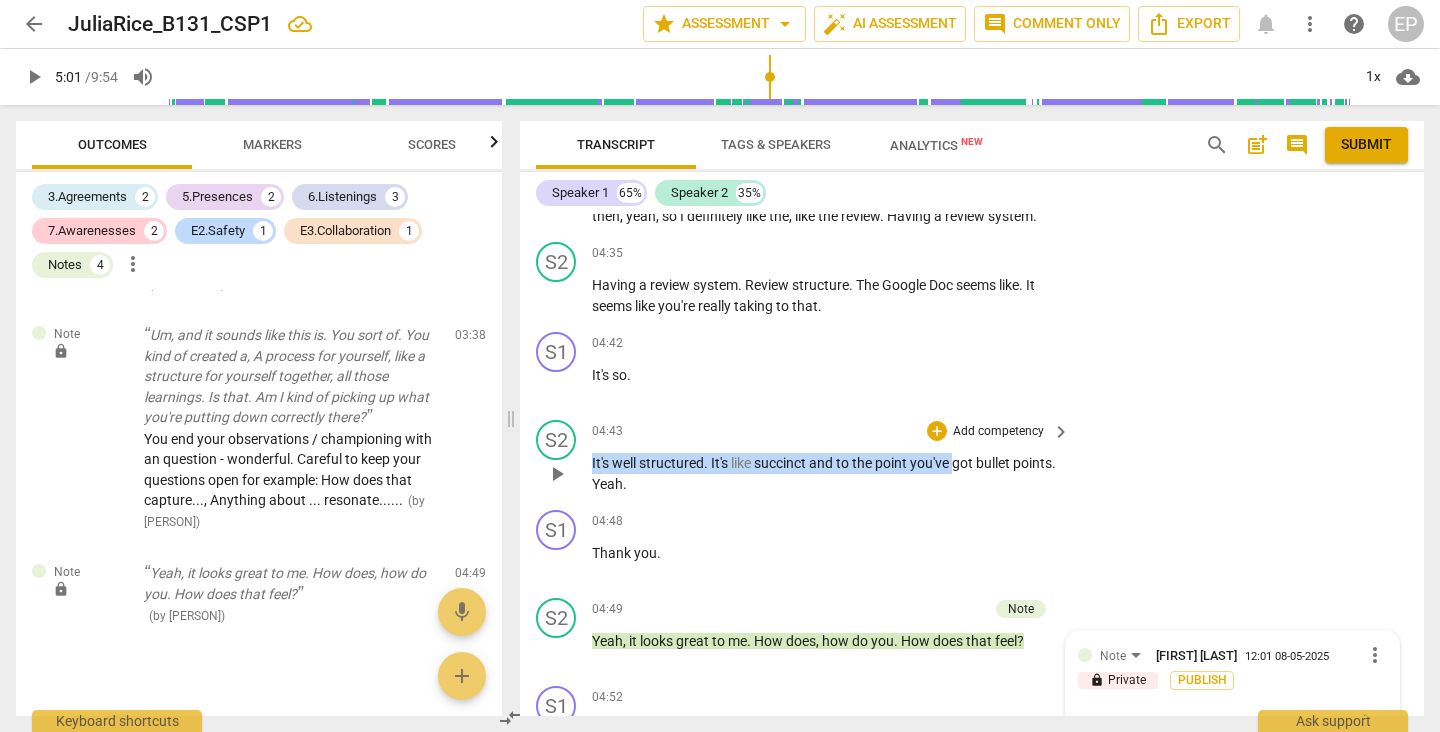 click on "It's   well   structured .   It's   like   succinct   and   to   the   point   you've   got   bullet   points .   Yeah ." at bounding box center (826, 473) 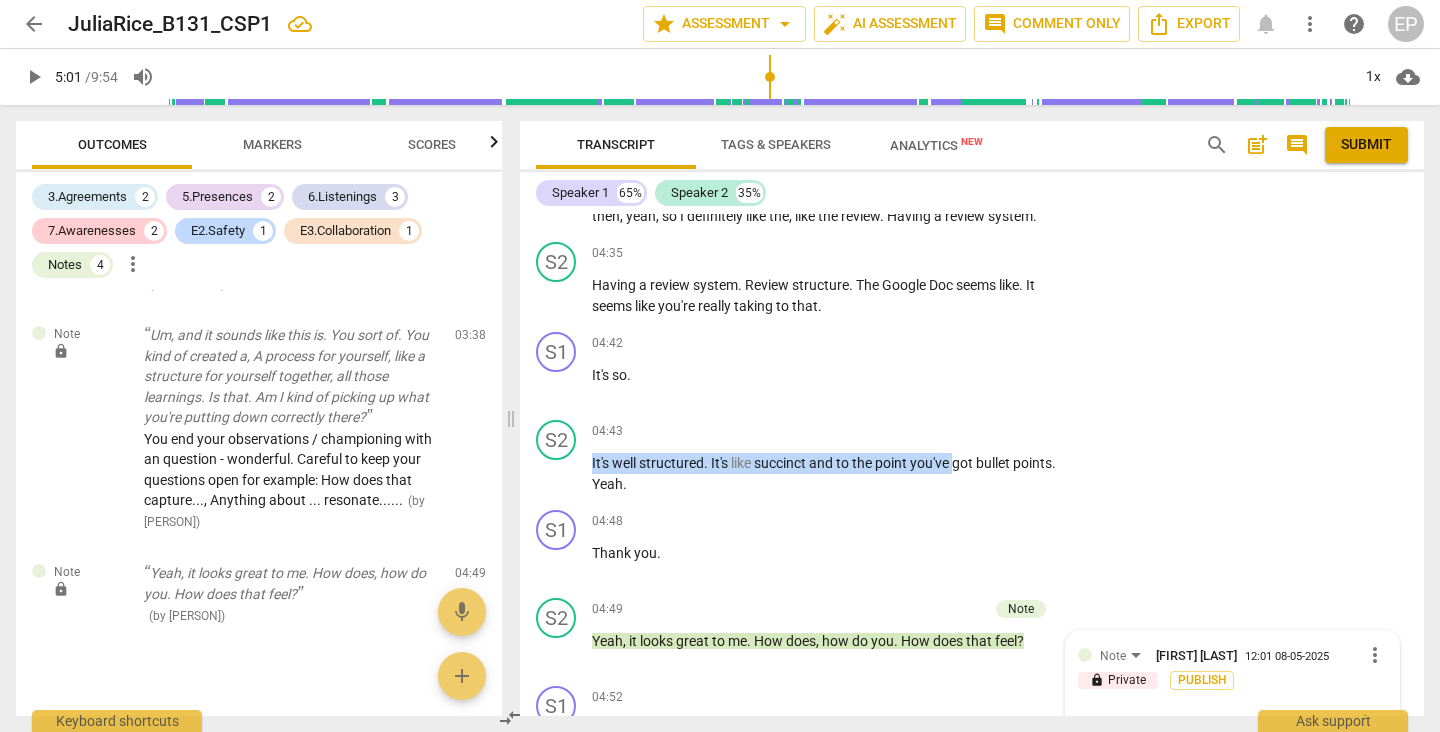copy on "It's   well   structured .   It's   like   succinct   and   to   the   point   you've" 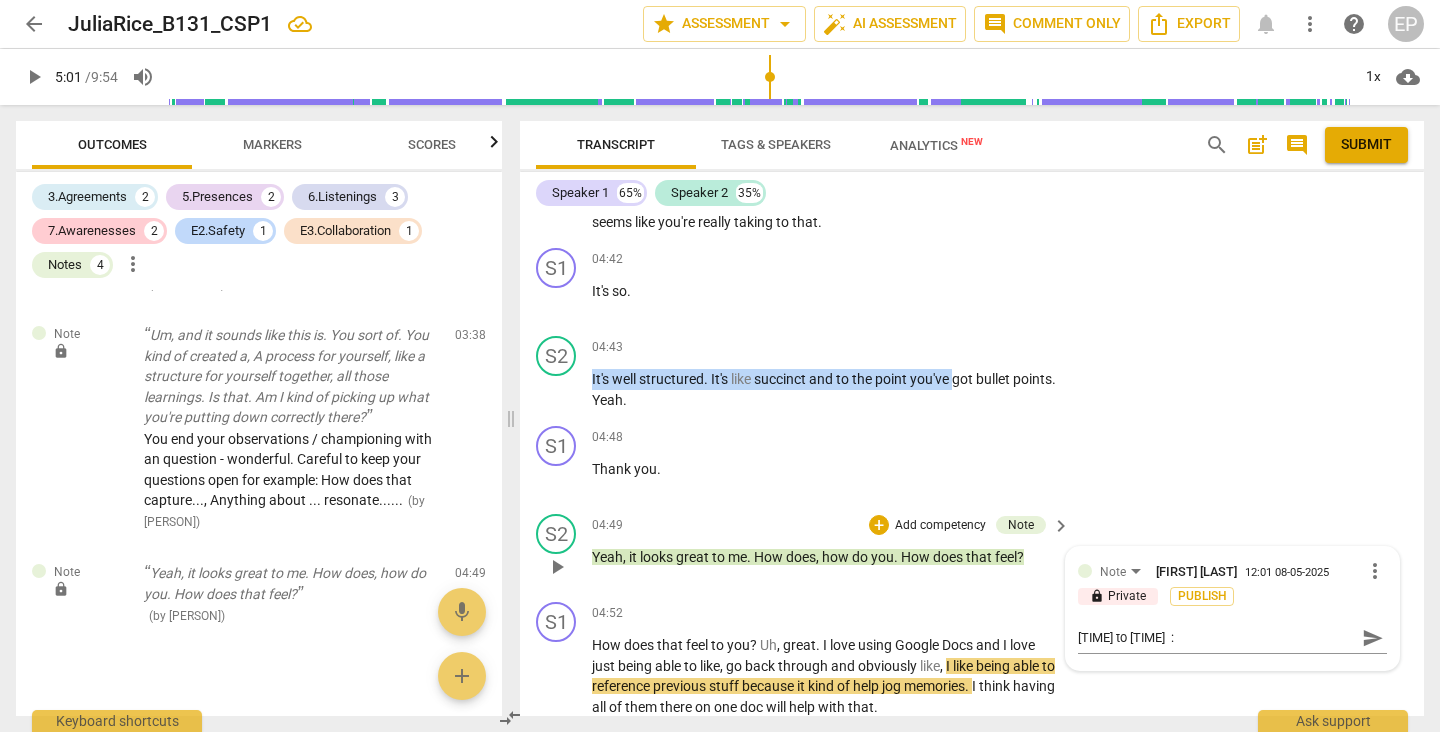 scroll, scrollTop: 1969, scrollLeft: 0, axis: vertical 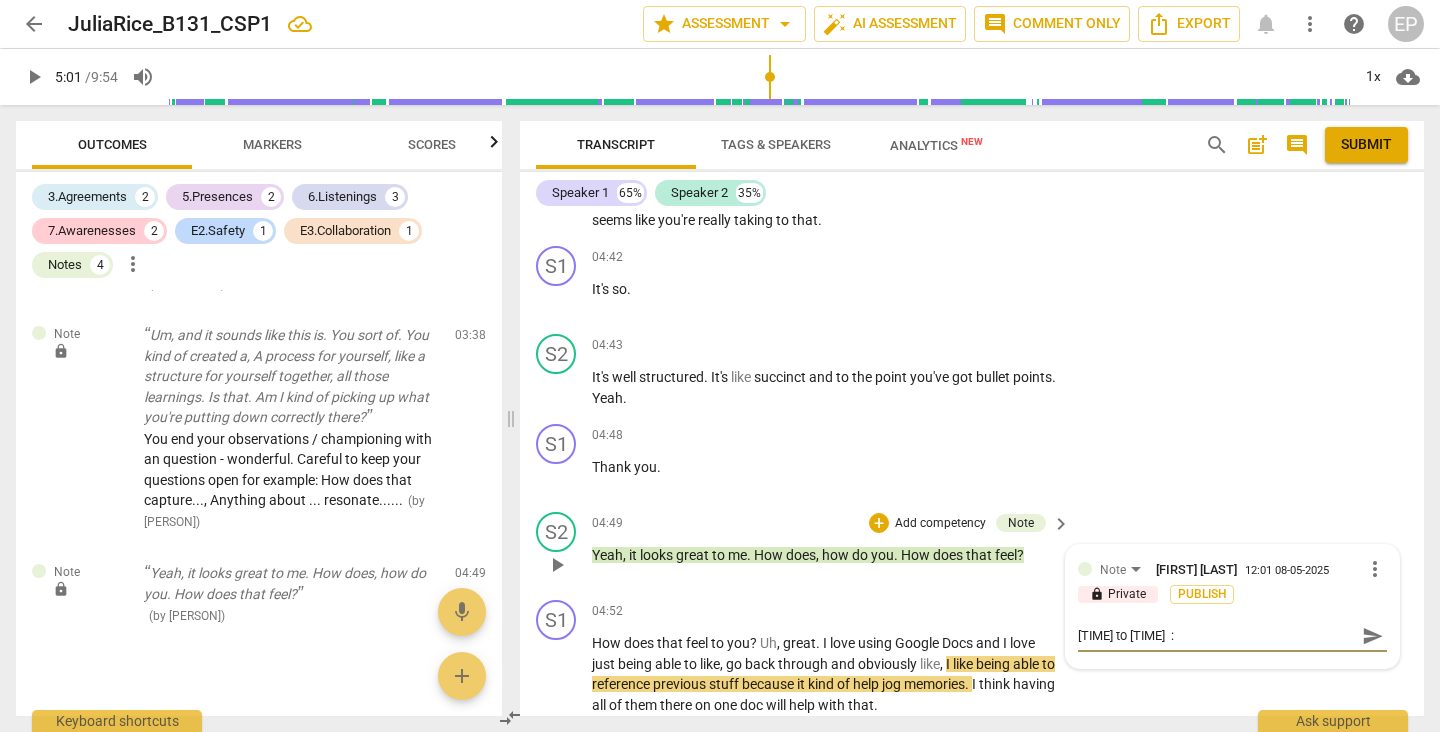 click on "[TIME] to [TIME]  :" at bounding box center [1216, 635] 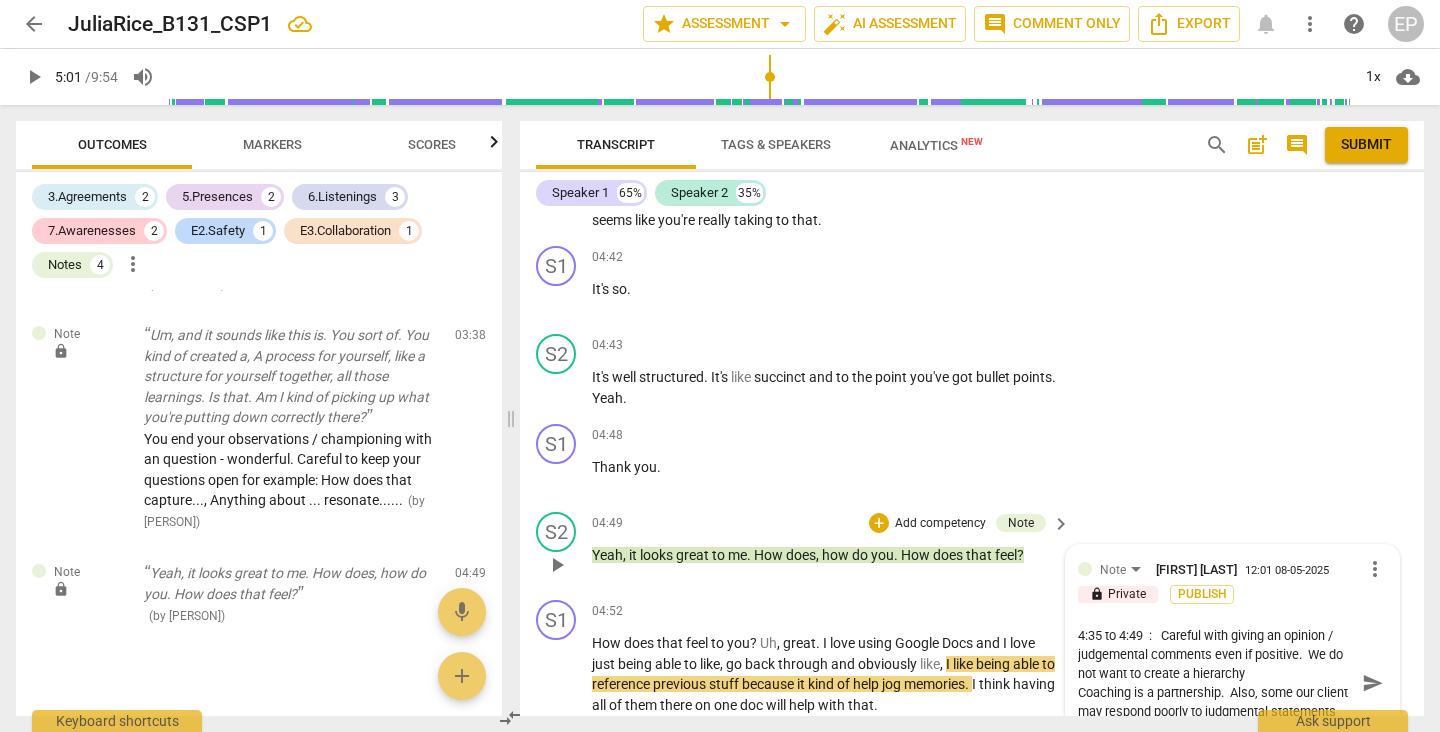 scroll, scrollTop: 0, scrollLeft: 0, axis: both 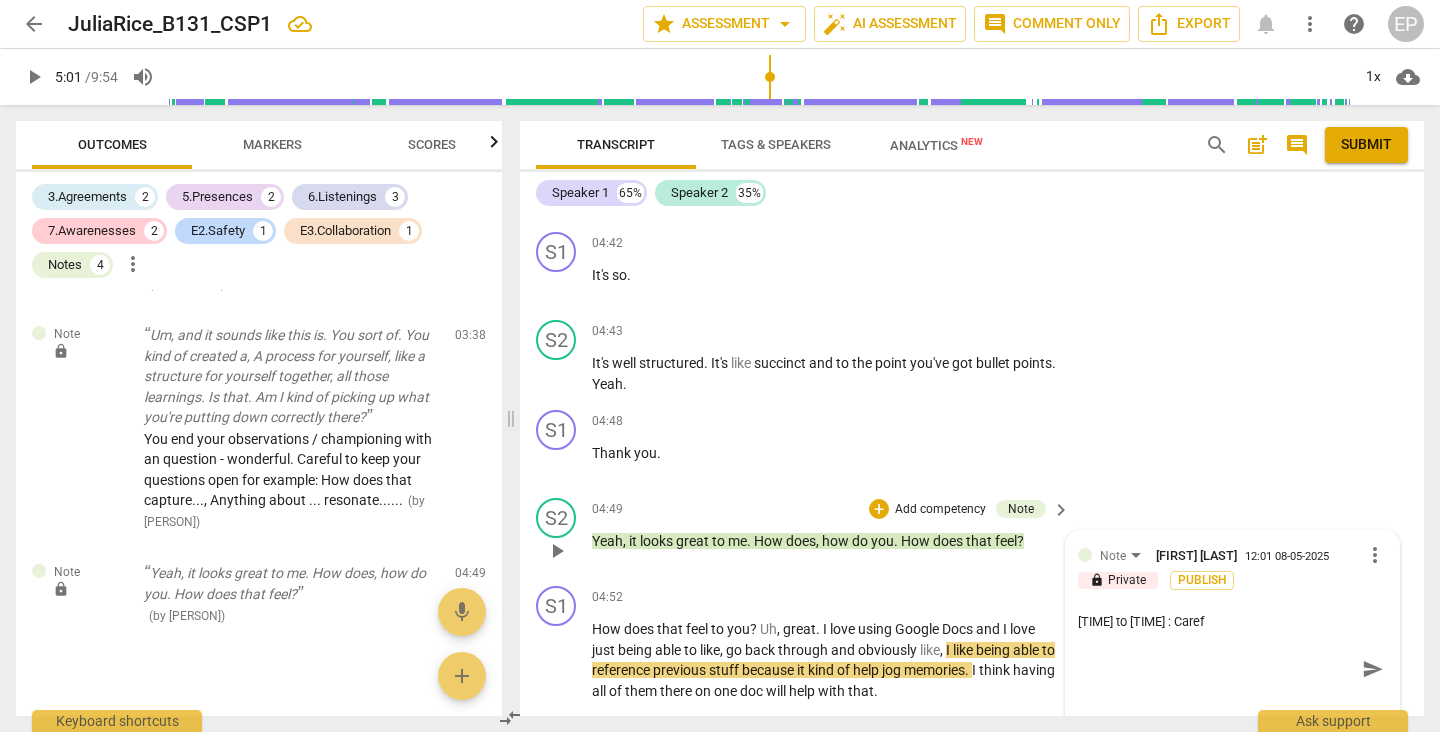 click on "[TIME] to [TIME] : Caref" at bounding box center (1216, 669) 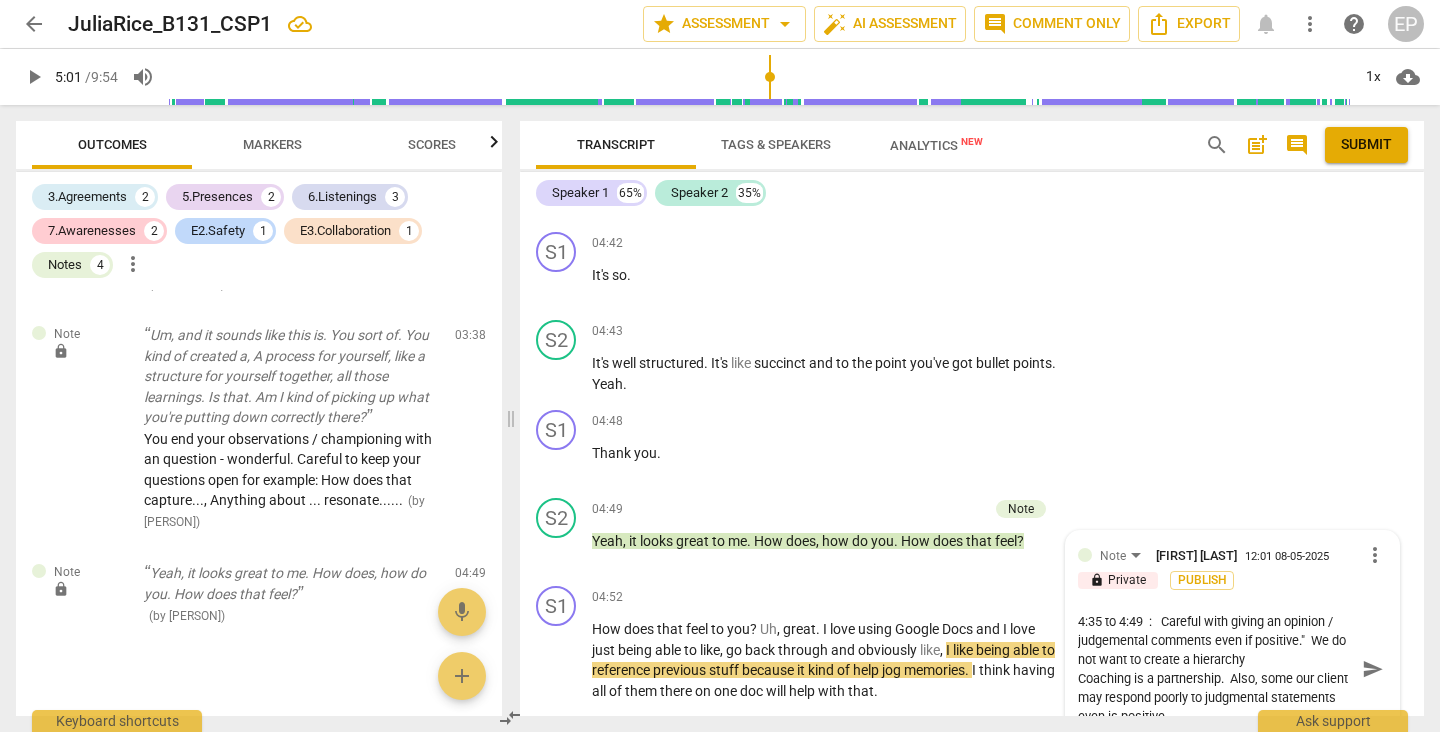 paste on "It's well structured. It's like succinct and to the point you've" 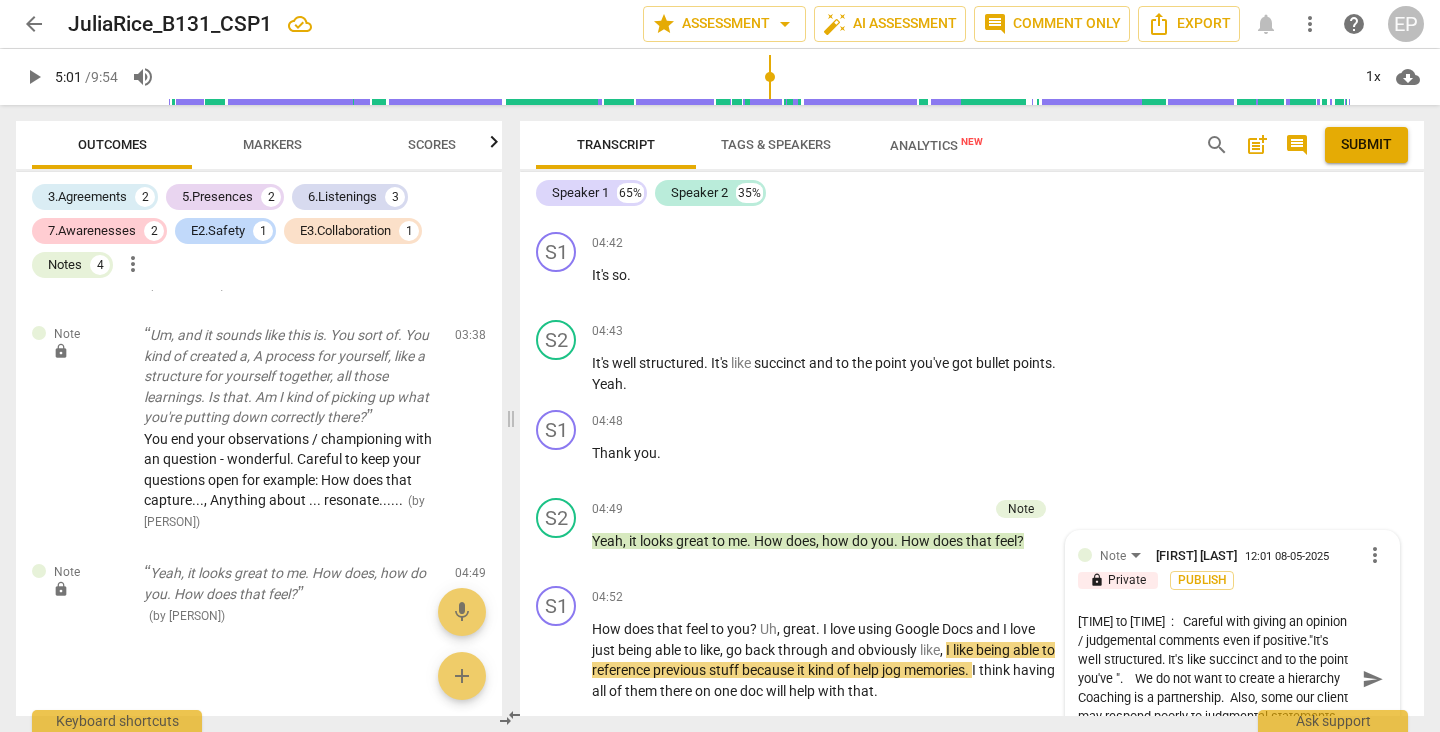 scroll, scrollTop: 0, scrollLeft: 0, axis: both 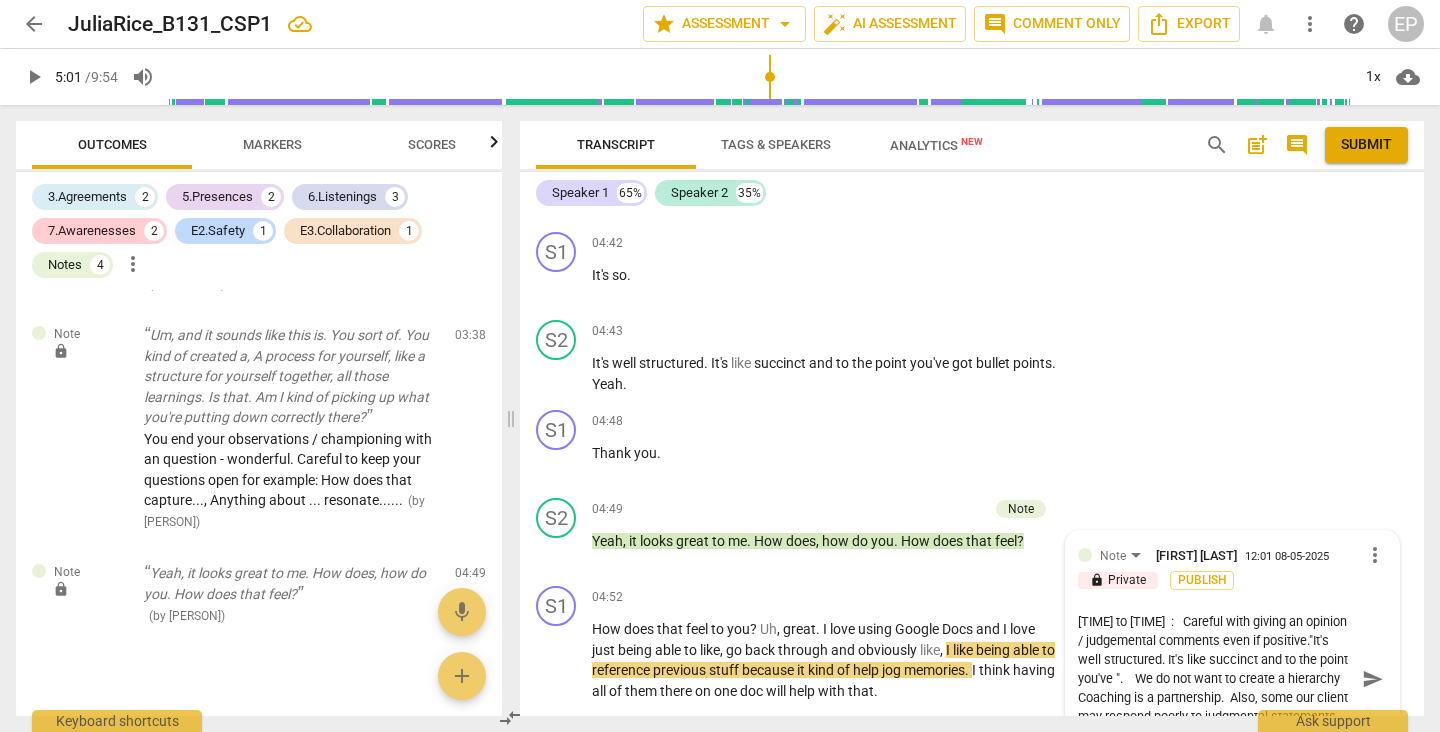 click on "3.Agreements 2 5.Presences 2 6.Listenings 3 7.Awarenesses 2 E2.Safety 1 E3.Collaboration 1 Notes 4 more_vert" at bounding box center [267, 231] 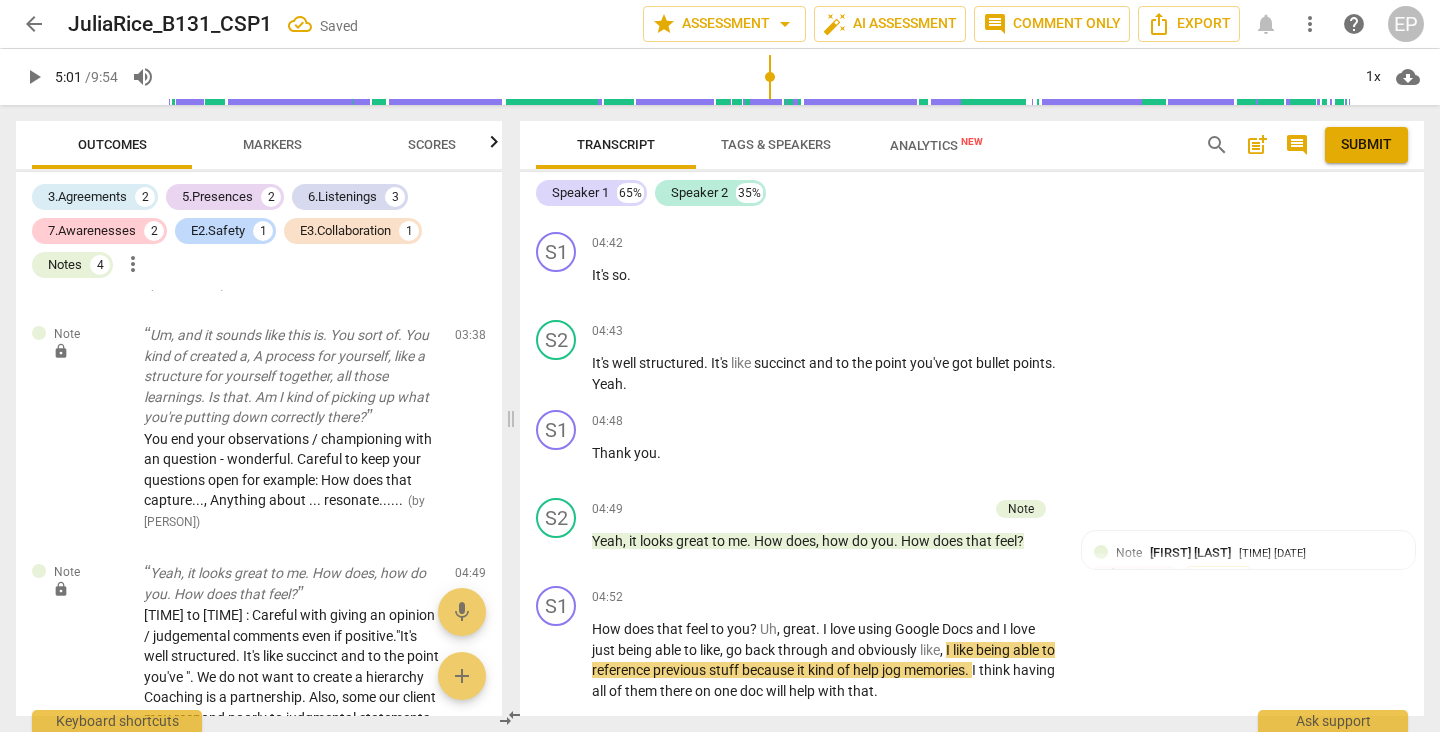 scroll, scrollTop: 0, scrollLeft: 0, axis: both 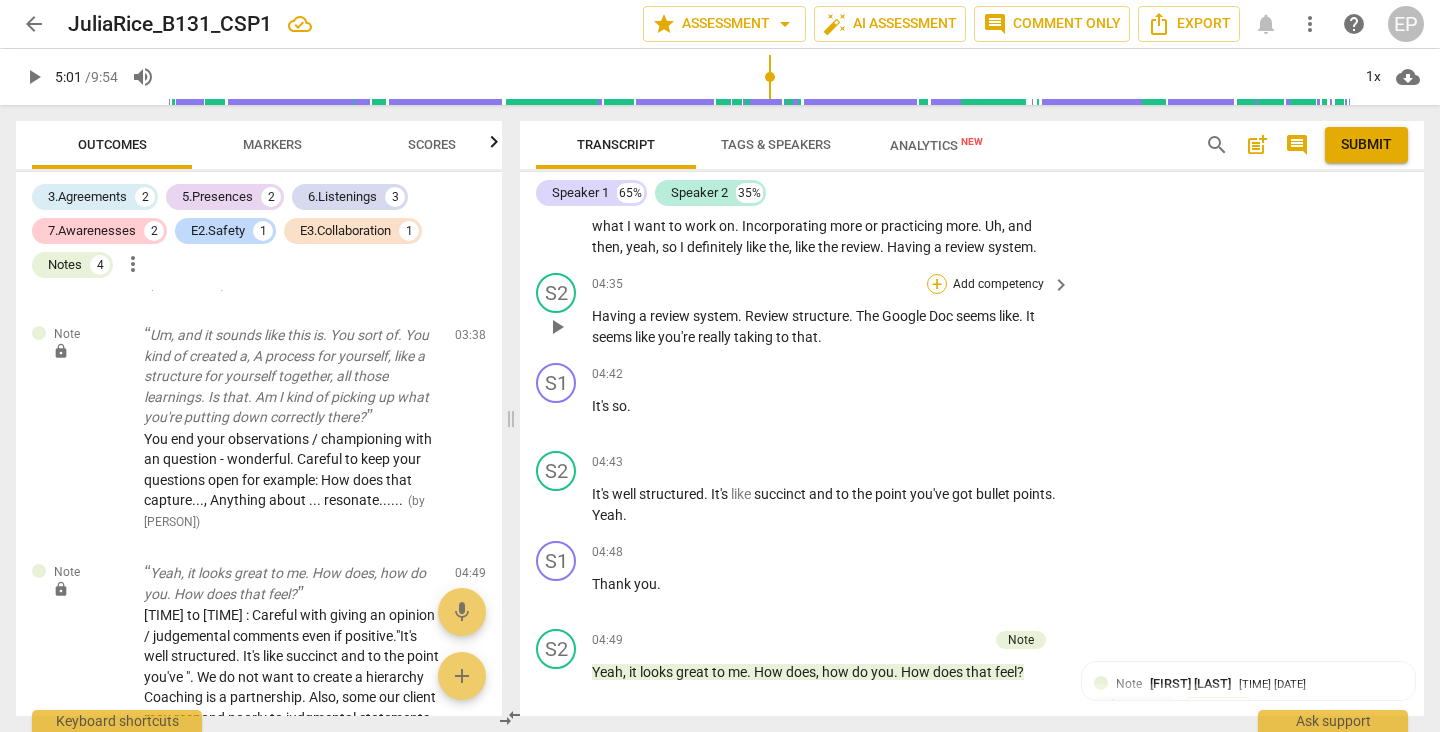 click on "+" at bounding box center (937, 284) 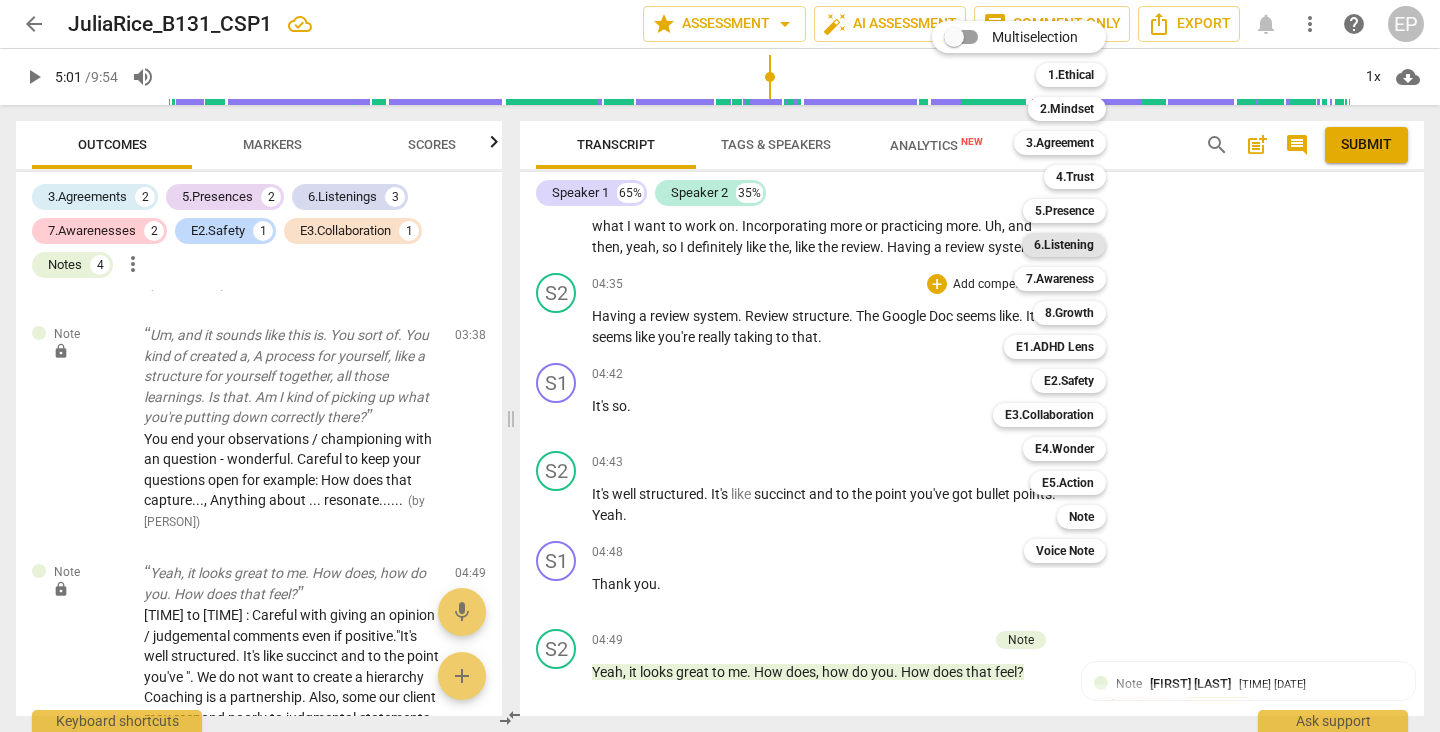 click on "6.Listening" at bounding box center [1064, 245] 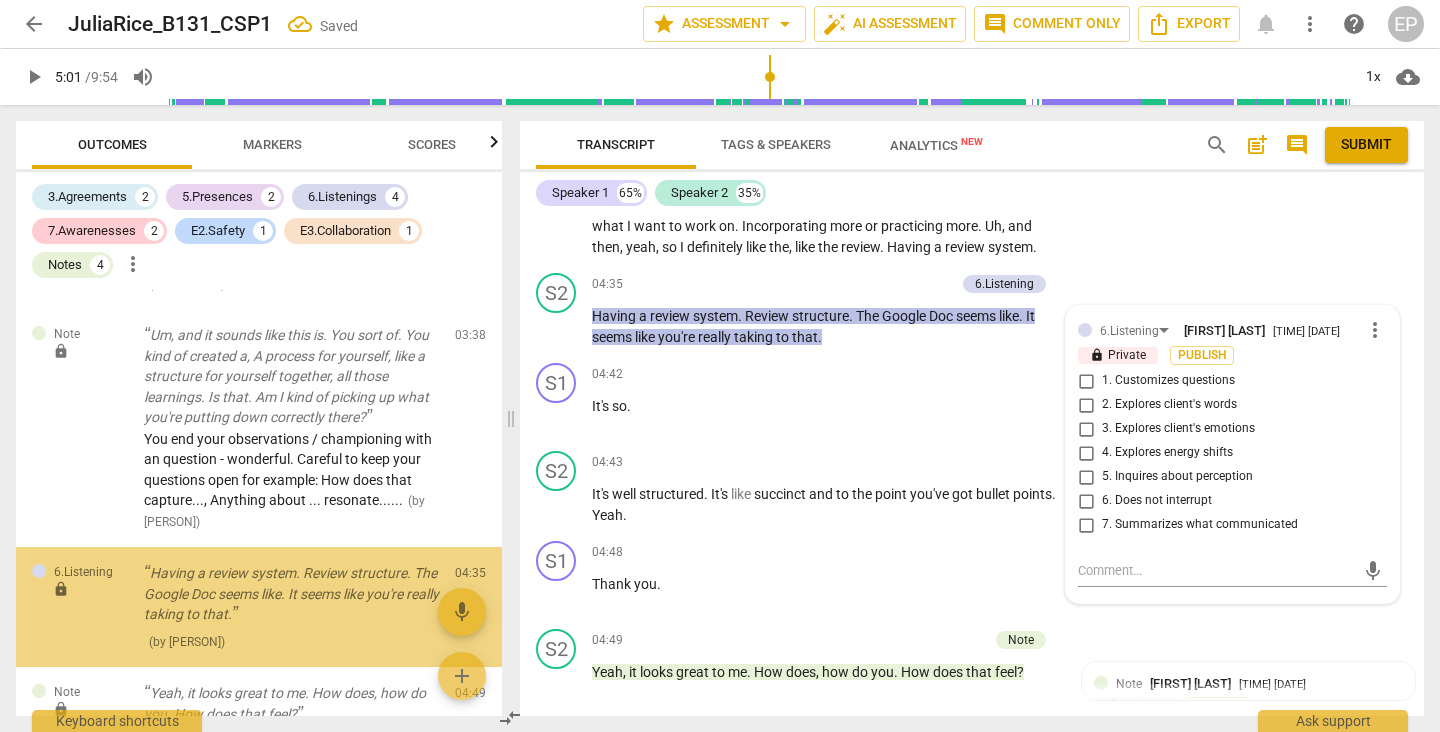 scroll, scrollTop: 2404, scrollLeft: 0, axis: vertical 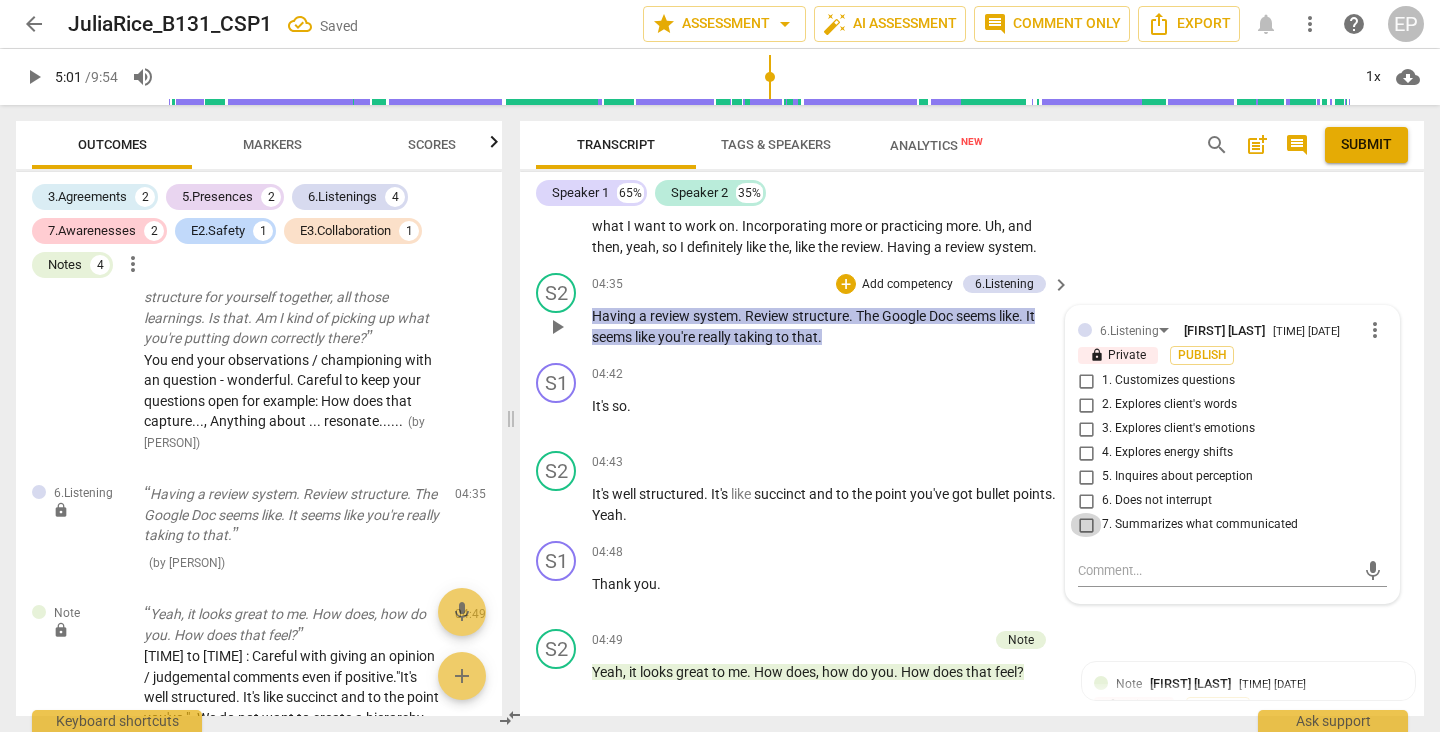 click on "7. Summarizes what communicated" at bounding box center (1086, 525) 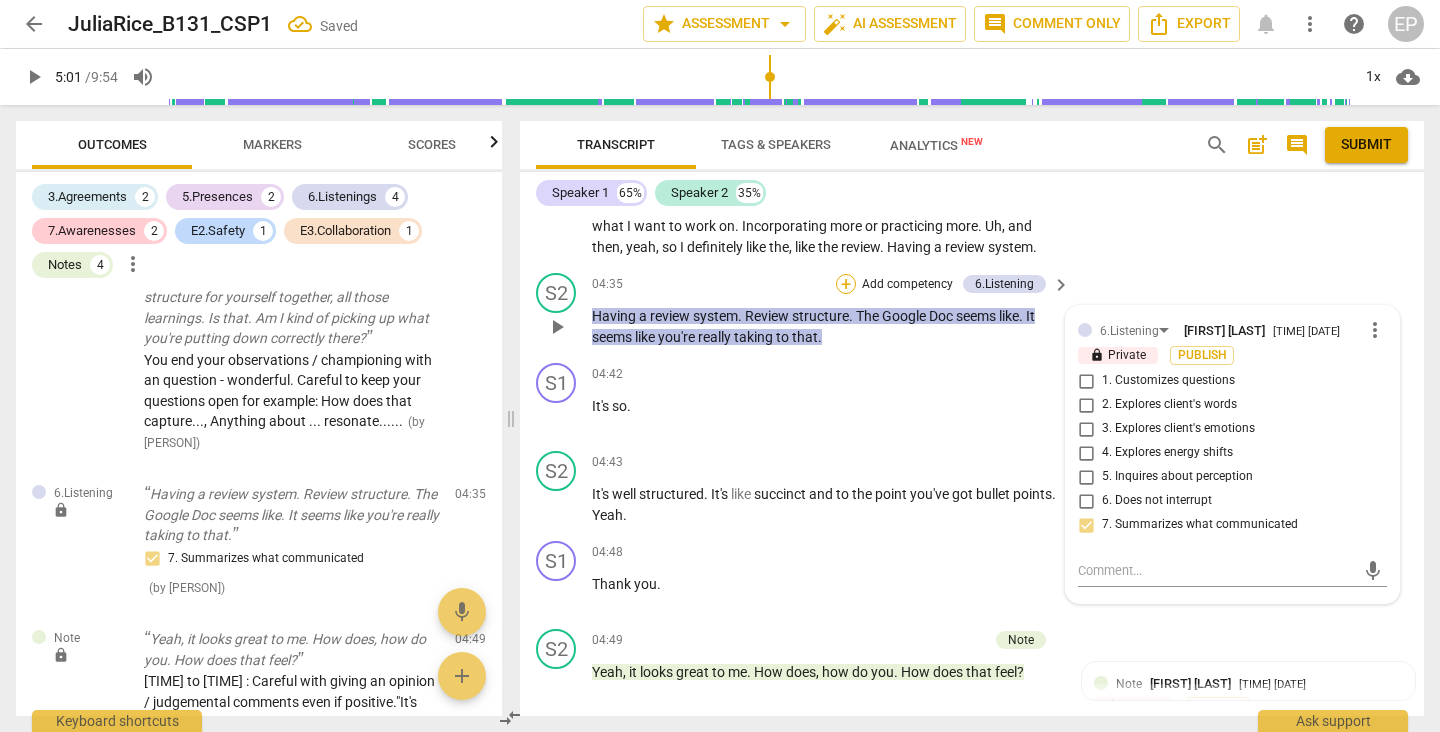 click on "+" at bounding box center [846, 284] 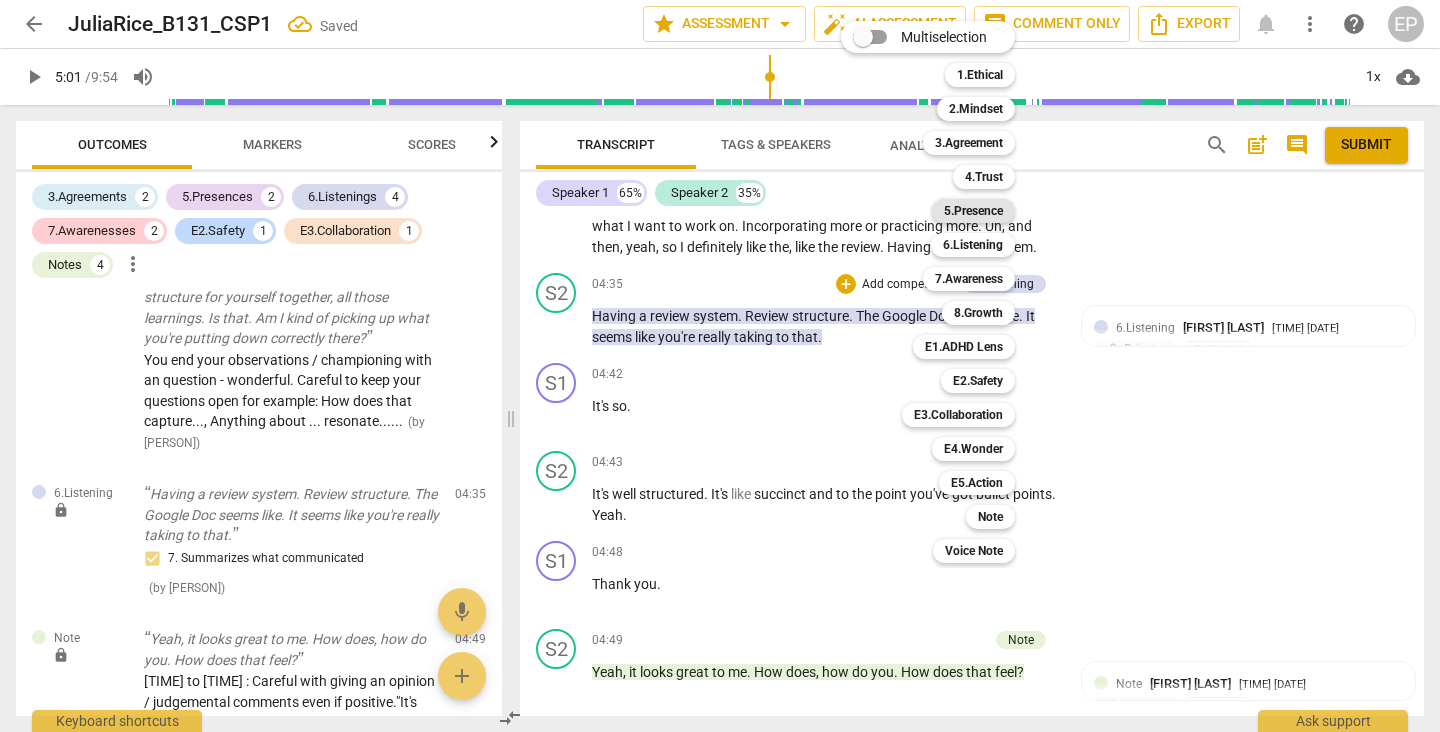 click on "5.Presence" at bounding box center (973, 211) 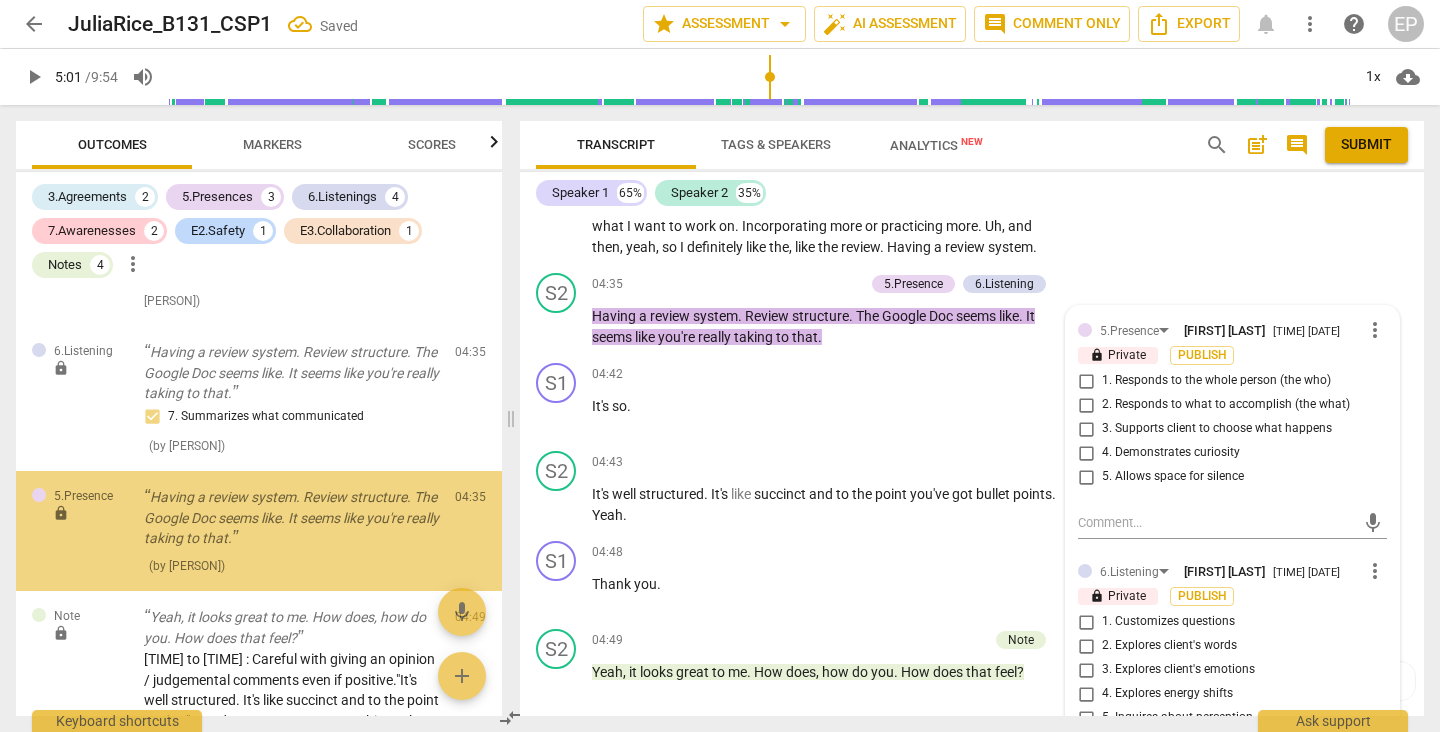 scroll, scrollTop: 2547, scrollLeft: 0, axis: vertical 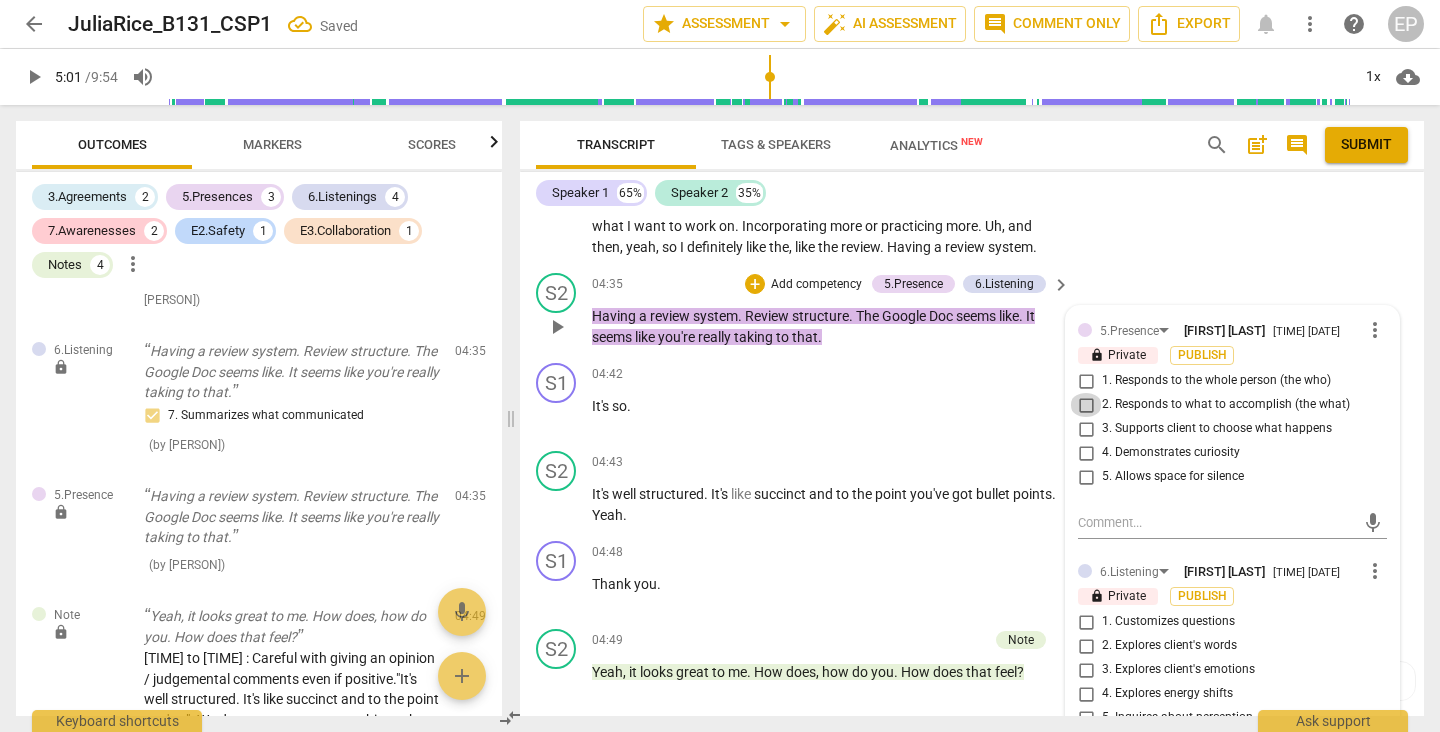 click on "2. Responds to what to accomplish (the what)" at bounding box center [1086, 405] 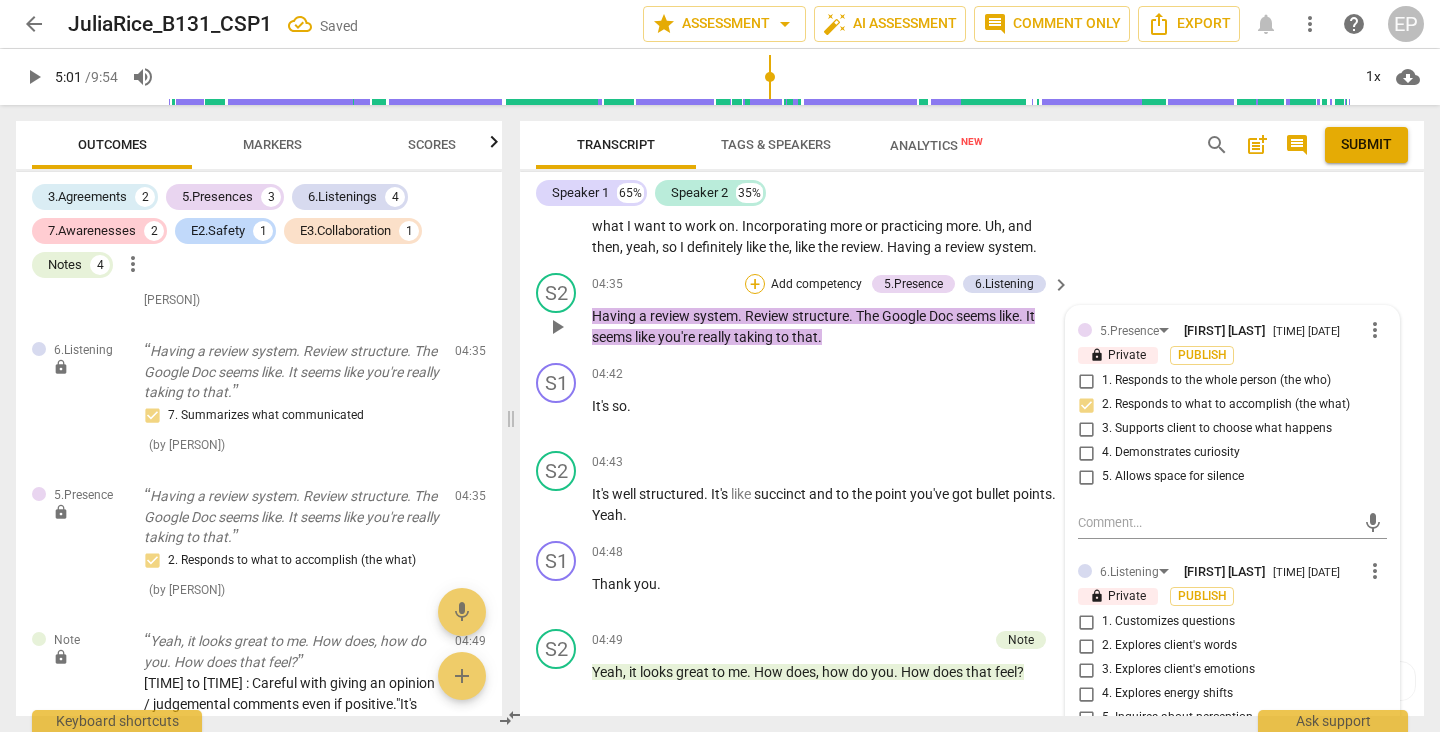 click on "+" at bounding box center [755, 284] 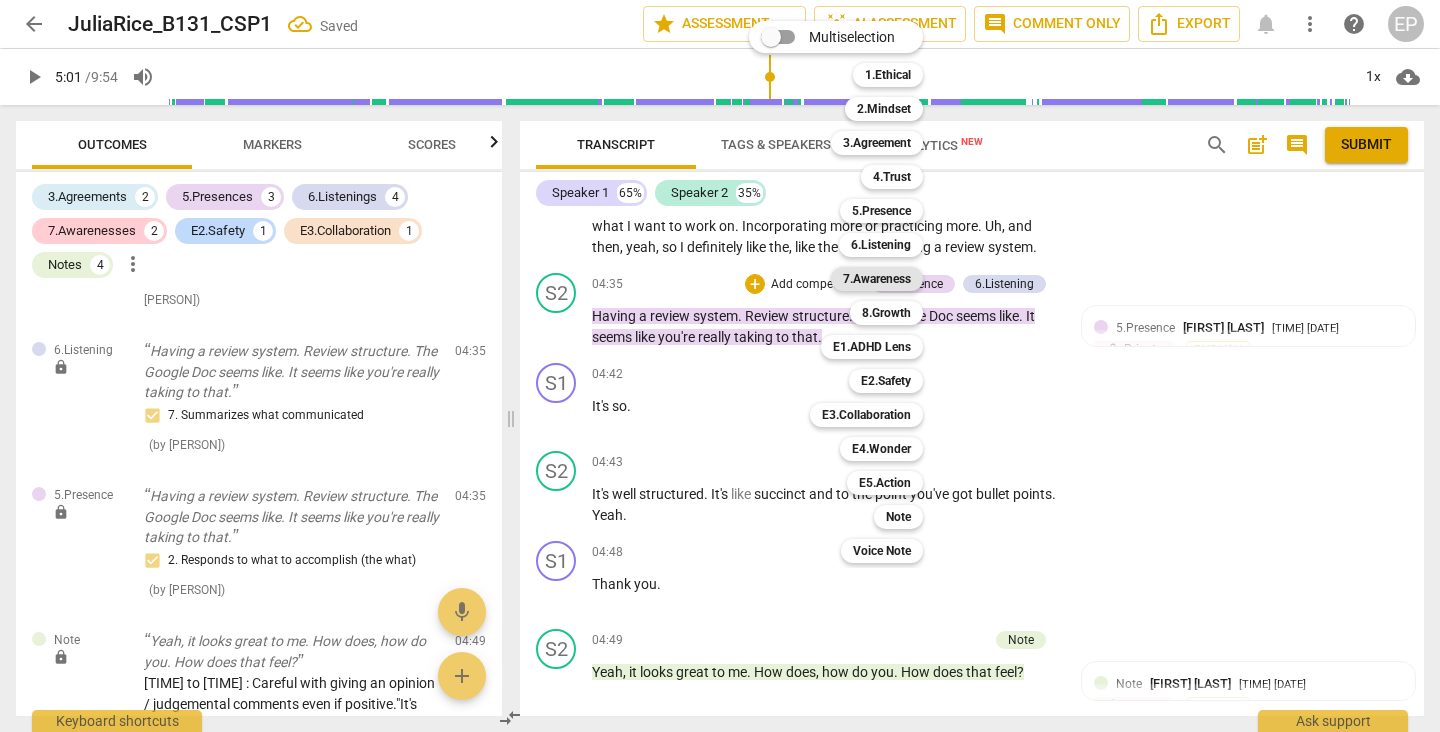 click on "7.Awareness" at bounding box center (877, 279) 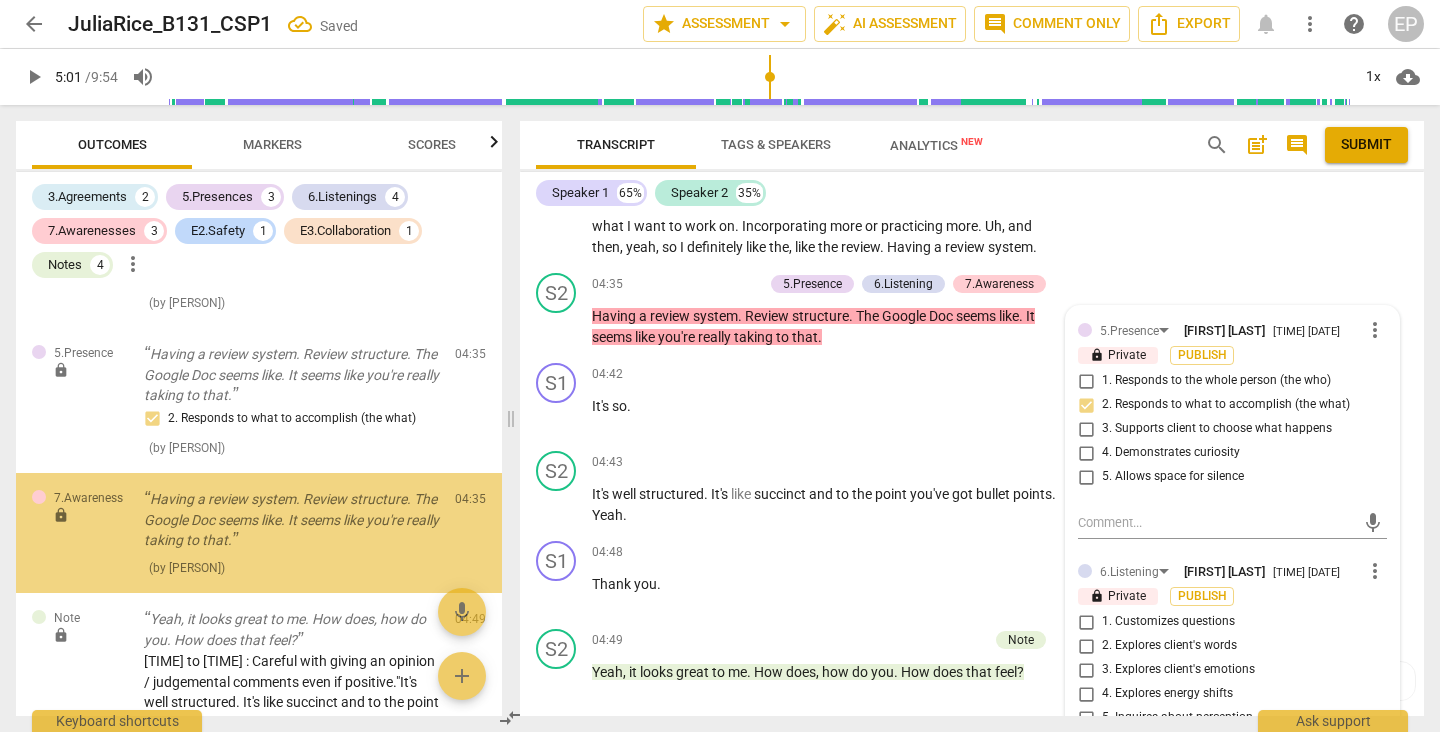 scroll, scrollTop: 2690, scrollLeft: 0, axis: vertical 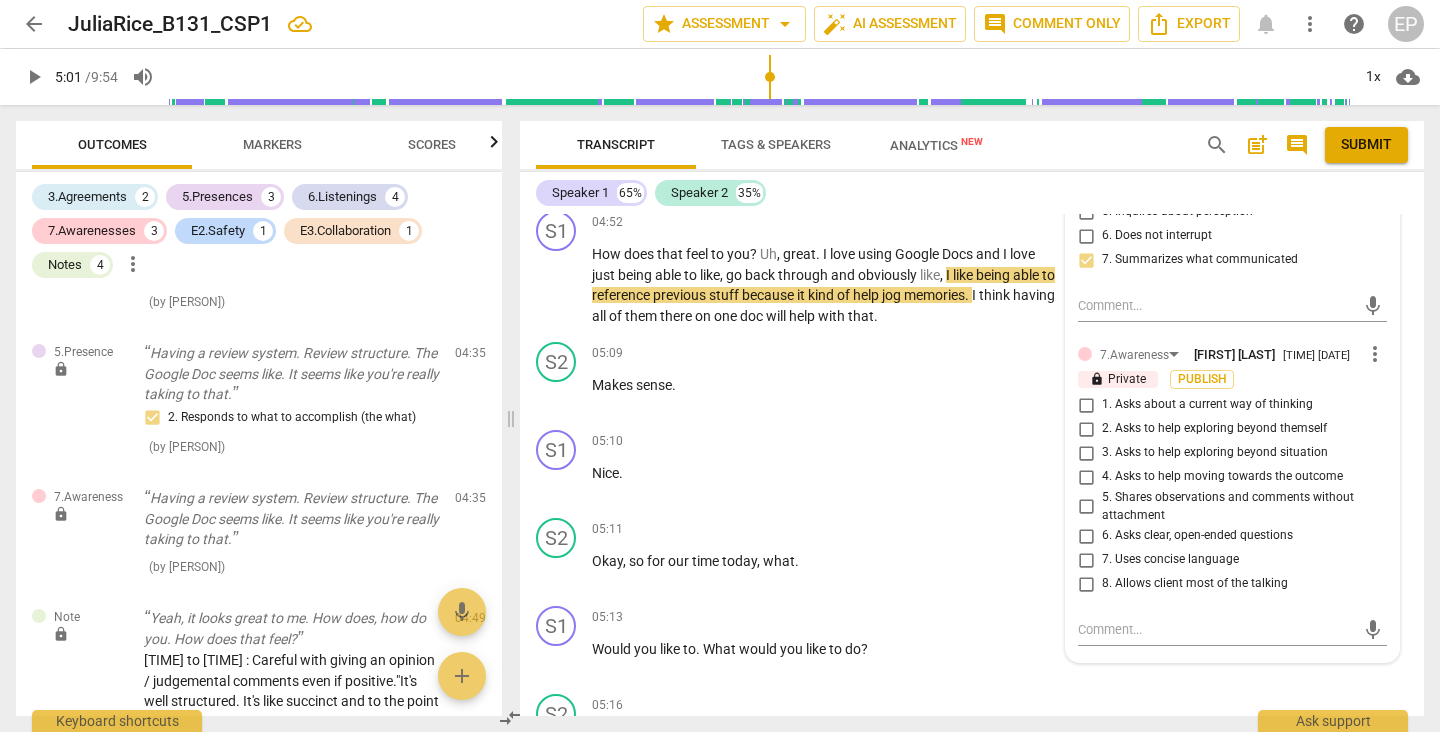 click on "5. Shares observations and comments without attachment" at bounding box center [1086, 507] 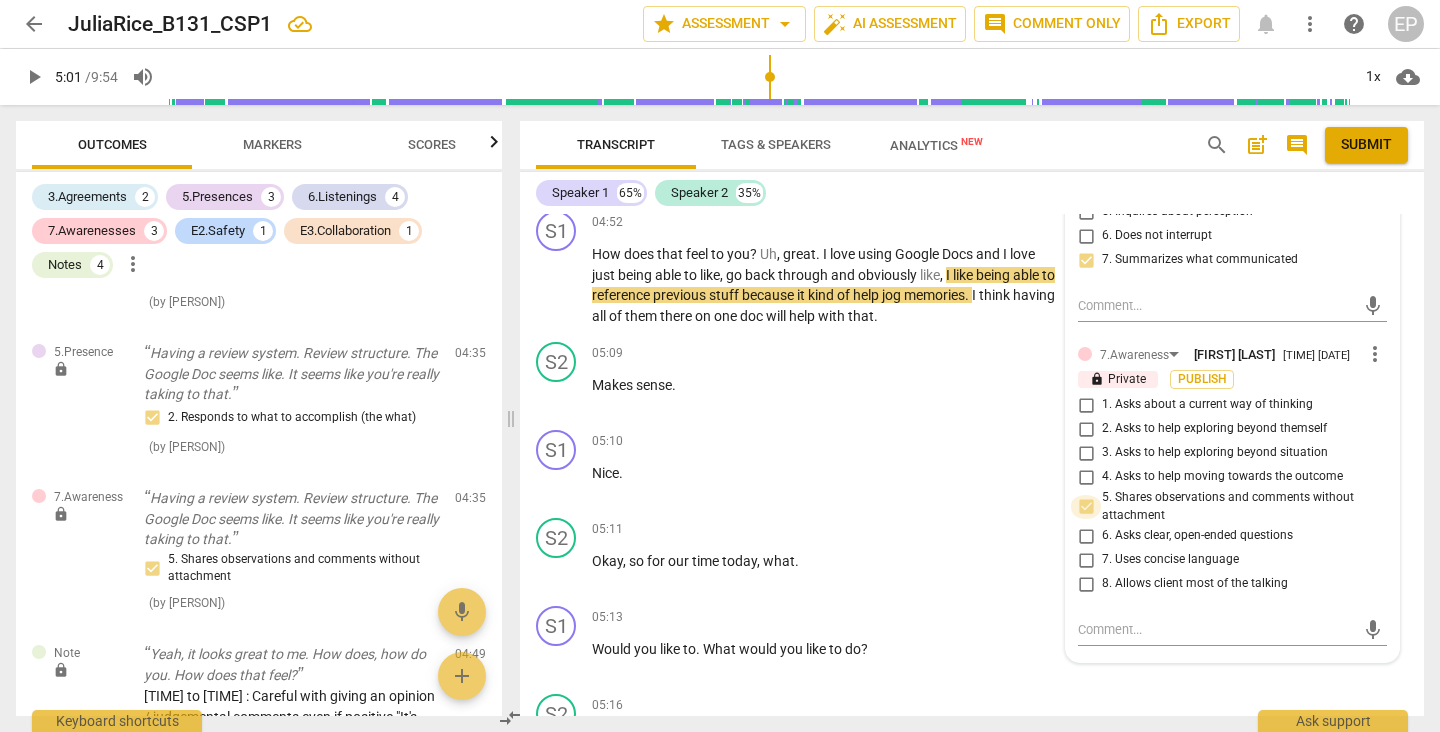 click on "5. Shares observations and comments without attachment" at bounding box center (1086, 507) 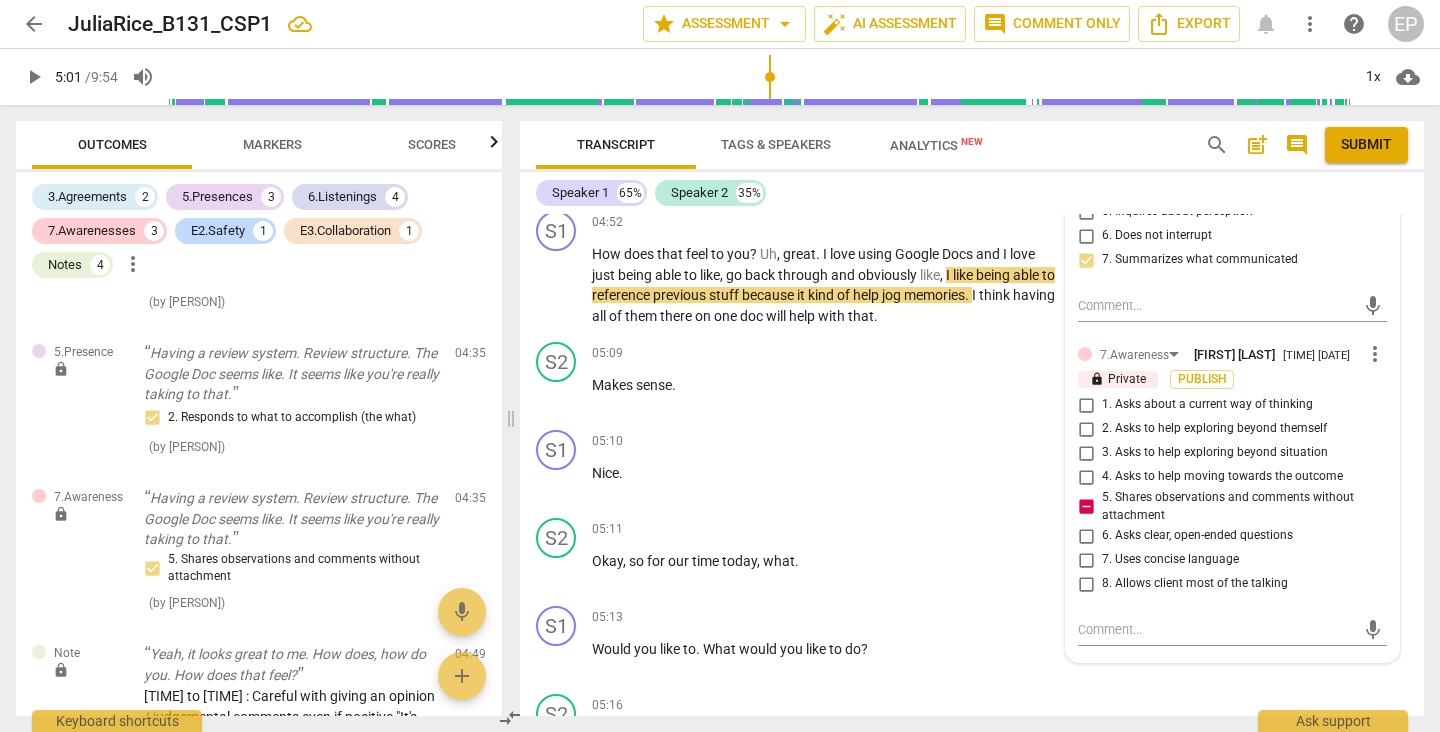click on "5. Shares observations and comments without attachment" at bounding box center (1086, 507) 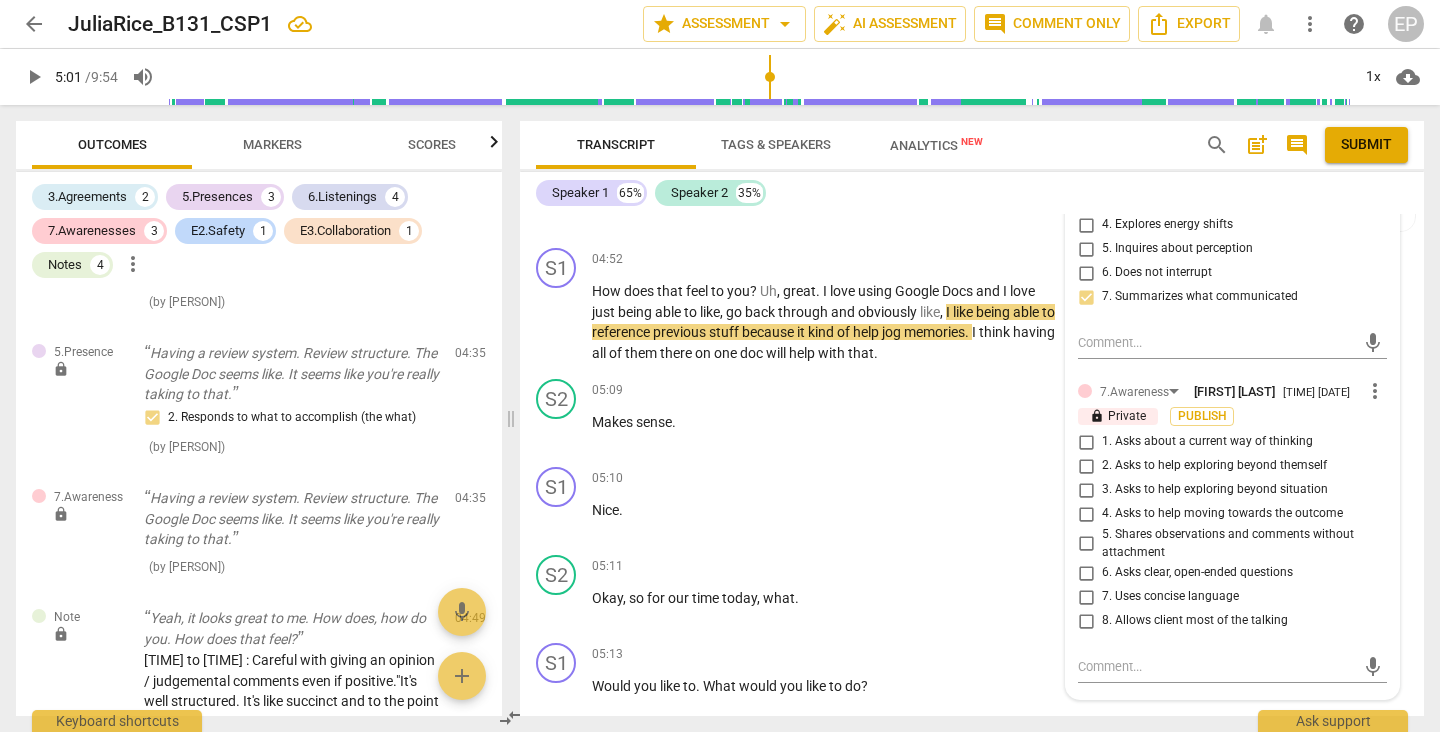 scroll, scrollTop: 2322, scrollLeft: 0, axis: vertical 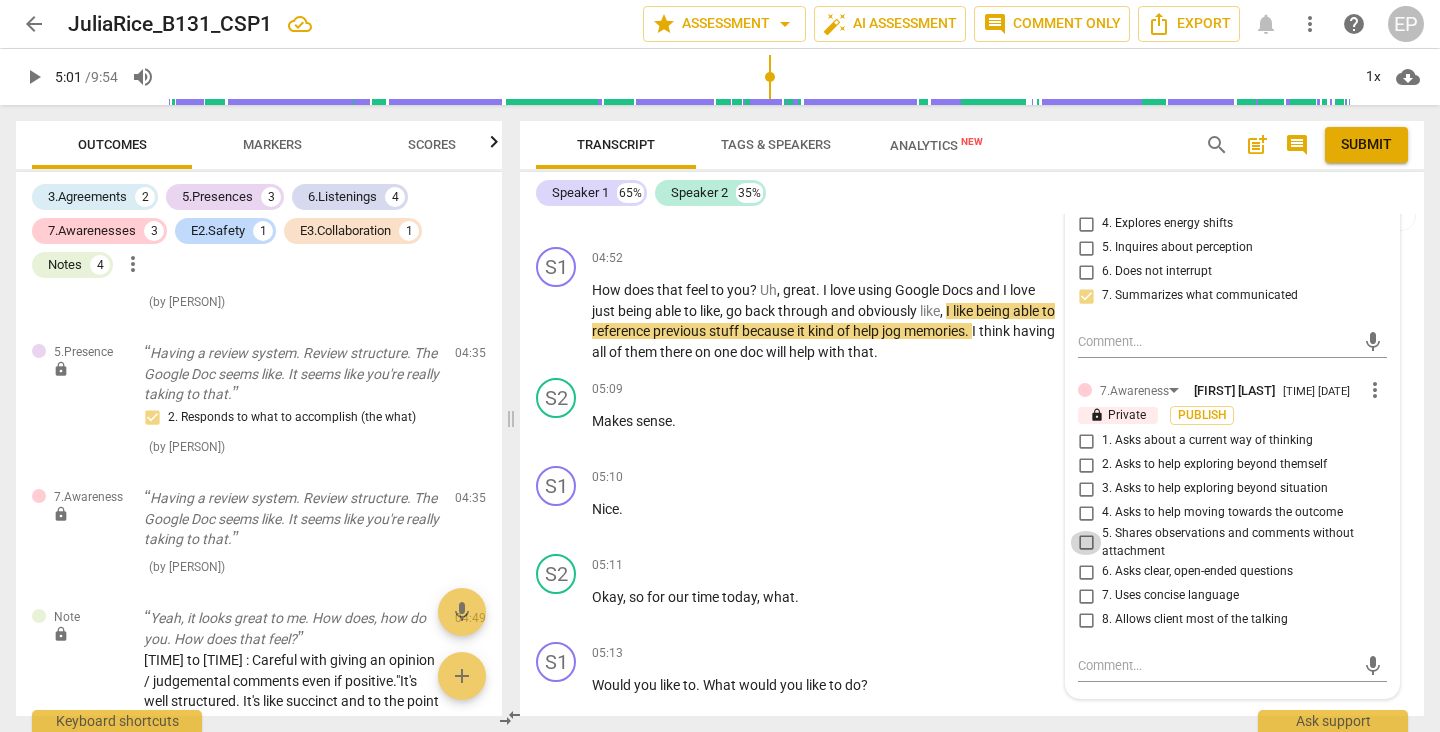 click on "5. Shares observations and comments without attachment" at bounding box center (1086, 543) 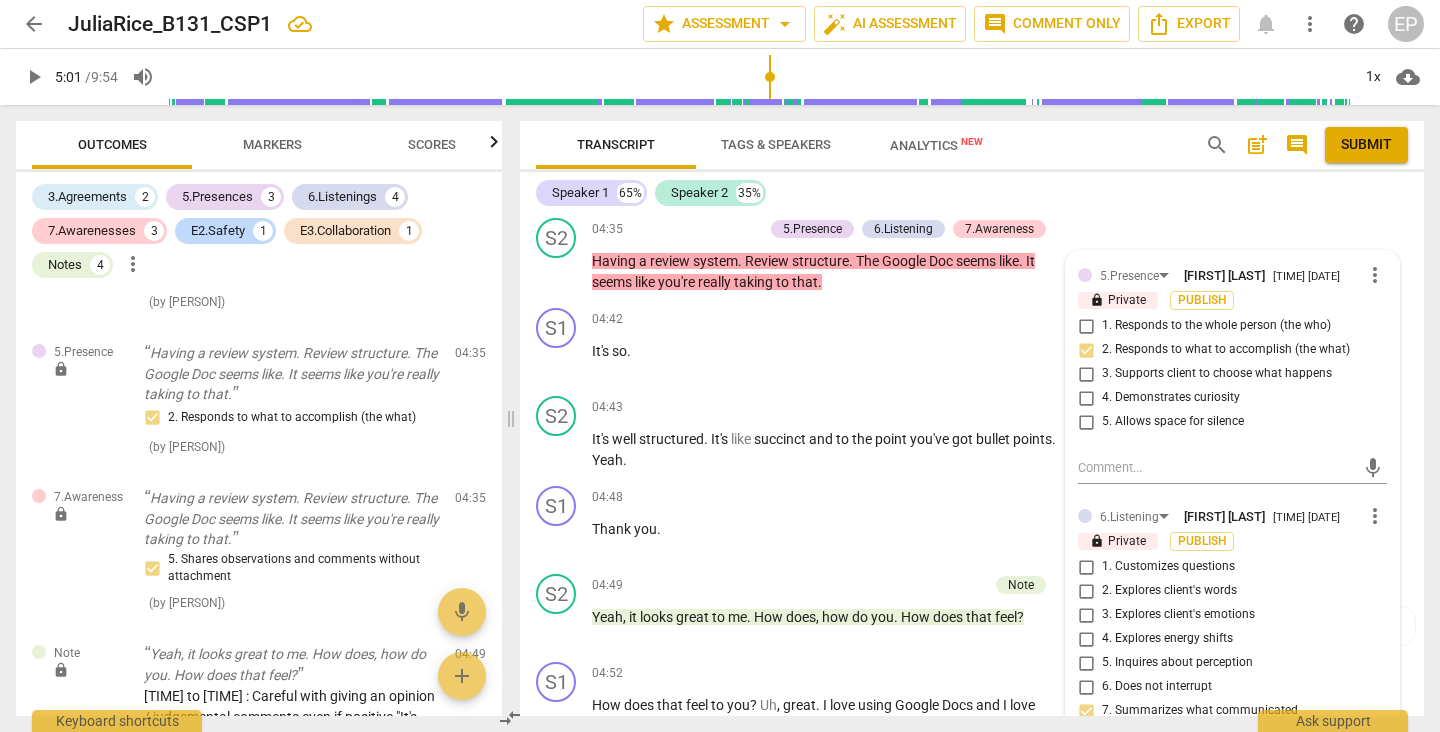 scroll, scrollTop: 1895, scrollLeft: 0, axis: vertical 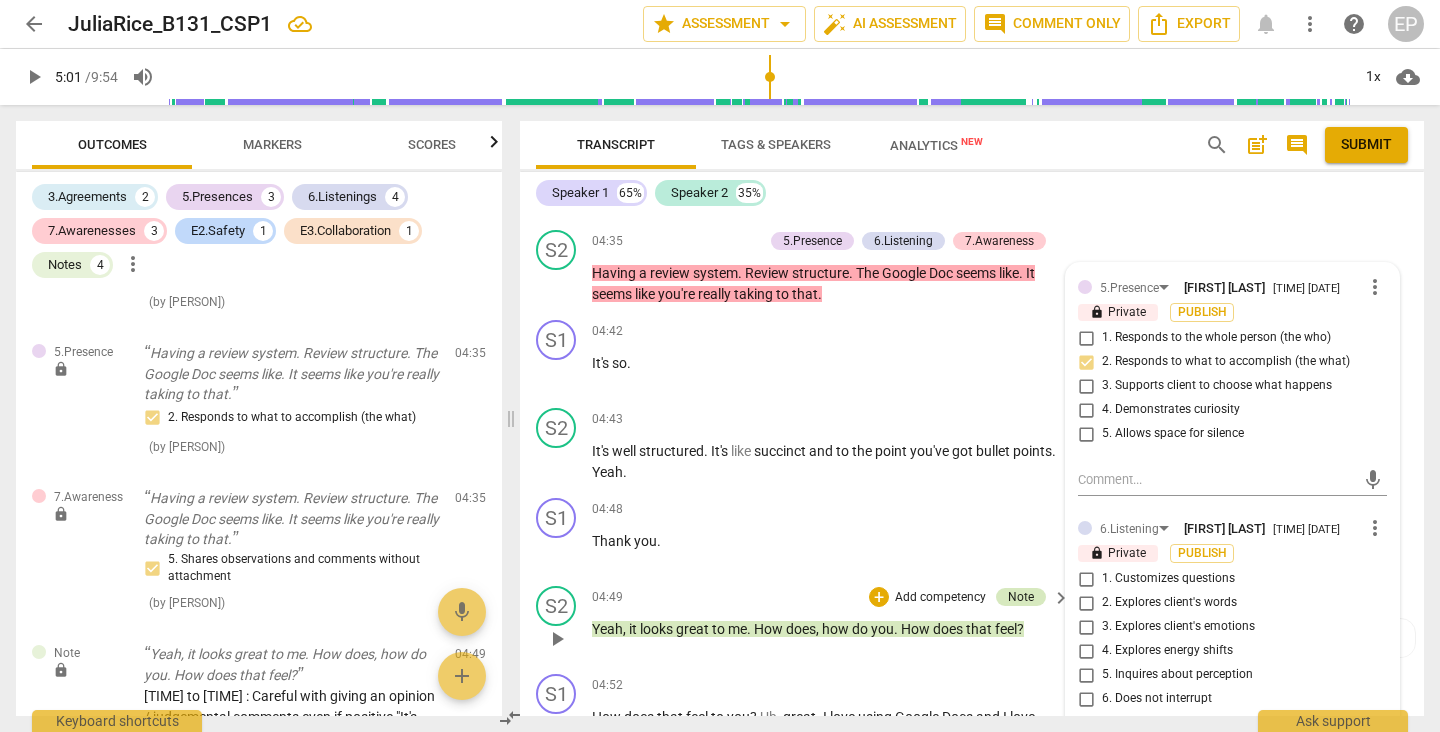 click on "Note" at bounding box center [1021, 597] 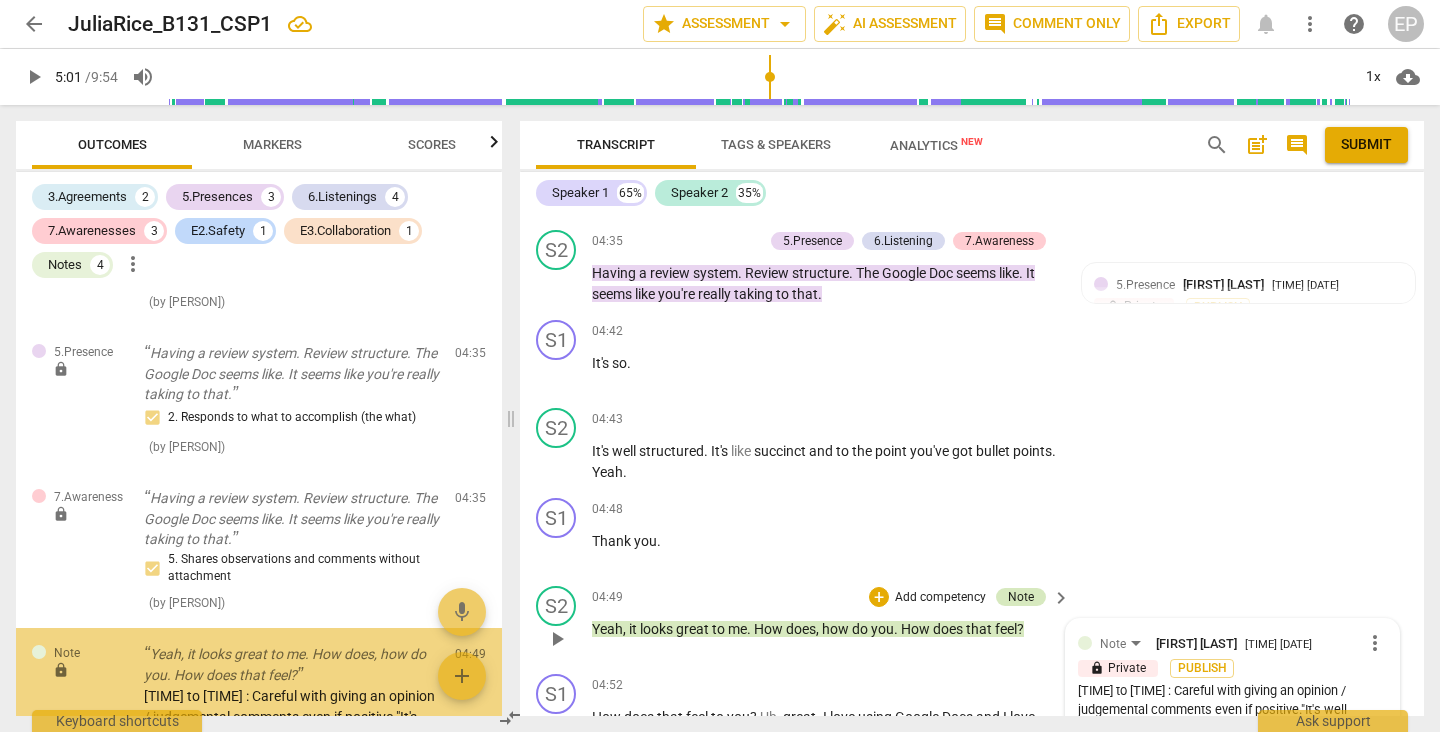scroll, scrollTop: 2901, scrollLeft: 0, axis: vertical 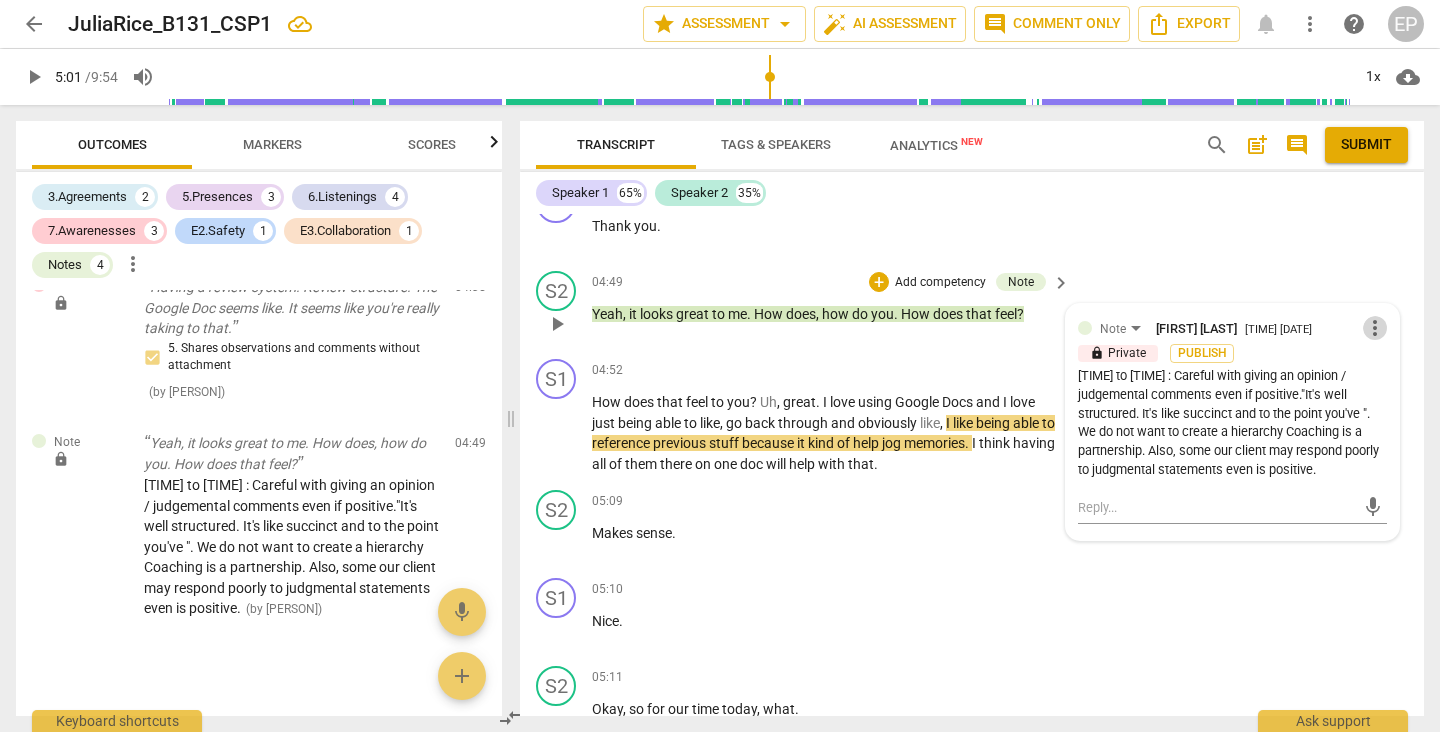 click on "more_vert" at bounding box center (1375, 328) 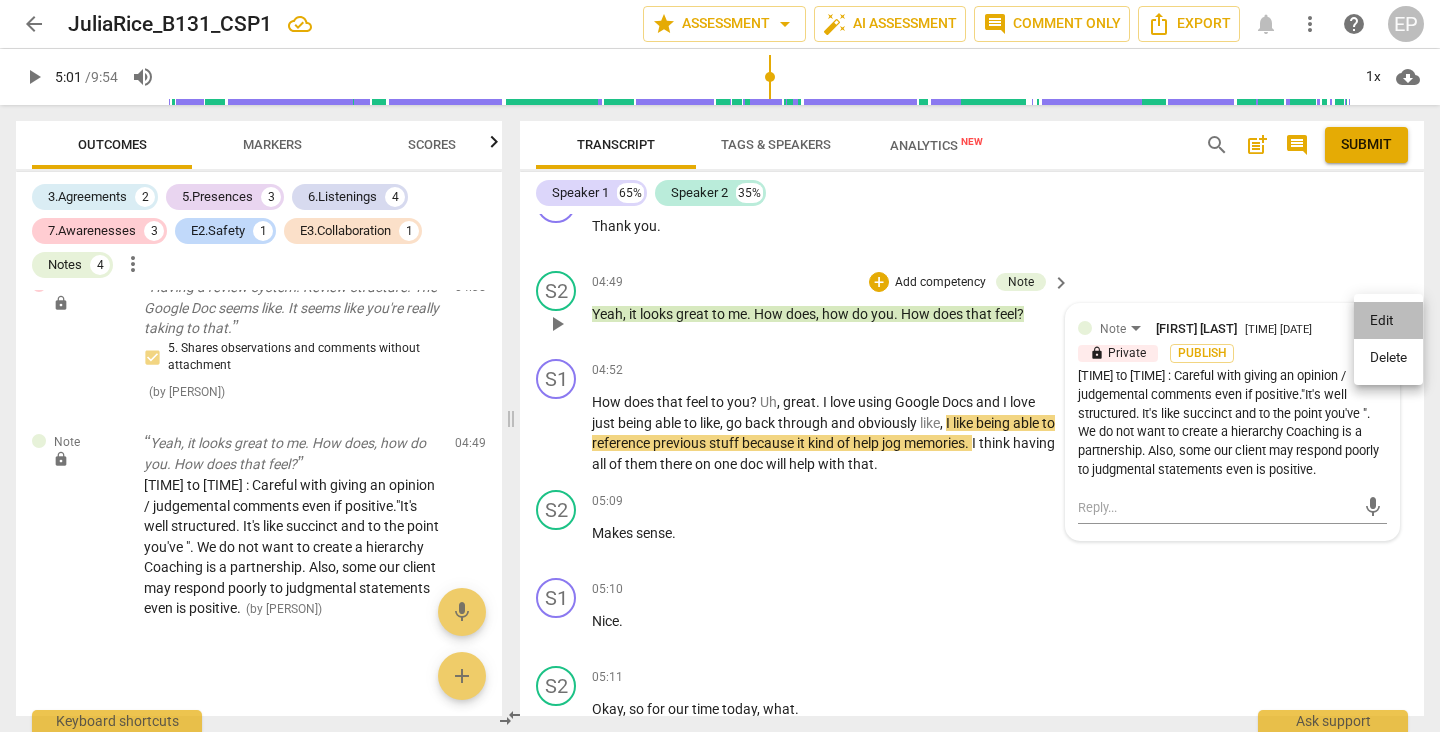 click on "Edit" at bounding box center [1388, 321] 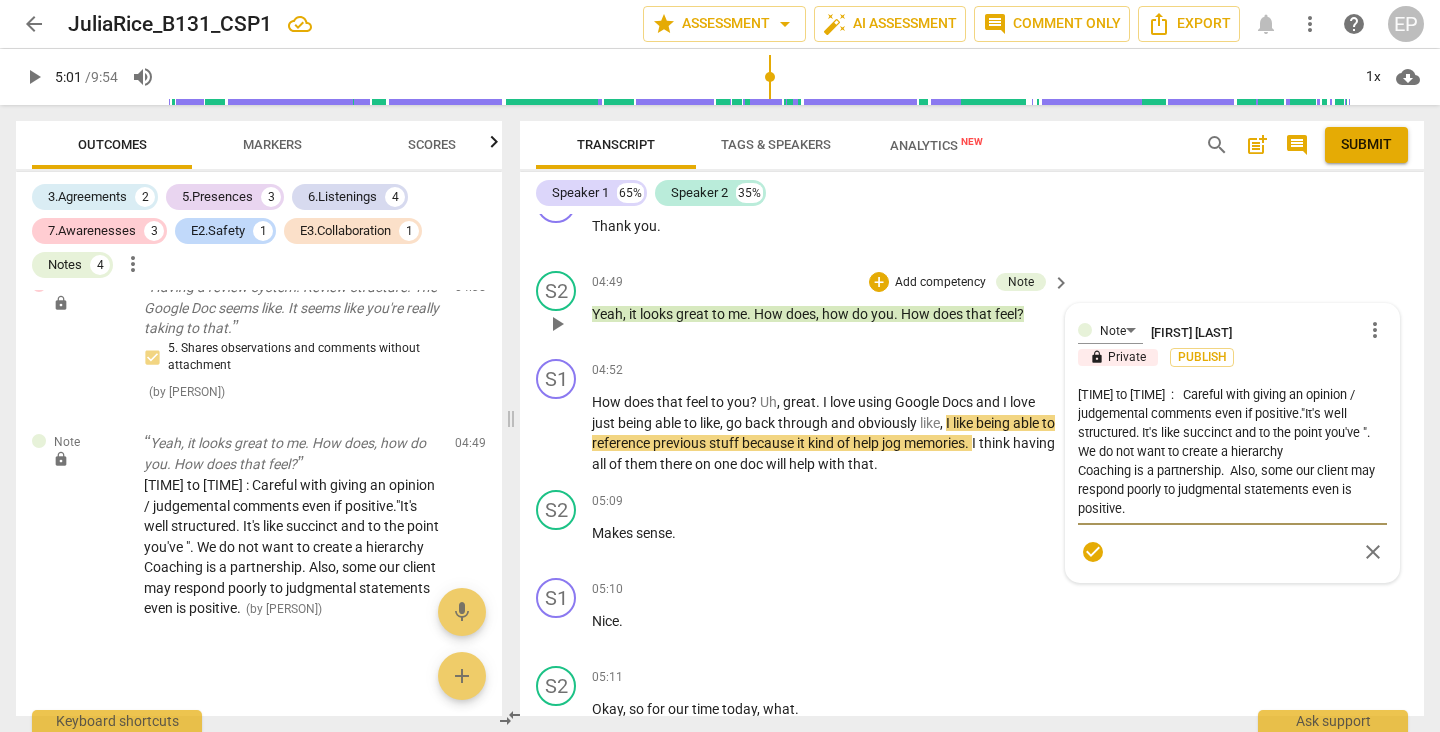 click on "[TIME] to [TIME]  :   Careful with giving an opinion / judgemental comments even if positive."It's well structured. It's like succinct and to the point you've ".    We do not want to create a hierarchy
Coaching is a partnership.  Also, some our client may respond poorly to judgmental statements even is positive." at bounding box center [1232, 451] 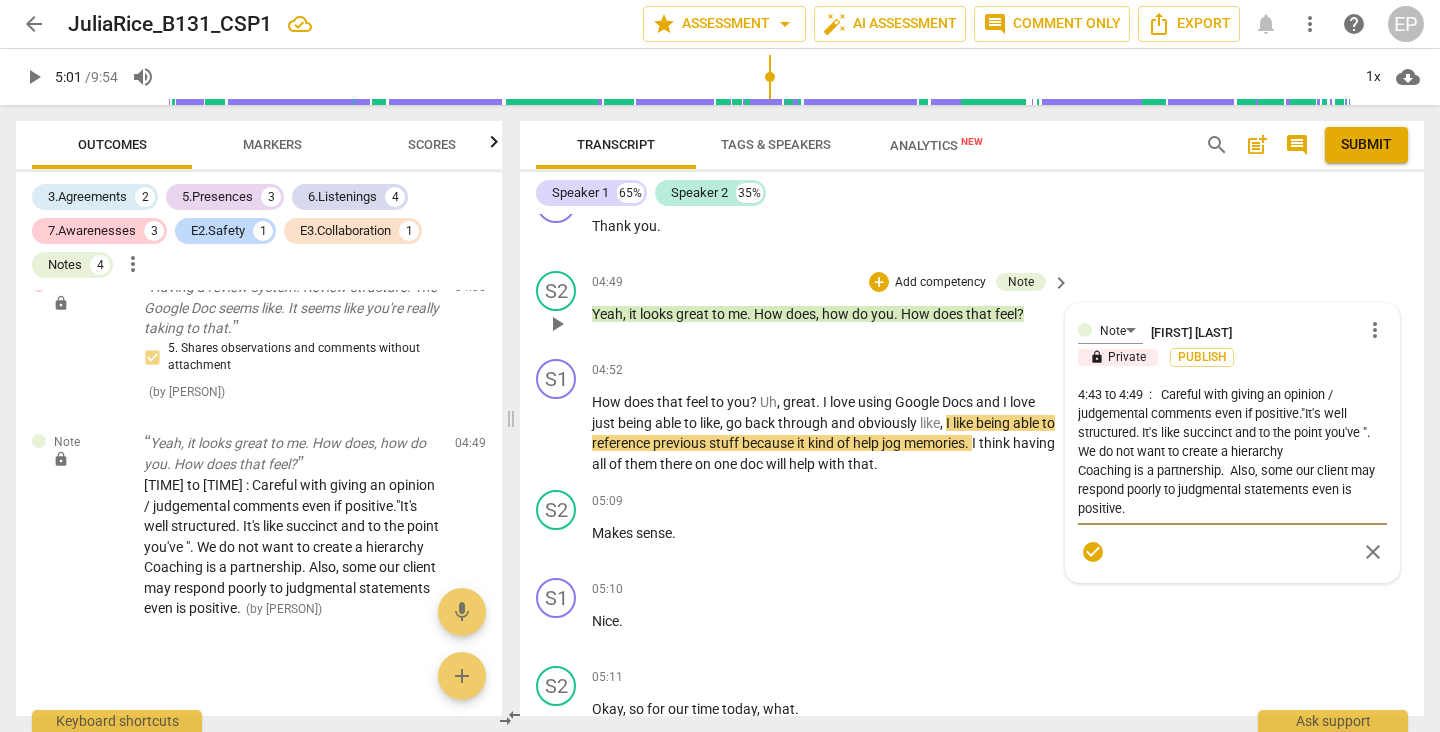 click on "4:43 to 4:49  :   Careful with giving an opinion / judgemental comments even if positive."It's well structured. It's like succinct and to the point you've ".    We do not want to create a hierarchy
Coaching is a partnership.  Also, some our client may respond poorly to judgmental statements even is positive." at bounding box center (1232, 451) 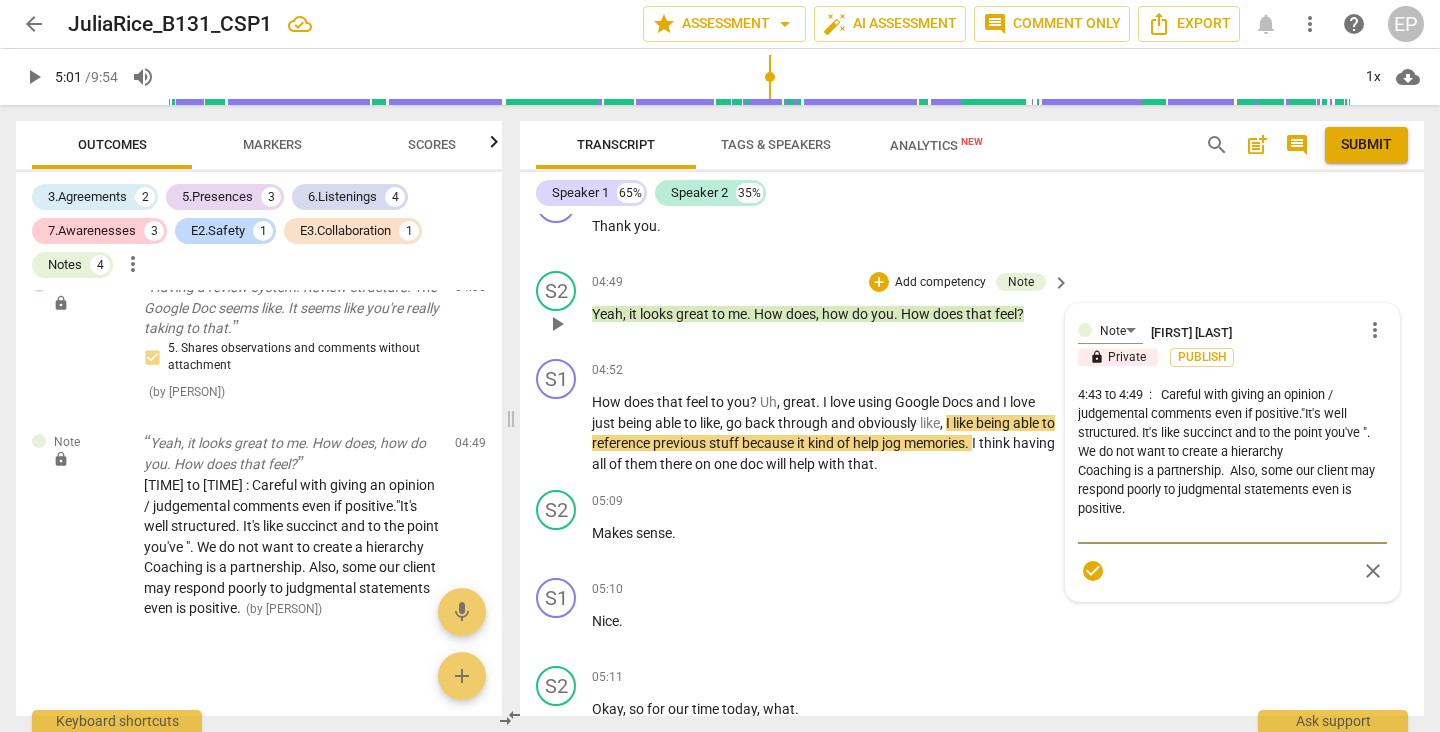 scroll, scrollTop: 17, scrollLeft: 0, axis: vertical 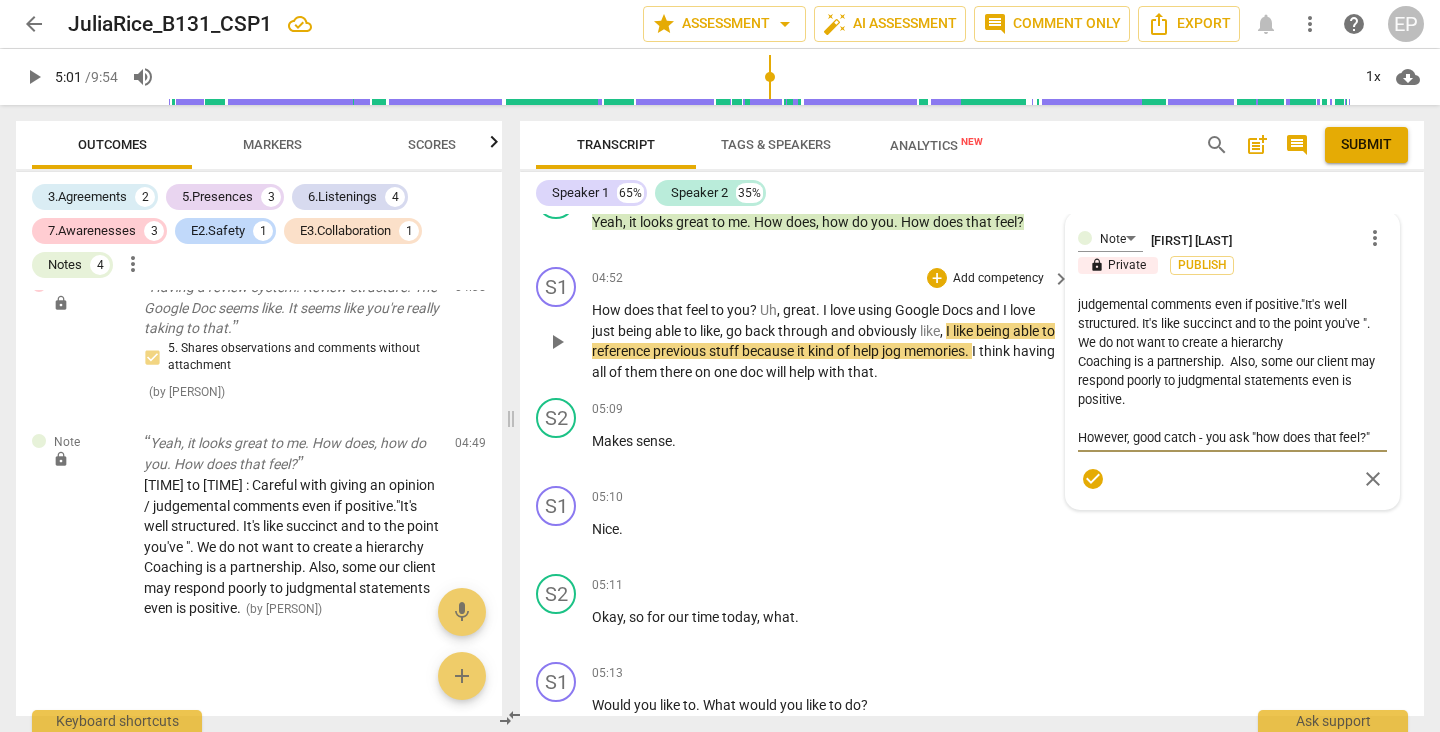 click on "play_arrow" at bounding box center (557, 342) 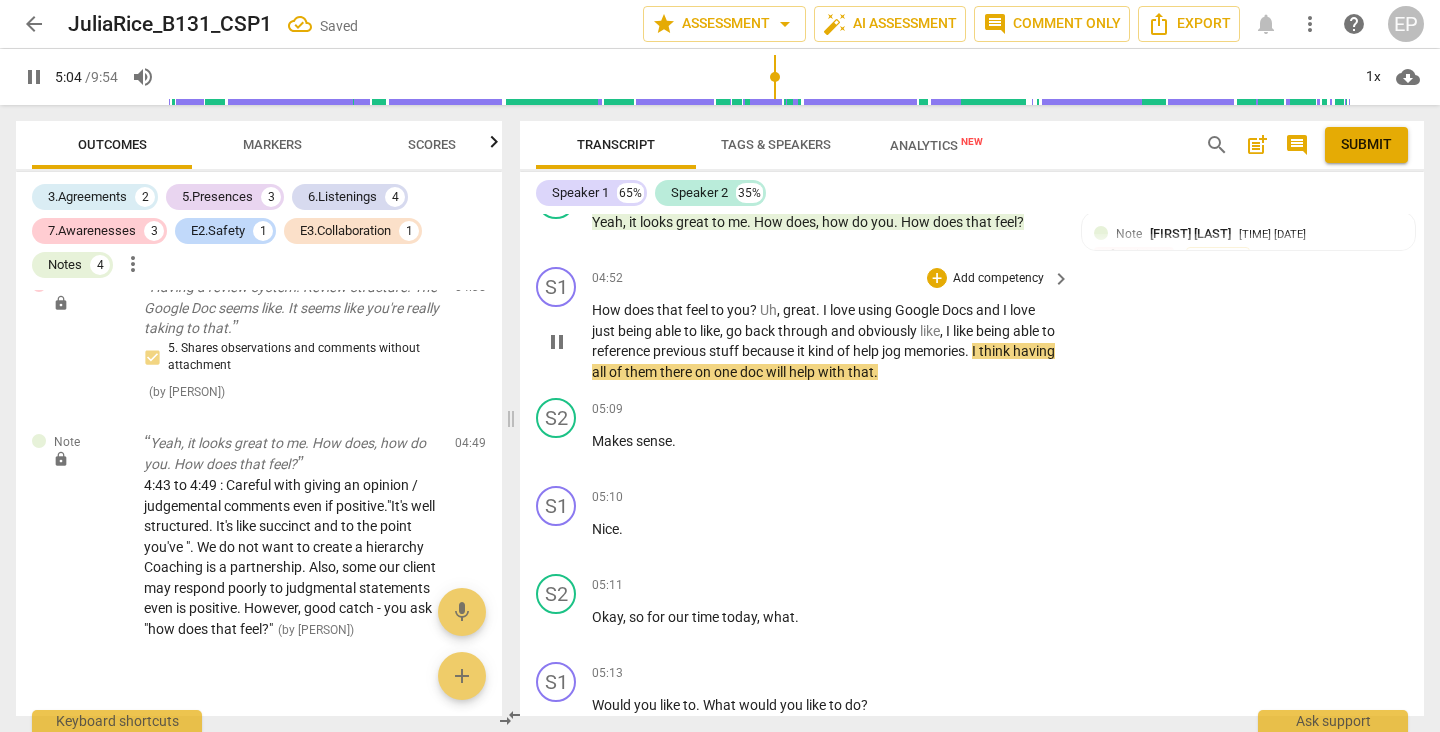 click on "play_arrow pause" at bounding box center (566, 341) 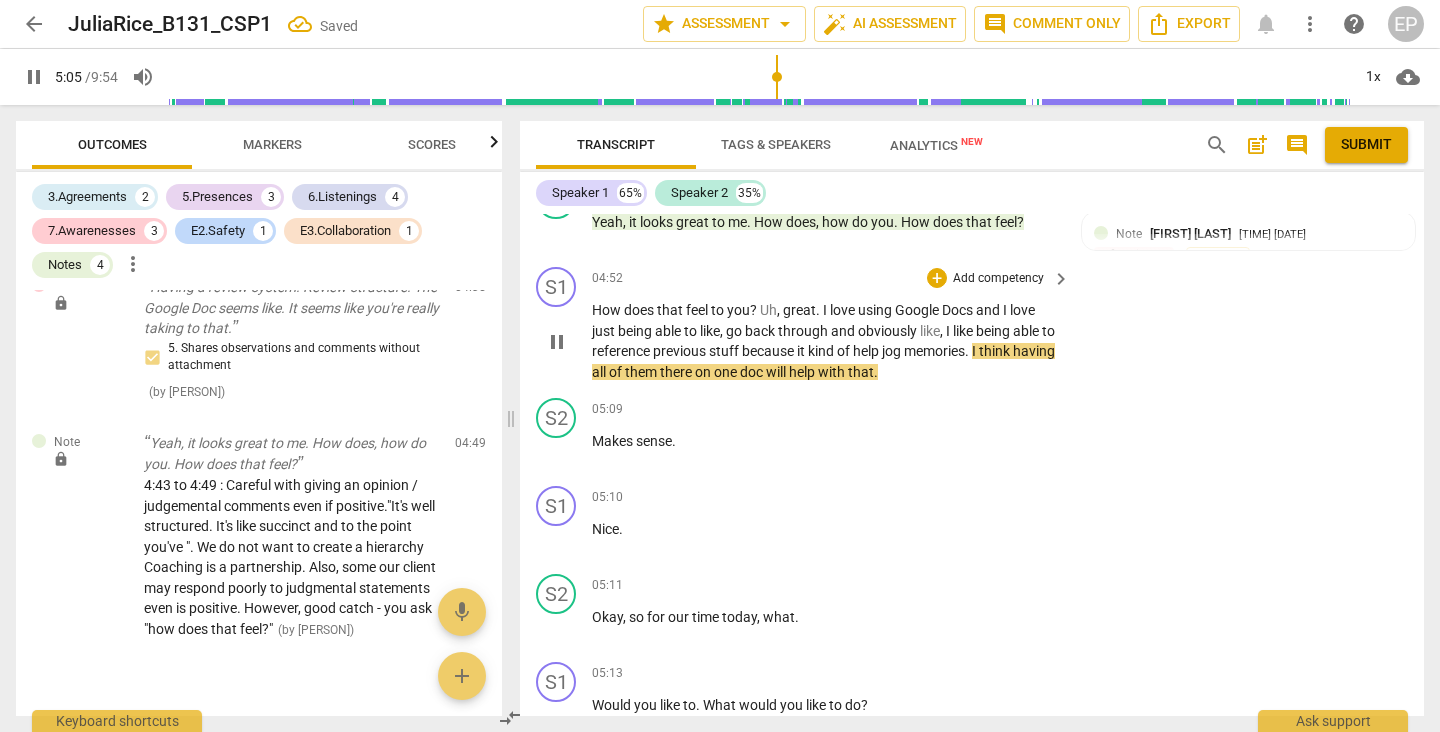 click on "How" at bounding box center [608, 310] 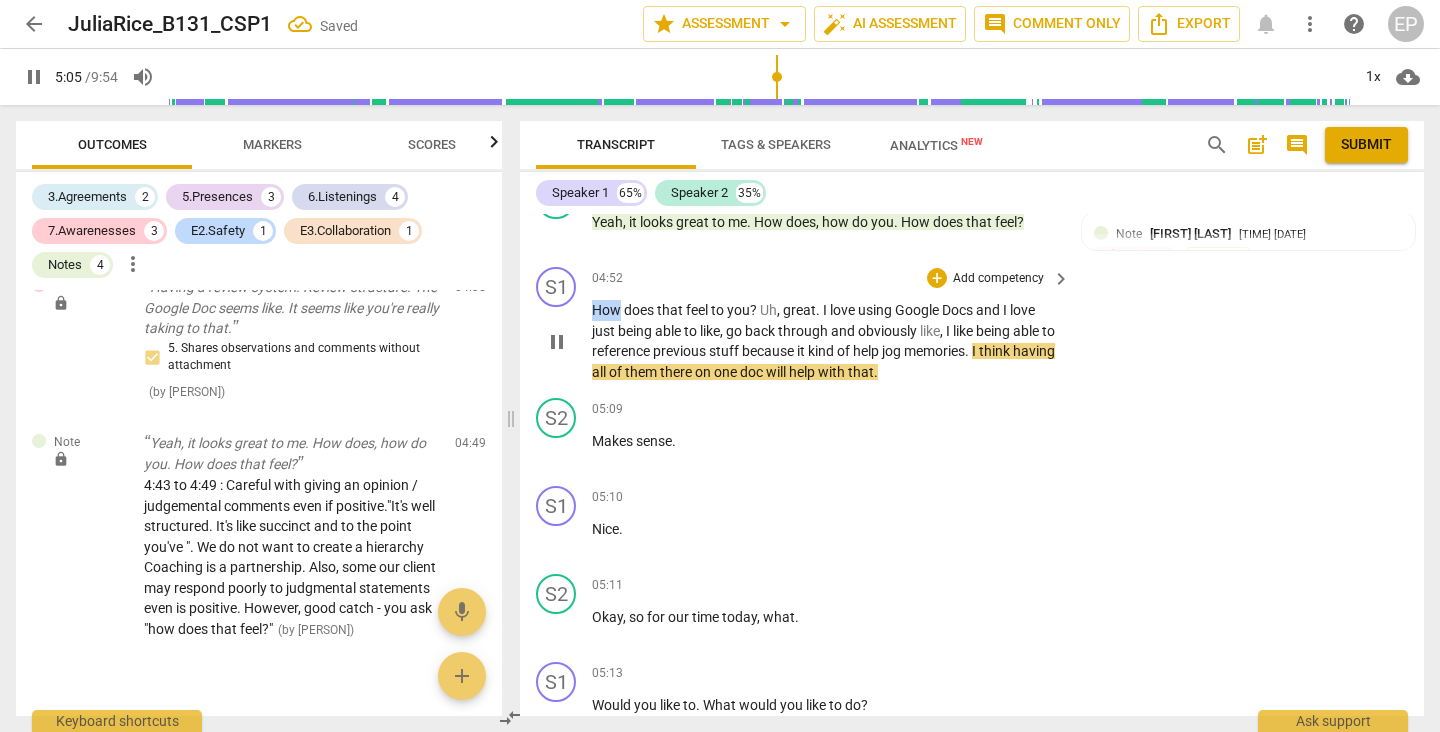 click on "How" at bounding box center (608, 310) 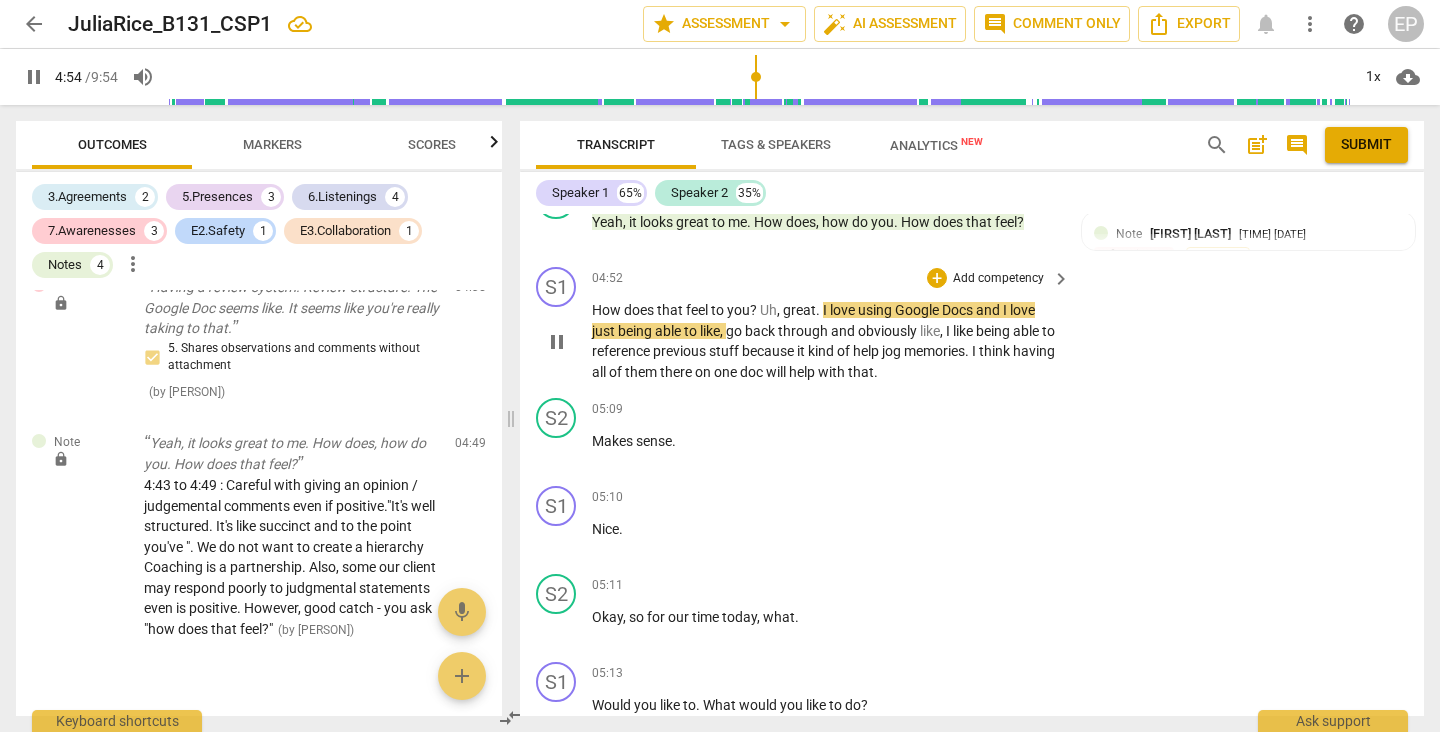 click on "pause" at bounding box center [557, 342] 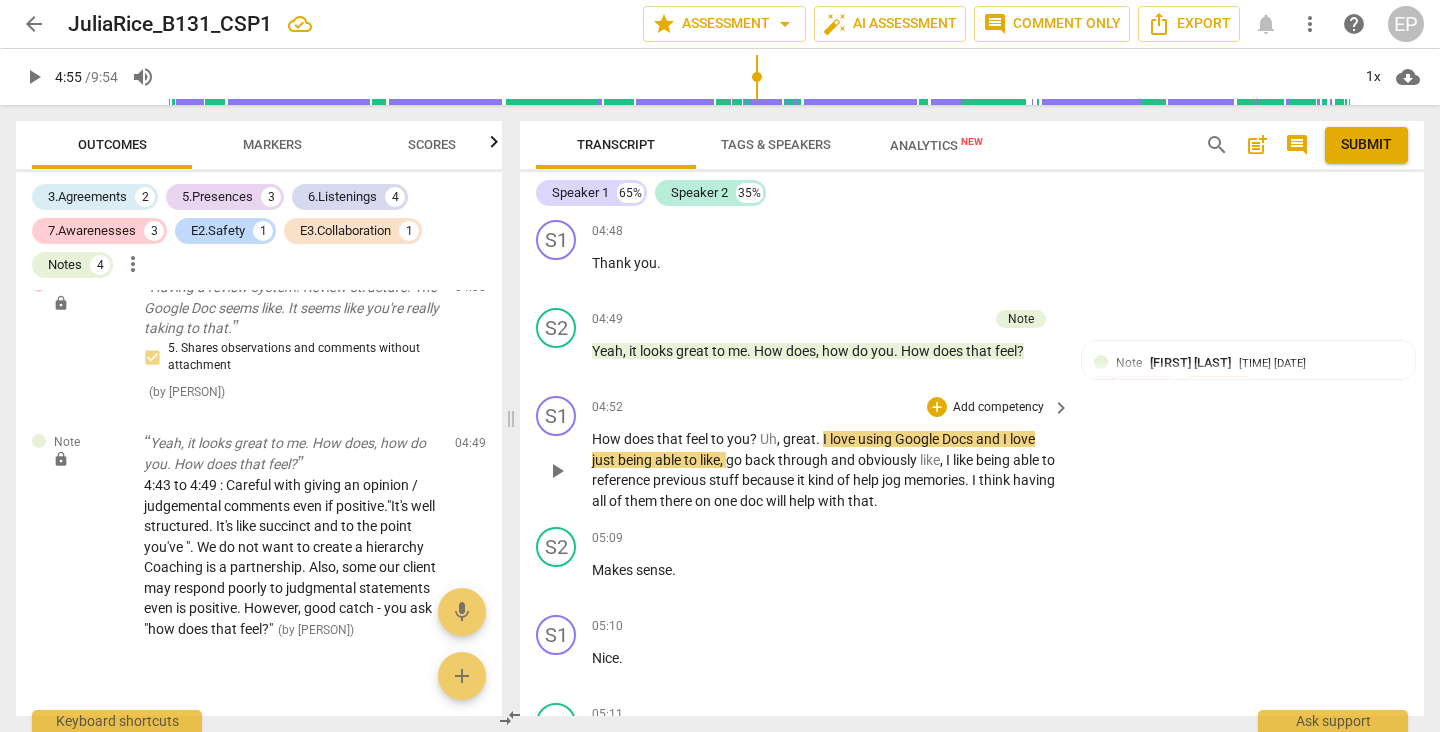scroll, scrollTop: 2171, scrollLeft: 0, axis: vertical 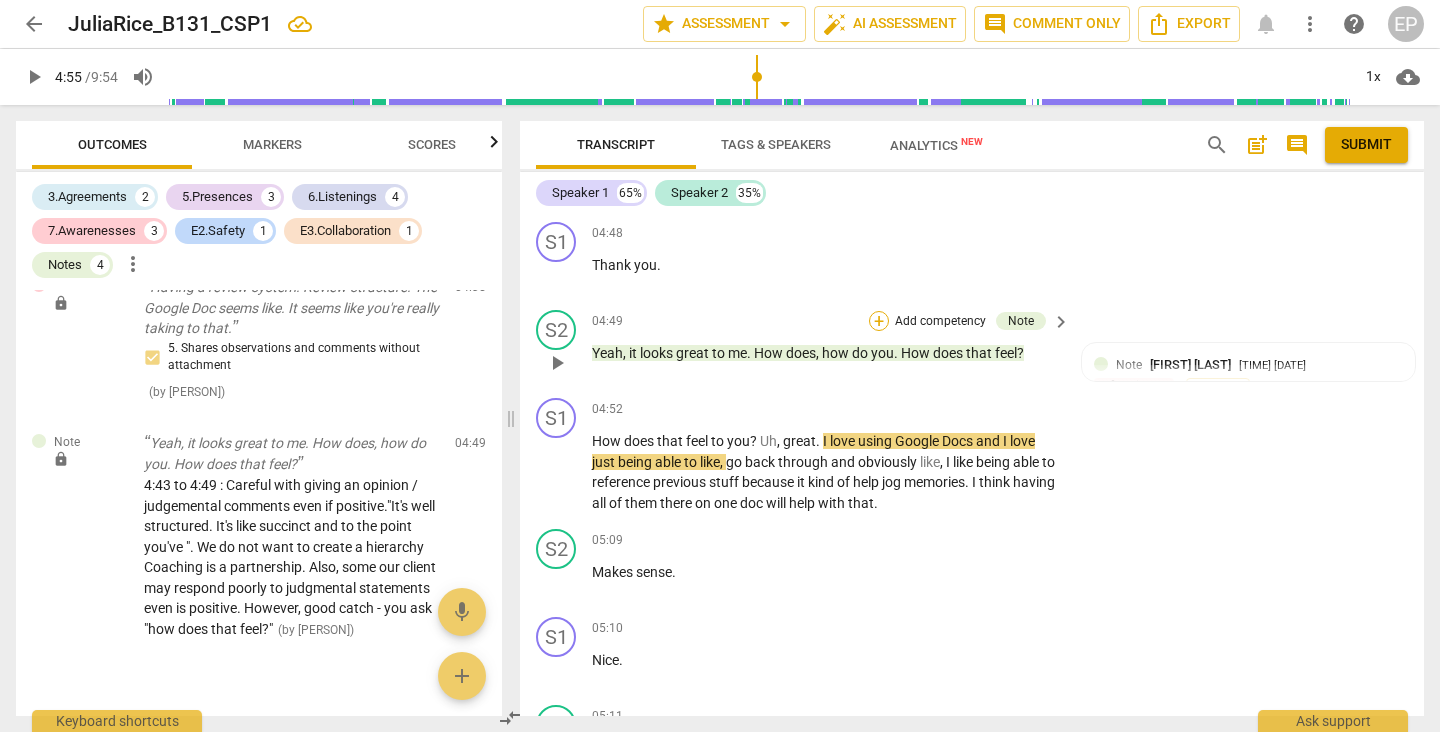 click on "+" at bounding box center (879, 321) 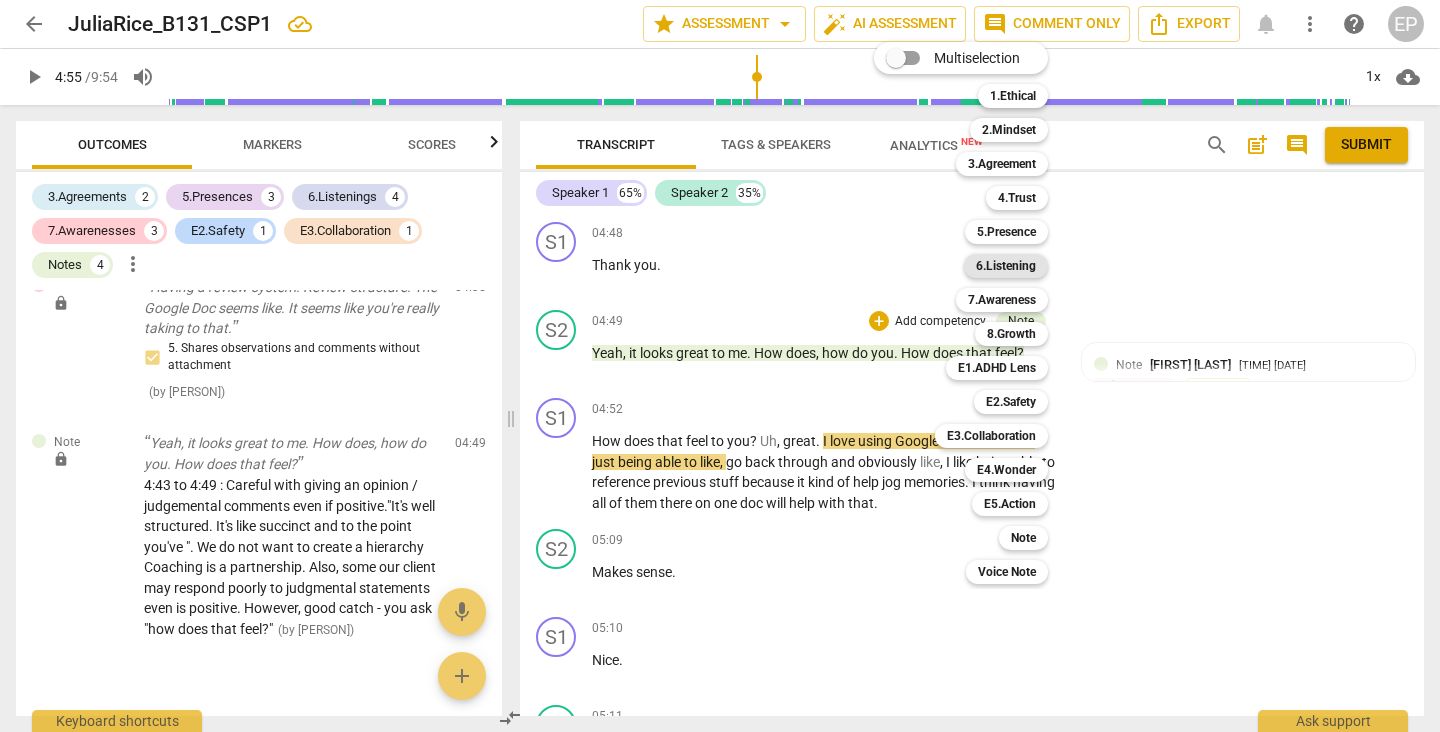 click on "6.Listening" at bounding box center (1006, 266) 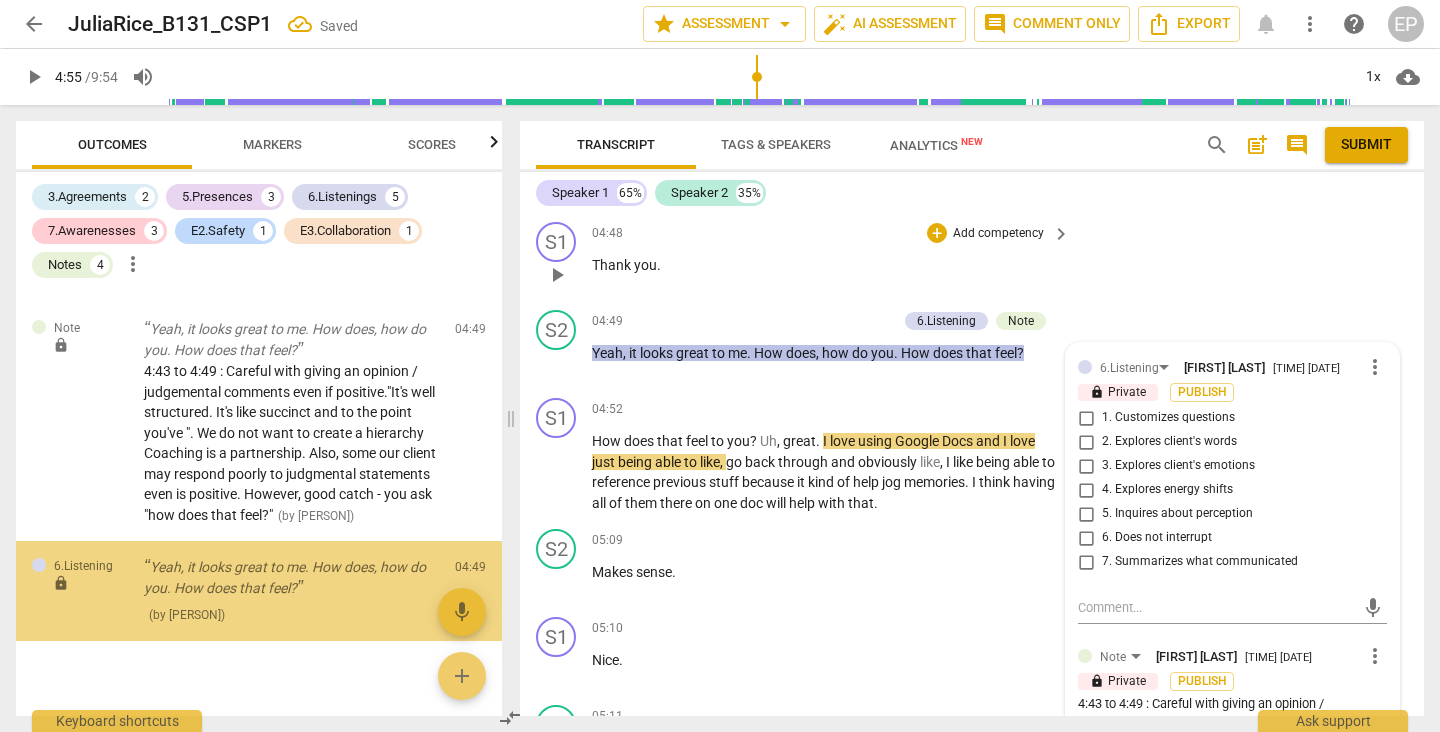 scroll, scrollTop: 3022, scrollLeft: 0, axis: vertical 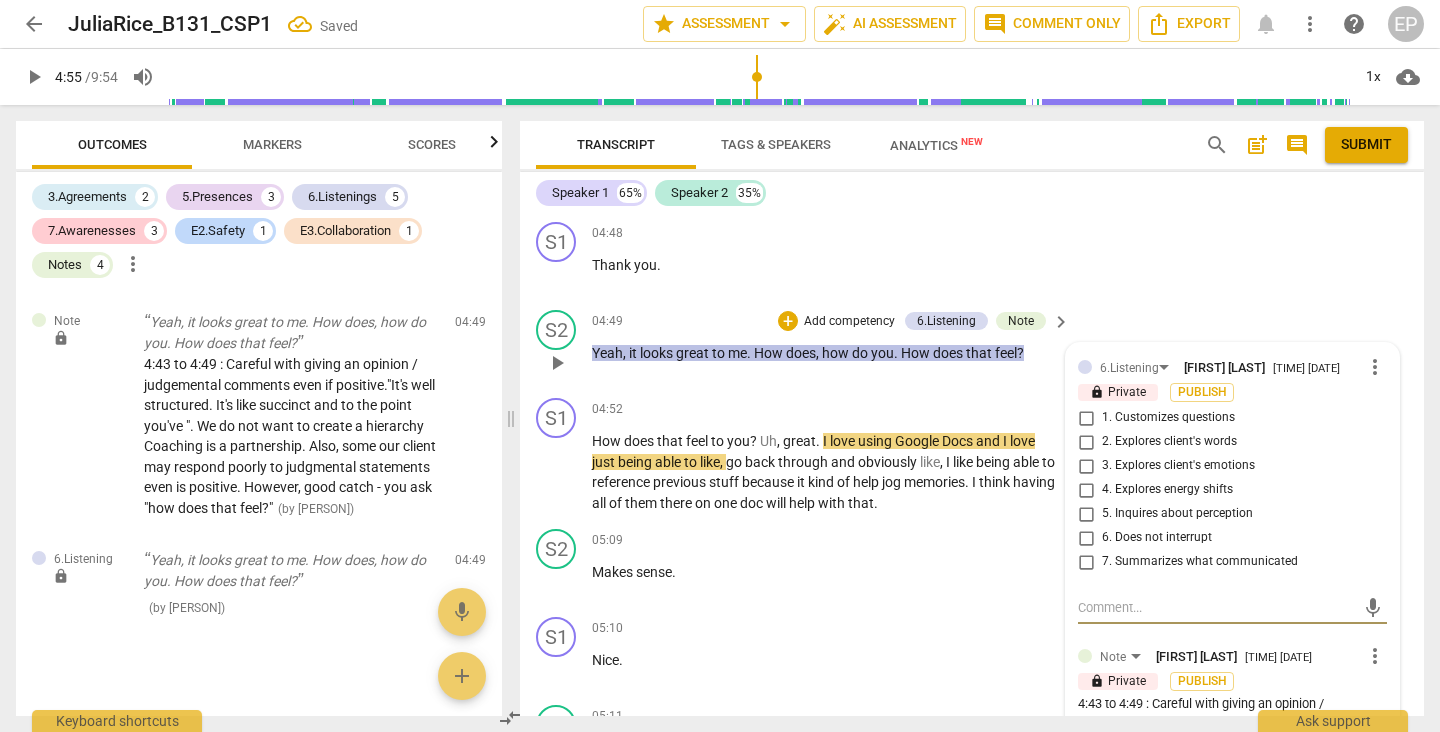 click on "1. Customizes questions" at bounding box center (1086, 418) 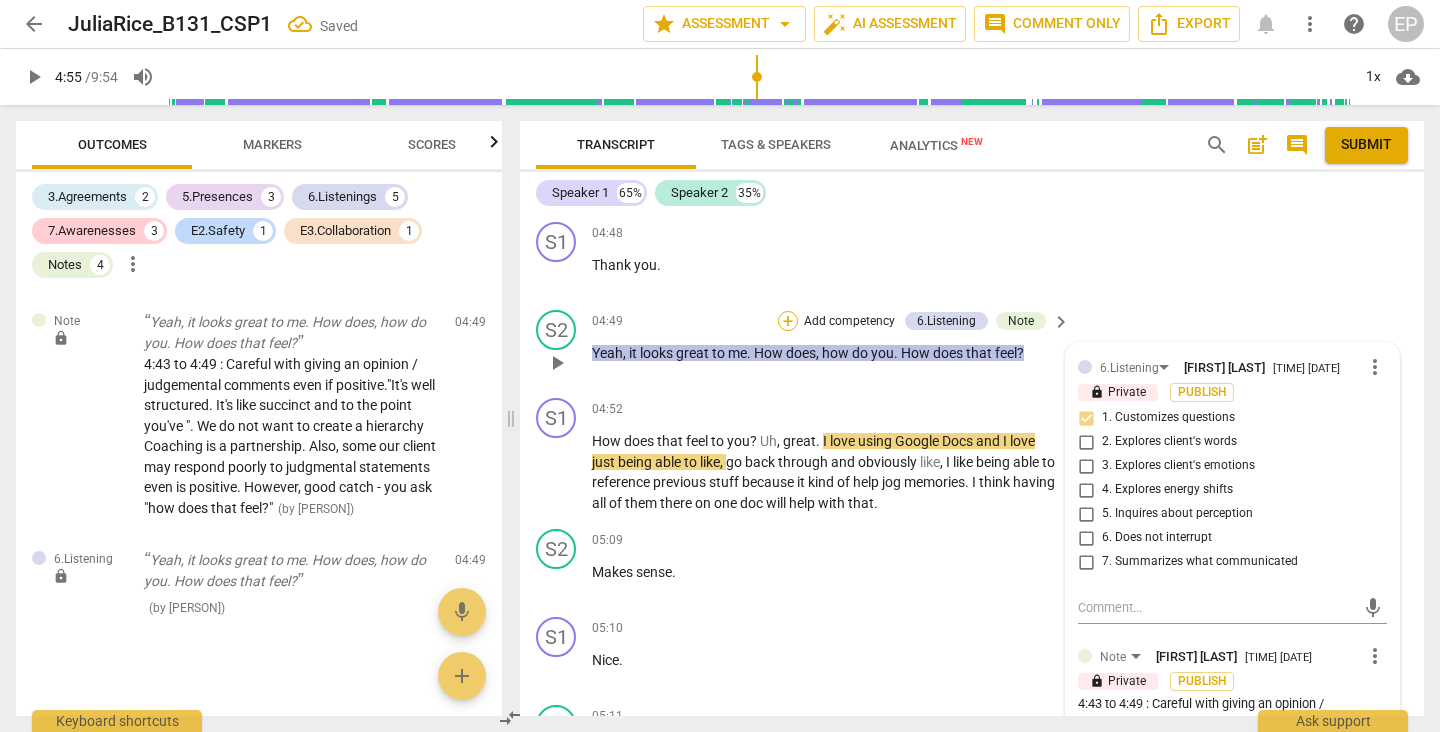 click on "+" at bounding box center [788, 321] 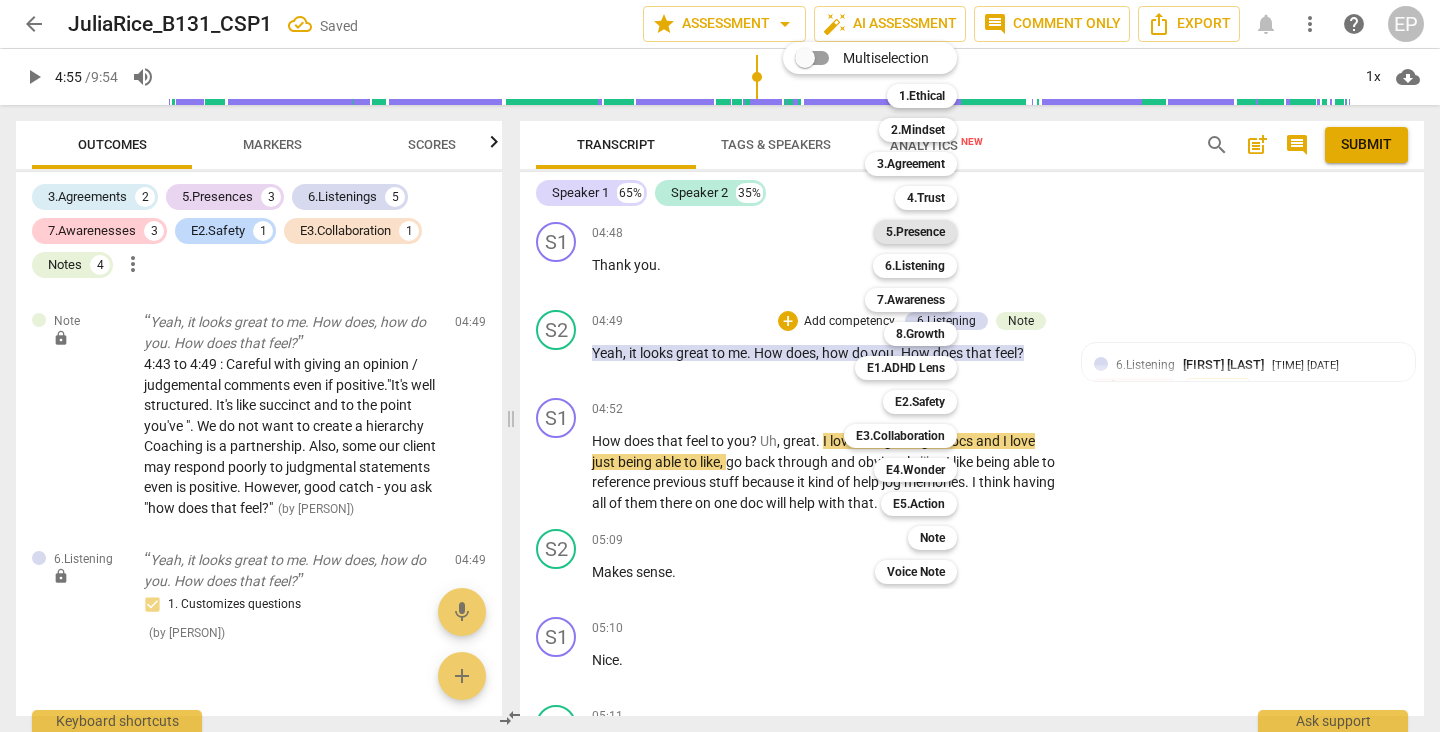 click on "5.Presence" at bounding box center (915, 232) 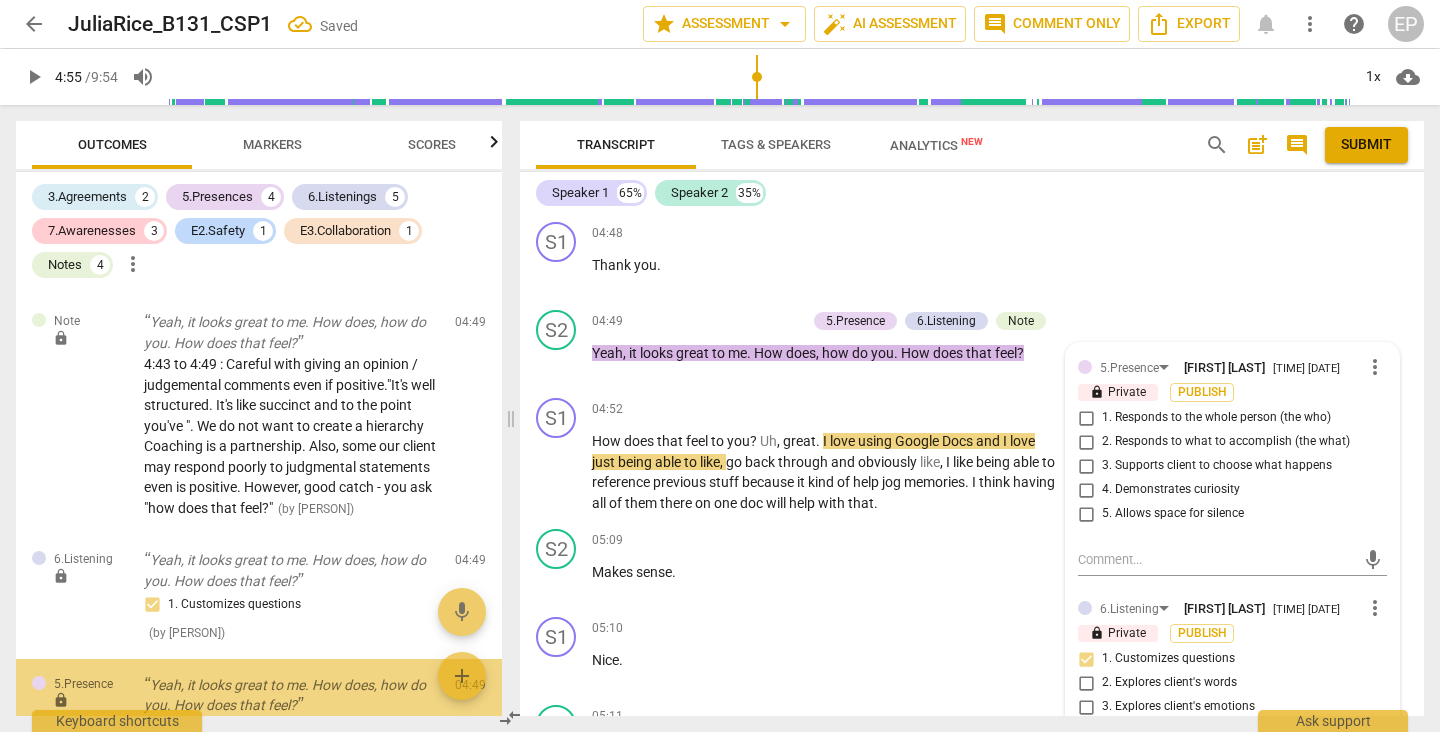 scroll, scrollTop: 3145, scrollLeft: 0, axis: vertical 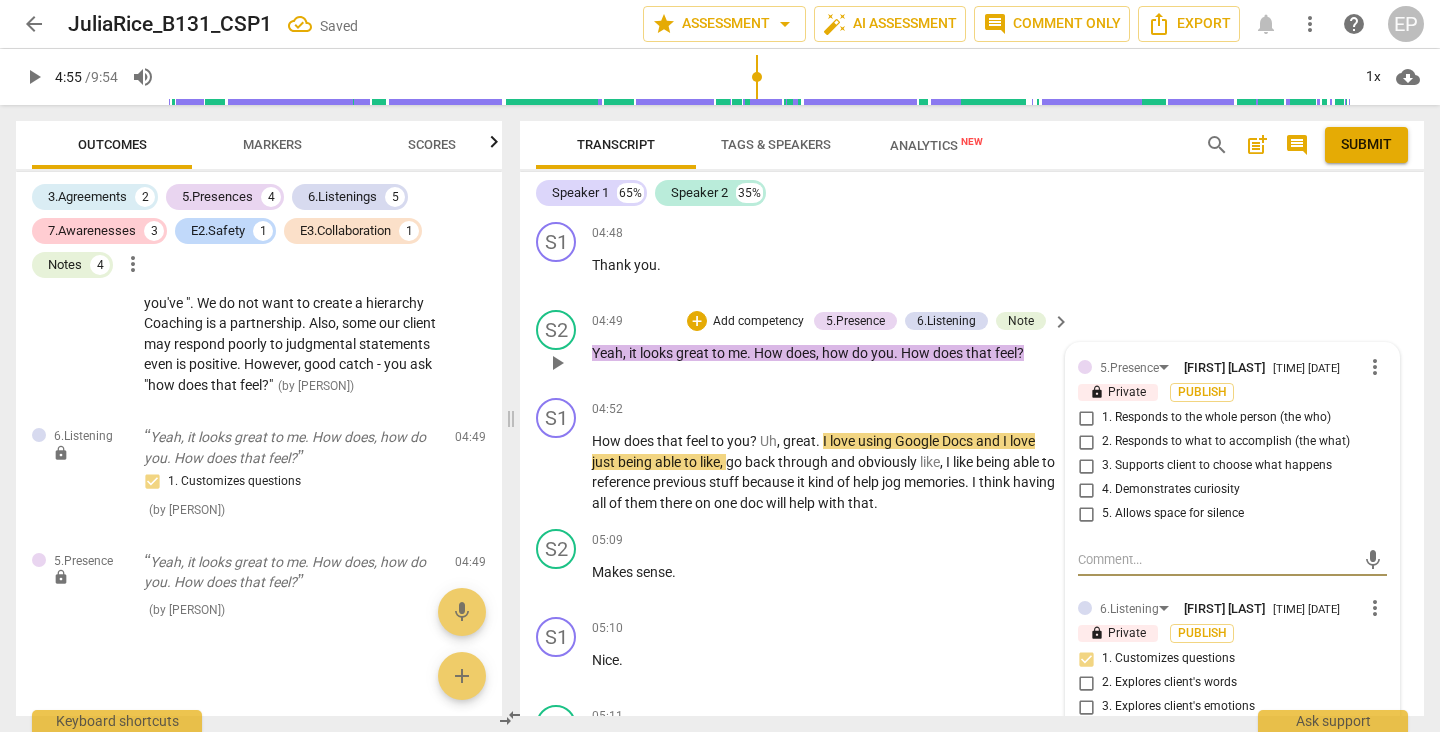 click on "4. Demonstrates curiosity" at bounding box center [1086, 490] 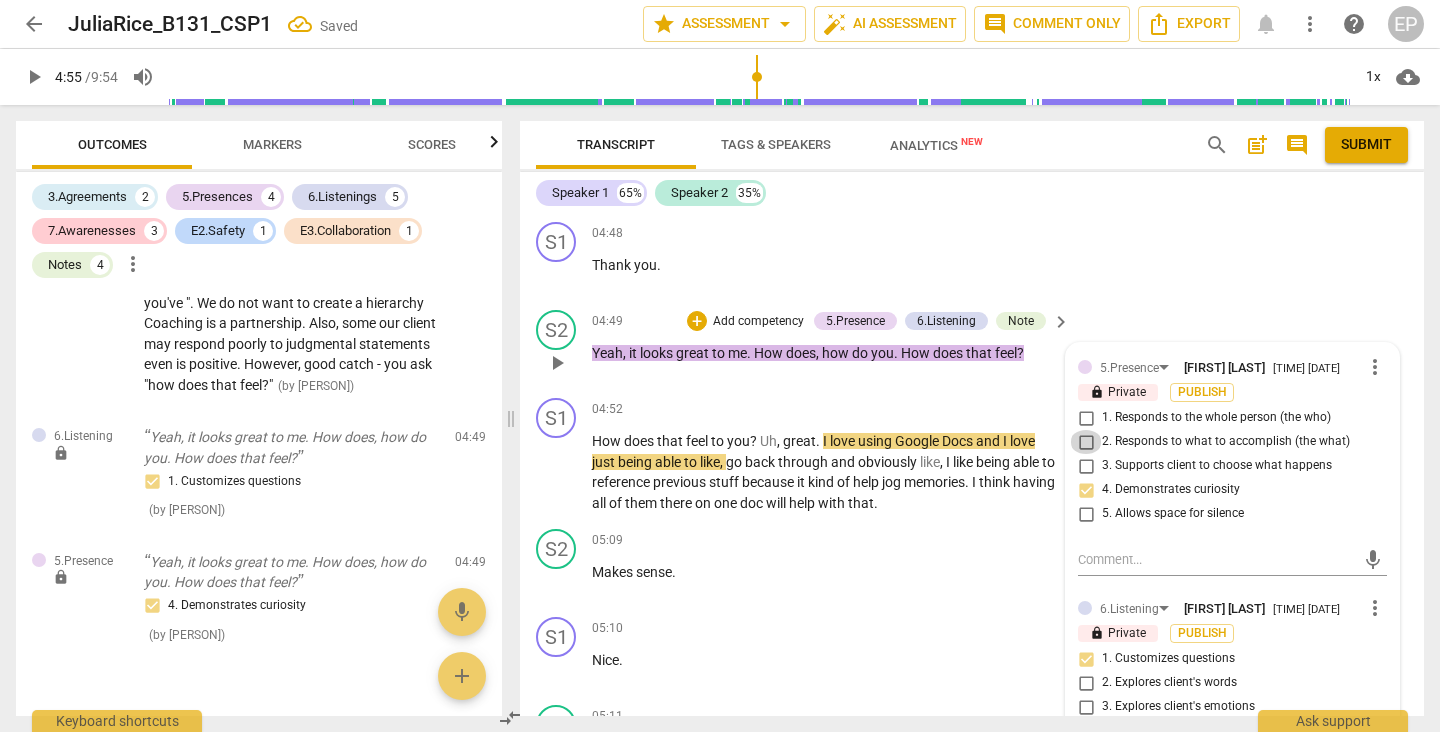 click on "2. Responds to what to accomplish (the what)" at bounding box center [1086, 442] 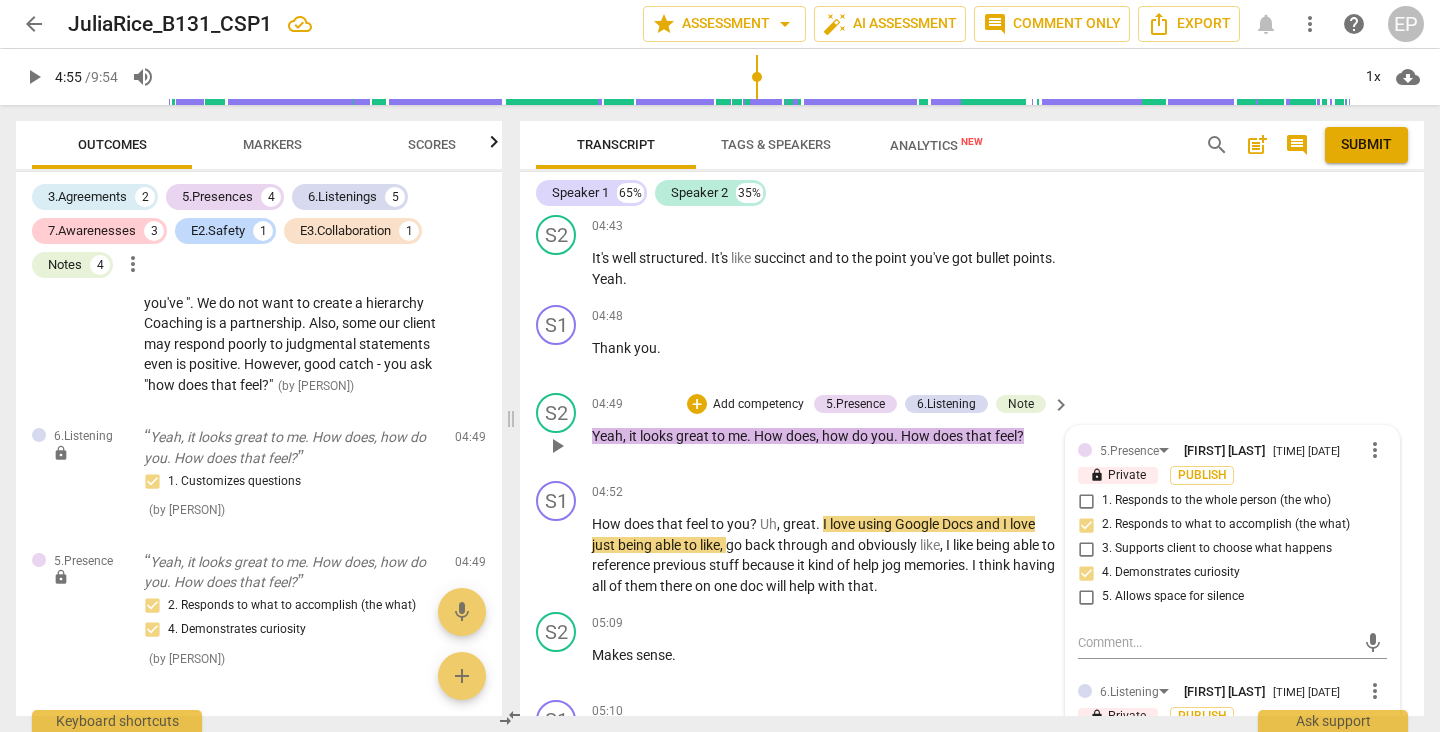 scroll, scrollTop: 2051, scrollLeft: 0, axis: vertical 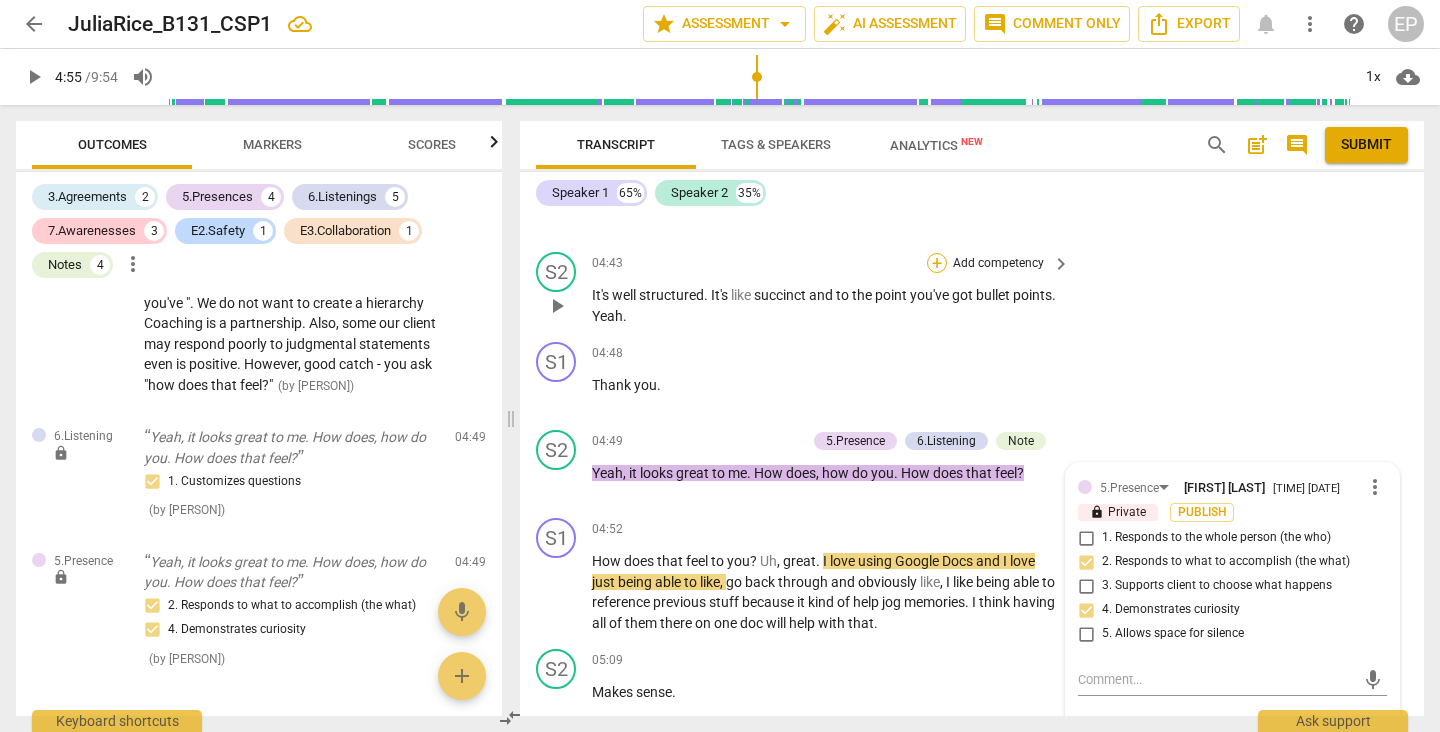 click on "+" at bounding box center [937, 263] 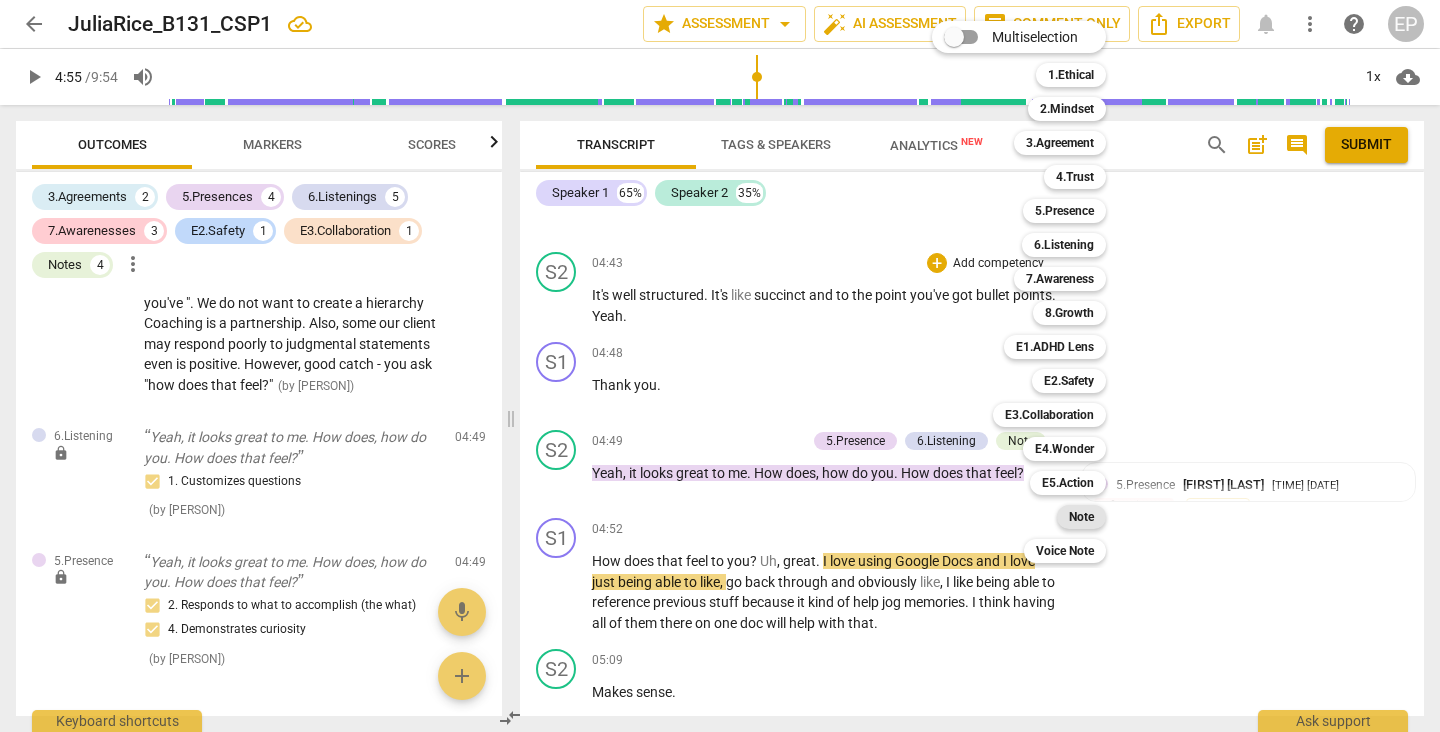 click on "Note" at bounding box center [1081, 517] 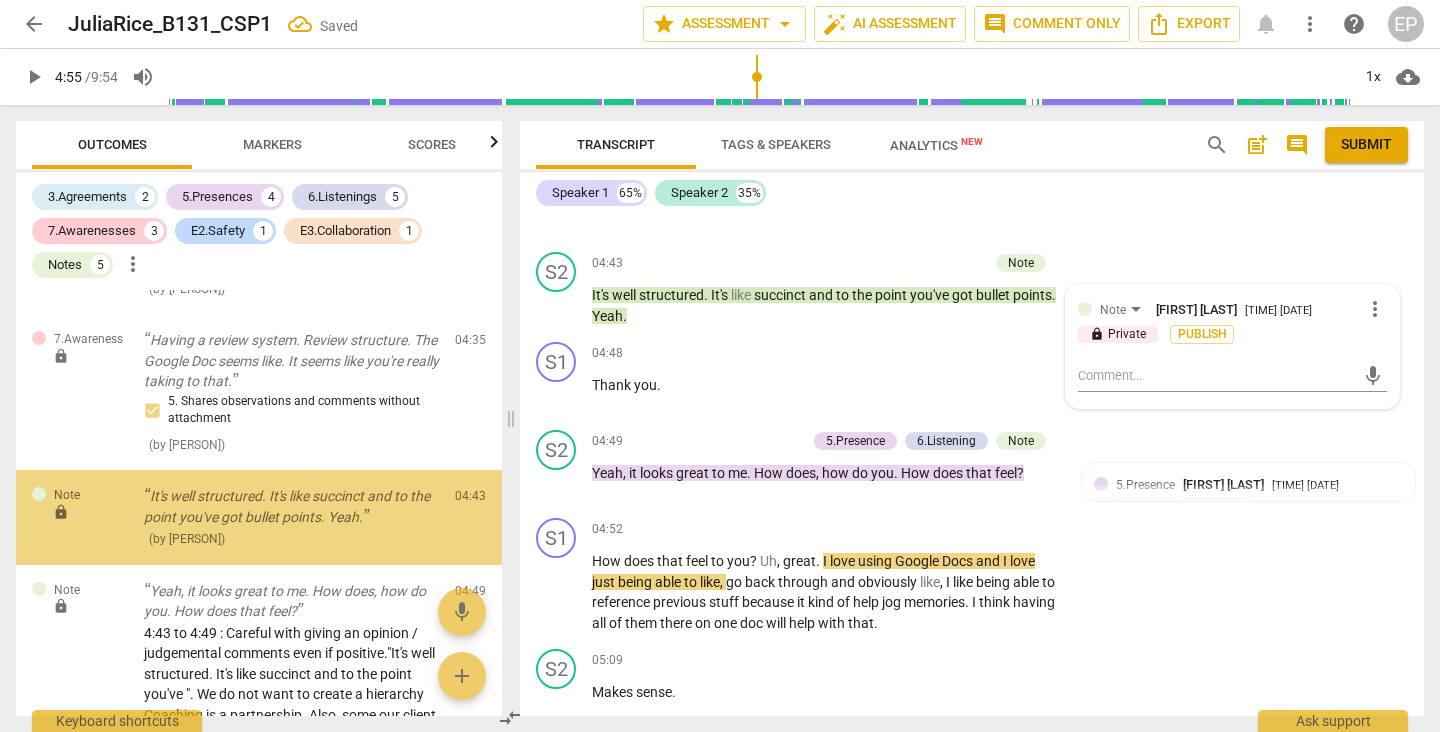 scroll, scrollTop: 2831, scrollLeft: 0, axis: vertical 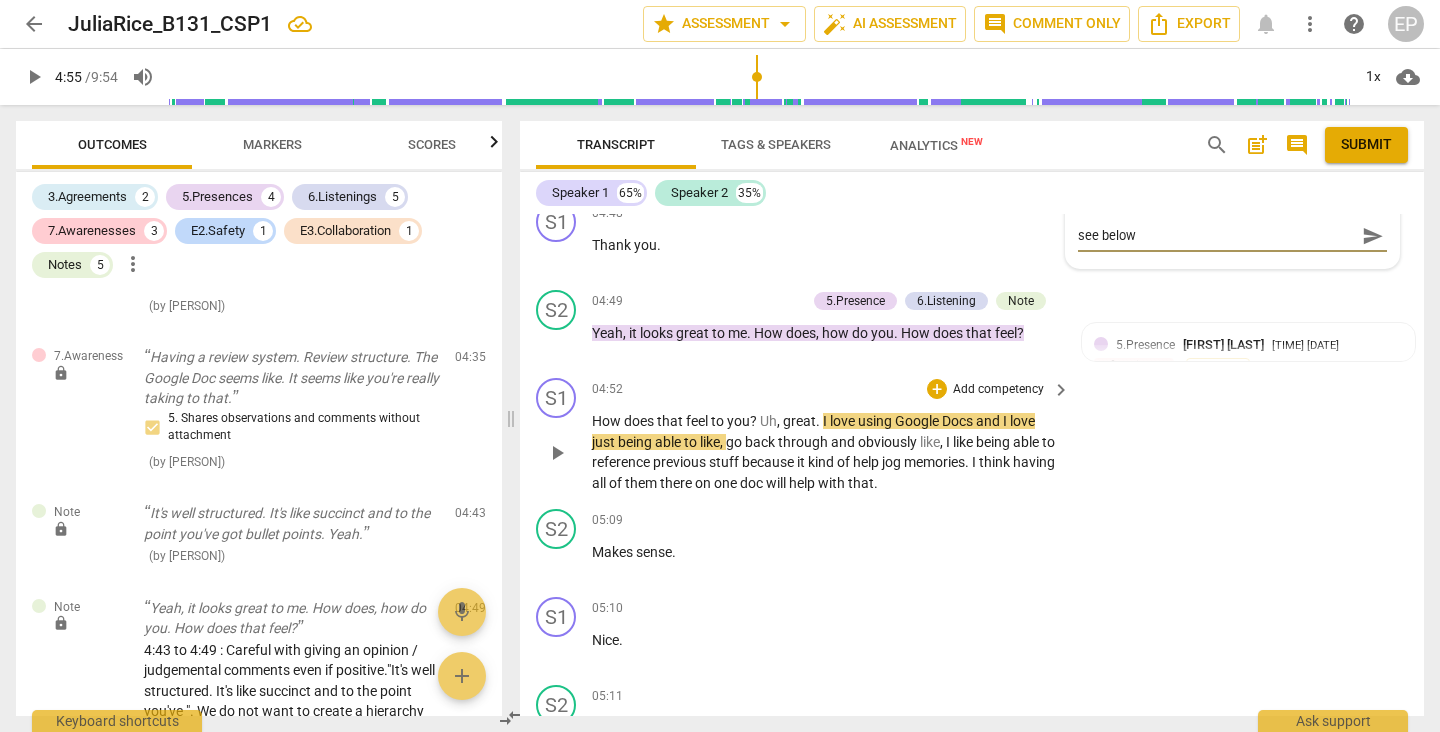 click on "play_arrow" at bounding box center (557, 453) 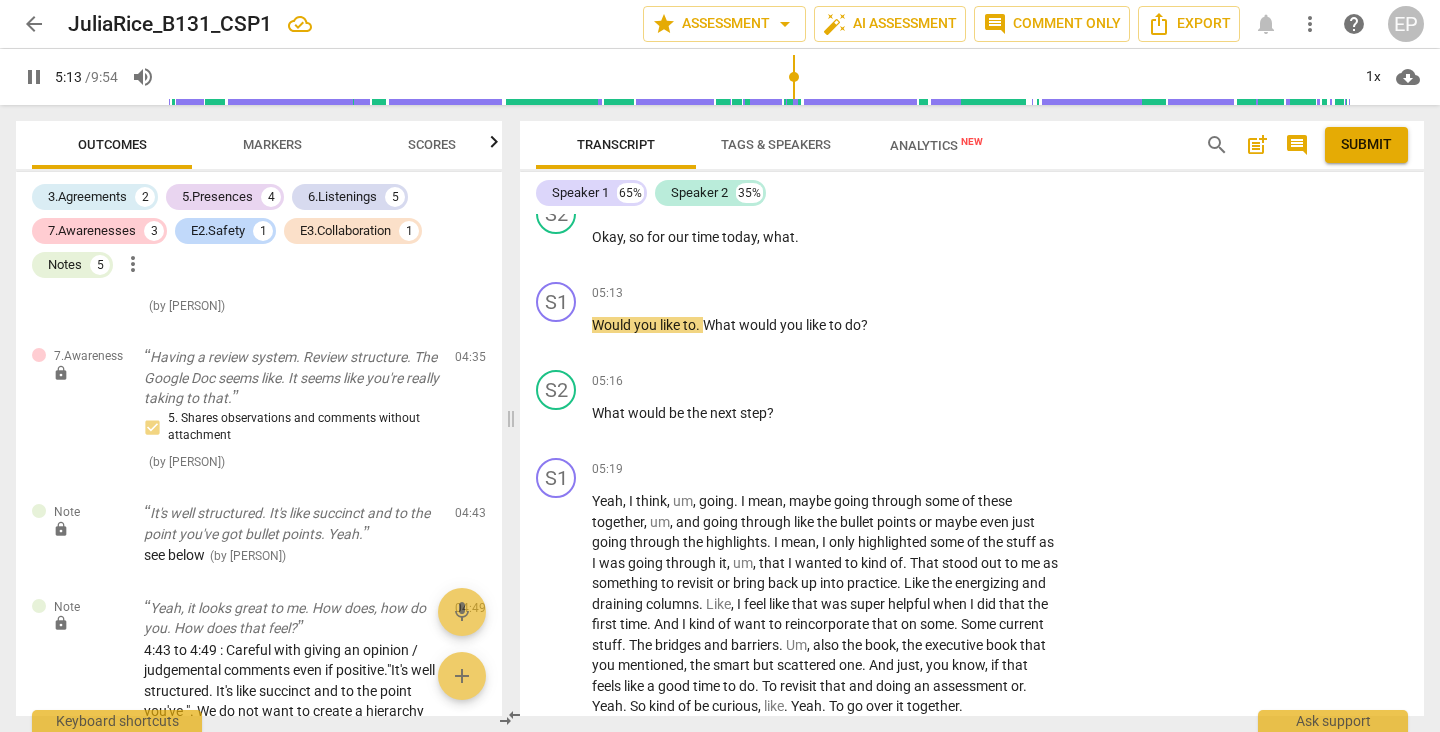 scroll, scrollTop: 2684, scrollLeft: 0, axis: vertical 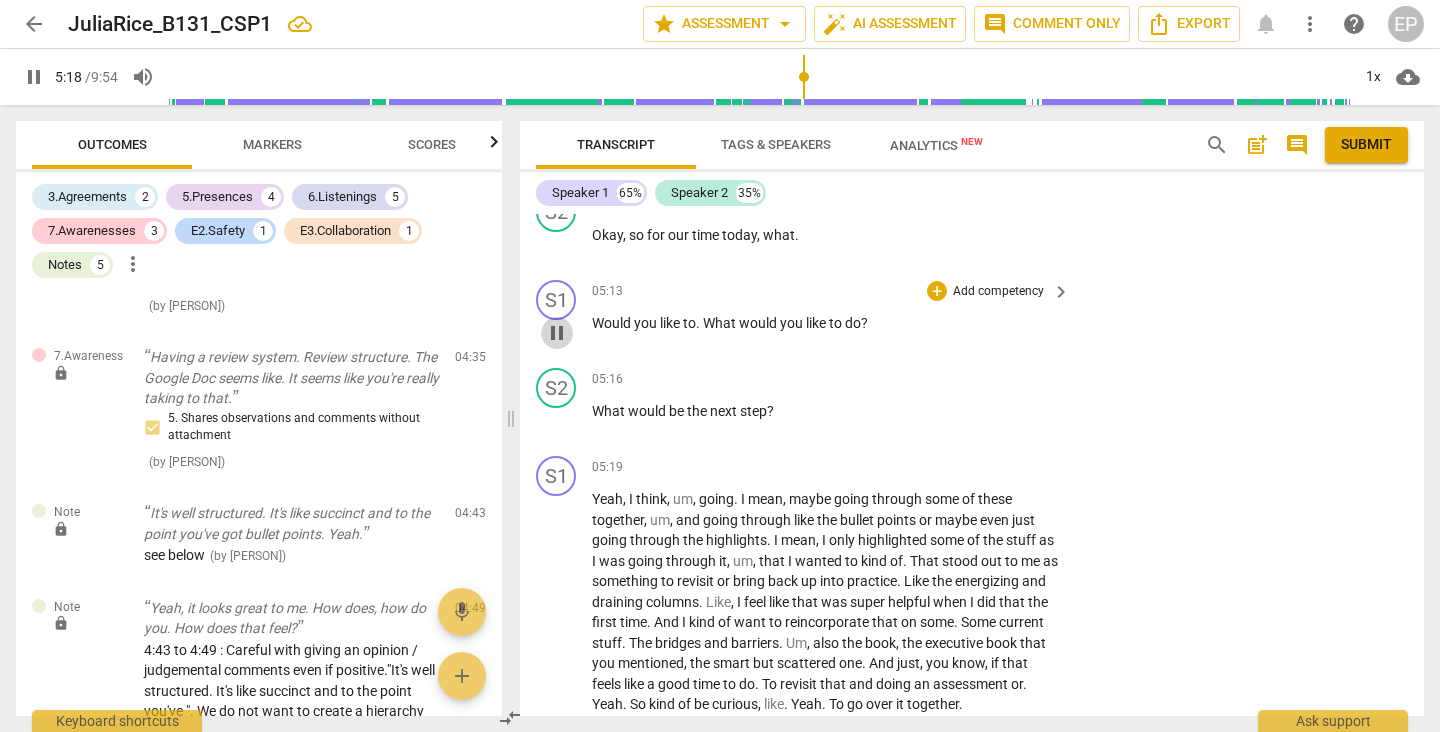 click on "pause" at bounding box center [557, 333] 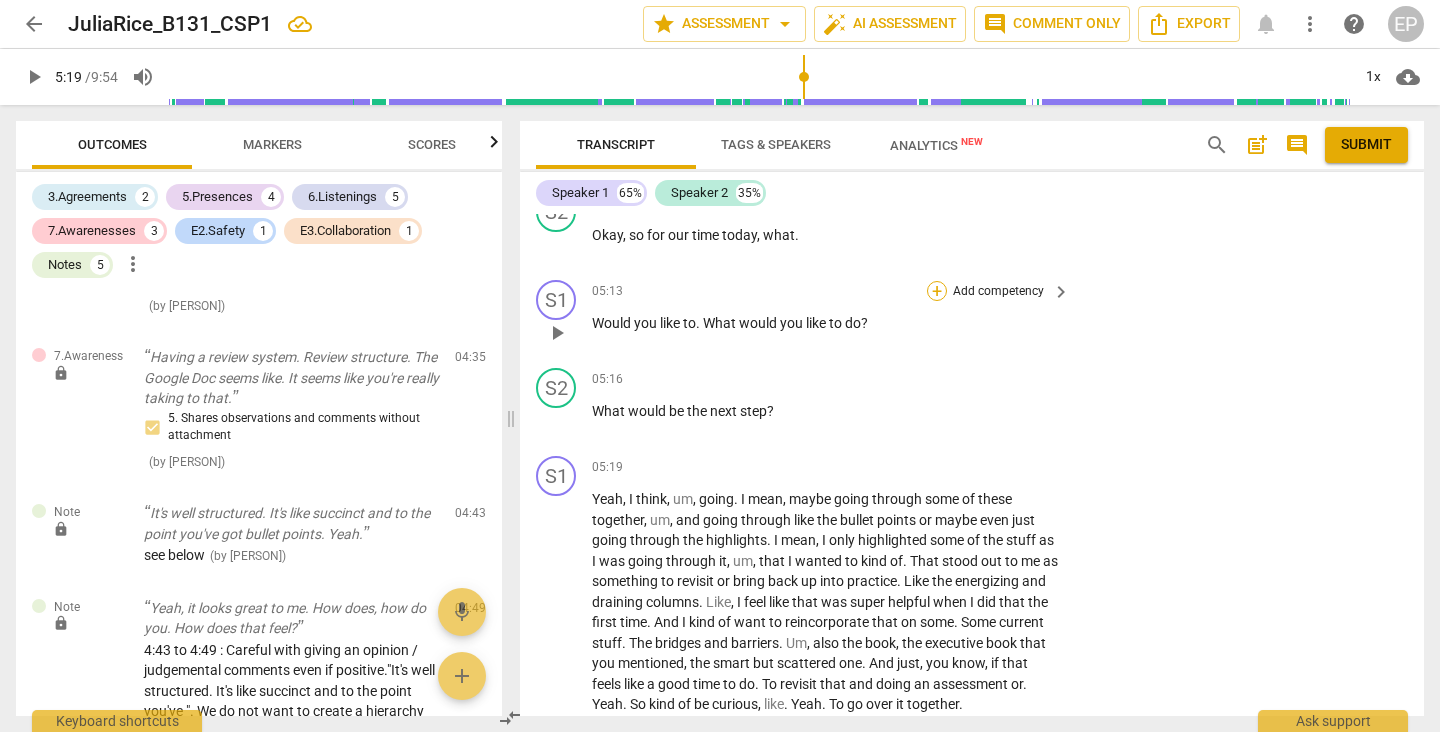 click on "+" at bounding box center [937, 291] 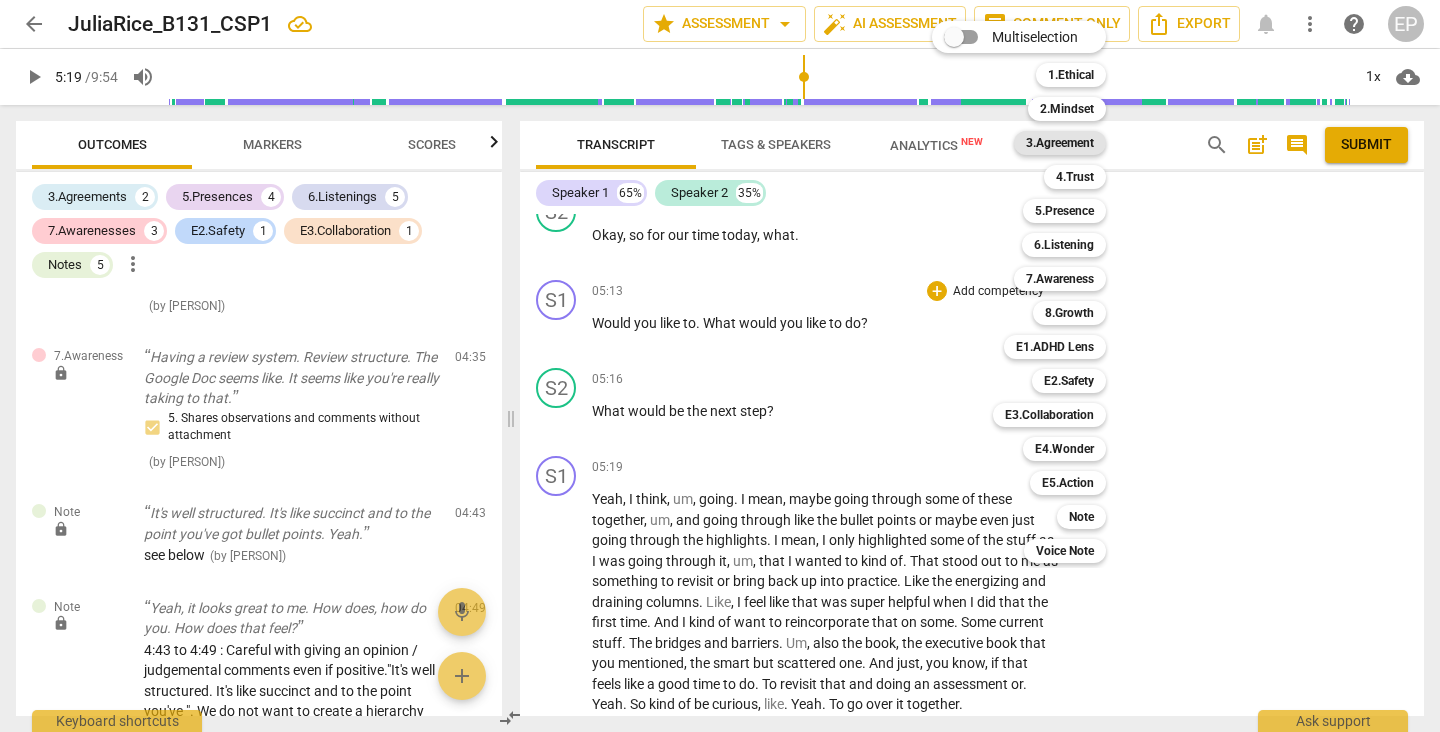 click on "3.Agreement" at bounding box center [1060, 143] 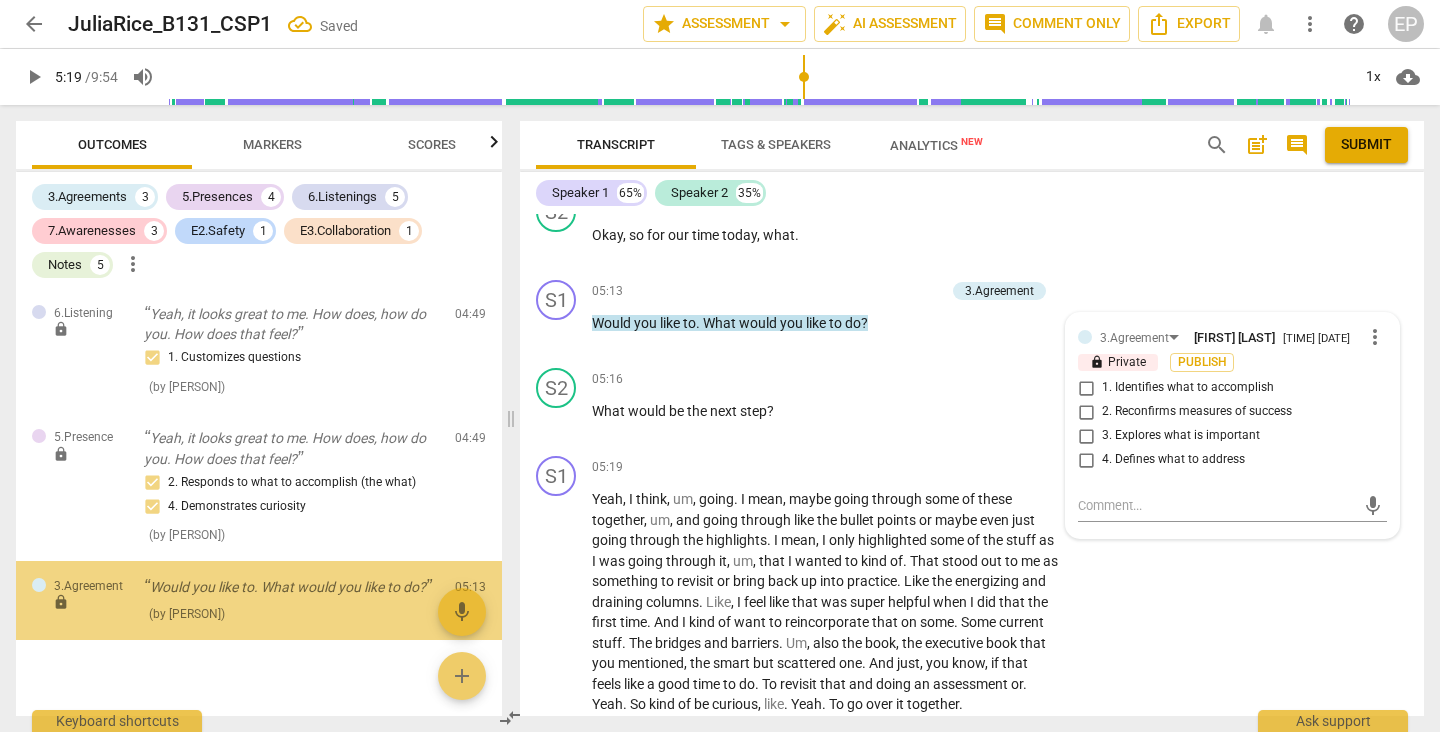 scroll, scrollTop: 3385, scrollLeft: 0, axis: vertical 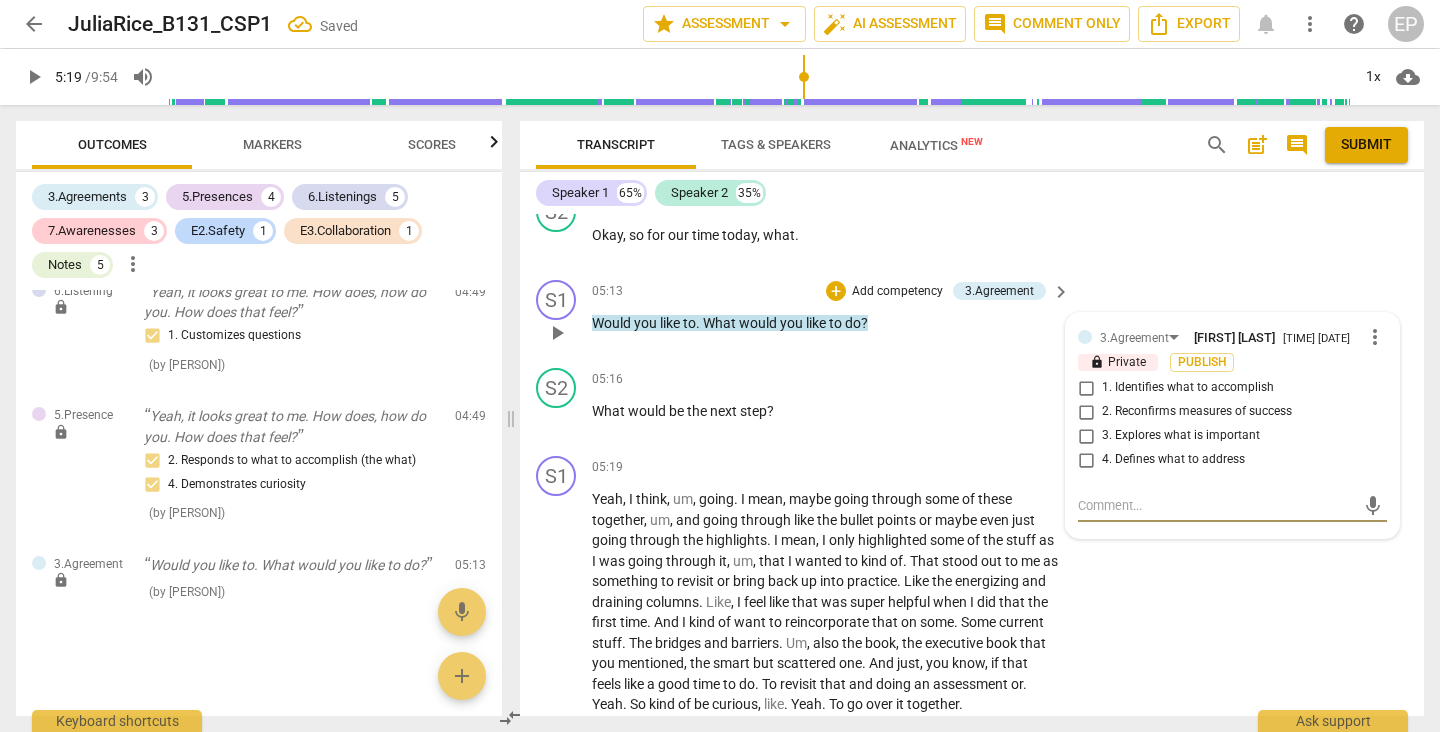 click on "1. Identifies what to accomplish" at bounding box center (1086, 388) 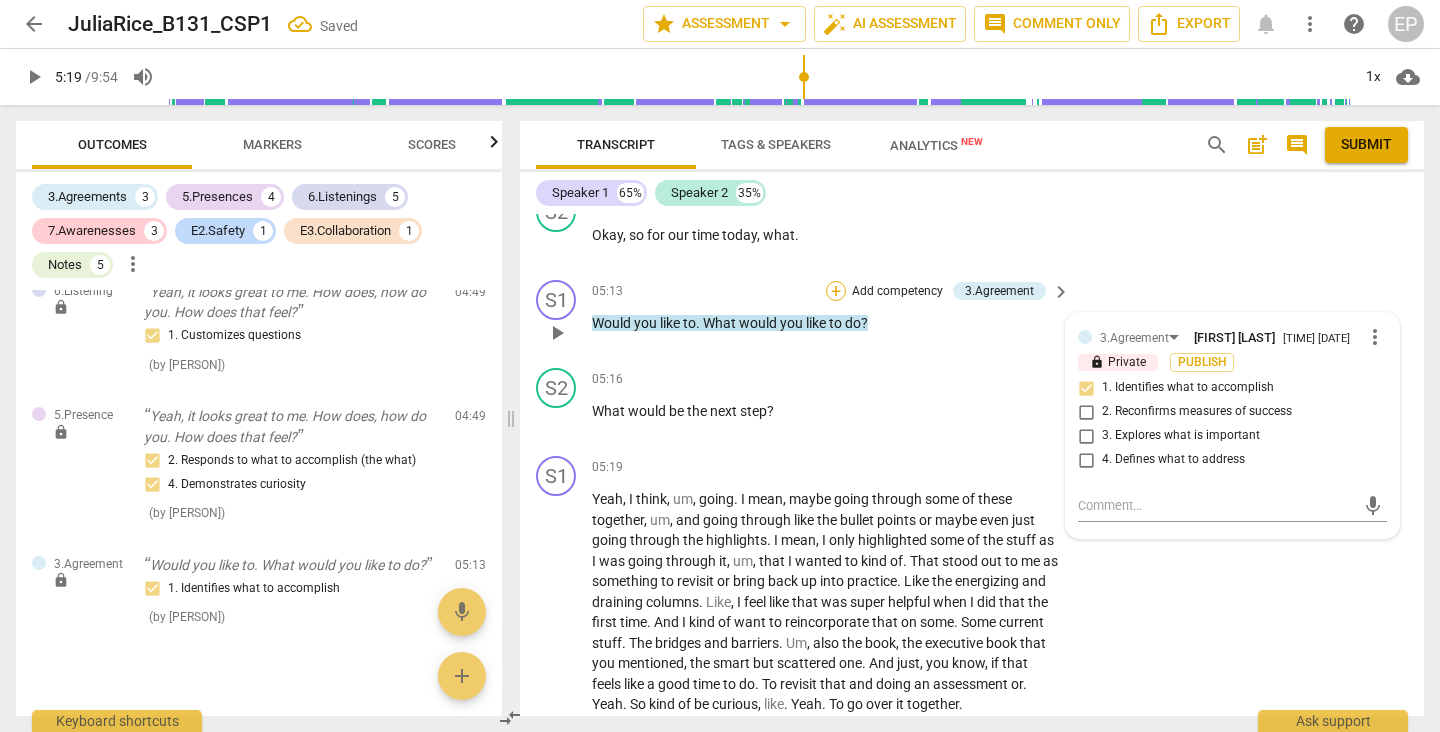 click on "+" at bounding box center (836, 291) 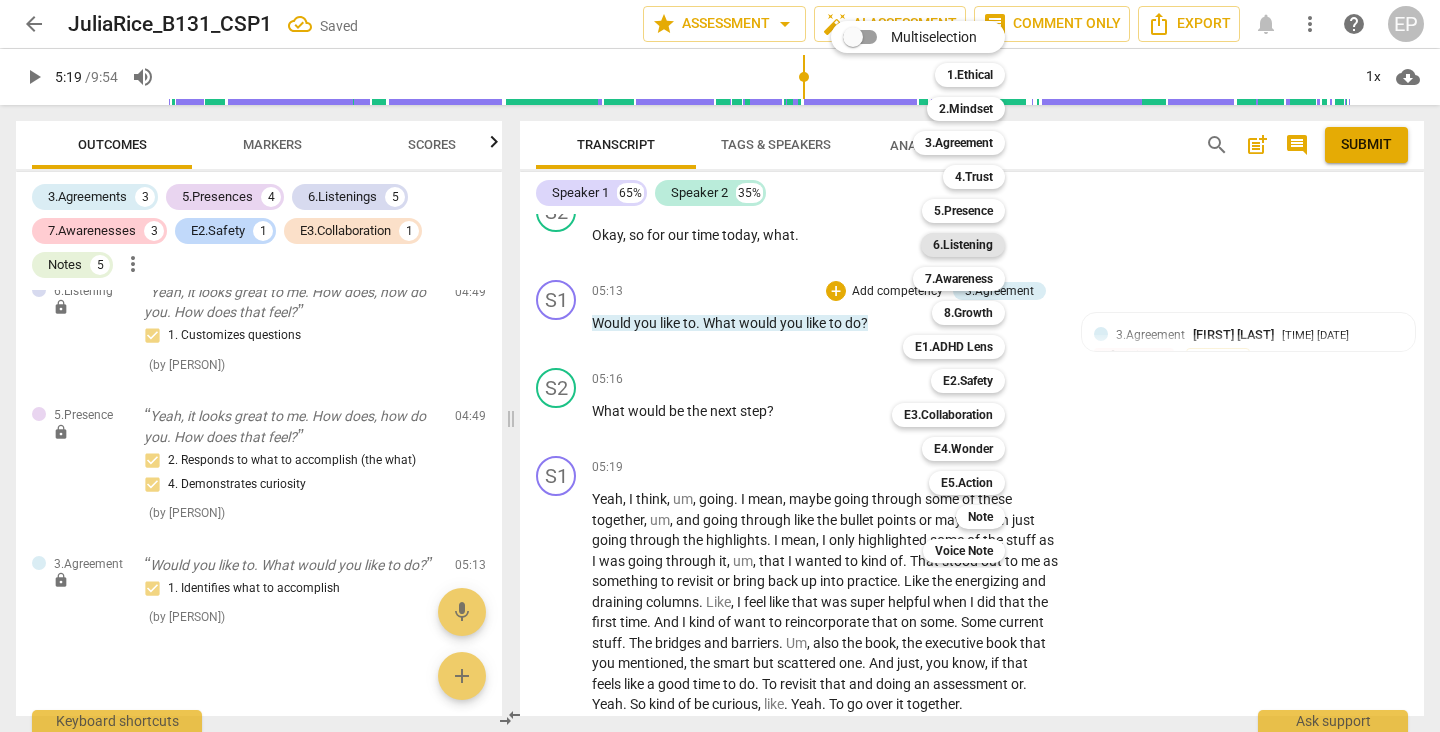 click on "6.Listening" at bounding box center (963, 245) 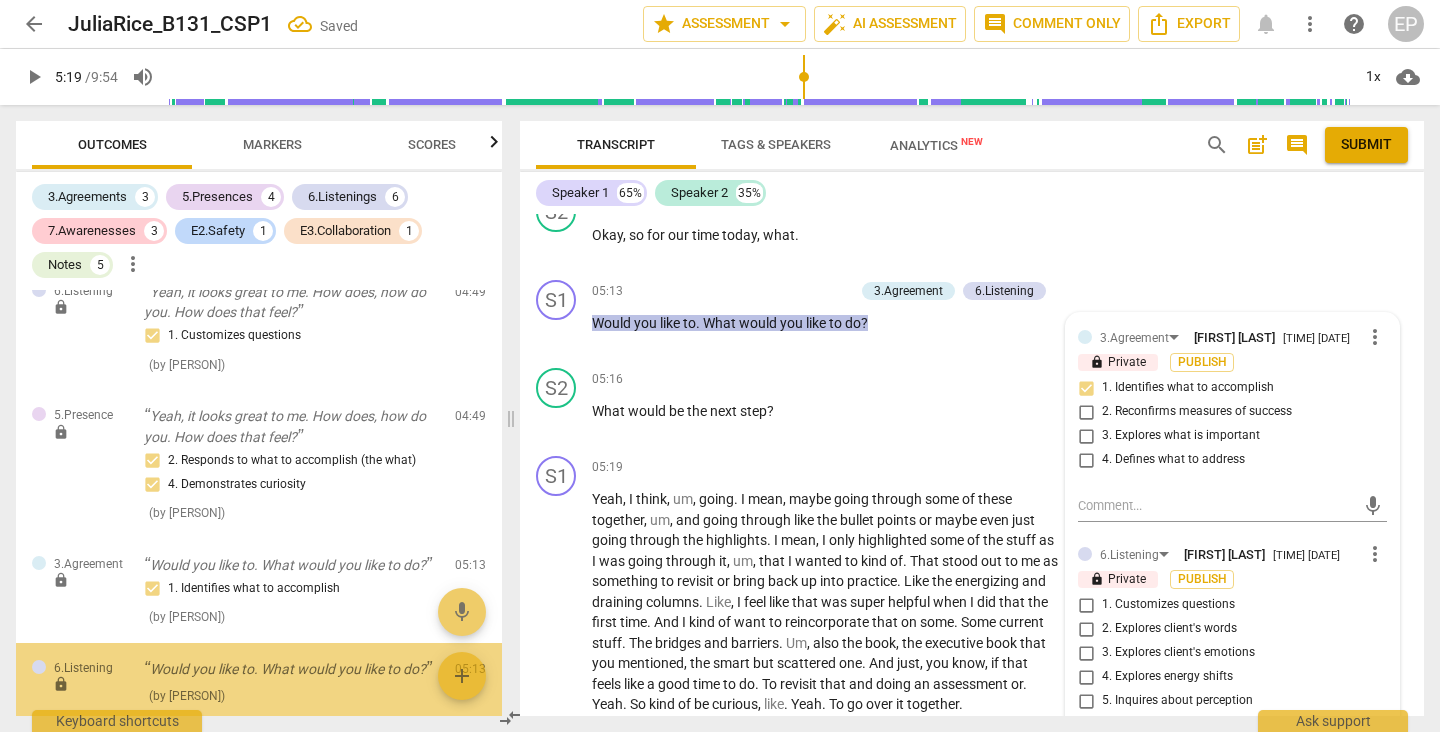 scroll, scrollTop: 3508, scrollLeft: 0, axis: vertical 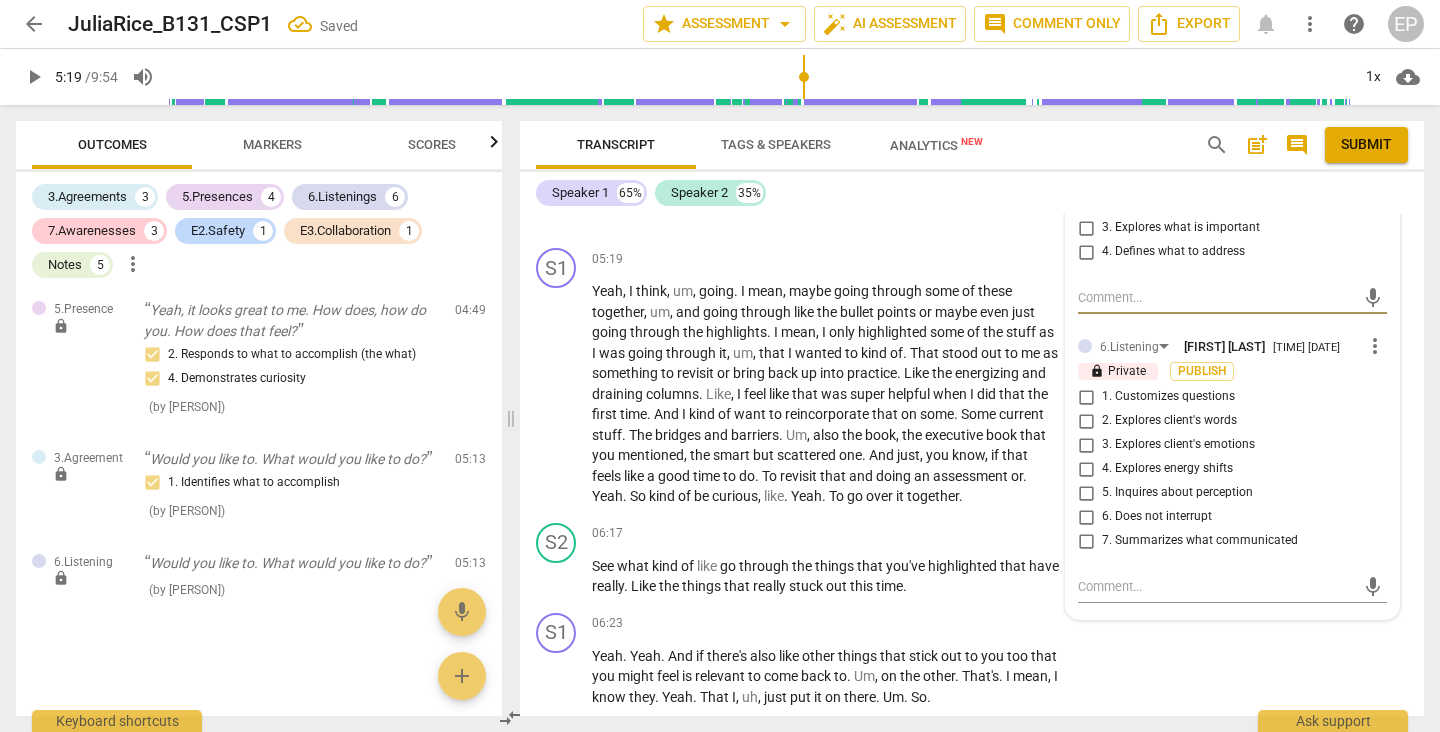 click on "1. Customizes questions" at bounding box center [1086, 397] 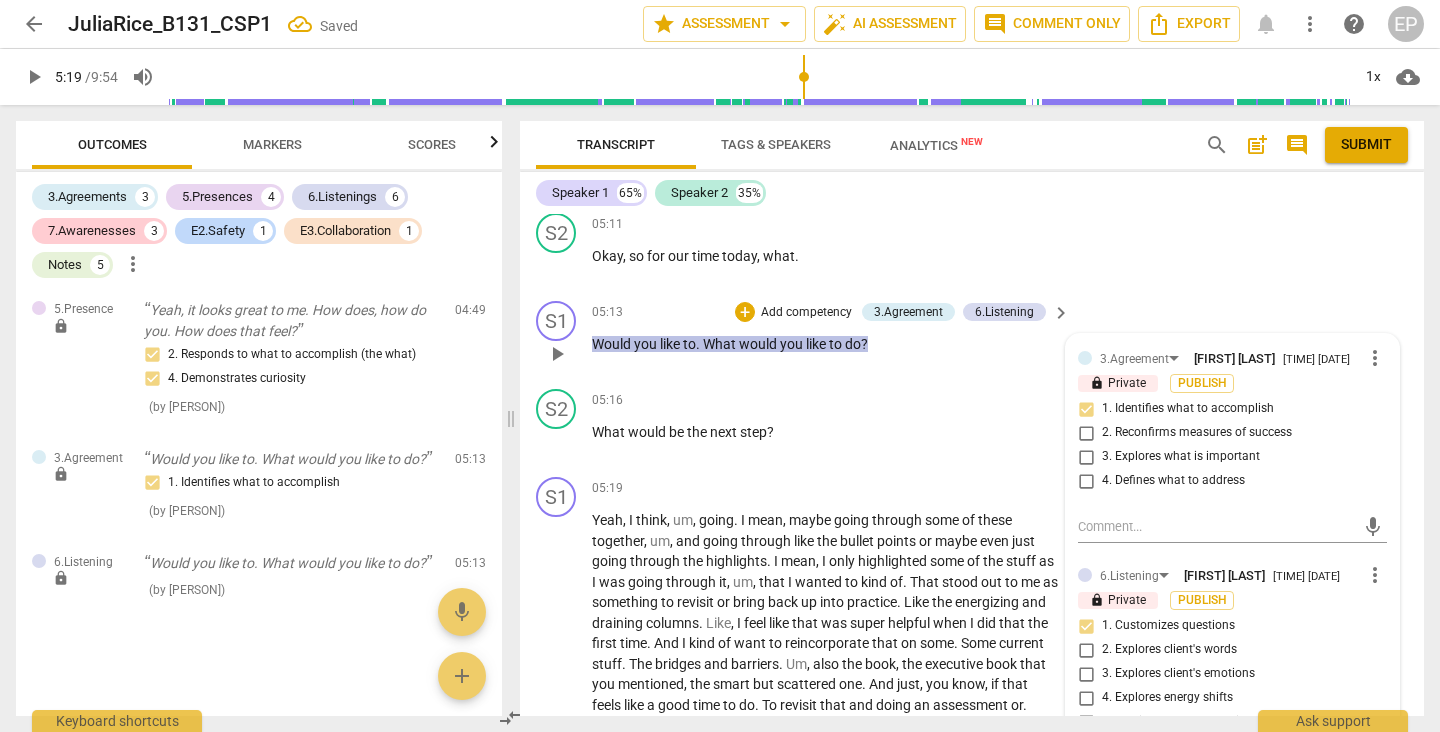scroll, scrollTop: 2657, scrollLeft: 0, axis: vertical 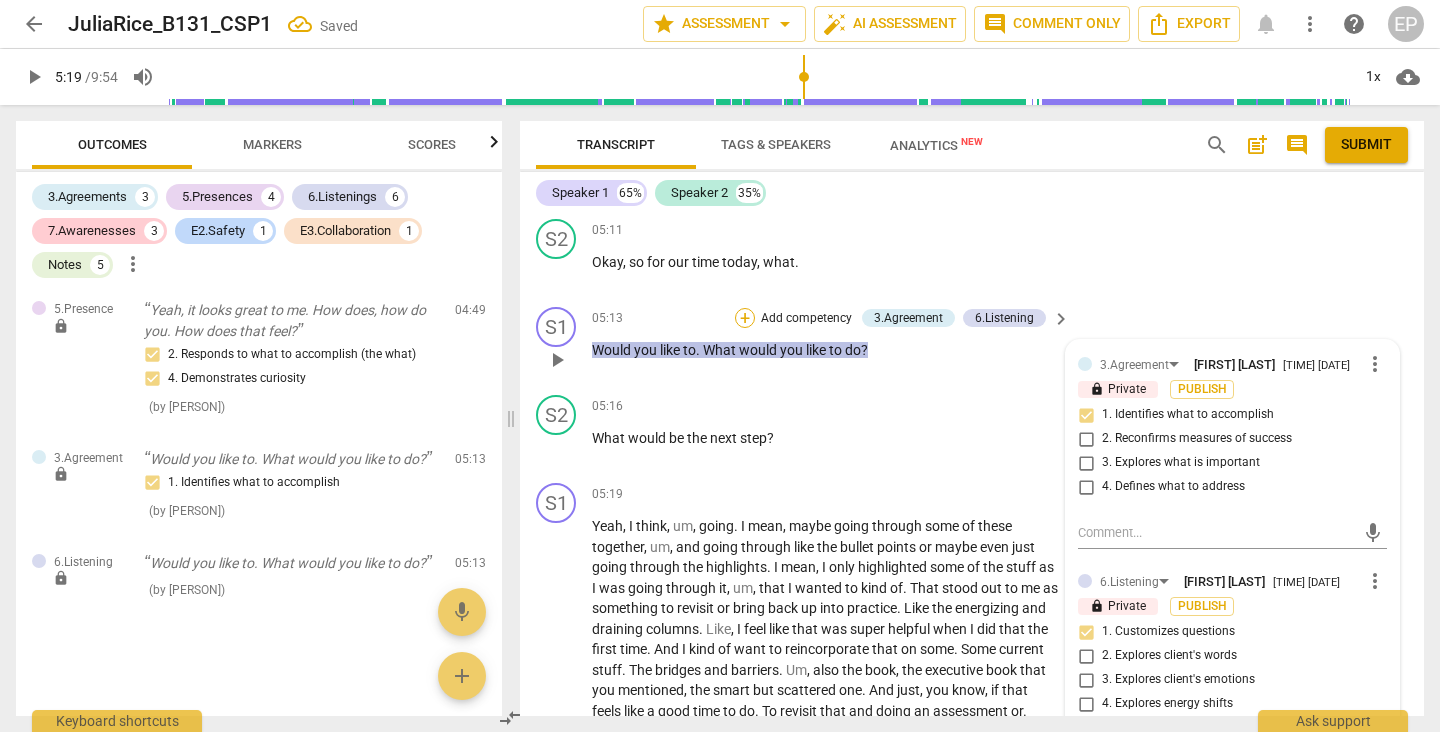 click on "+" at bounding box center [745, 318] 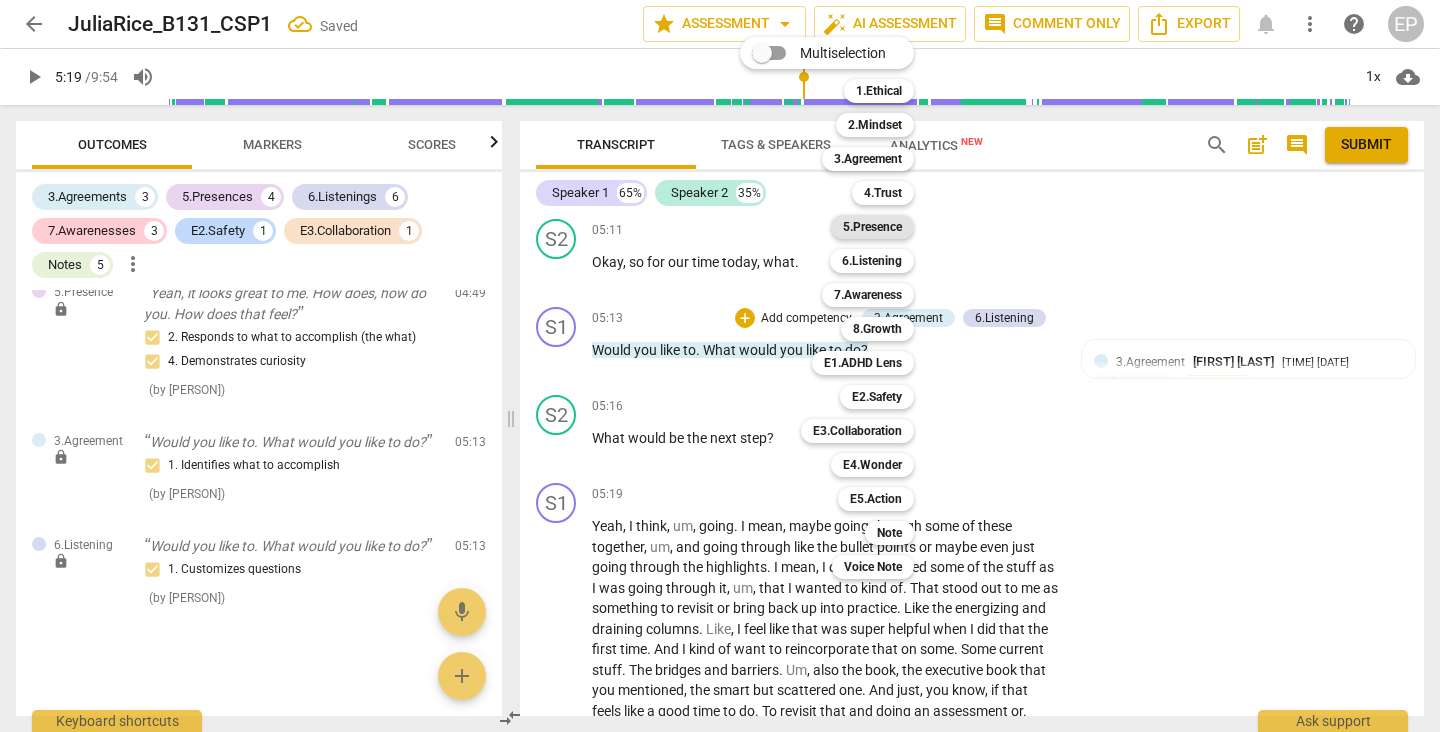 click on "5.Presence" at bounding box center [872, 227] 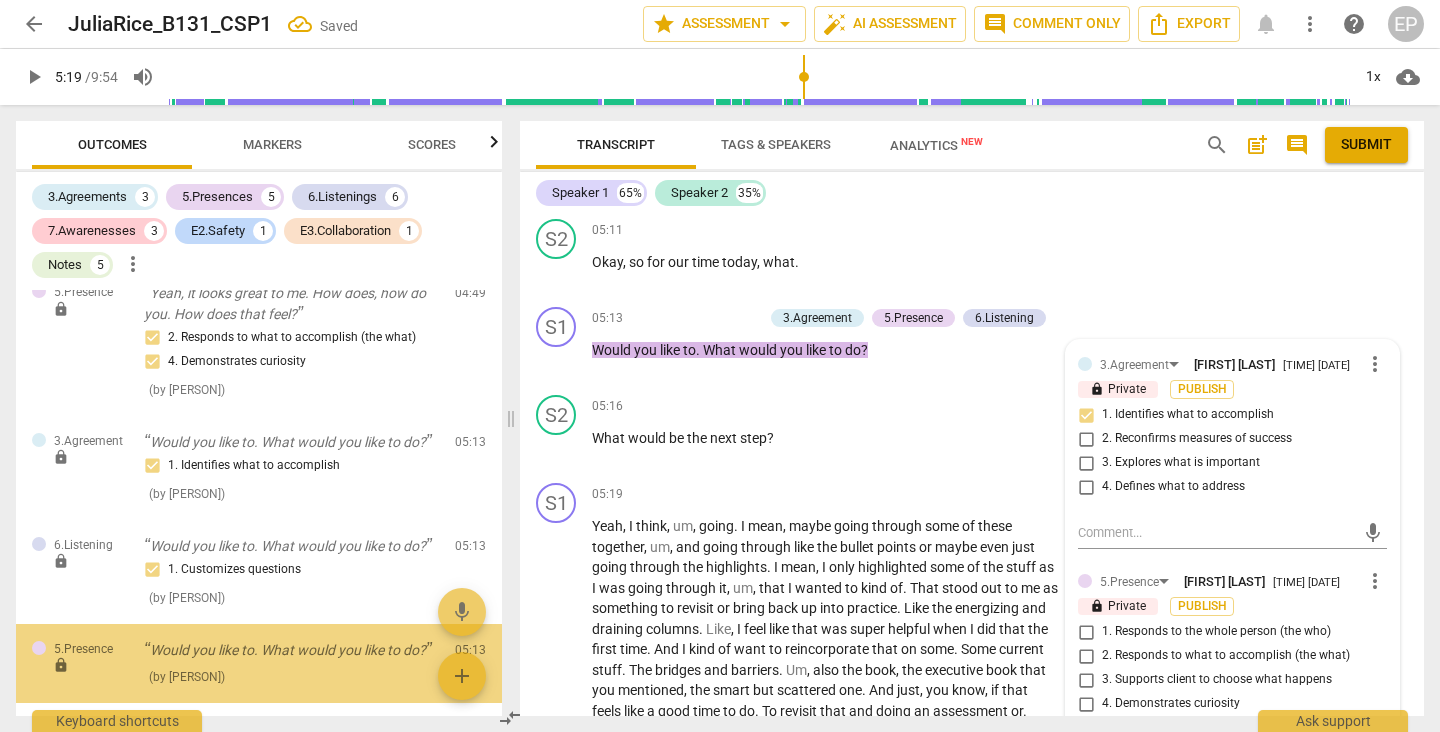 scroll, scrollTop: 3631, scrollLeft: 0, axis: vertical 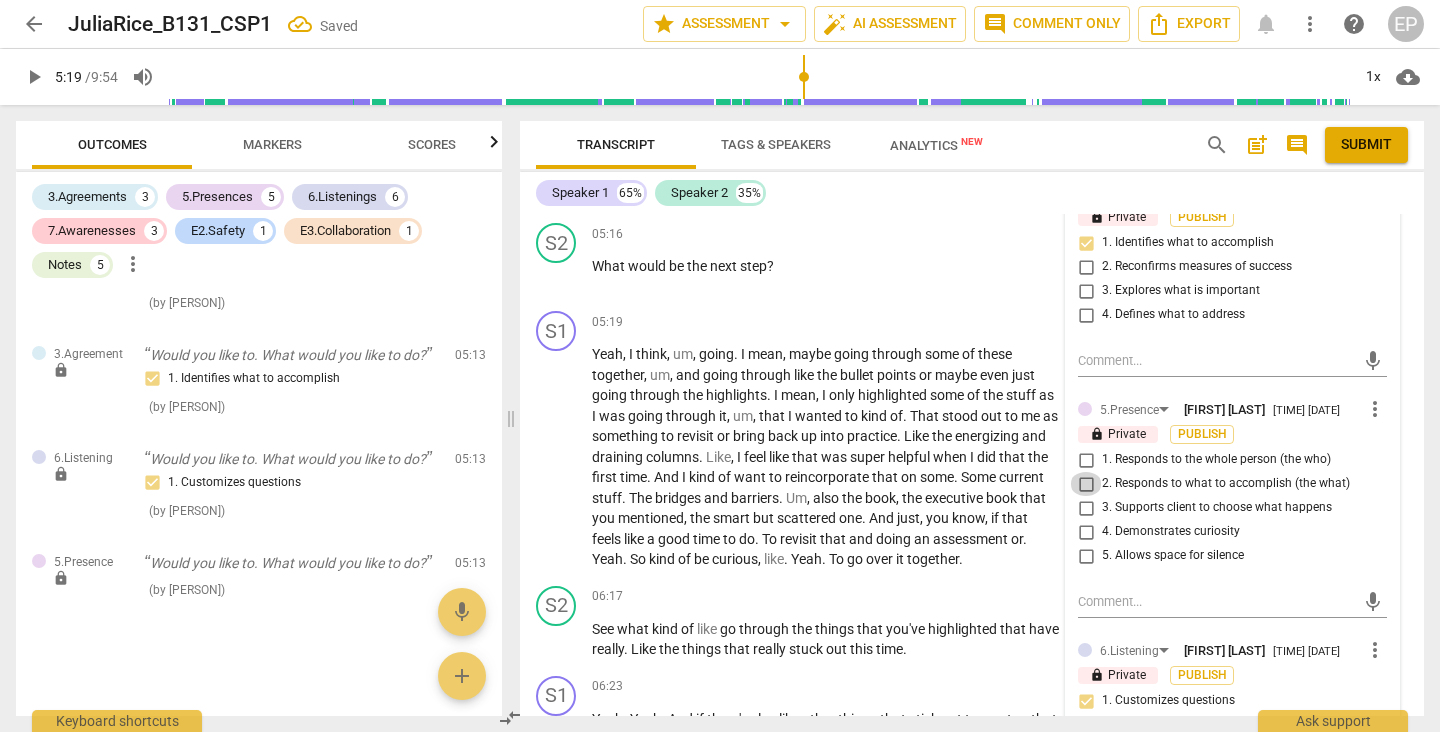 click on "2. Responds to what to accomplish (the what)" at bounding box center (1086, 484) 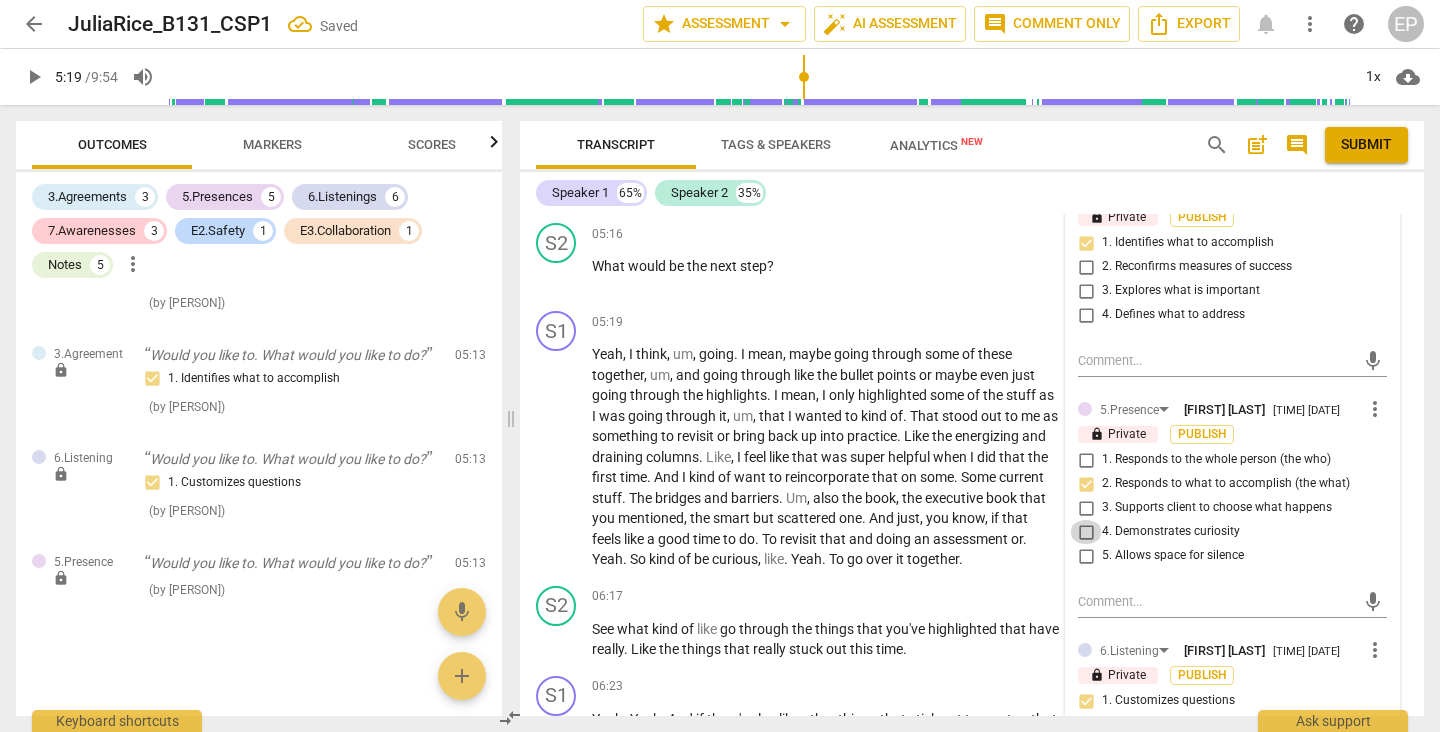 click on "4. Demonstrates curiosity" at bounding box center [1086, 532] 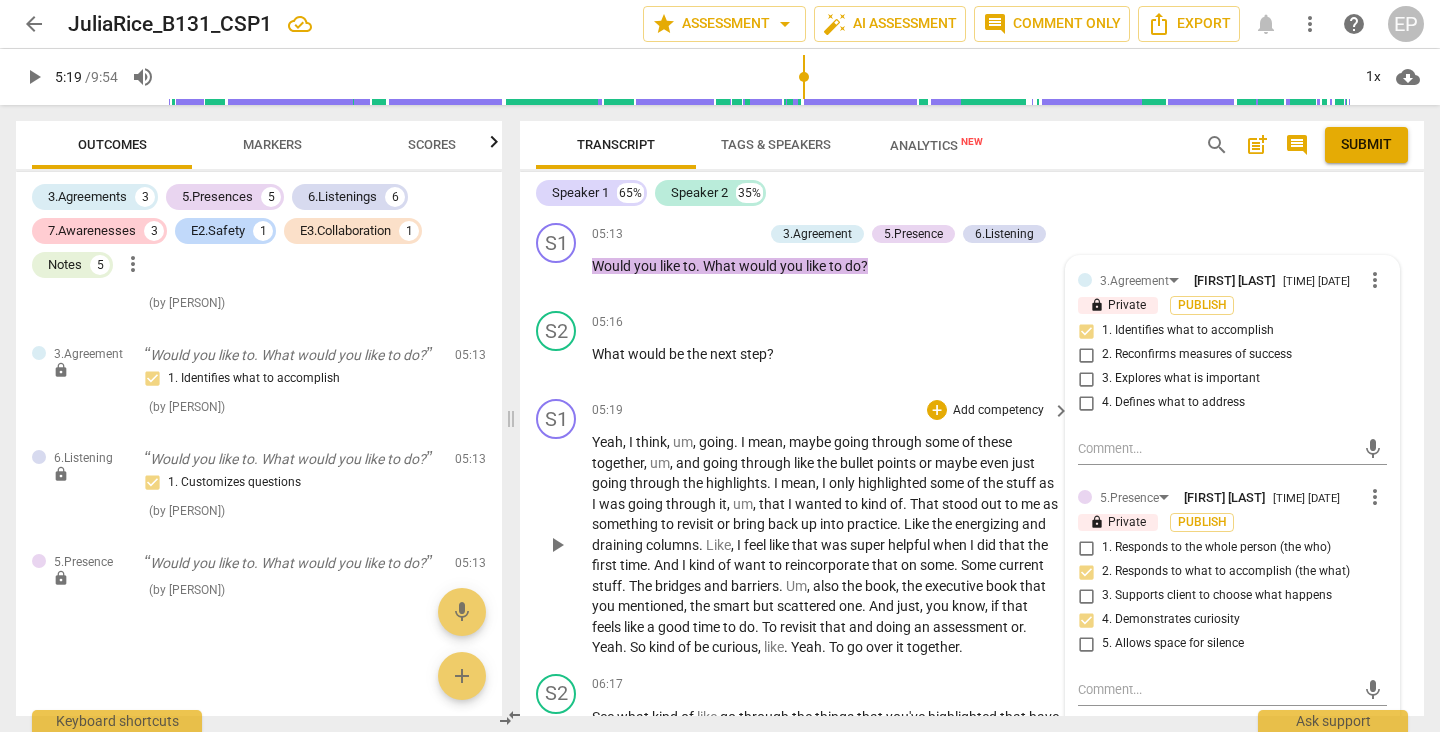 scroll, scrollTop: 2739, scrollLeft: 0, axis: vertical 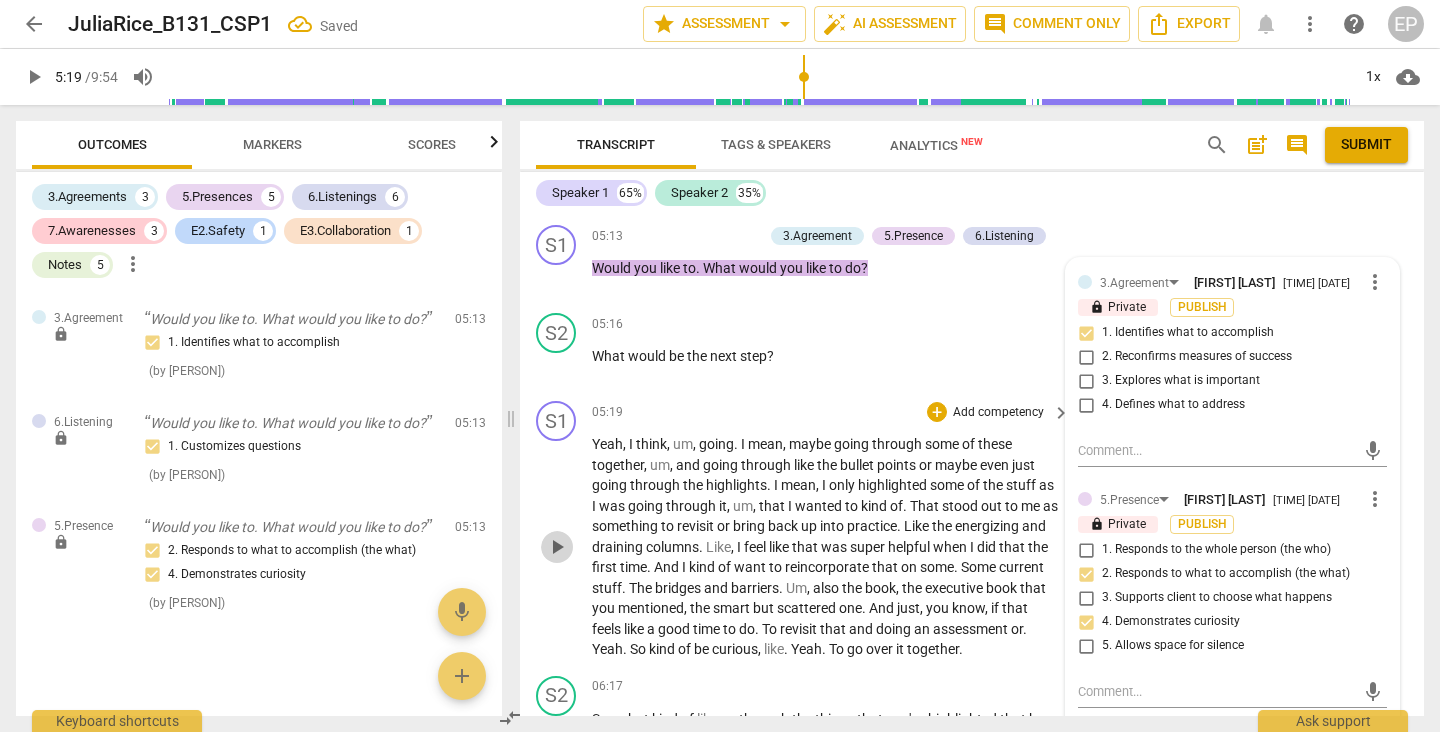 click on "play_arrow" at bounding box center [557, 547] 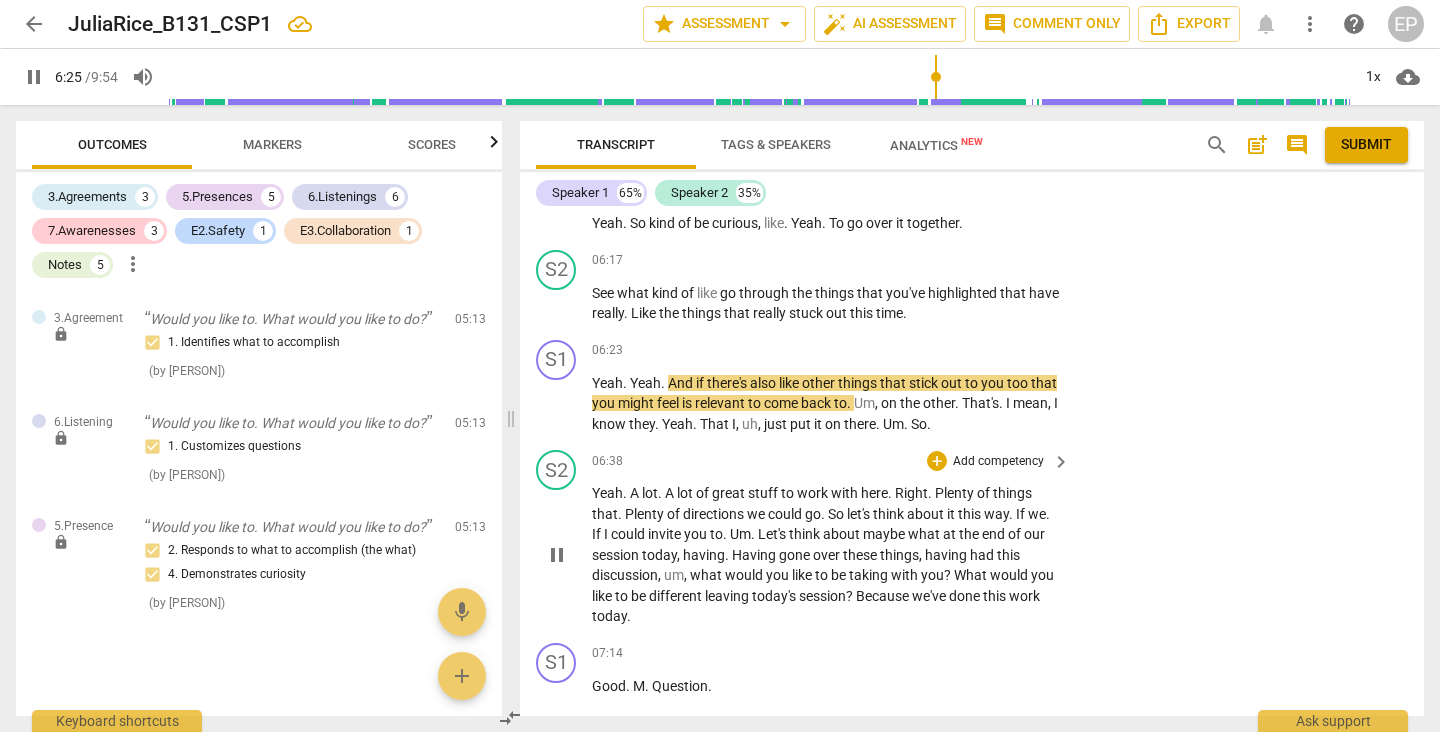 scroll, scrollTop: 3158, scrollLeft: 0, axis: vertical 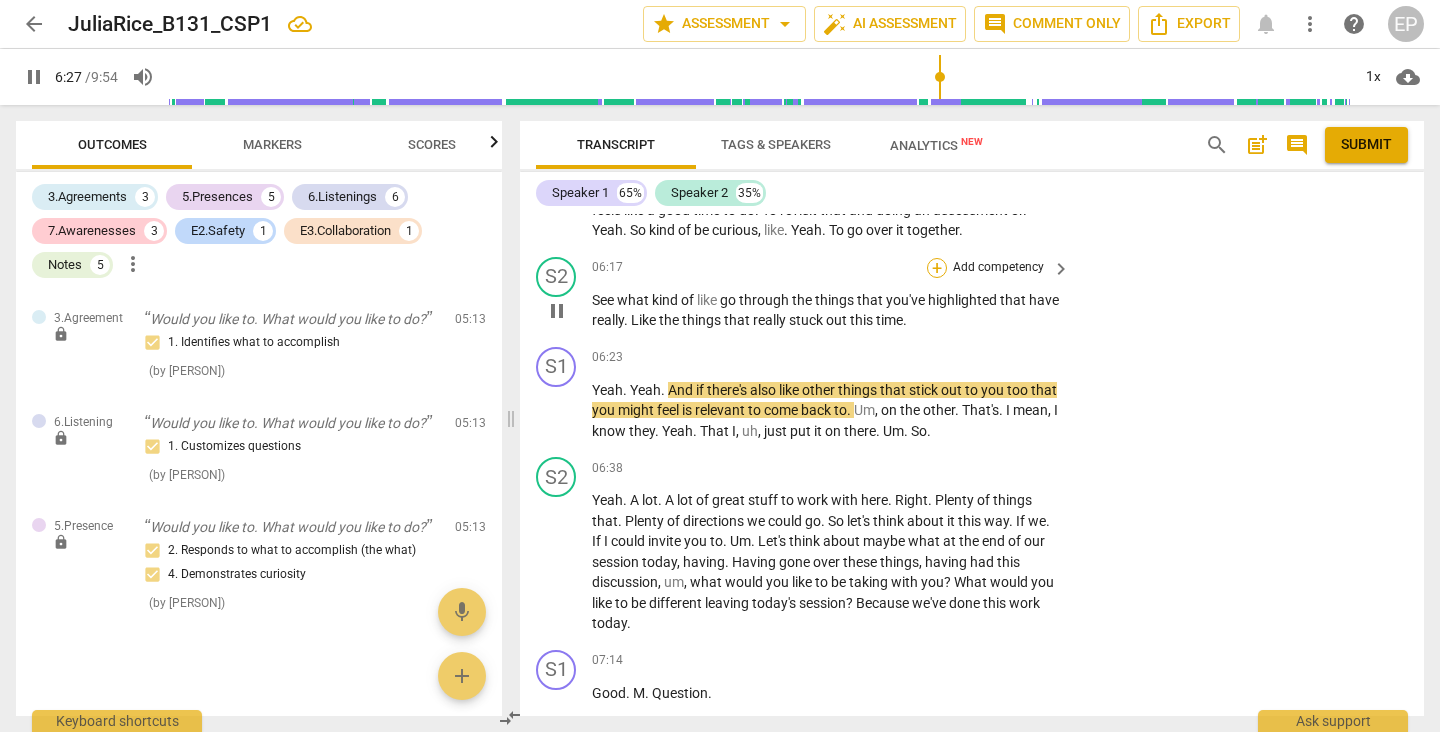 click on "+" at bounding box center [937, 268] 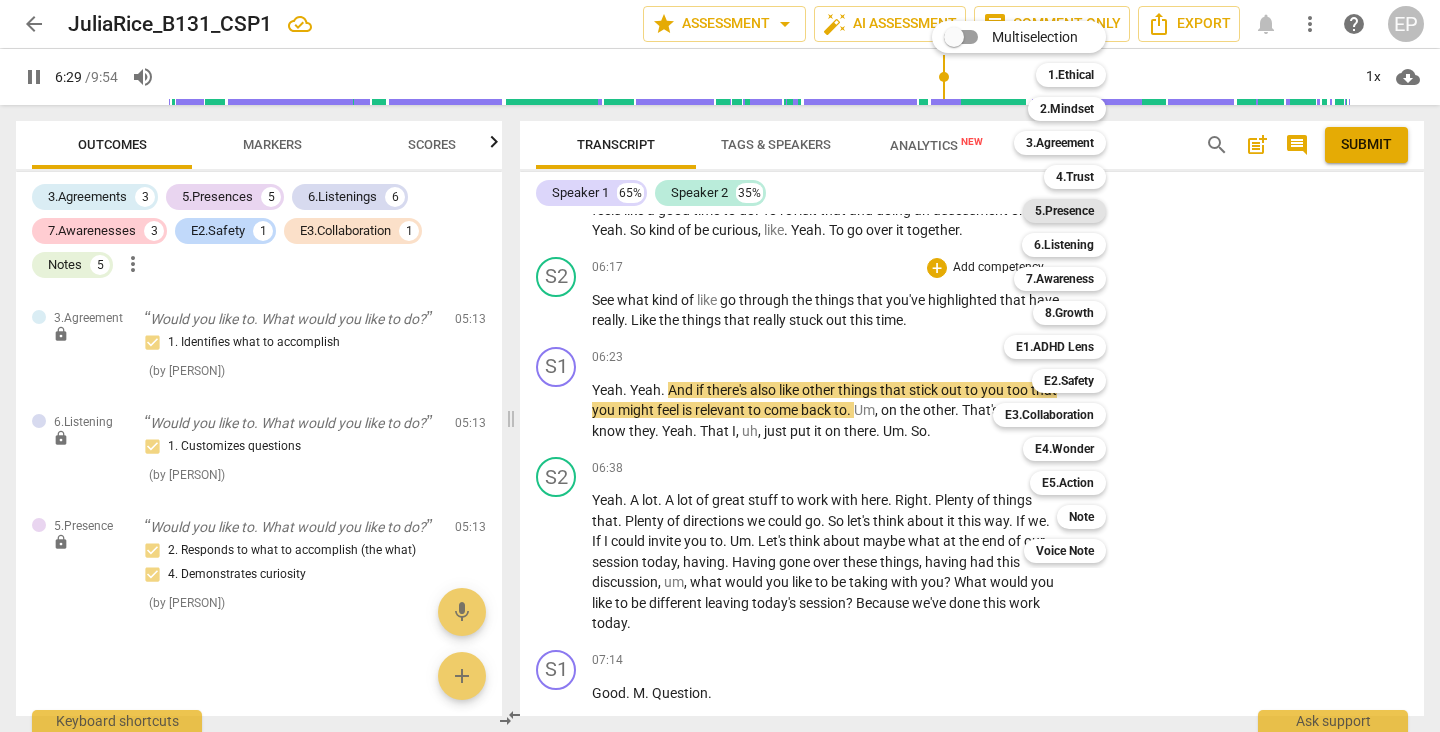 click on "5.Presence" at bounding box center (1064, 211) 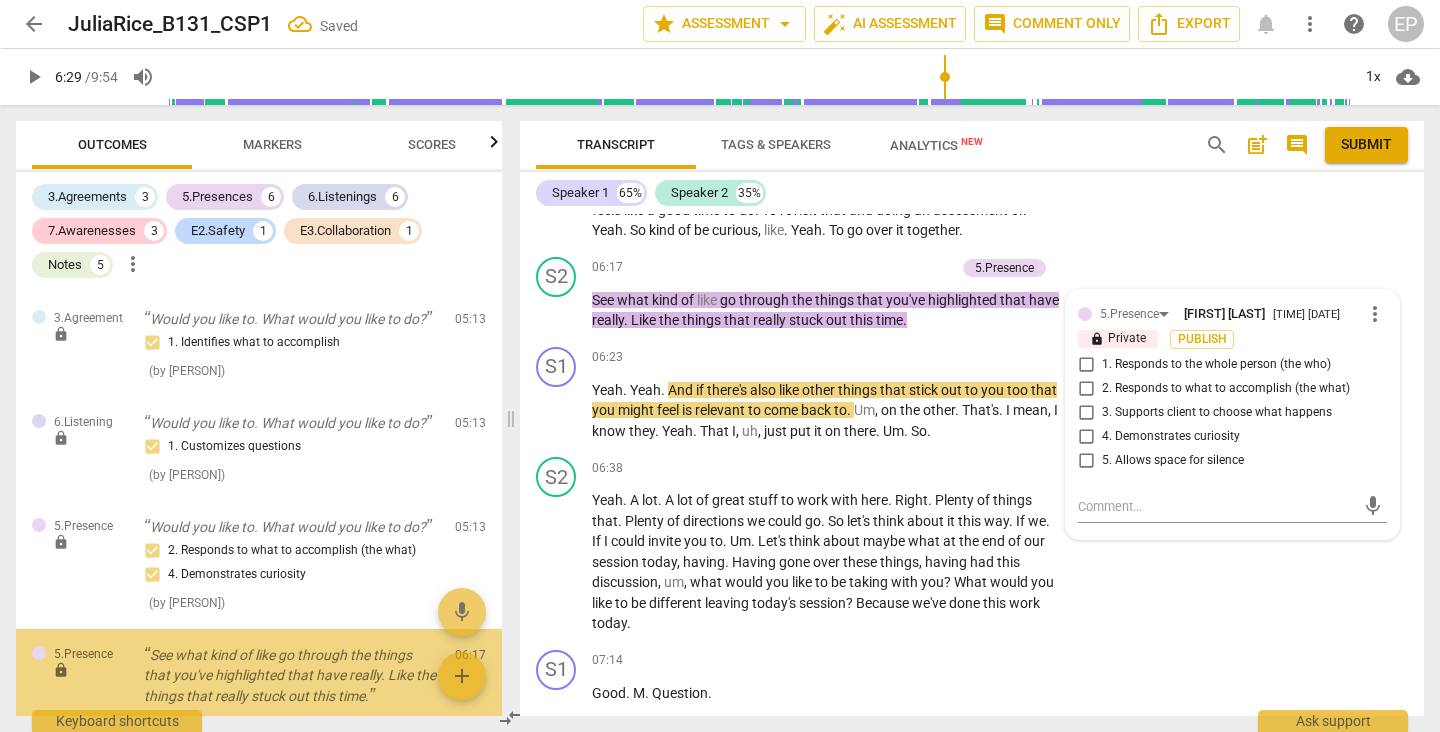 scroll, scrollTop: 3798, scrollLeft: 0, axis: vertical 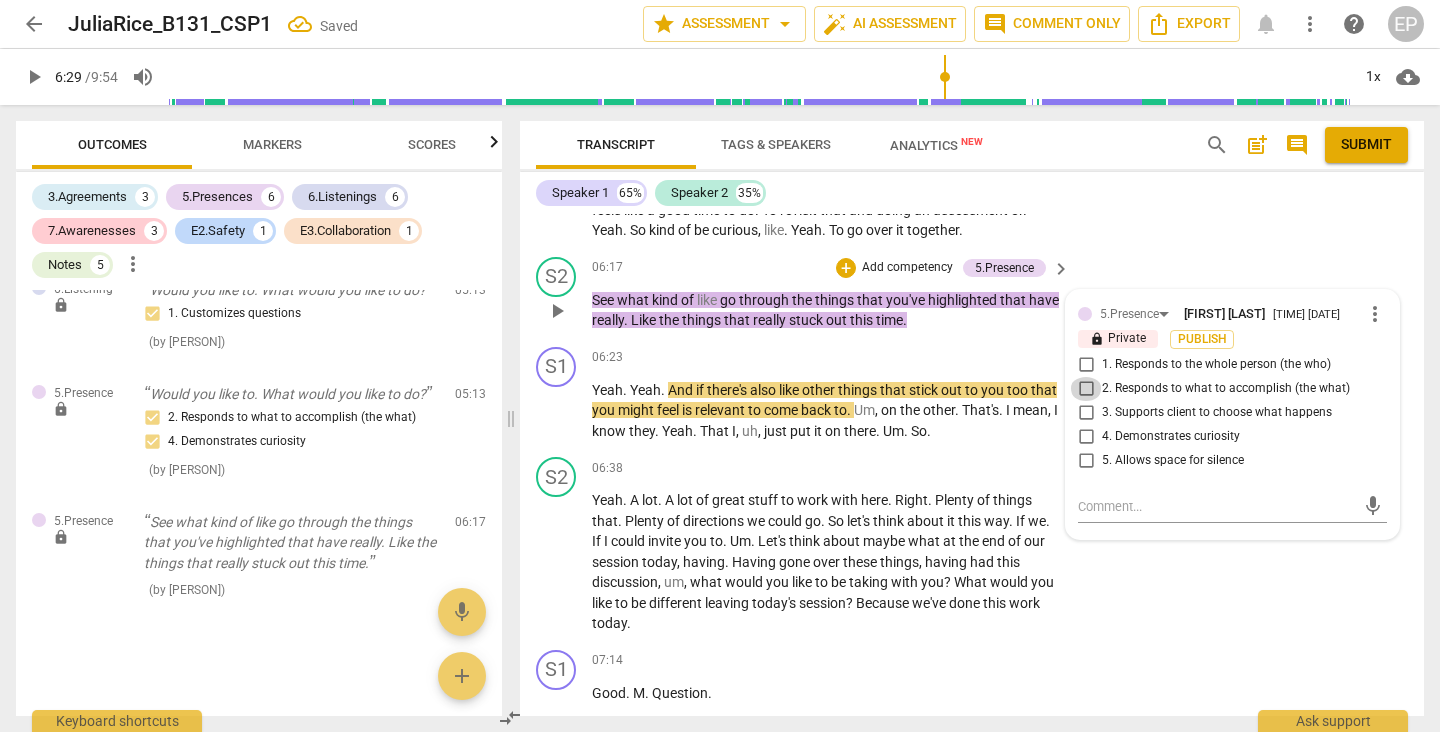 click on "2. Responds to what to accomplish (the what)" at bounding box center (1086, 389) 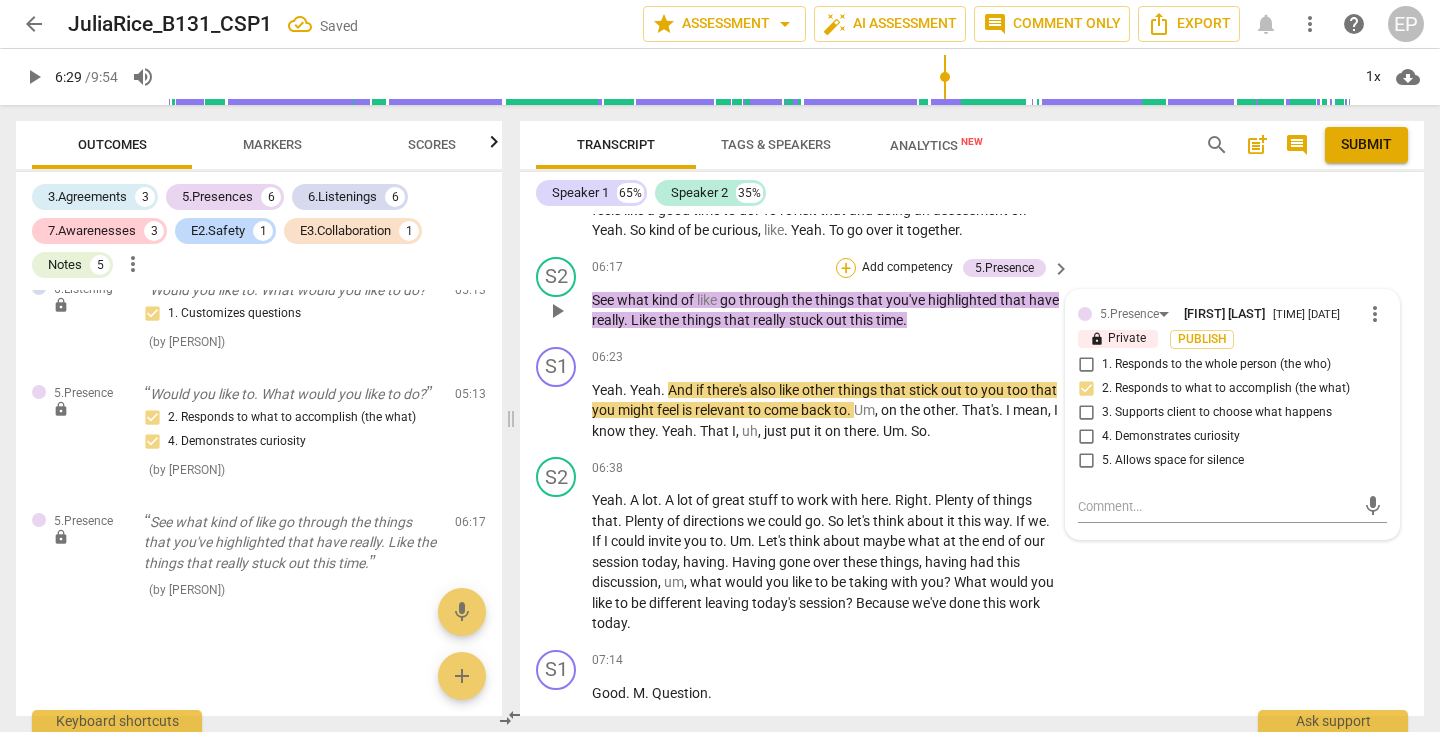 click on "+" at bounding box center (846, 268) 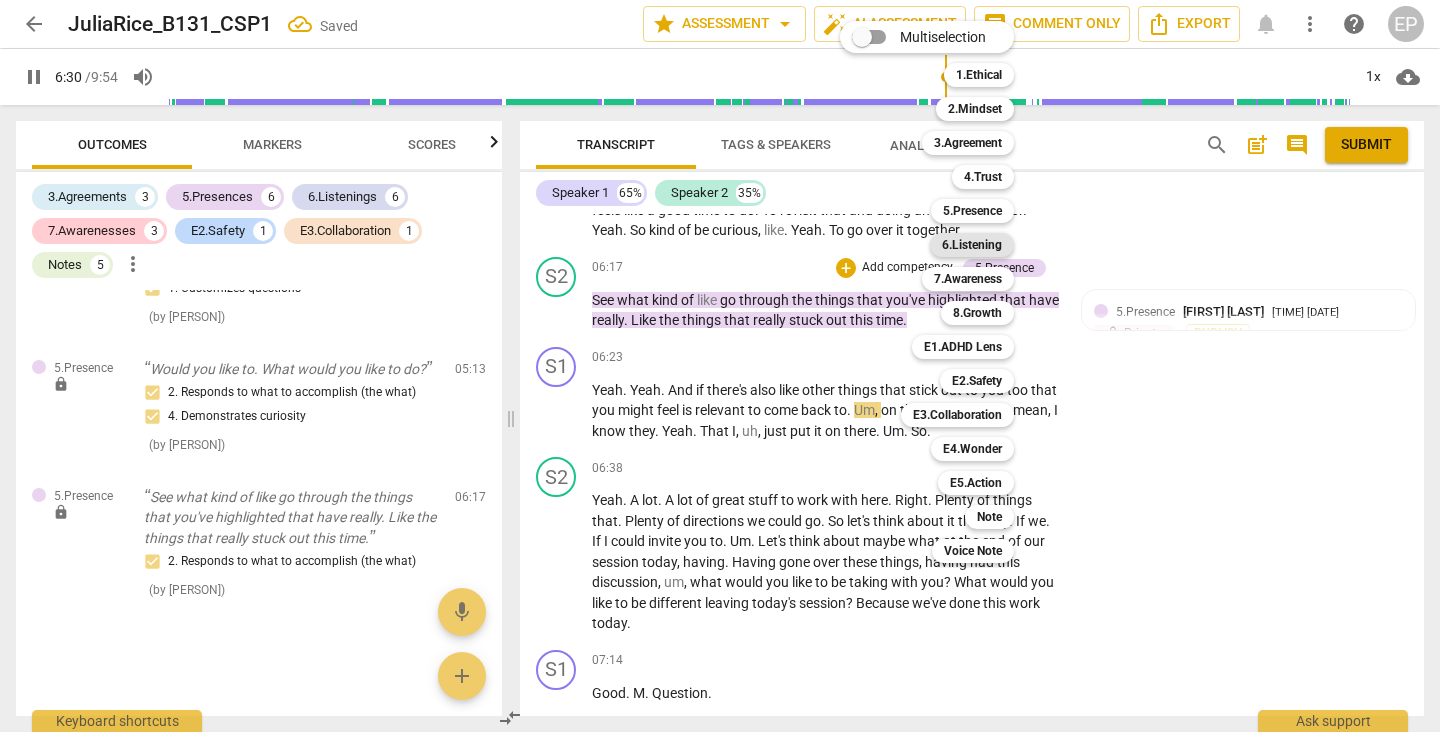 click on "6.Listening" at bounding box center [972, 245] 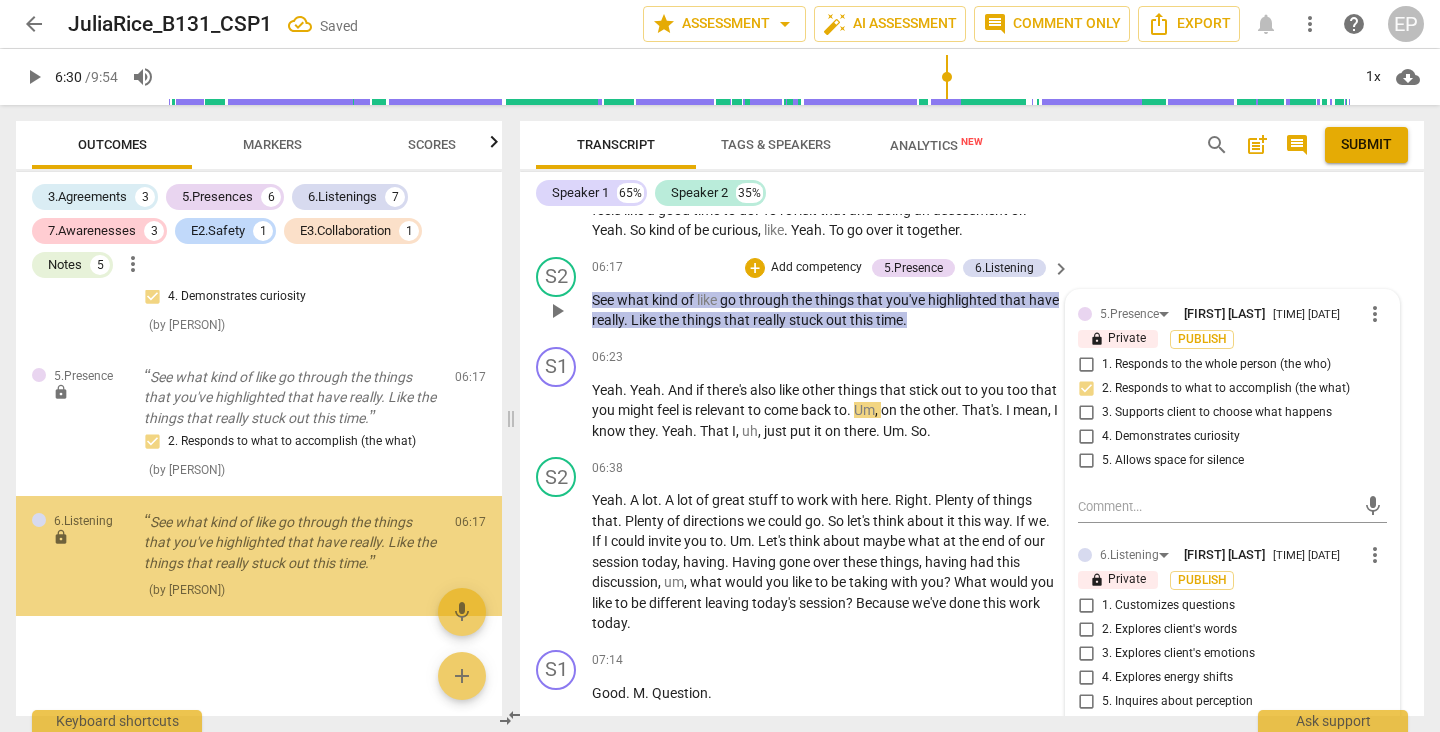 scroll, scrollTop: 3941, scrollLeft: 0, axis: vertical 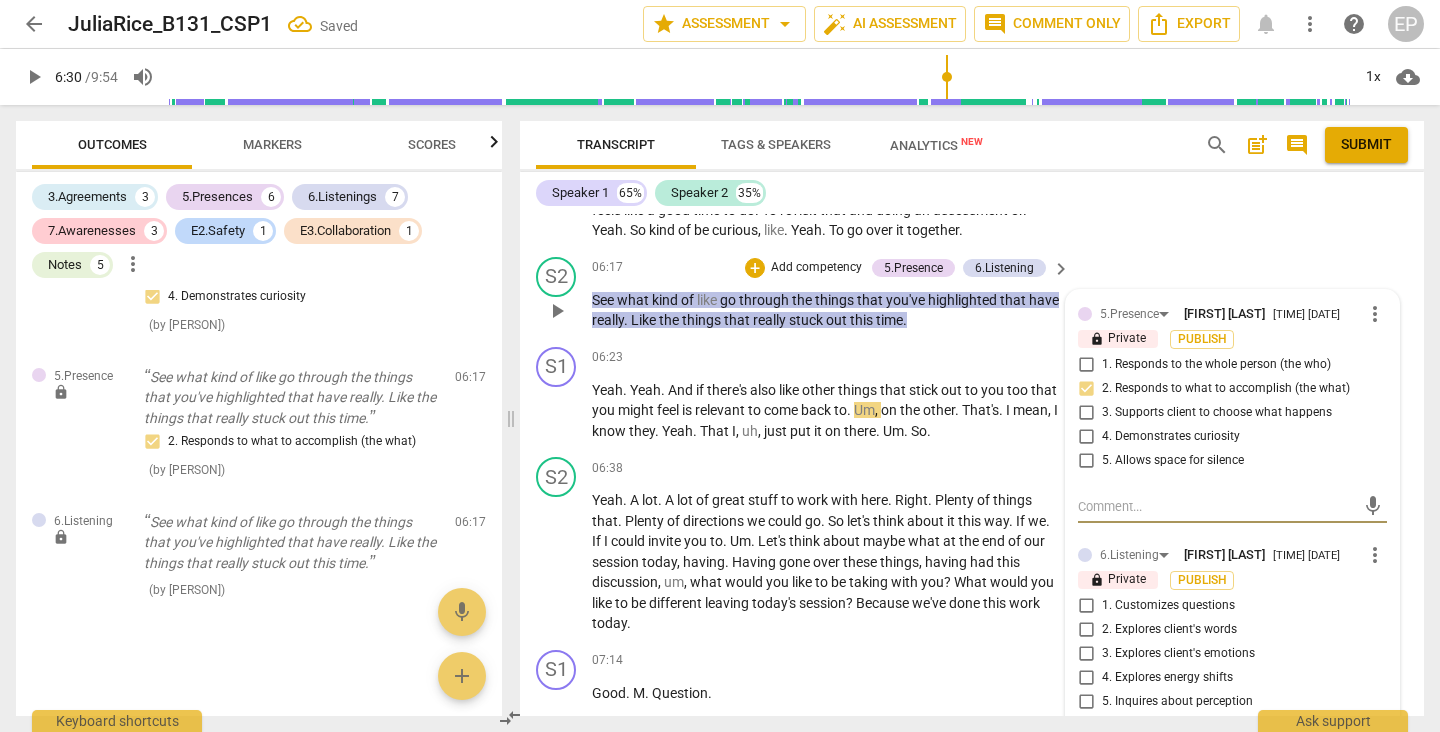 click on "1. Customizes questions" at bounding box center (1086, 606) 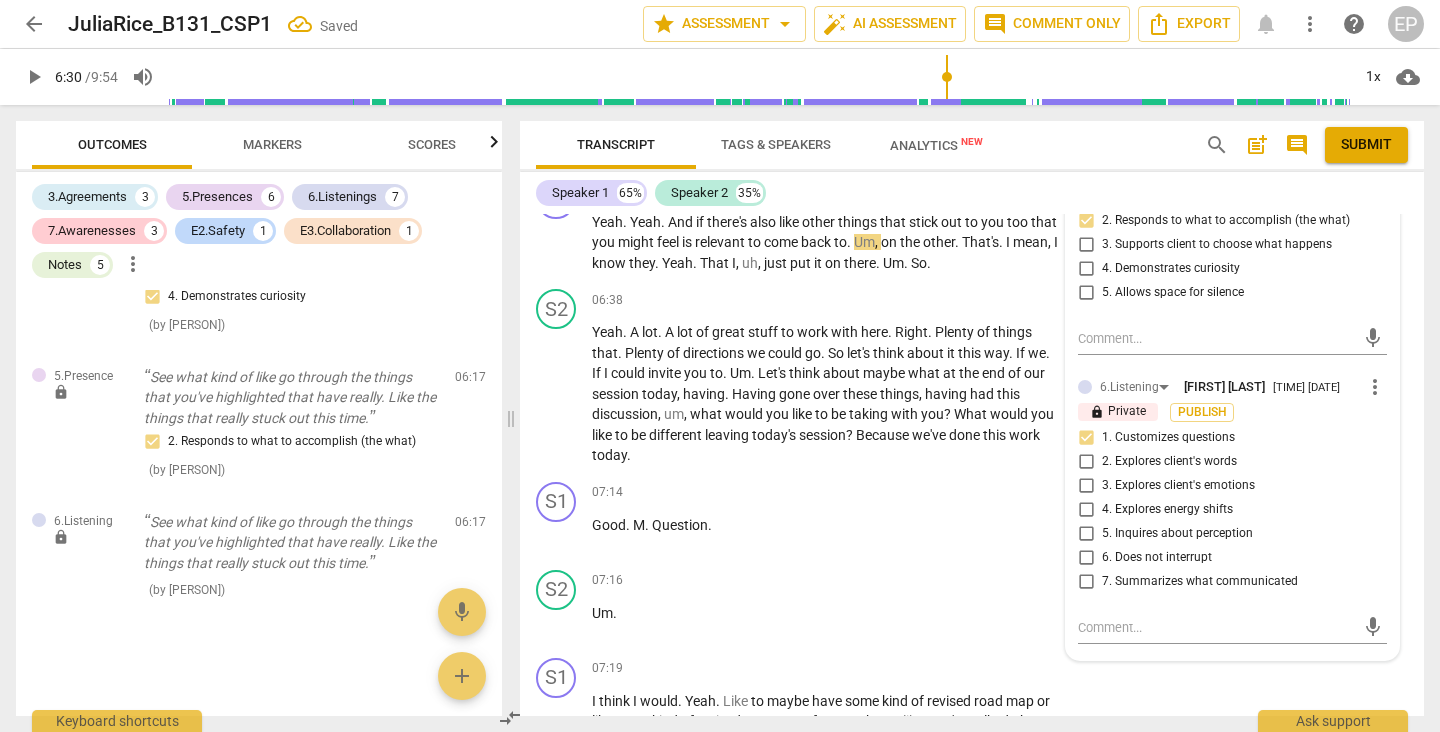 scroll, scrollTop: 3323, scrollLeft: 0, axis: vertical 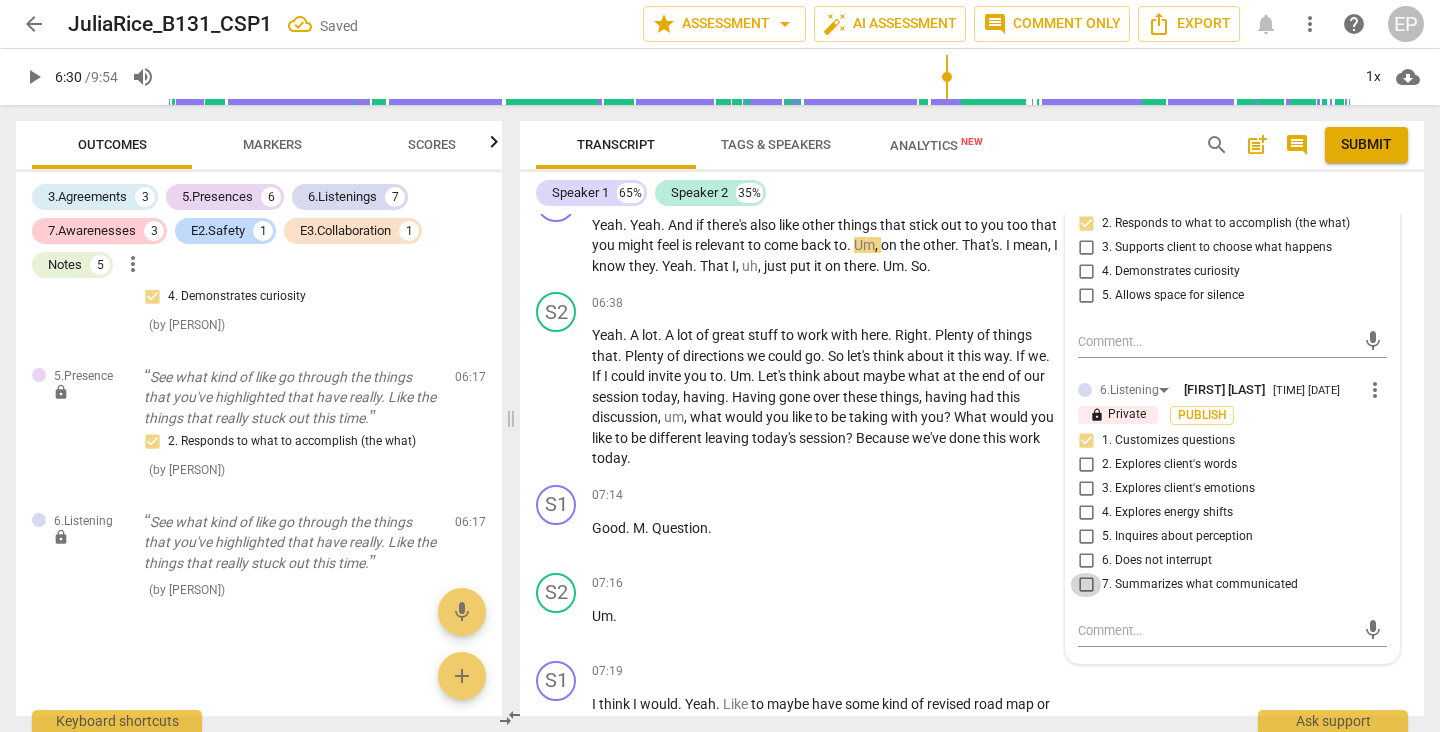 click on "7. Summarizes what communicated" at bounding box center (1086, 585) 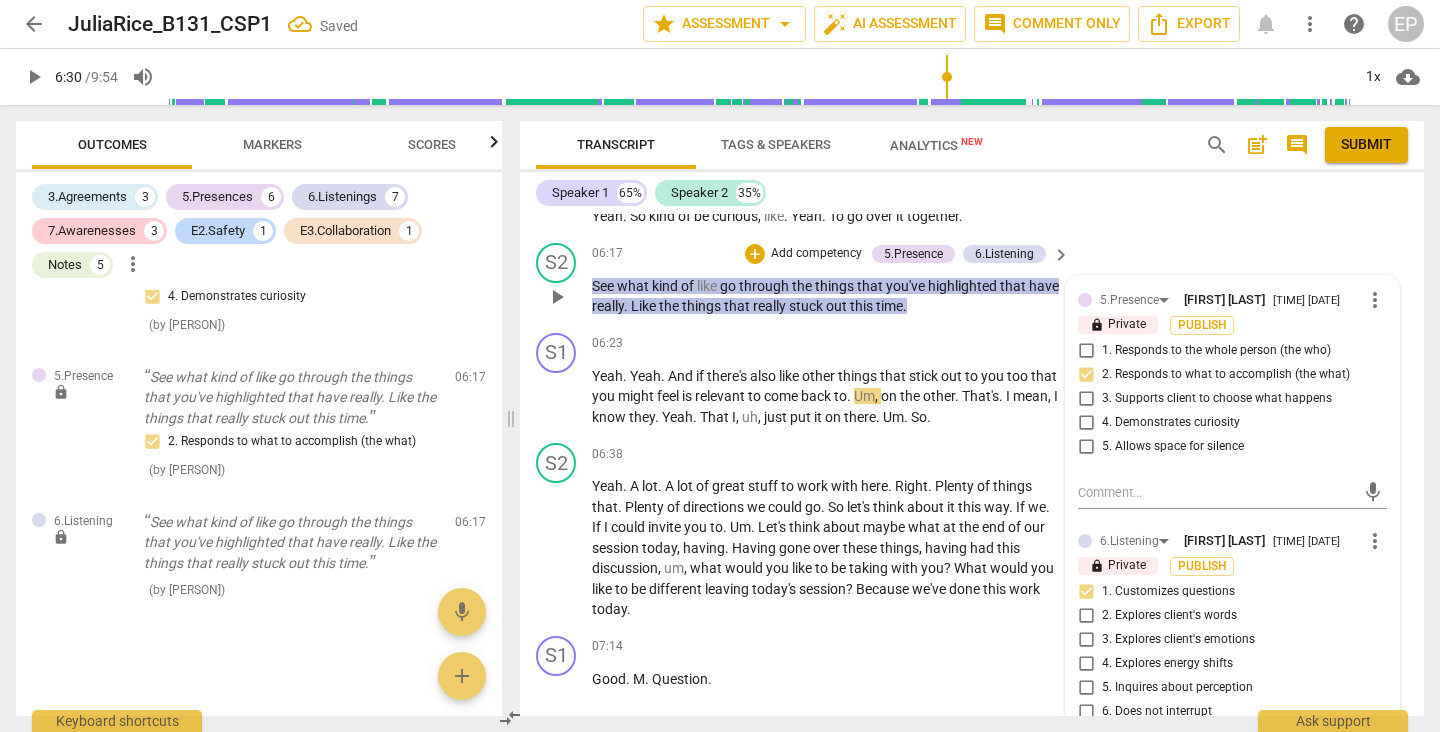 scroll, scrollTop: 3131, scrollLeft: 0, axis: vertical 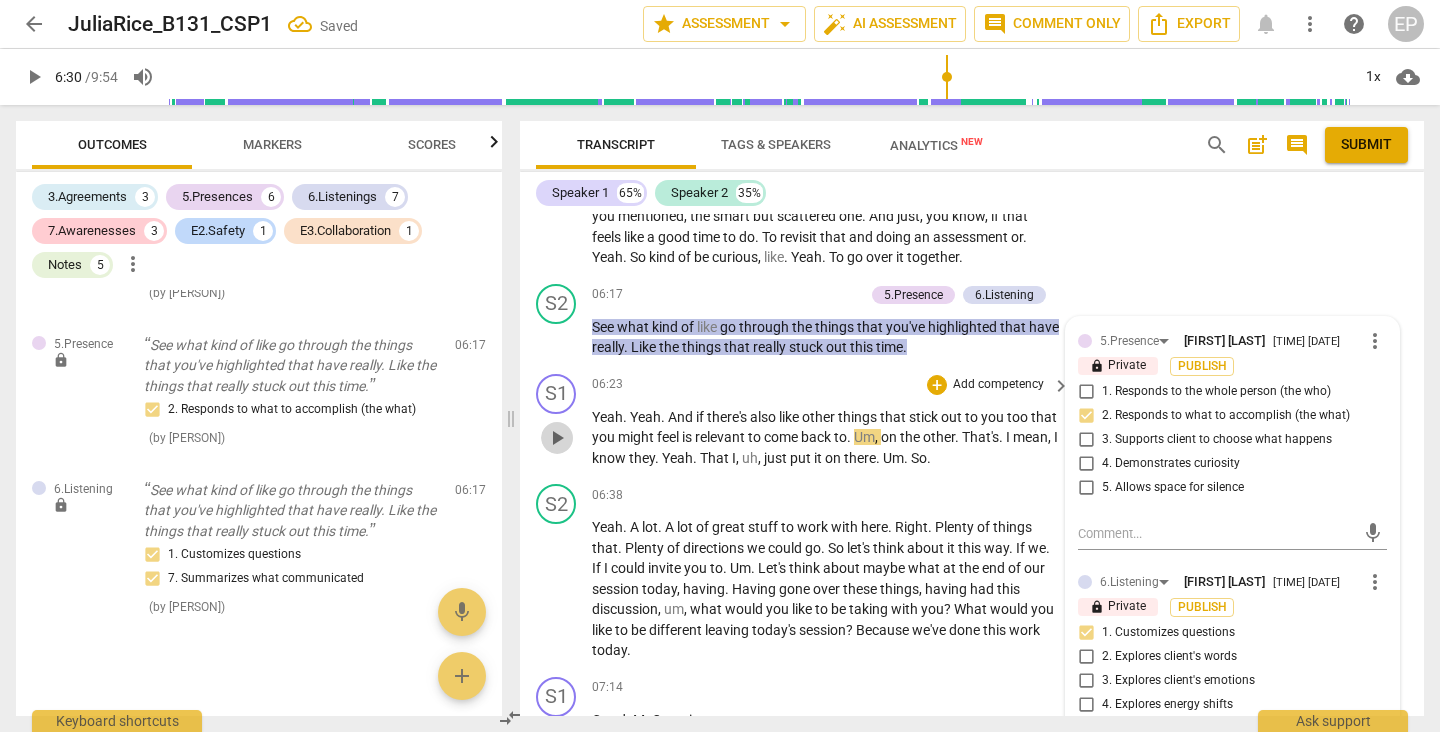click on "play_arrow" at bounding box center (557, 438) 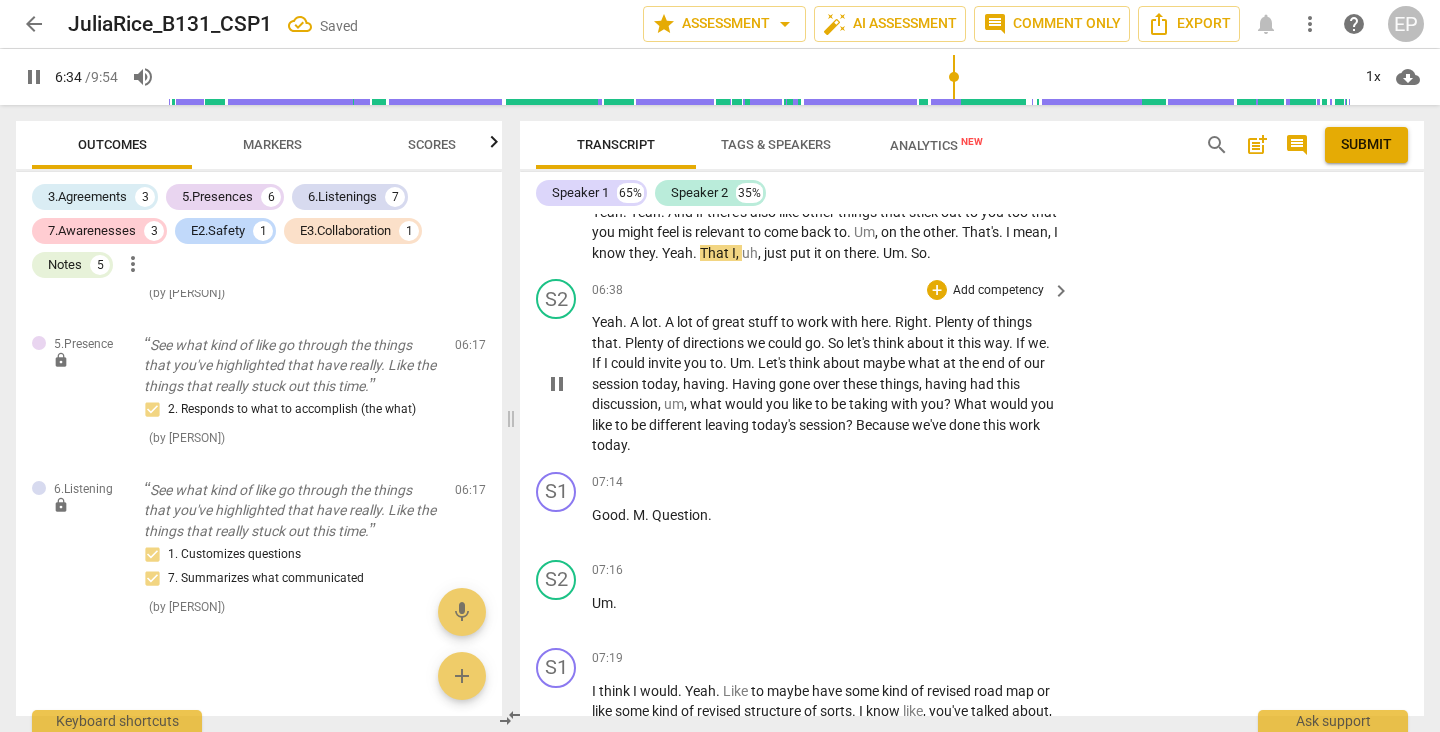 scroll, scrollTop: 3342, scrollLeft: 0, axis: vertical 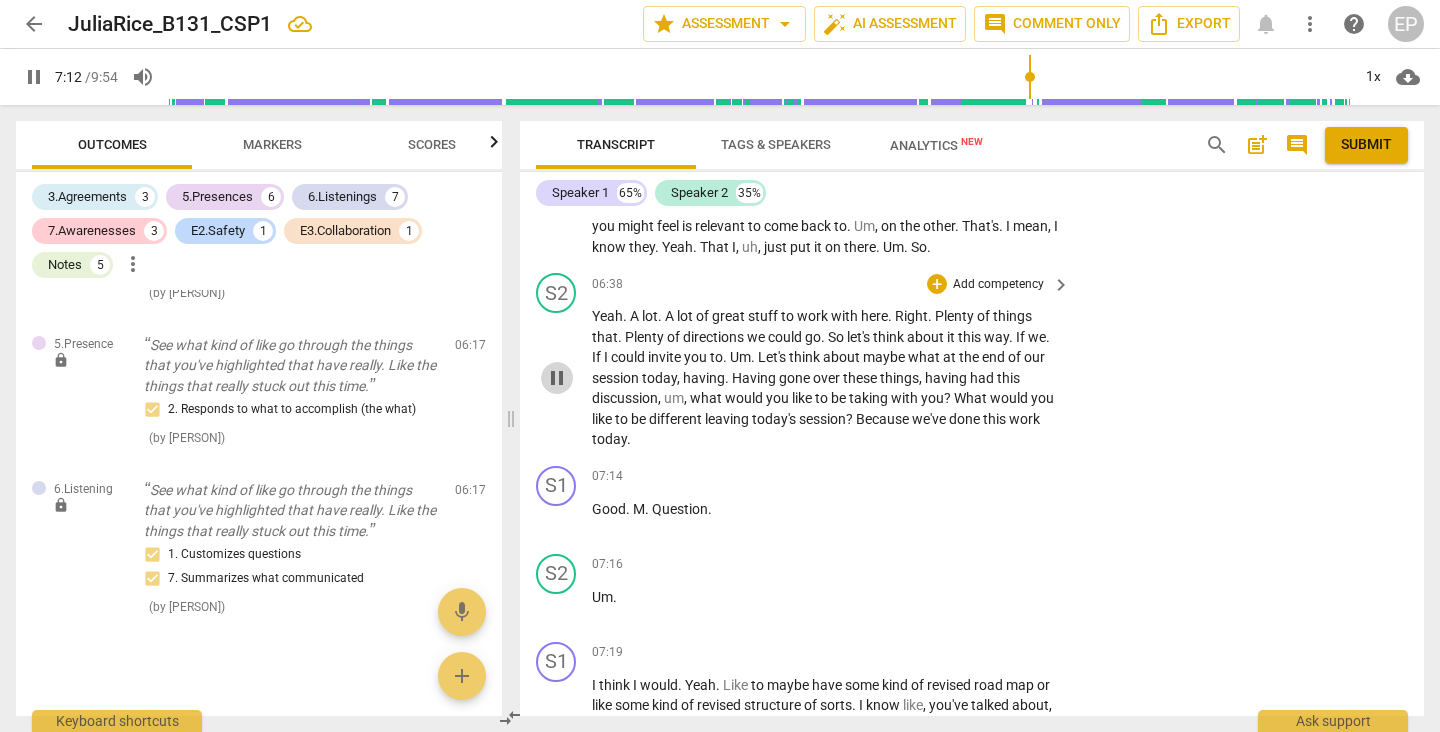click on "pause" at bounding box center (557, 378) 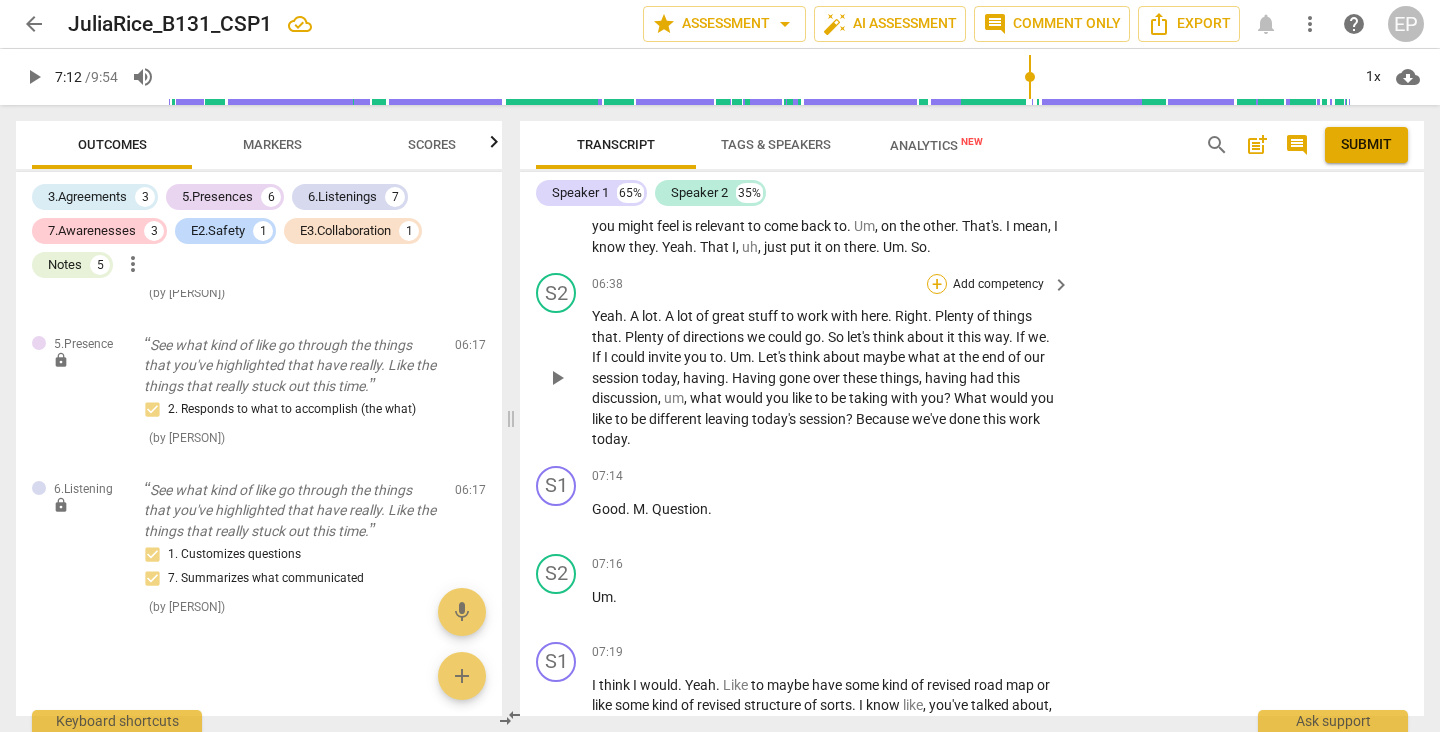 click on "+" at bounding box center [937, 284] 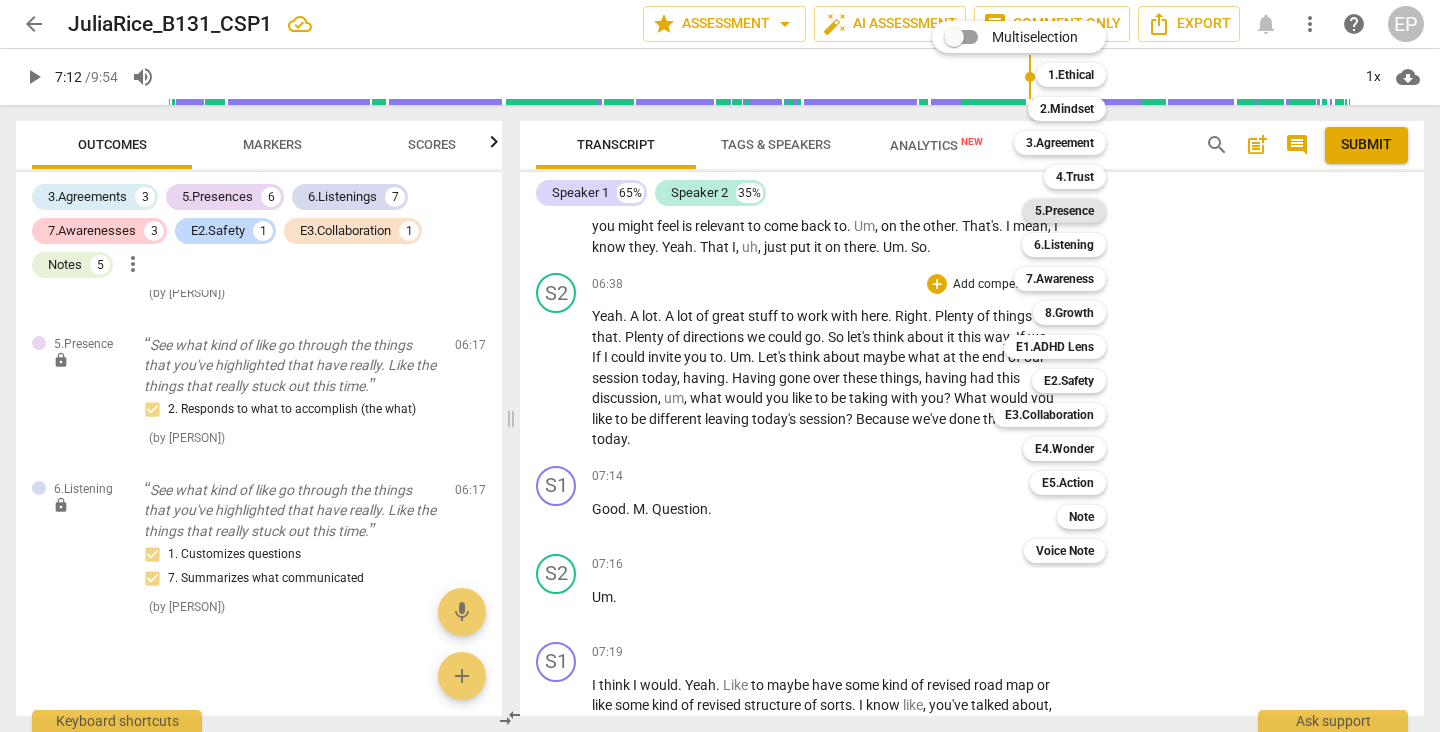 click on "5.Presence" at bounding box center (1064, 211) 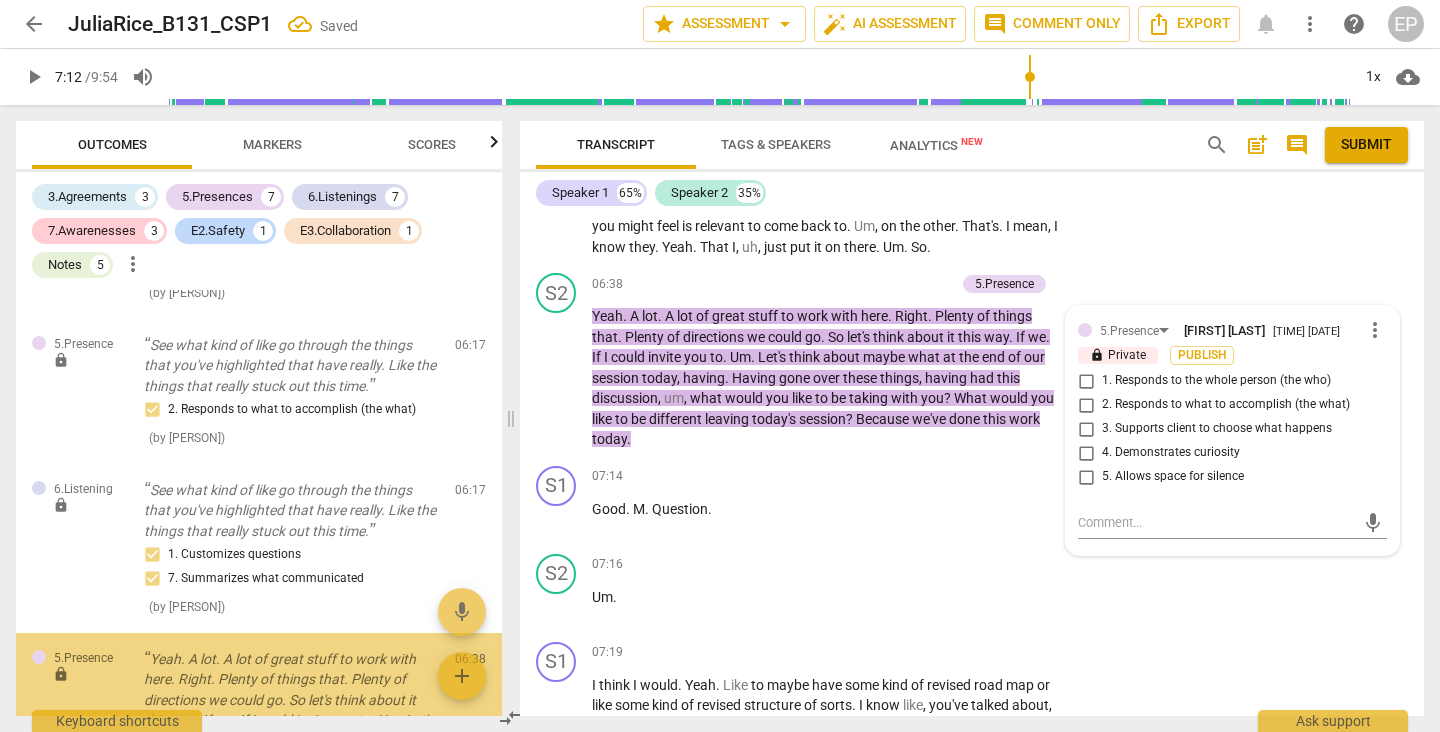 scroll, scrollTop: 4242, scrollLeft: 0, axis: vertical 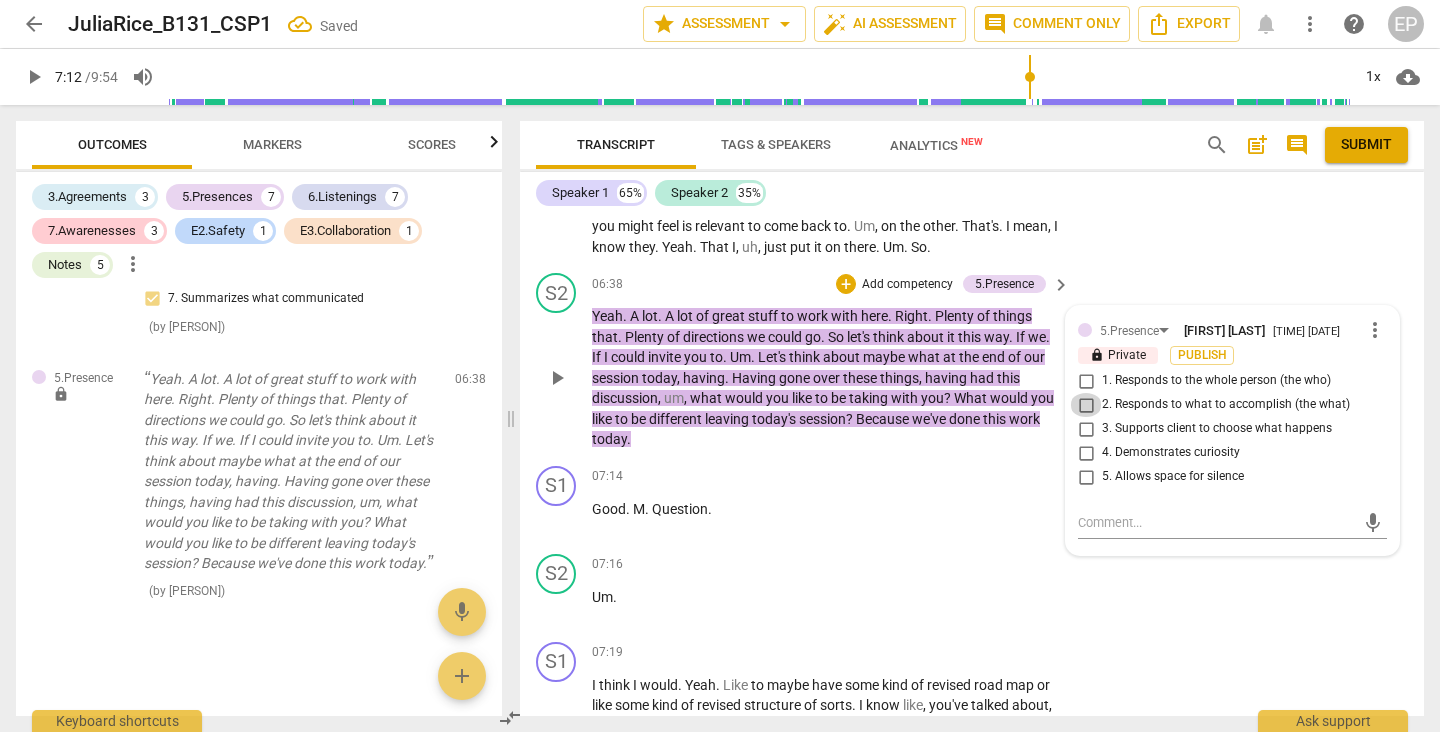 click on "2. Responds to what to accomplish (the what)" at bounding box center [1086, 405] 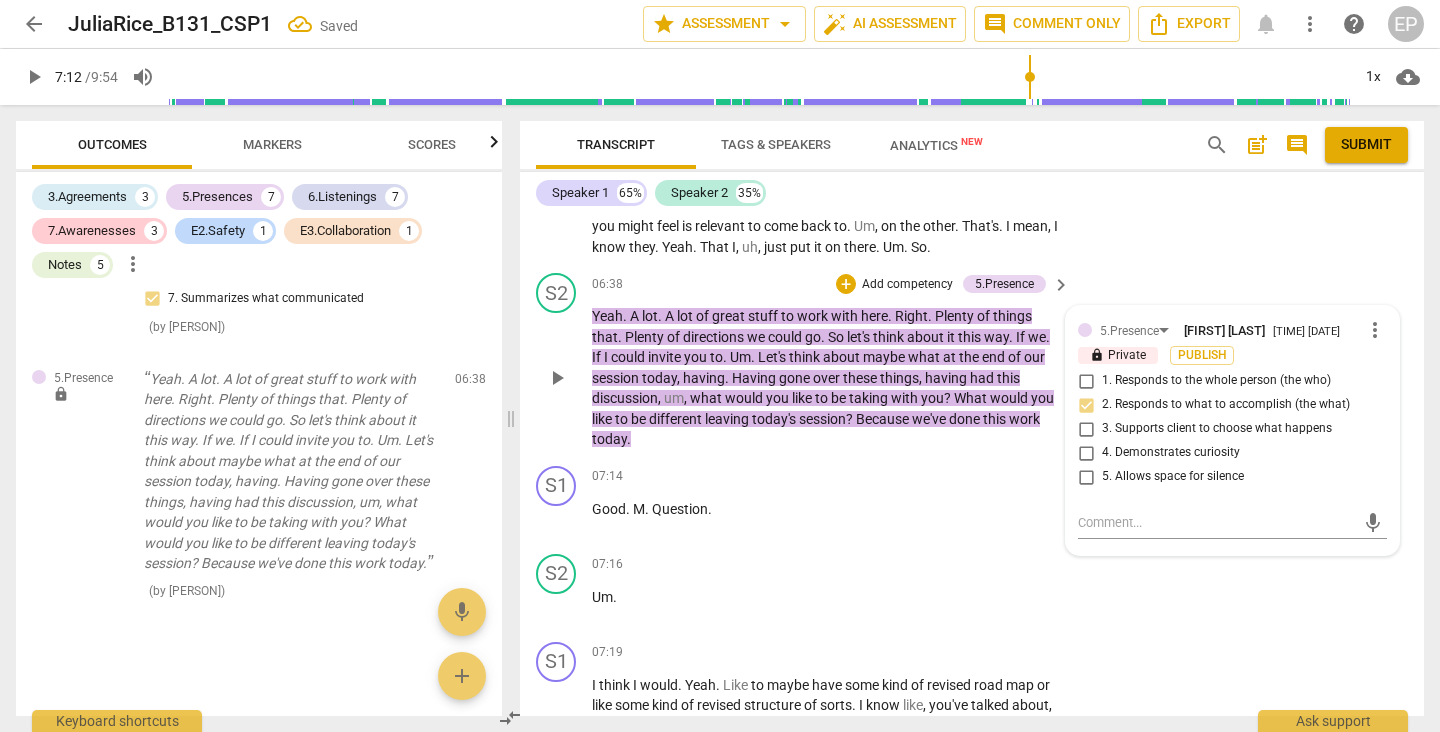 click on "4. Demonstrates curiosity" at bounding box center [1086, 453] 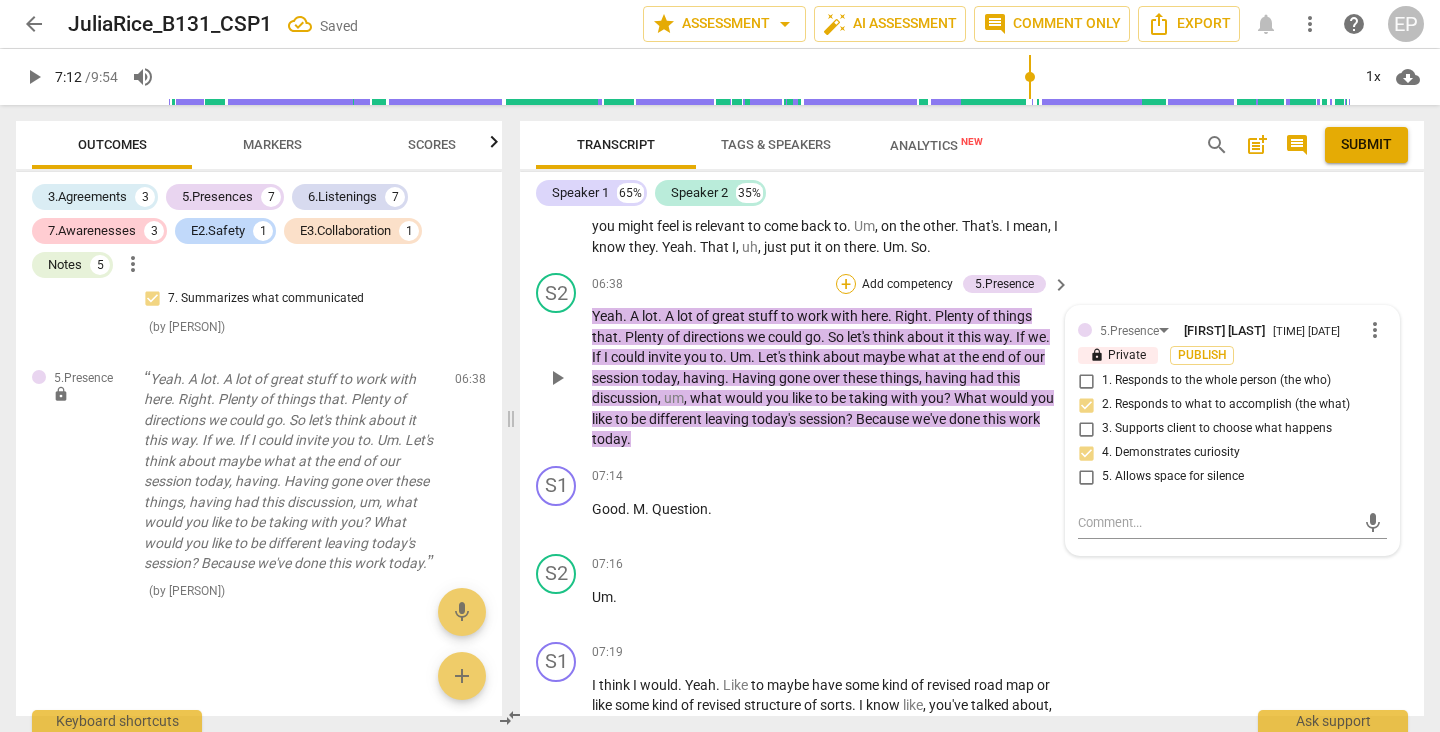 click on "+" at bounding box center (846, 284) 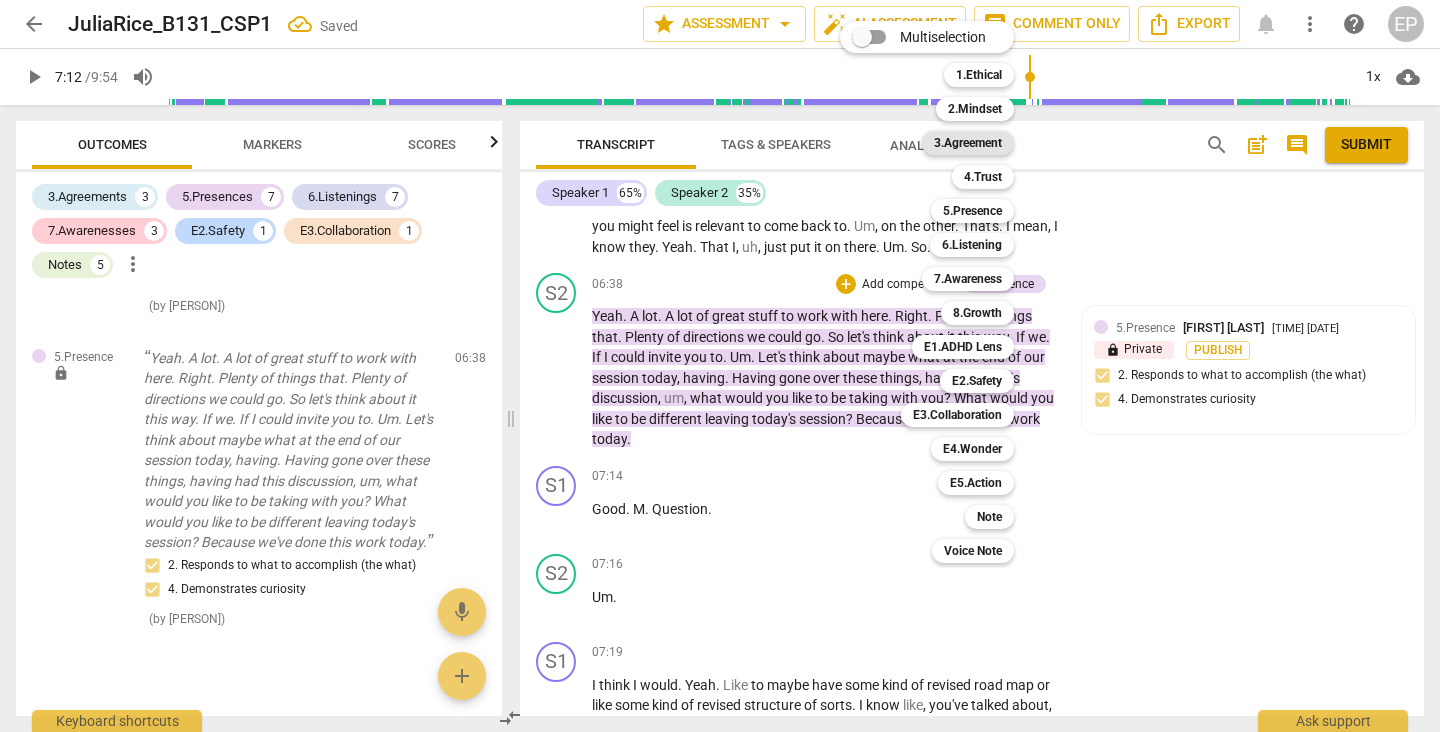 click on "3.Agreement" at bounding box center (968, 143) 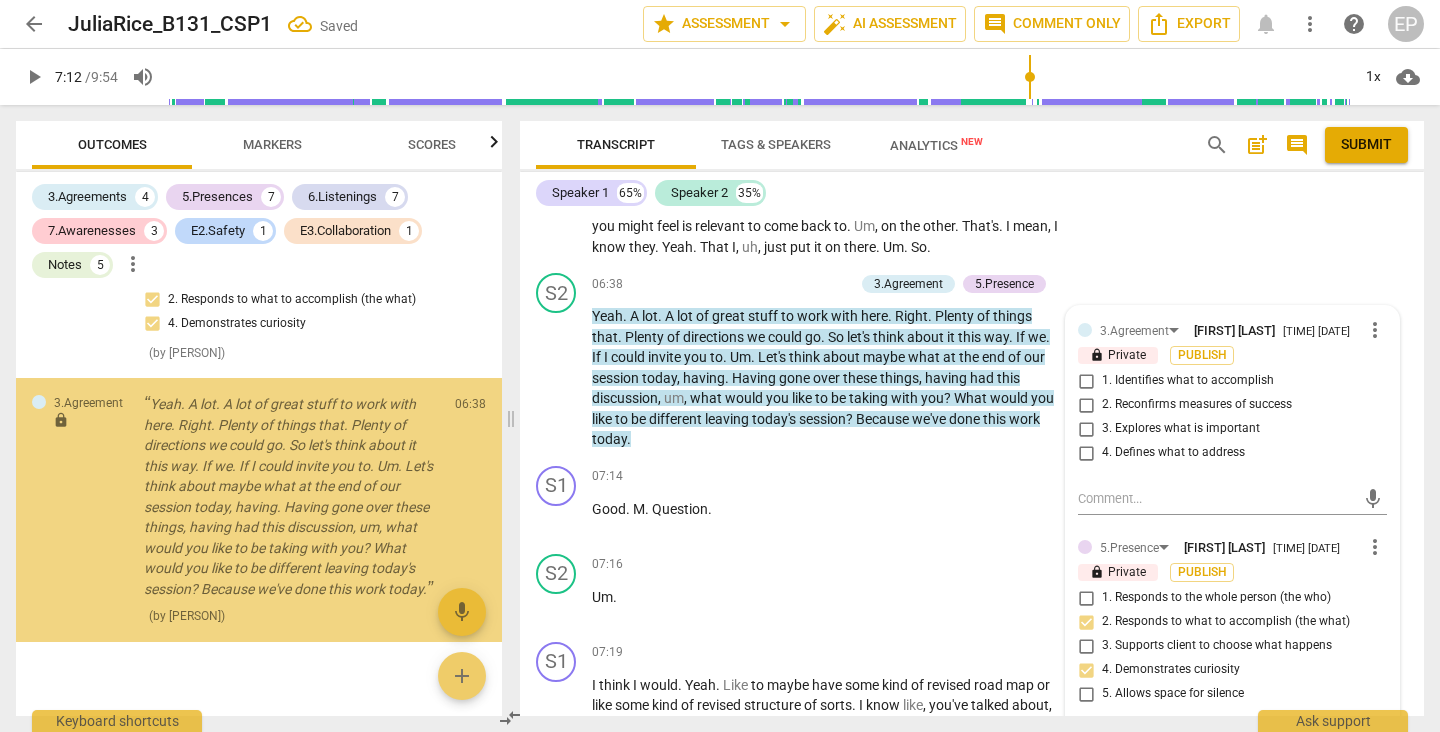 scroll, scrollTop: 4569, scrollLeft: 0, axis: vertical 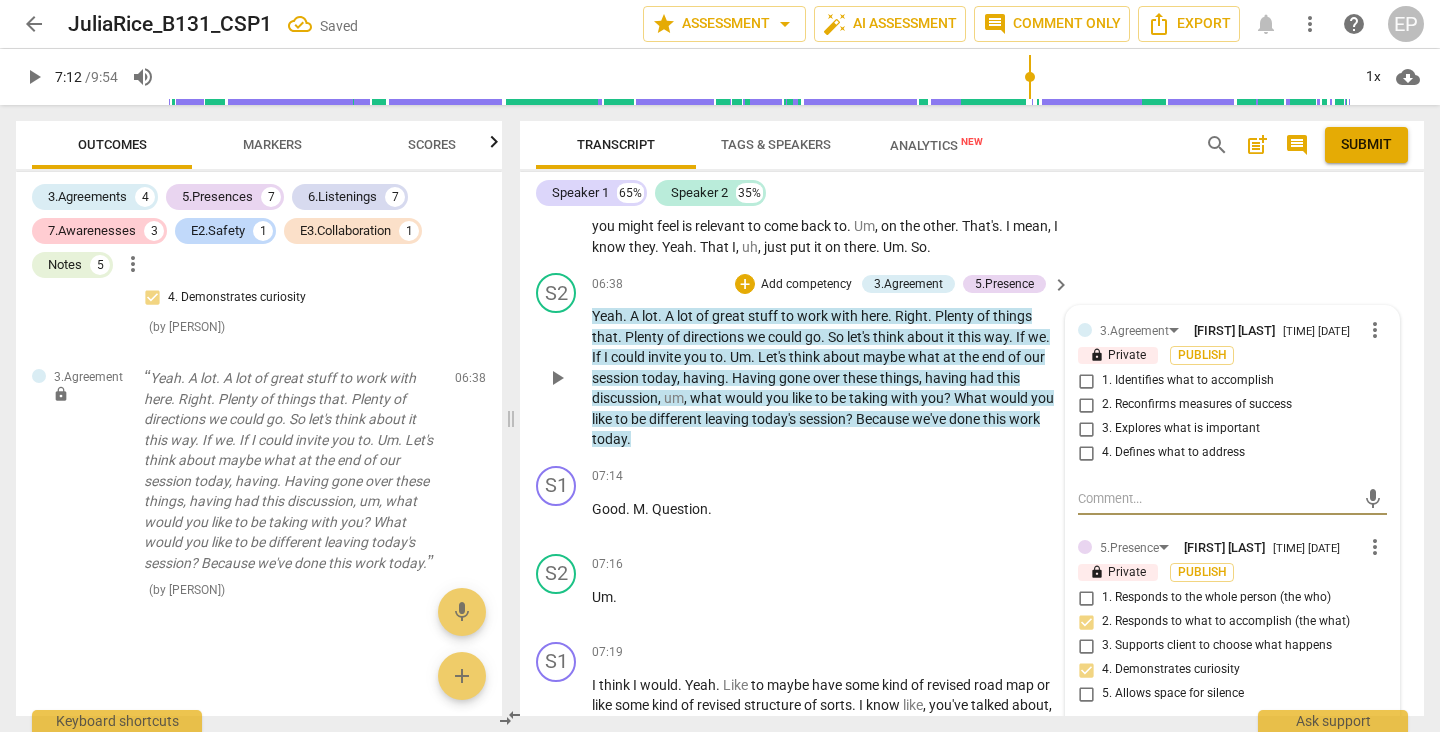 click on "2. Reconfirms measures of success" at bounding box center [1086, 405] 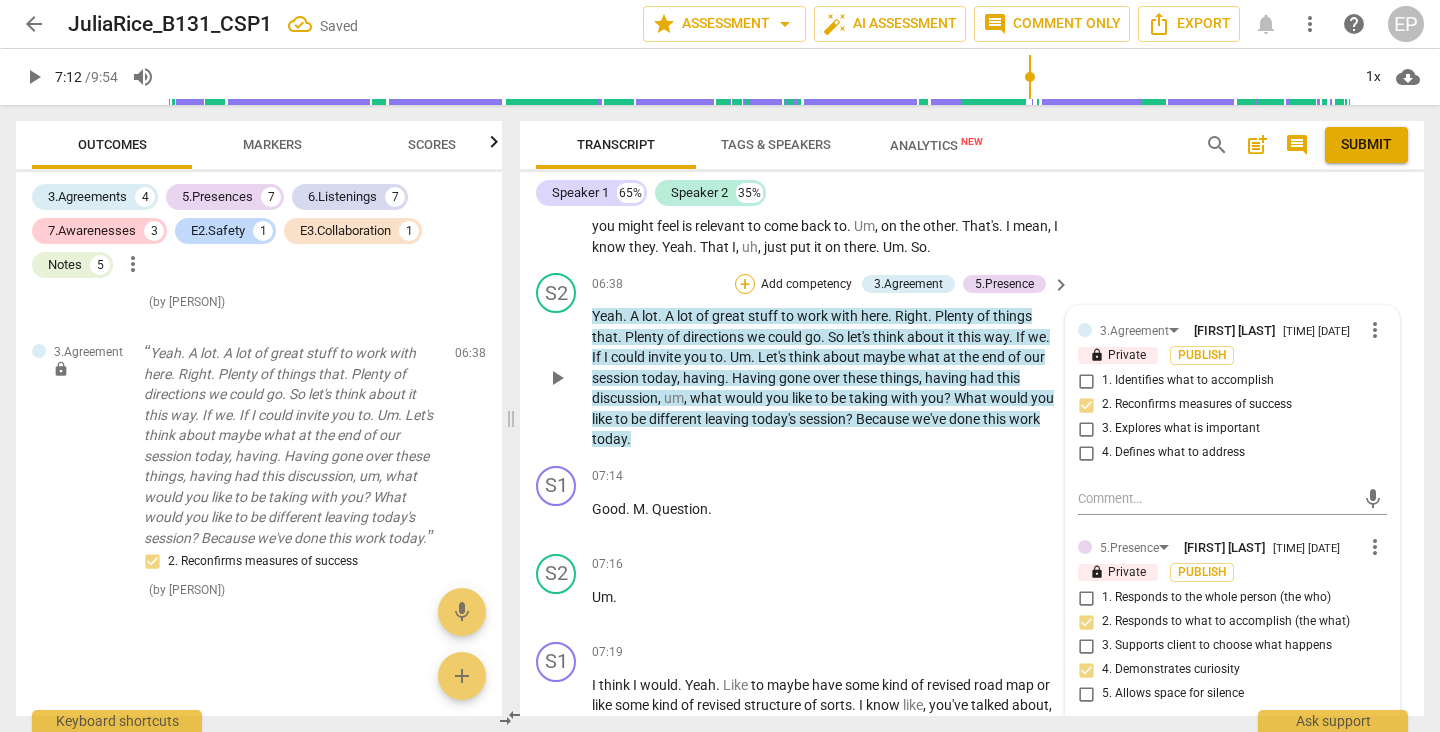 click on "+" at bounding box center (745, 284) 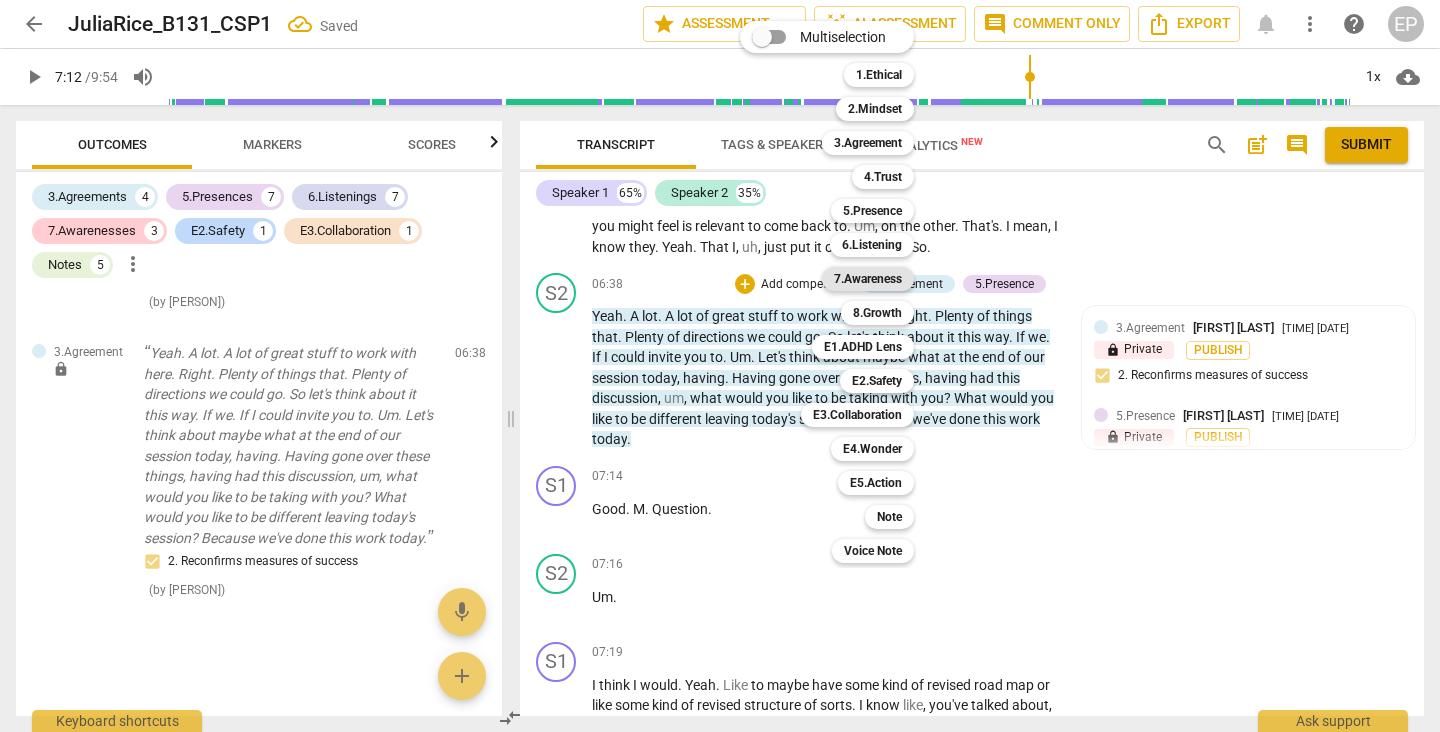 click on "7.Awareness" at bounding box center (868, 279) 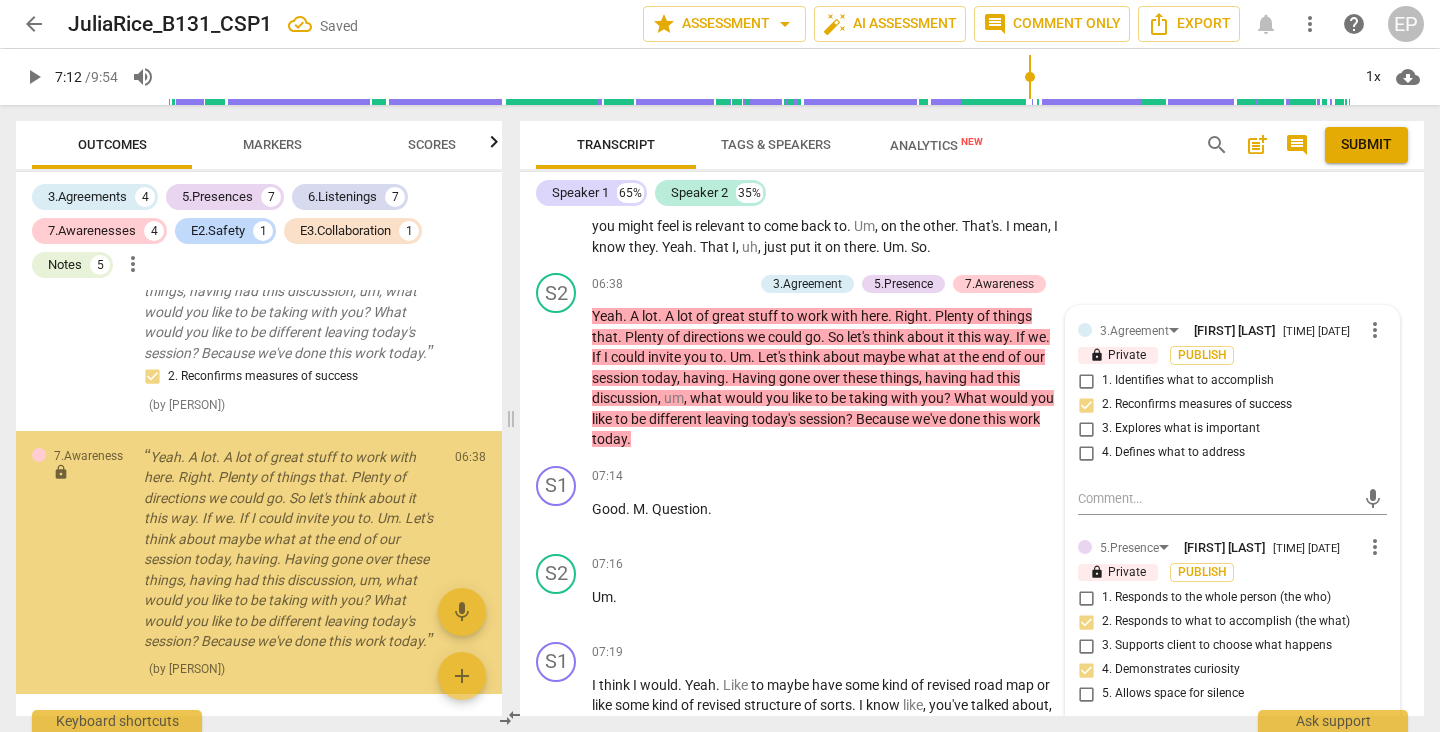 scroll, scrollTop: 4872, scrollLeft: 0, axis: vertical 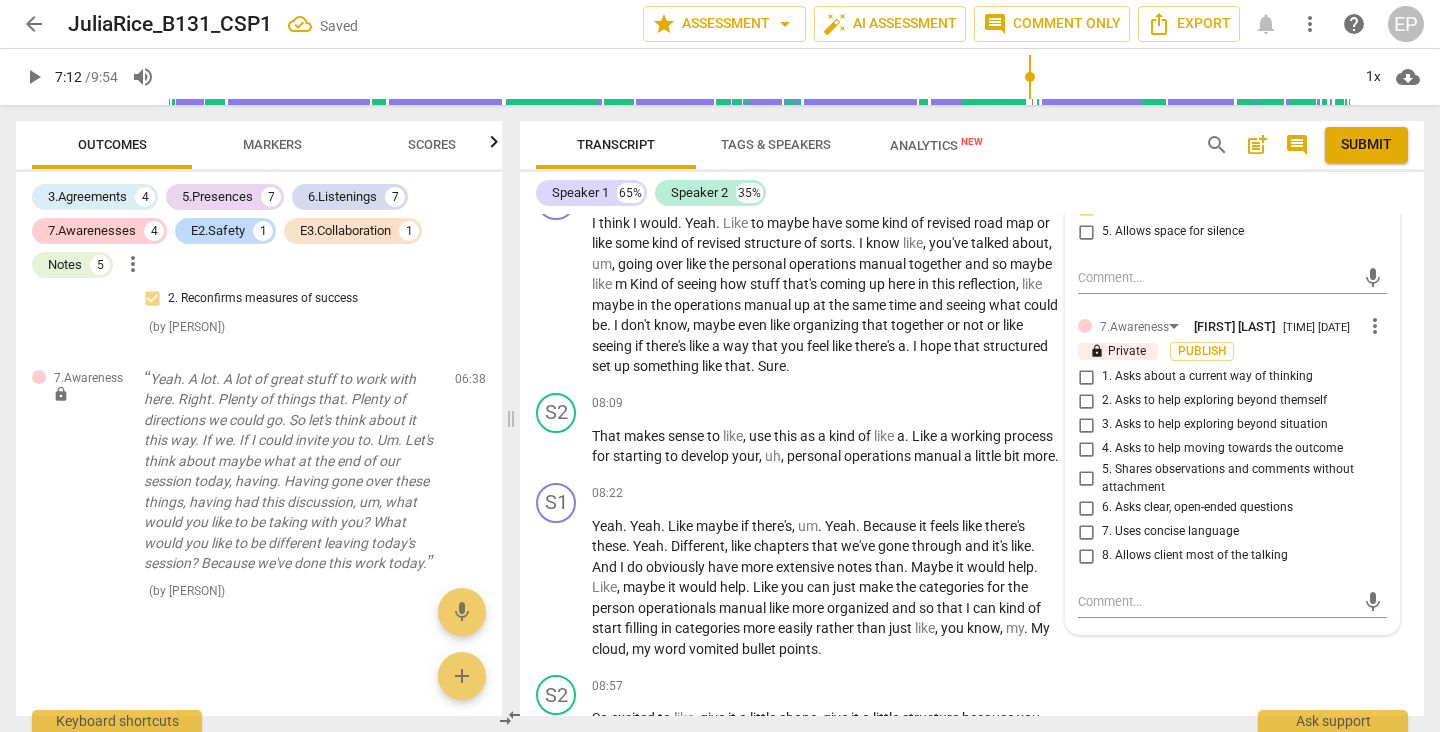 click on "3. Asks to help exploring beyond situation" at bounding box center (1086, 425) 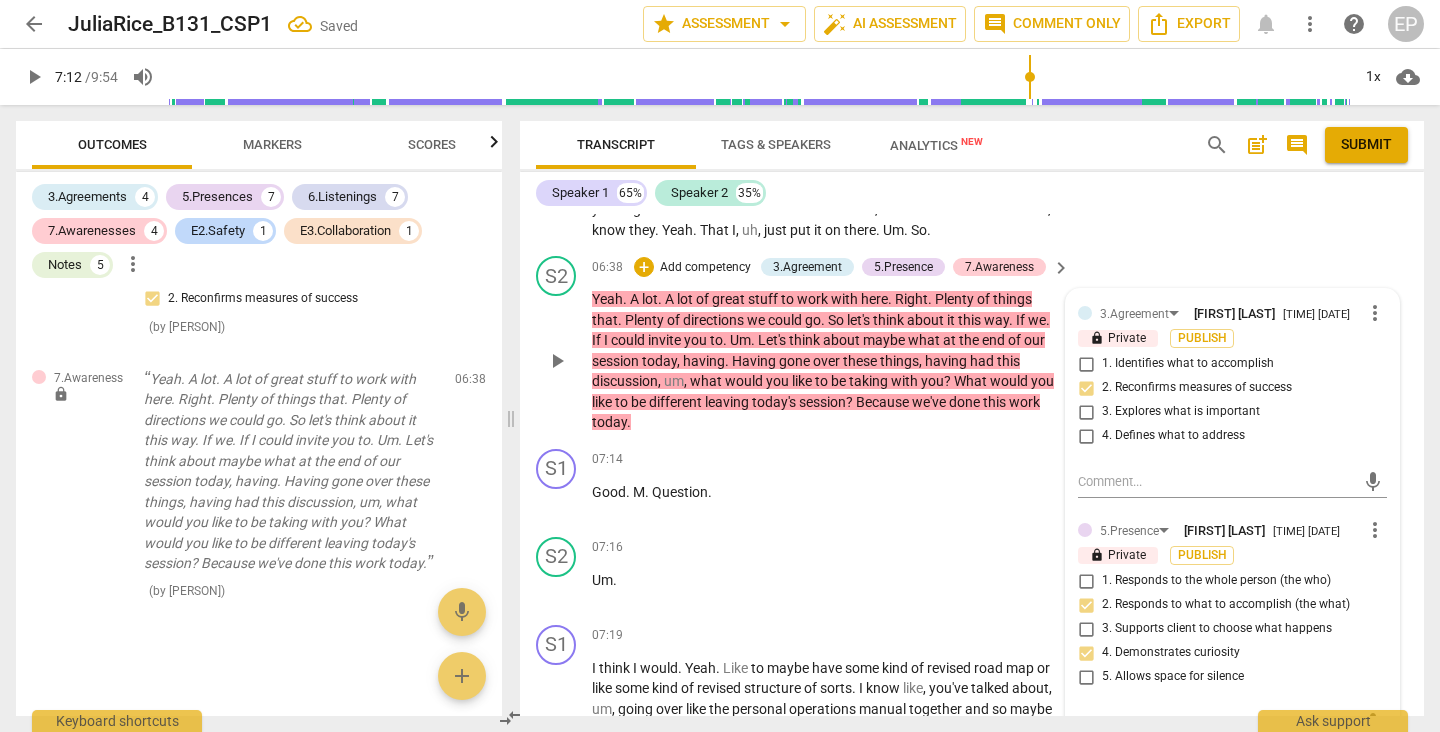 scroll, scrollTop: 3185, scrollLeft: 0, axis: vertical 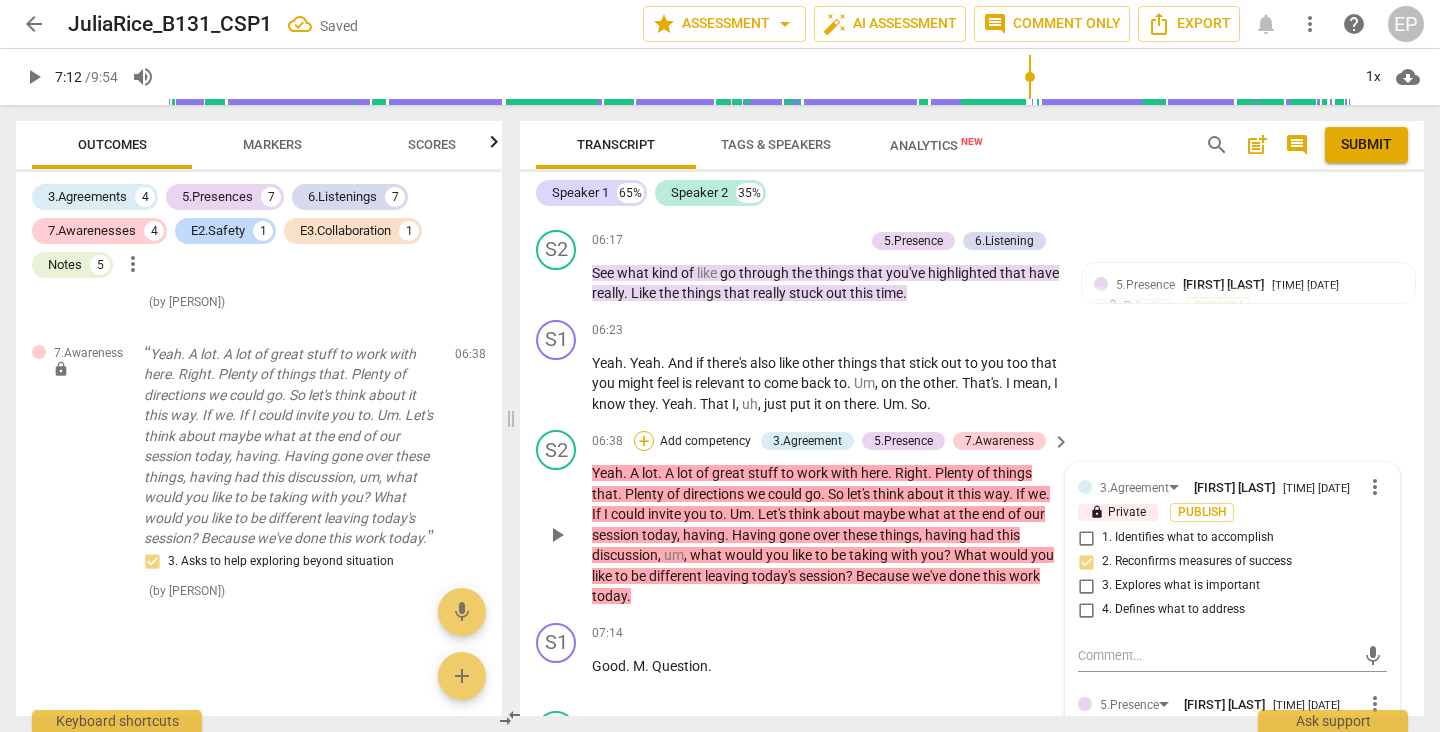 click on "+" at bounding box center [644, 441] 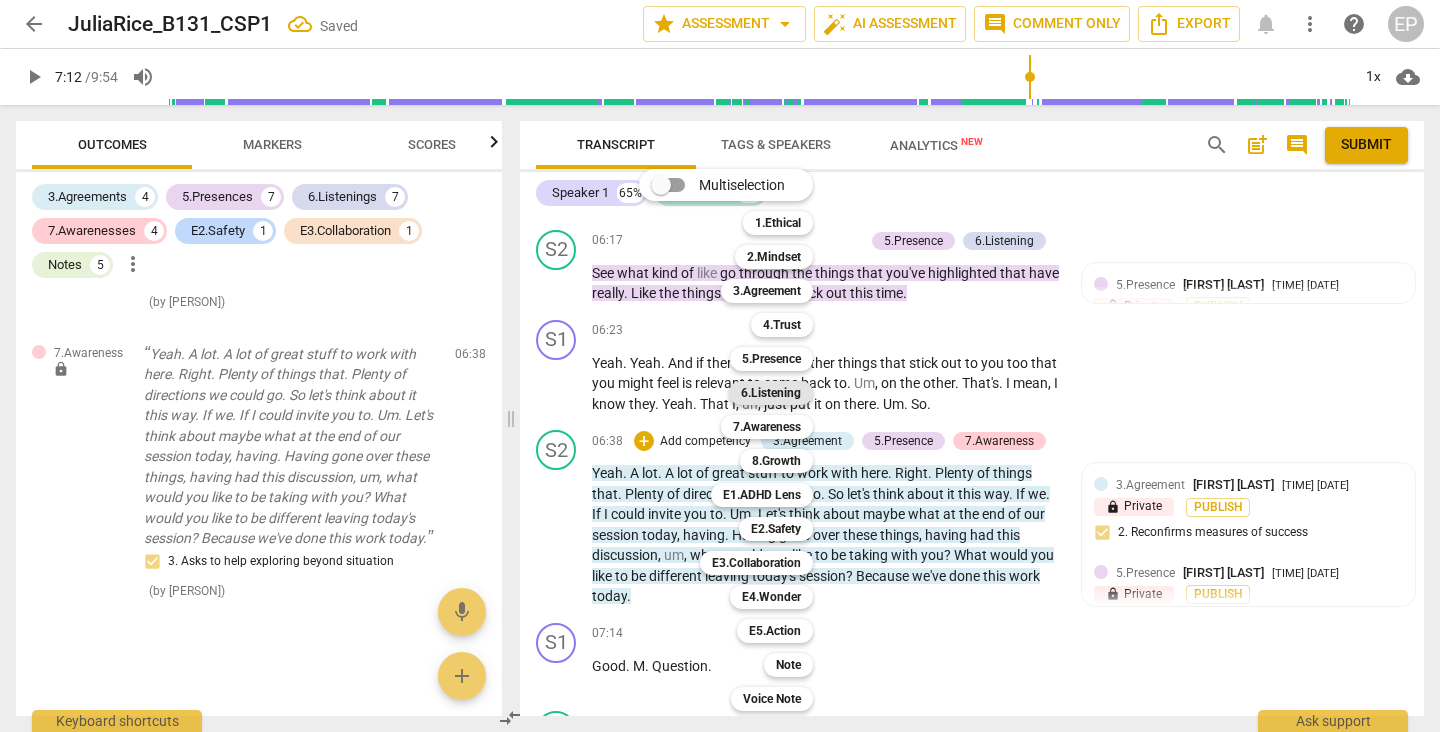 click on "6.Listening" at bounding box center [771, 393] 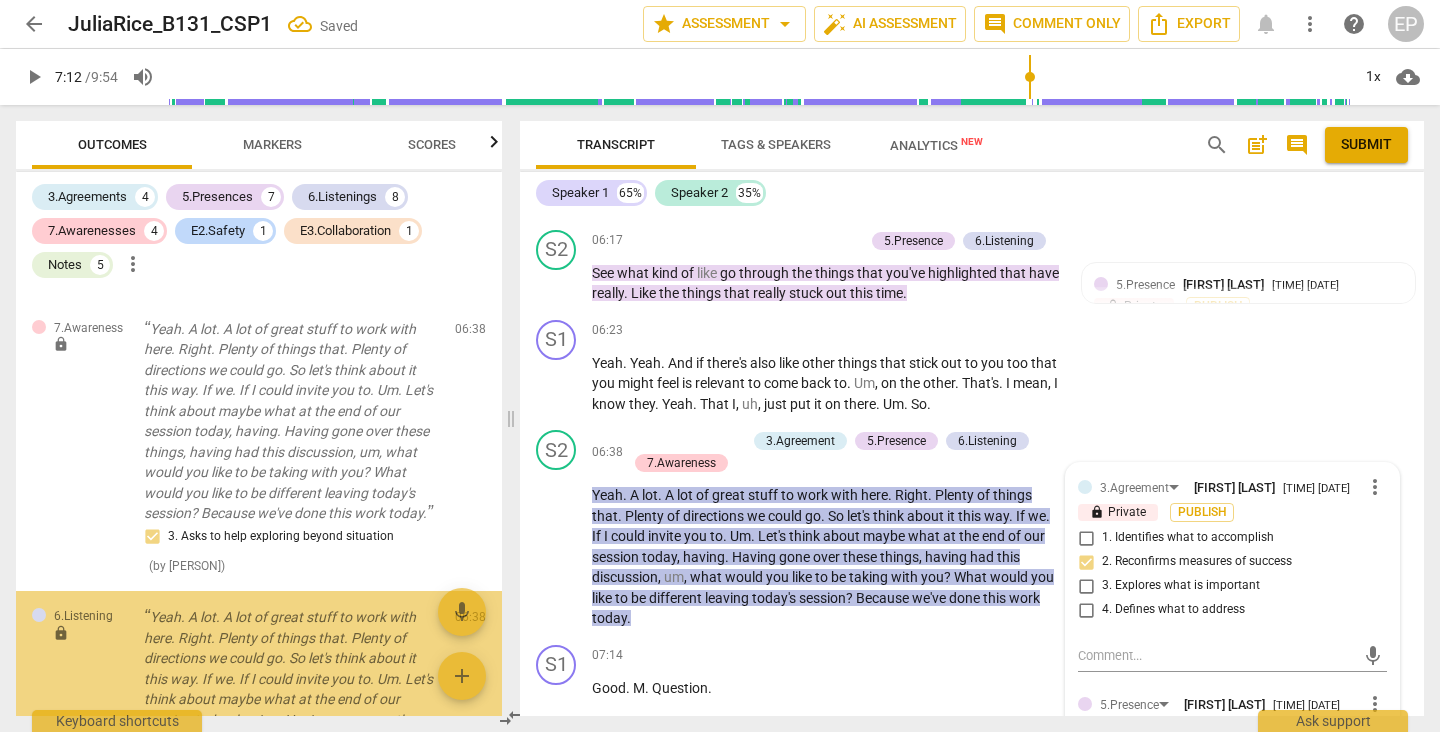 scroll, scrollTop: 5175, scrollLeft: 0, axis: vertical 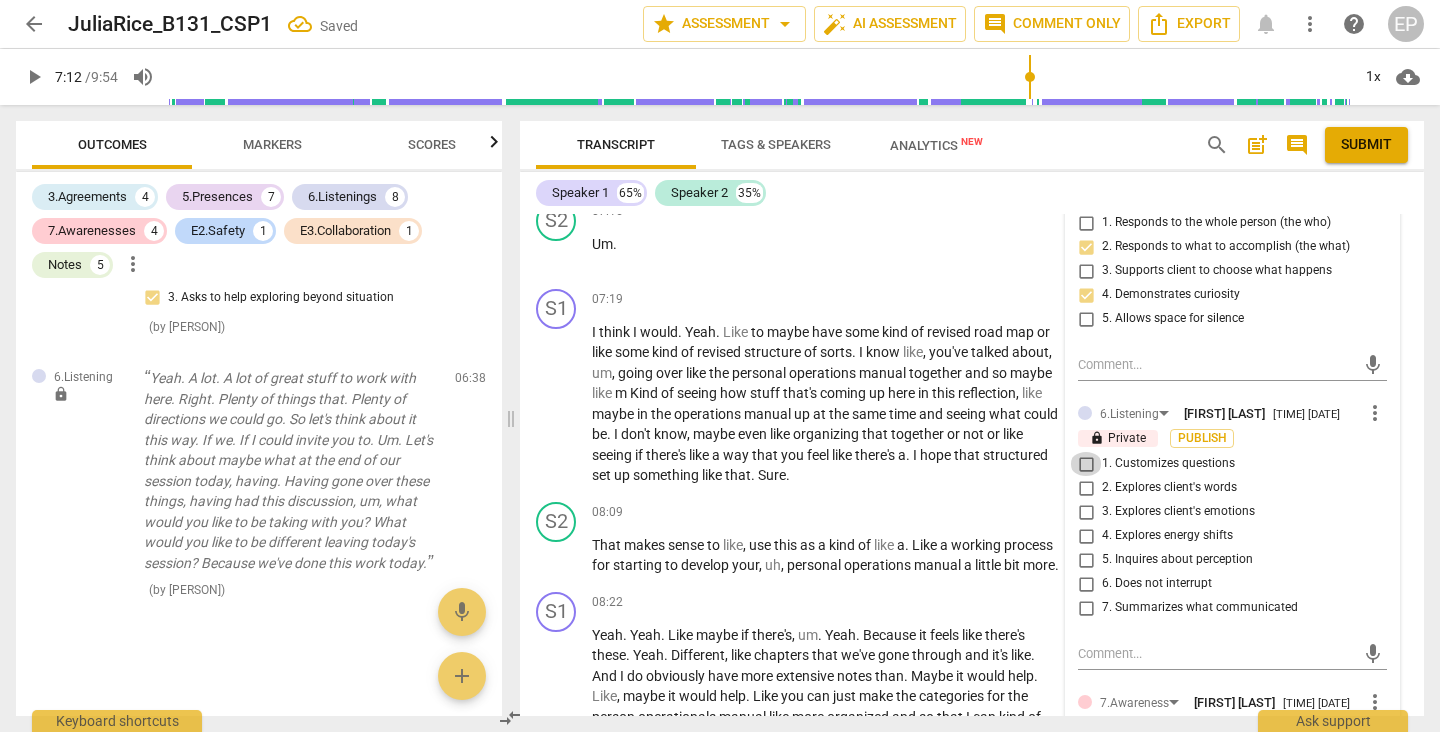 click on "1. Customizes questions" at bounding box center (1086, 464) 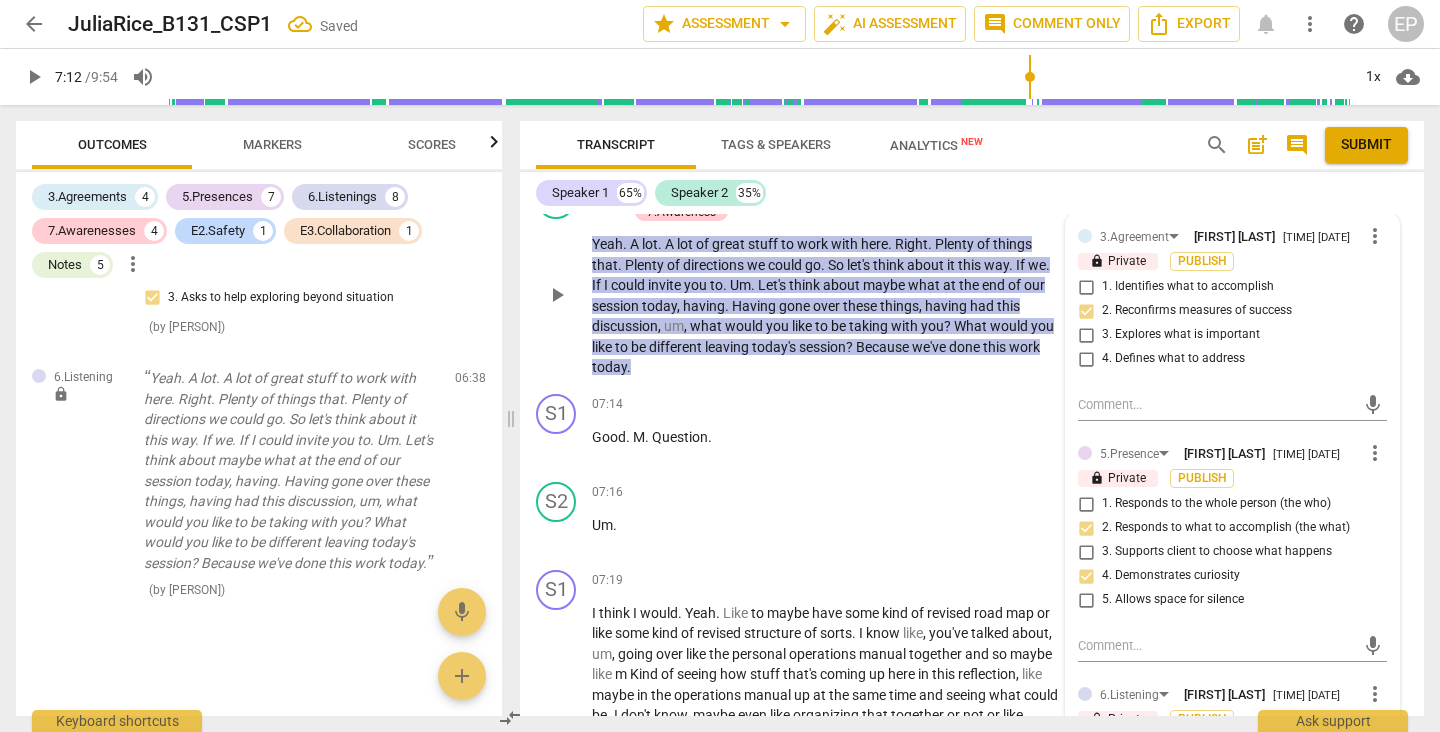scroll, scrollTop: 3426, scrollLeft: 0, axis: vertical 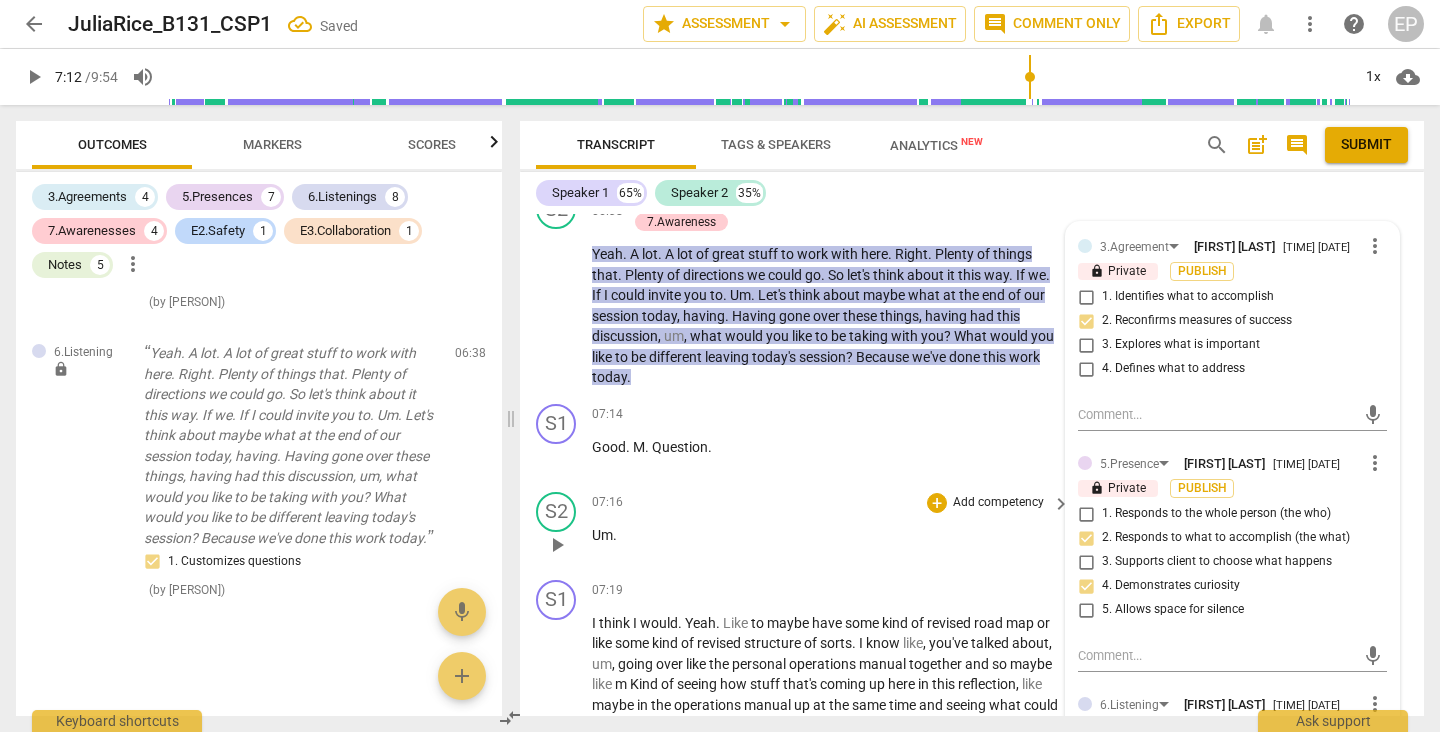 click on "play_arrow" at bounding box center (557, 545) 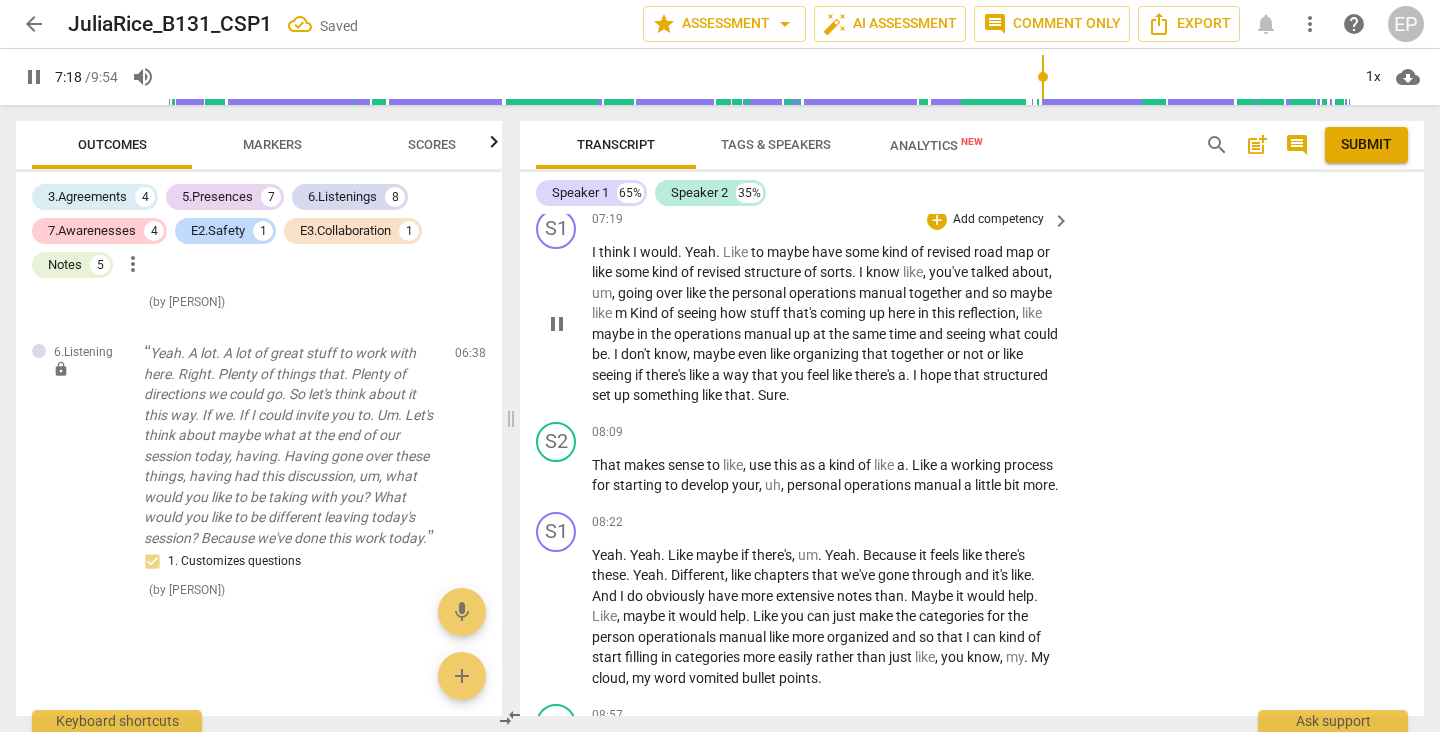 scroll, scrollTop: 3799, scrollLeft: 0, axis: vertical 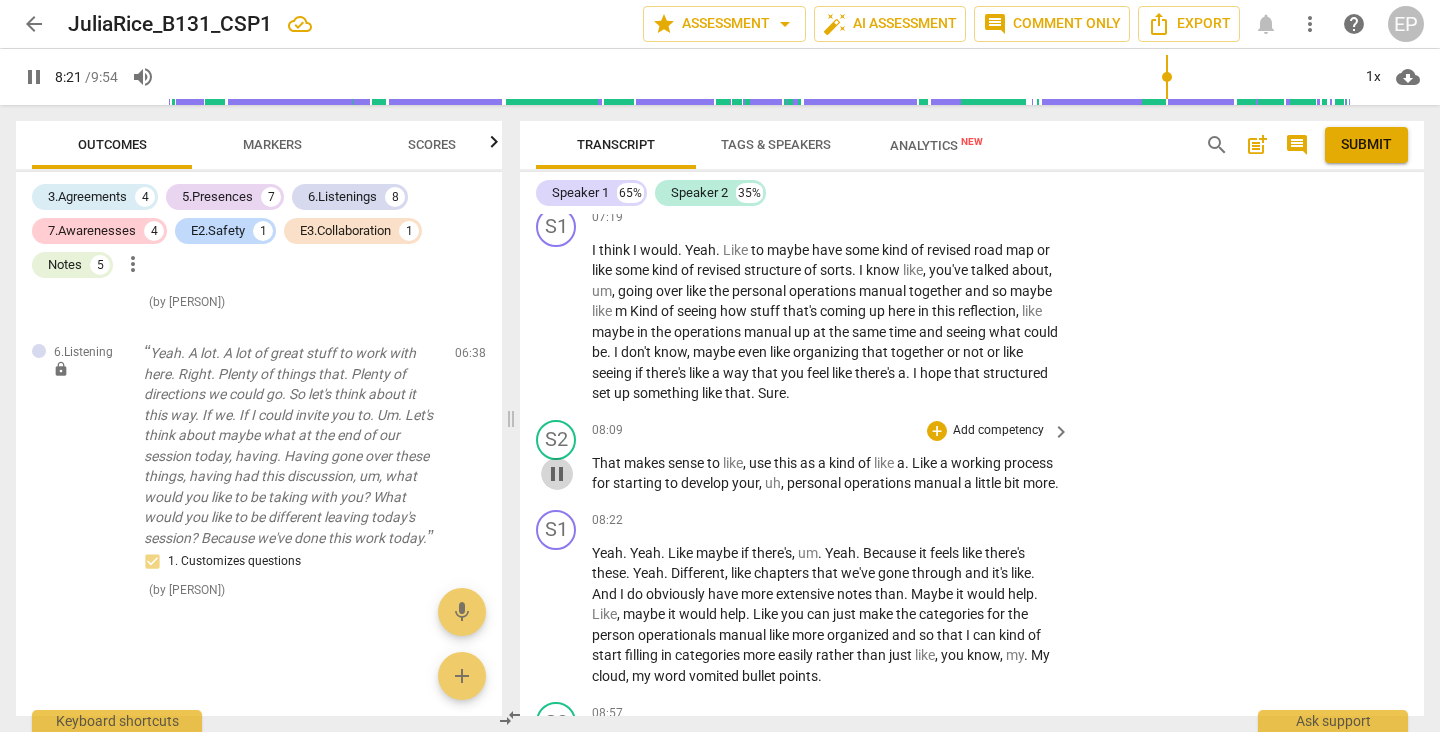 click on "pause" at bounding box center (557, 474) 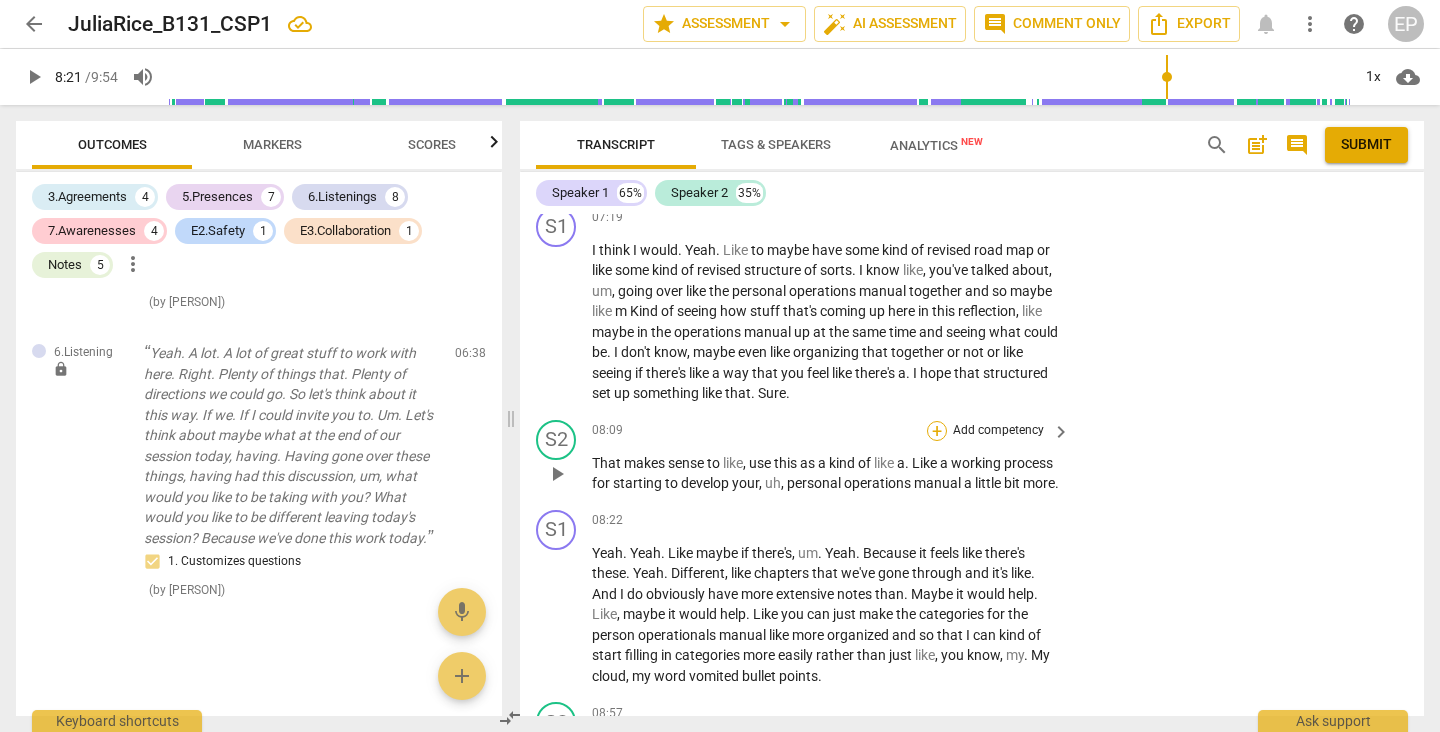click on "+" at bounding box center (937, 431) 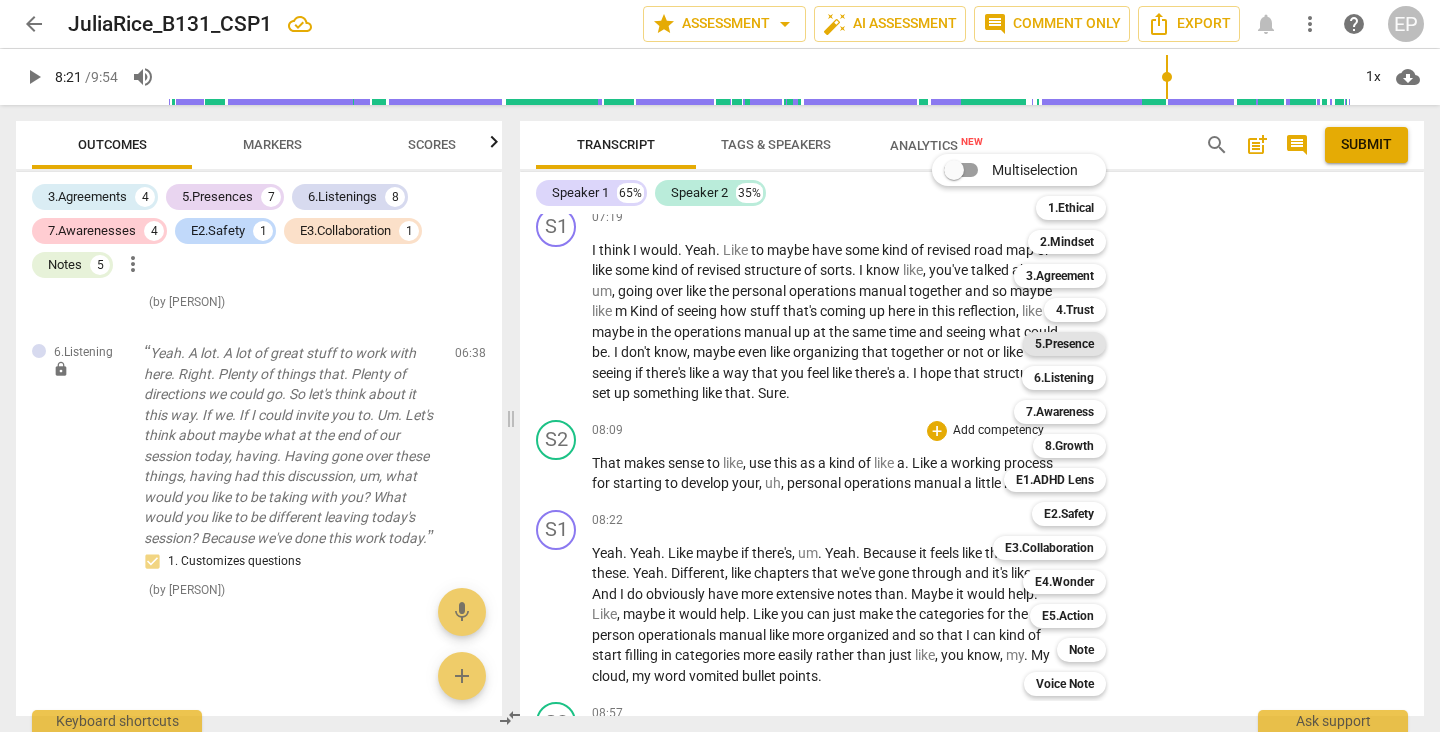 click on "5.Presence" at bounding box center [1064, 344] 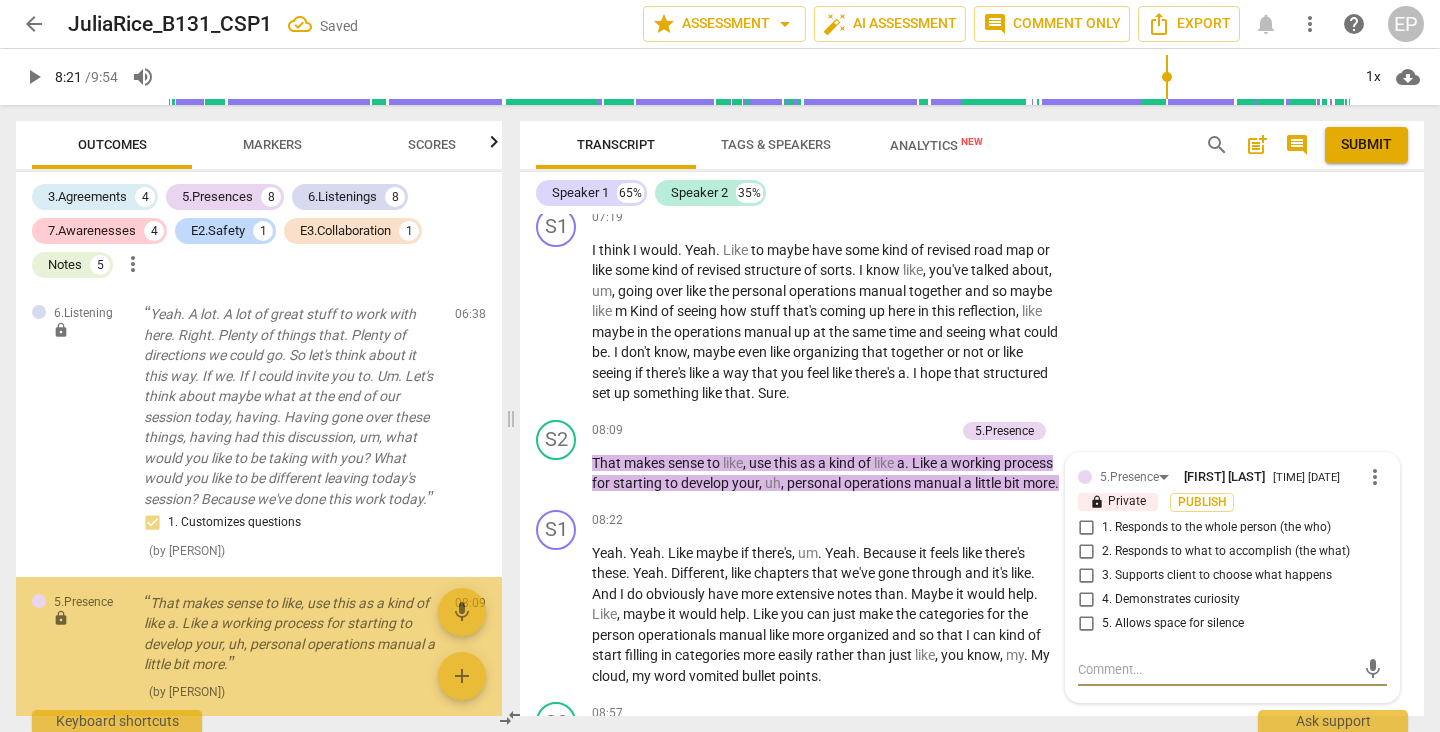 scroll, scrollTop: 5364, scrollLeft: 0, axis: vertical 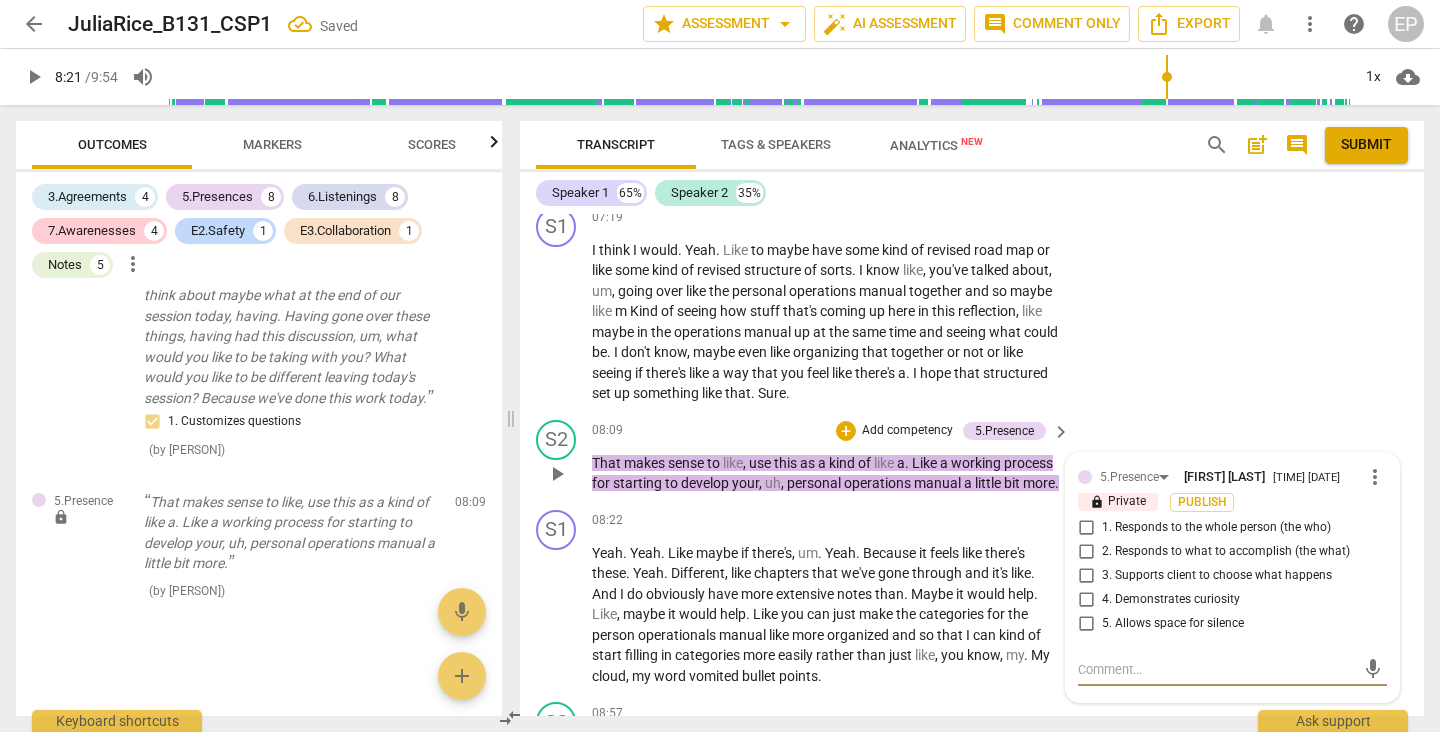 click on "2. Responds to what to accomplish (the what)" at bounding box center [1086, 552] 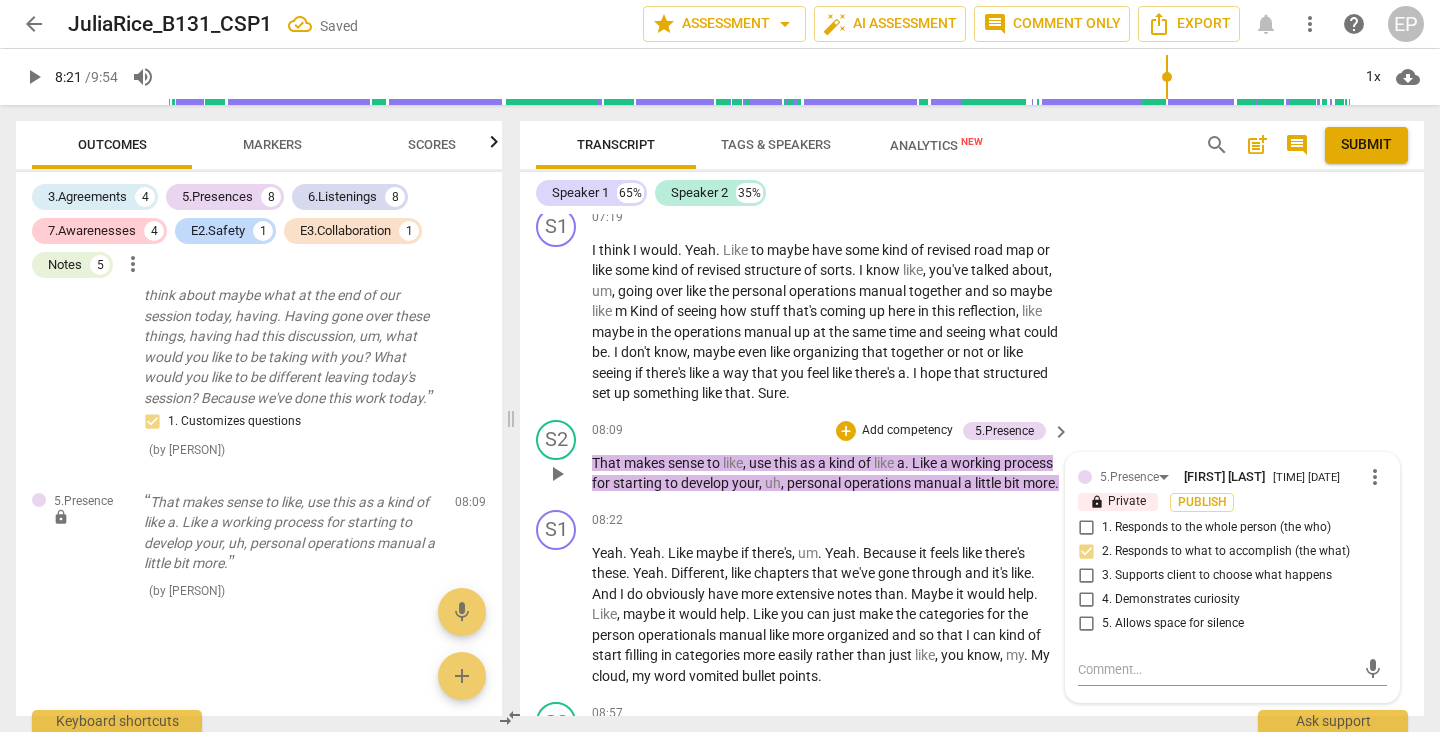 click on "4. Demonstrates curiosity" at bounding box center [1086, 600] 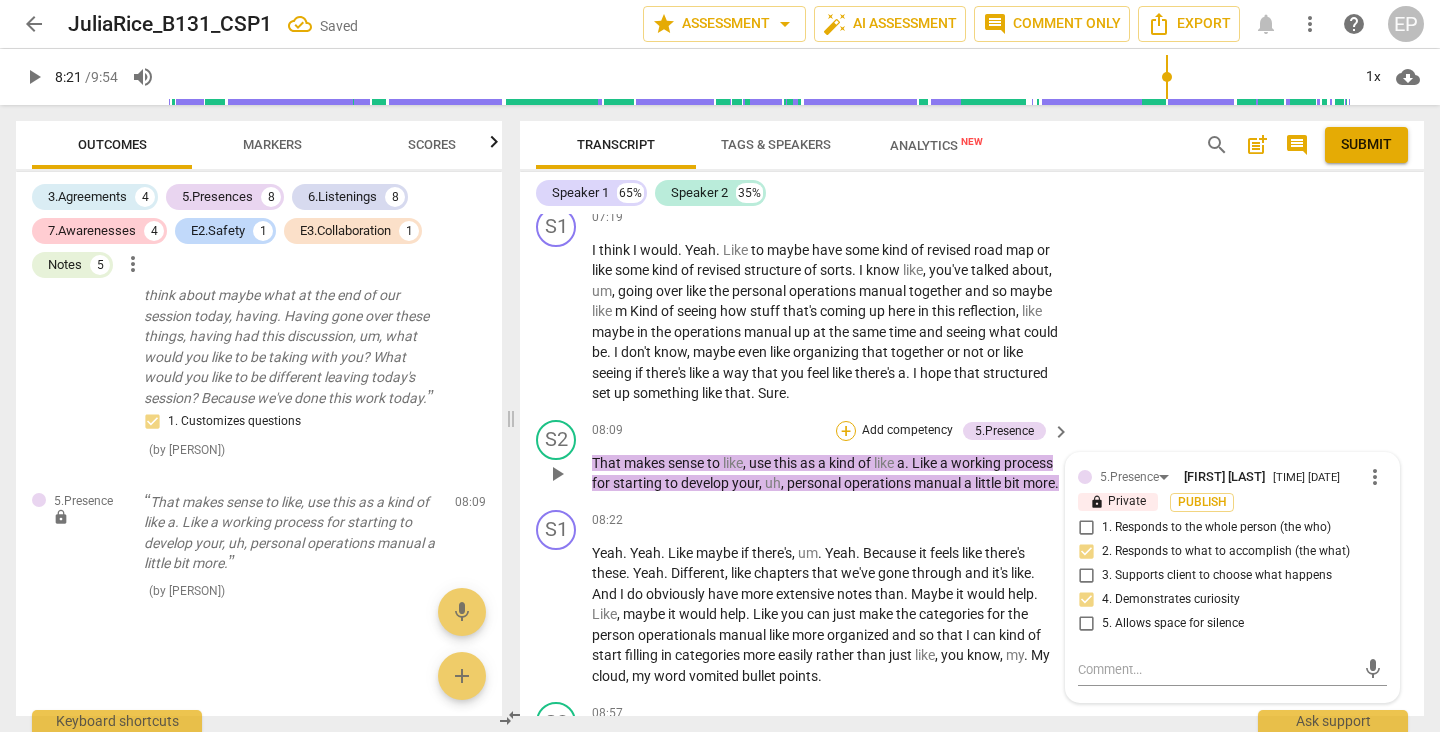 click on "+" at bounding box center (846, 431) 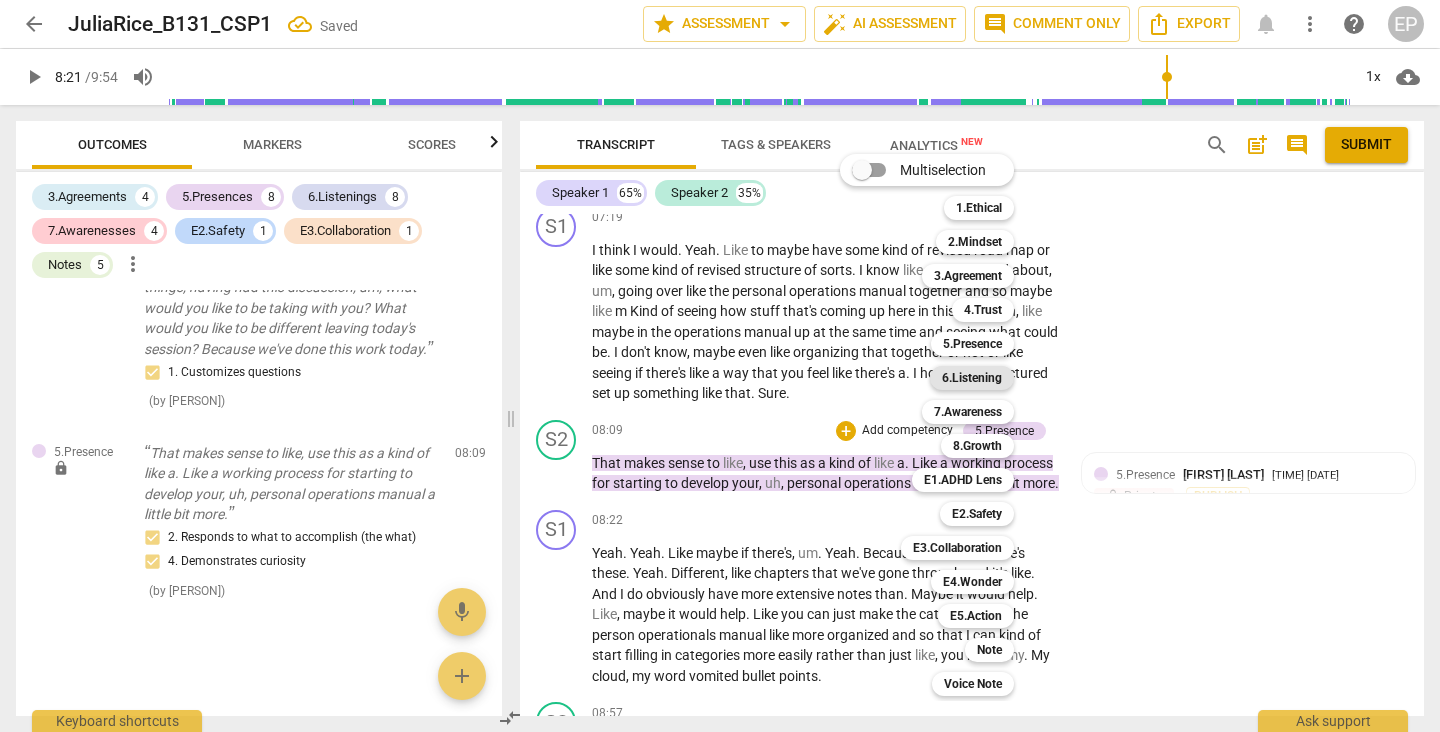 click on "6.Listening" at bounding box center [972, 378] 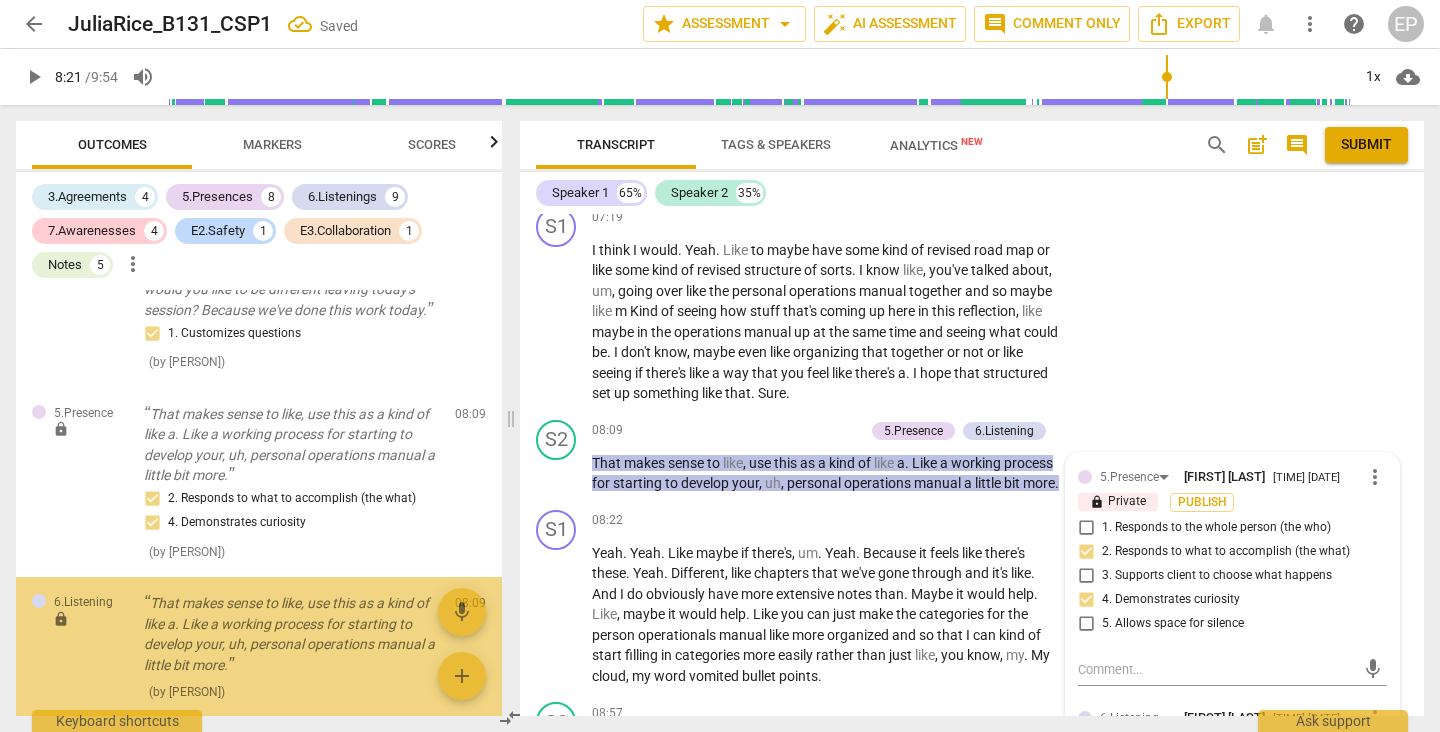 scroll, scrollTop: 5551, scrollLeft: 0, axis: vertical 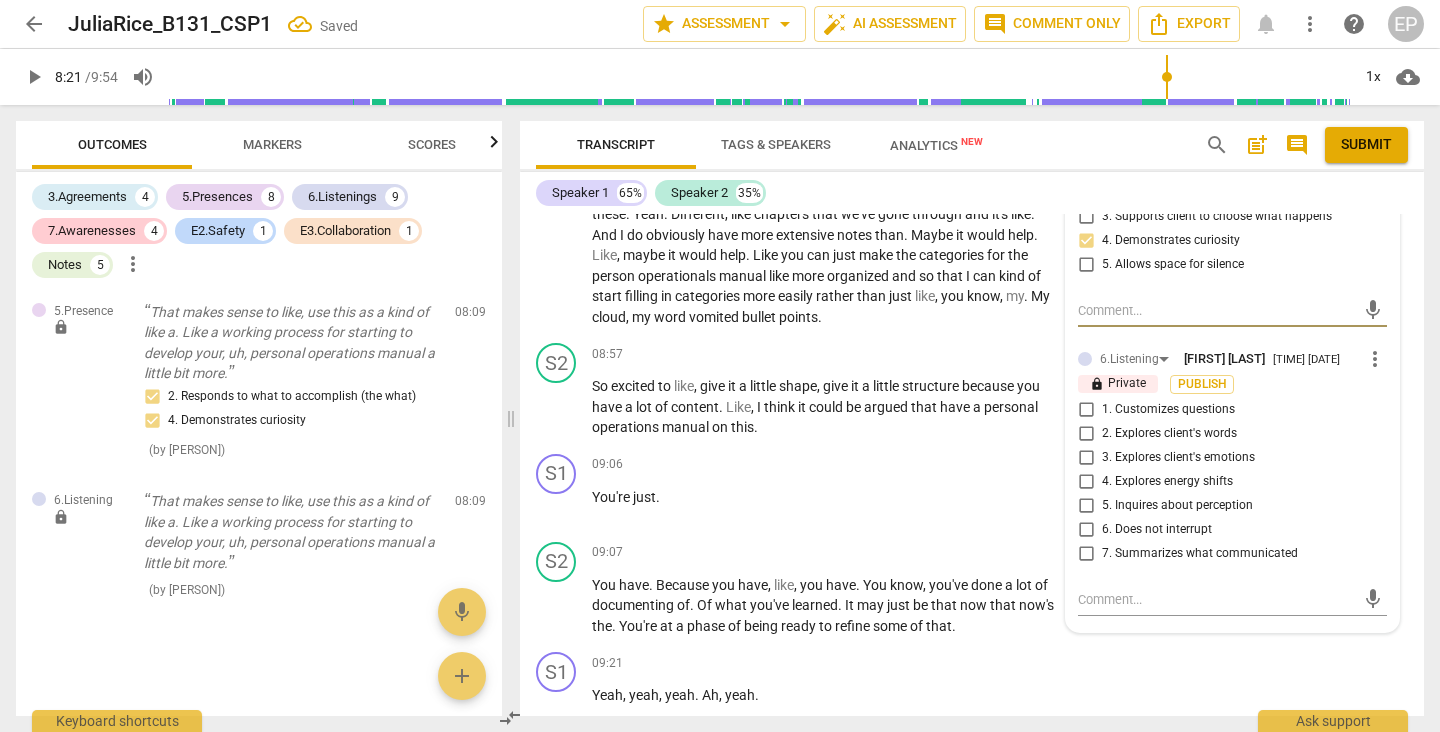 click on "7. Summarizes what communicated" at bounding box center [1086, 554] 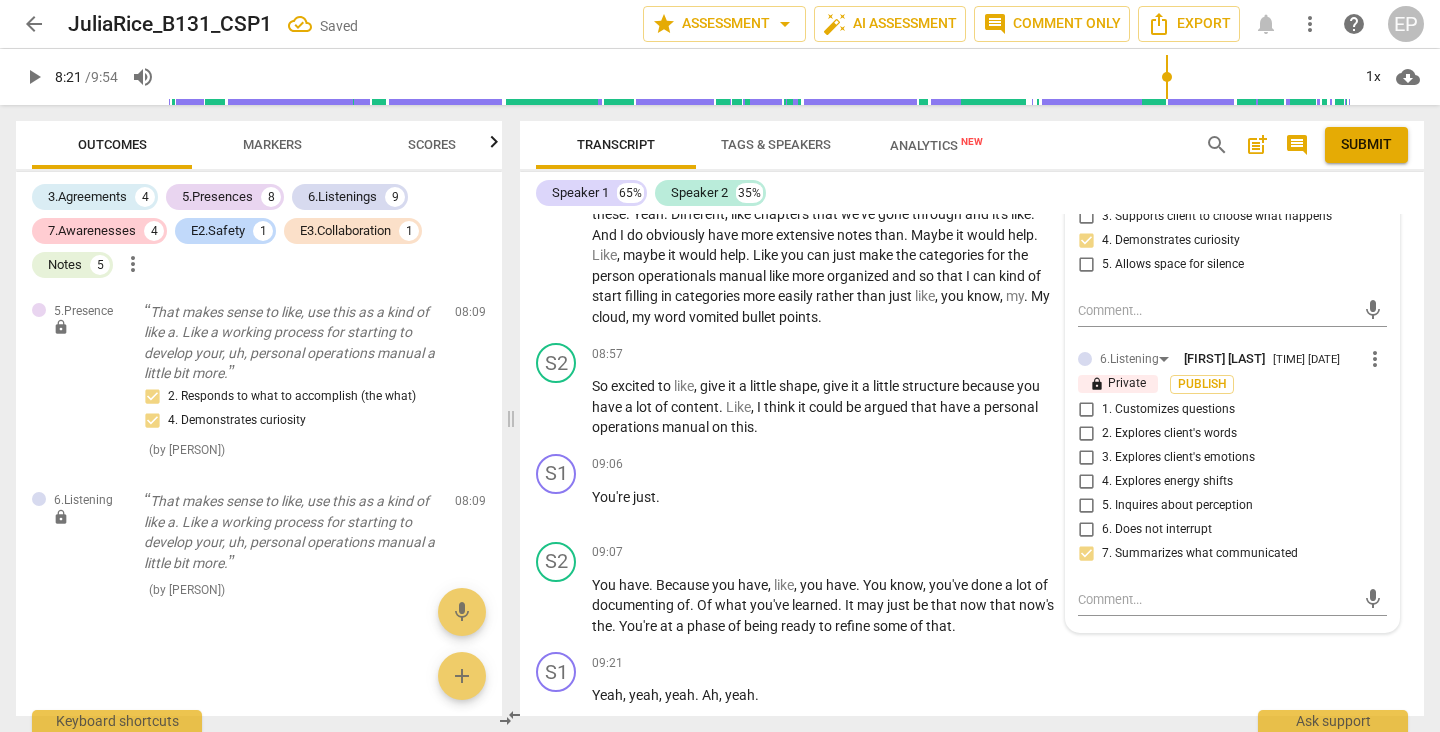 click on "1. Customizes questions" at bounding box center [1086, 410] 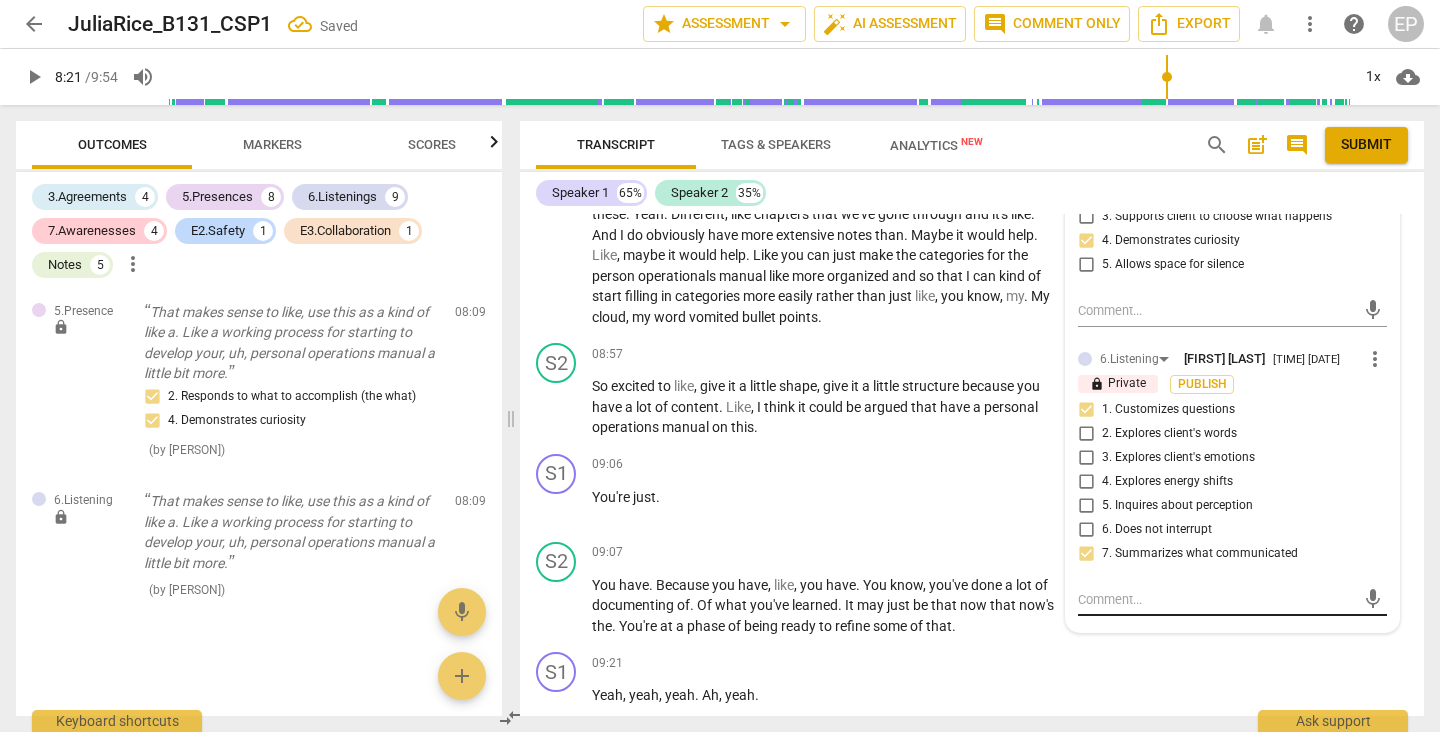 click at bounding box center (1216, 599) 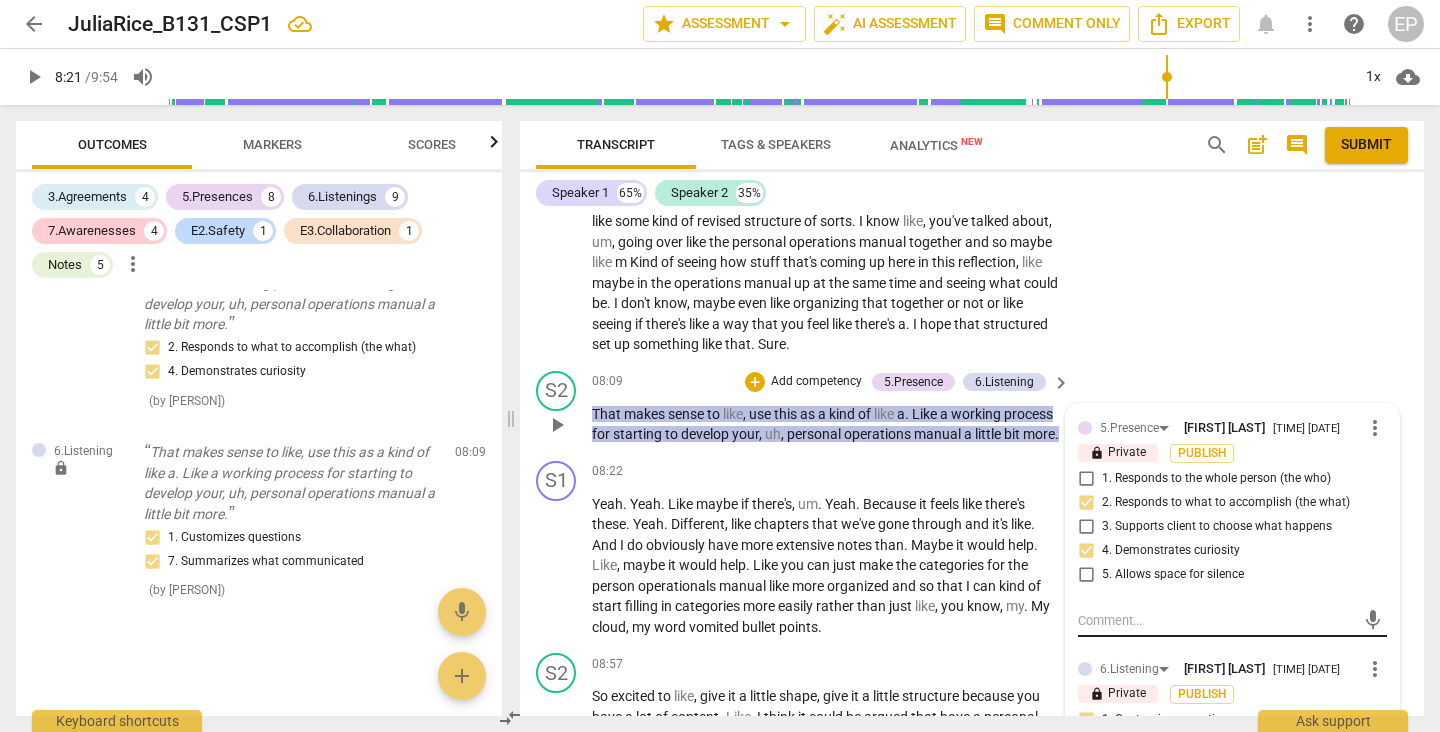 scroll, scrollTop: 3846, scrollLeft: 0, axis: vertical 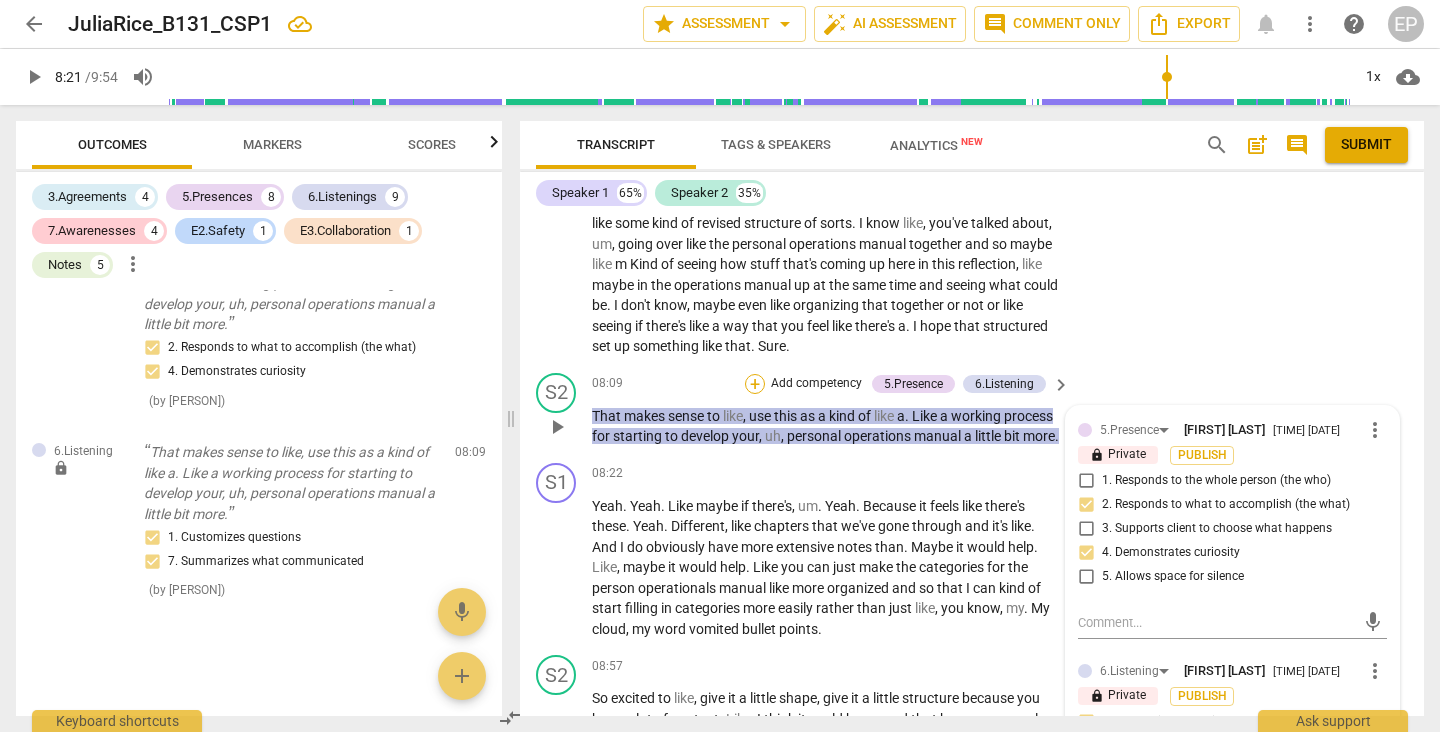 click on "+" at bounding box center [755, 384] 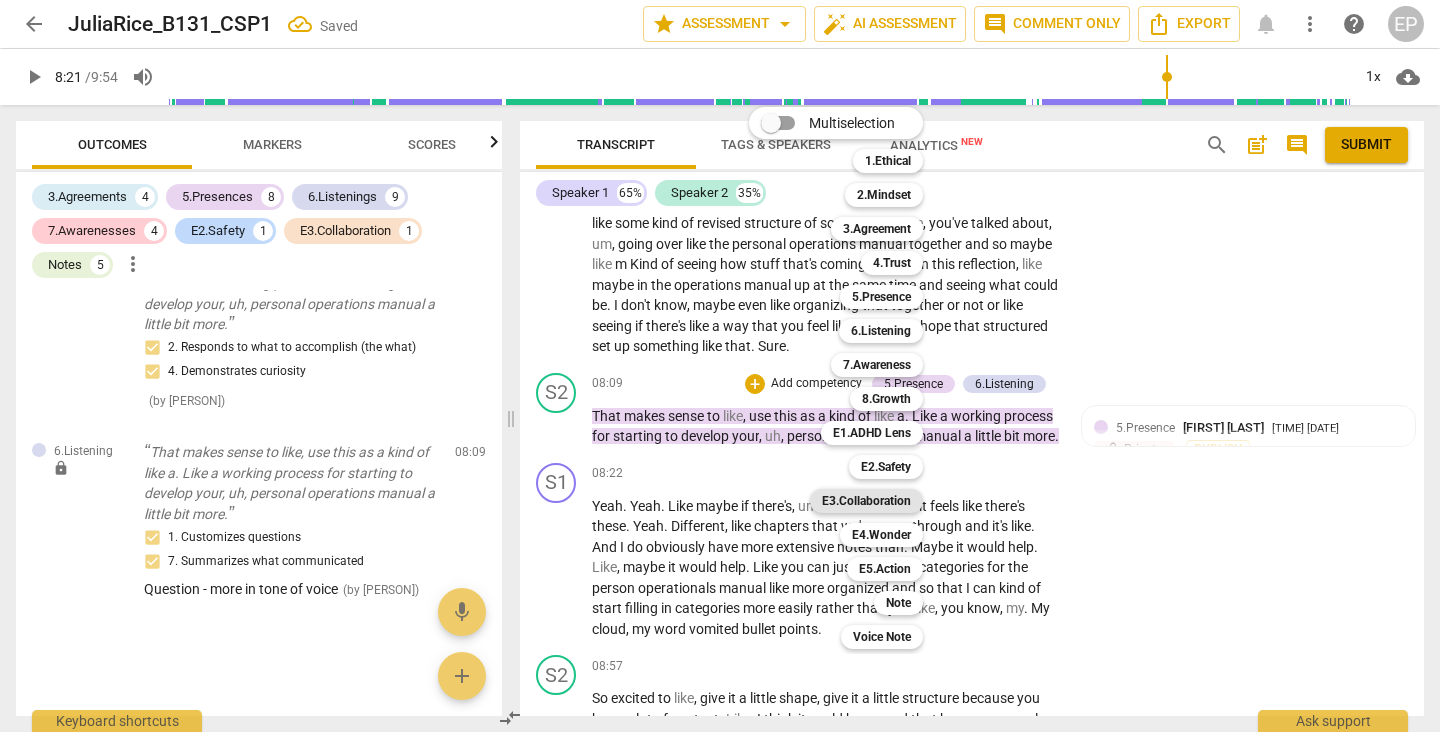 click on "E3.Collaboration" at bounding box center [866, 501] 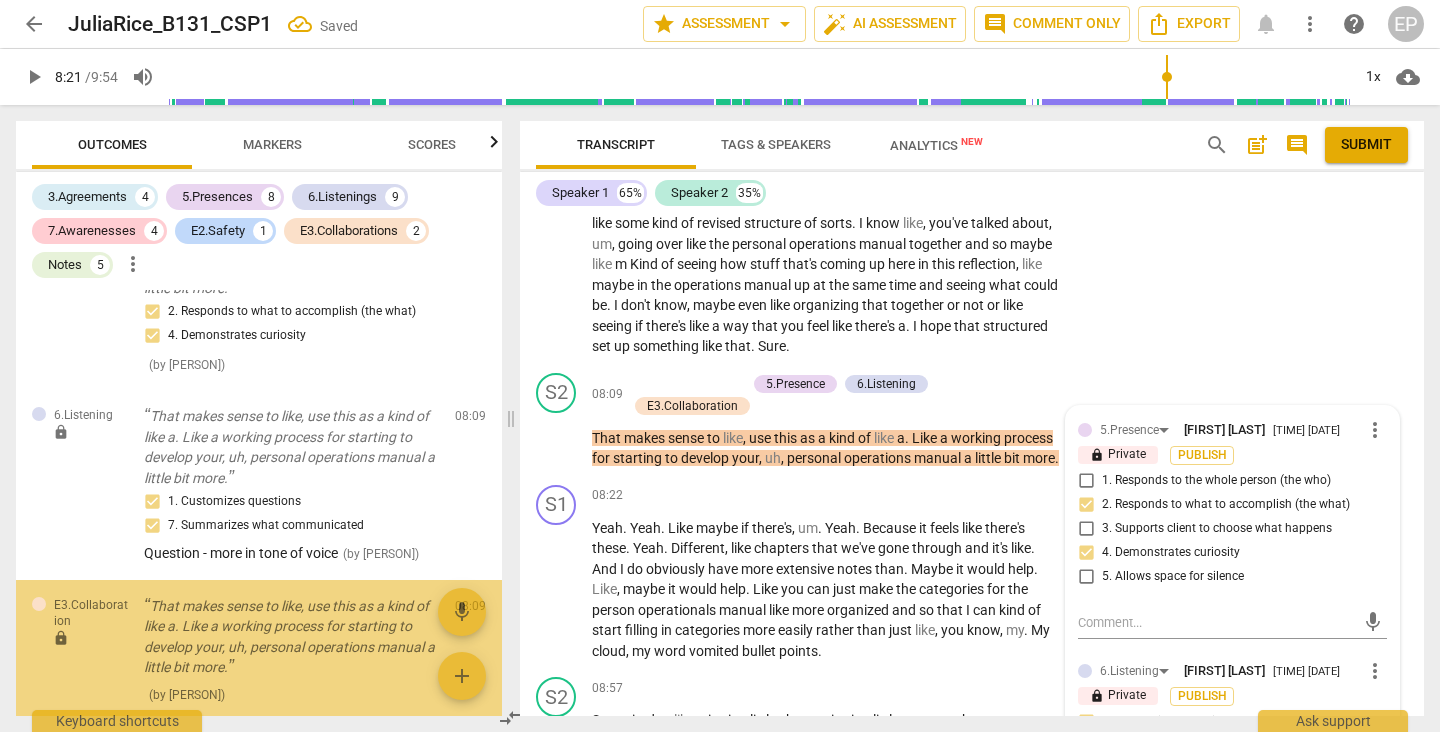 scroll, scrollTop: 5758, scrollLeft: 0, axis: vertical 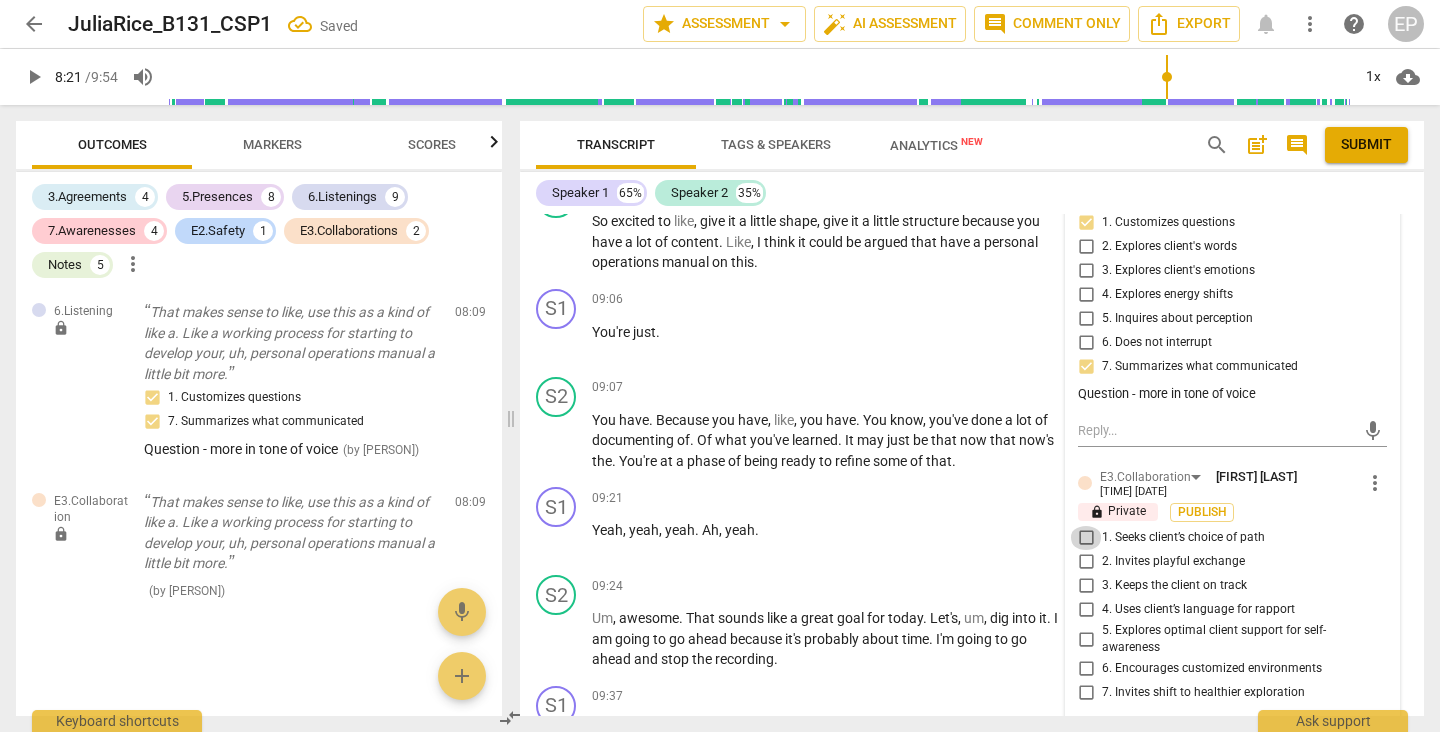 click on "1. Seeks client’s choice of path" at bounding box center [1086, 538] 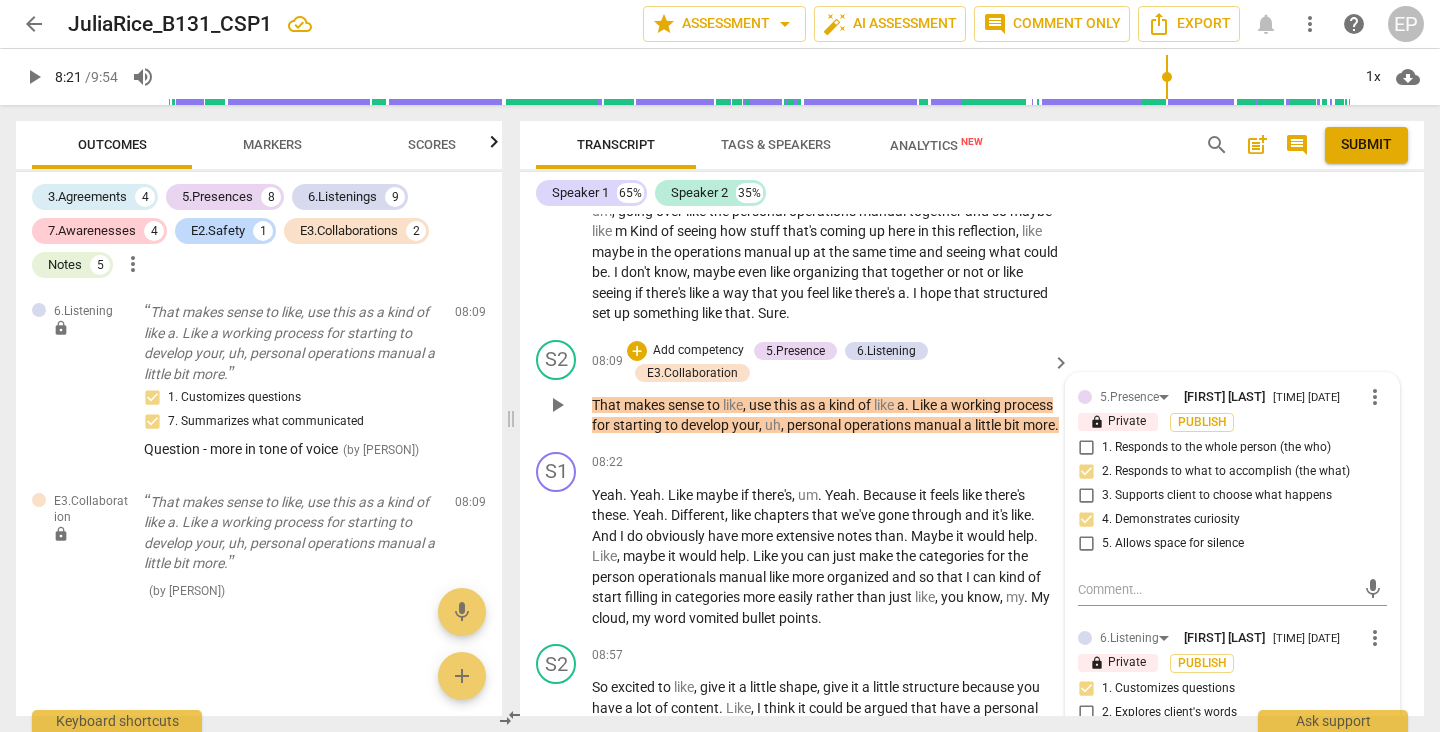 scroll, scrollTop: 3822, scrollLeft: 0, axis: vertical 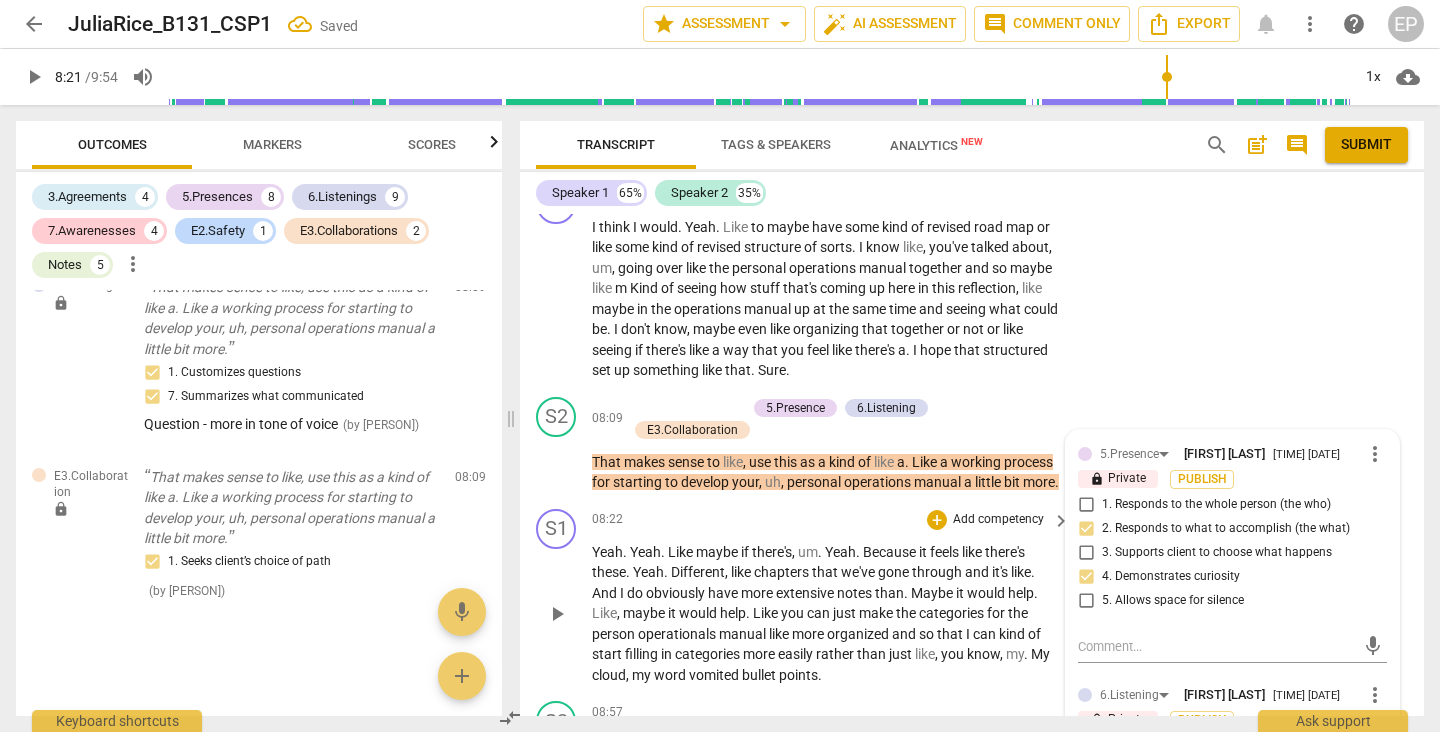 click on "play_arrow" at bounding box center (557, 614) 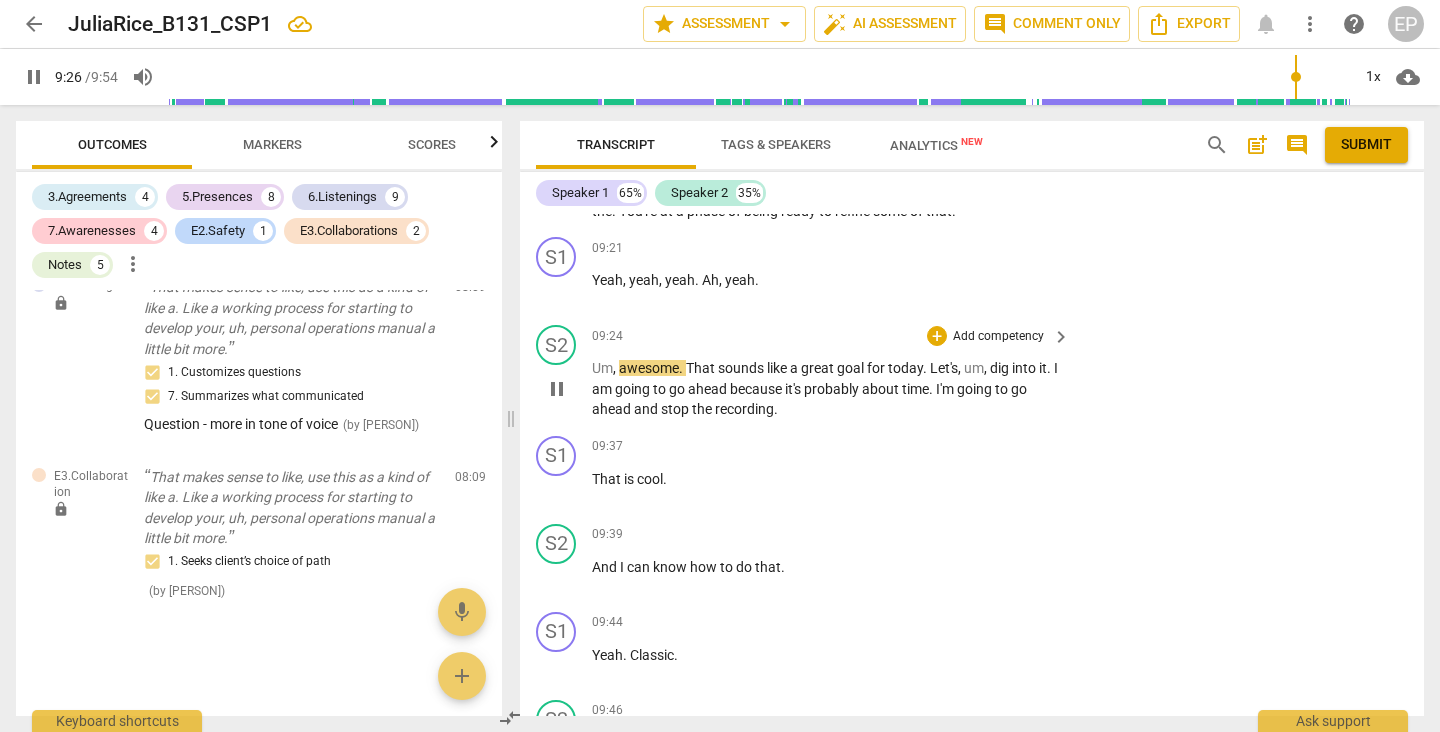 scroll, scrollTop: 4559, scrollLeft: 0, axis: vertical 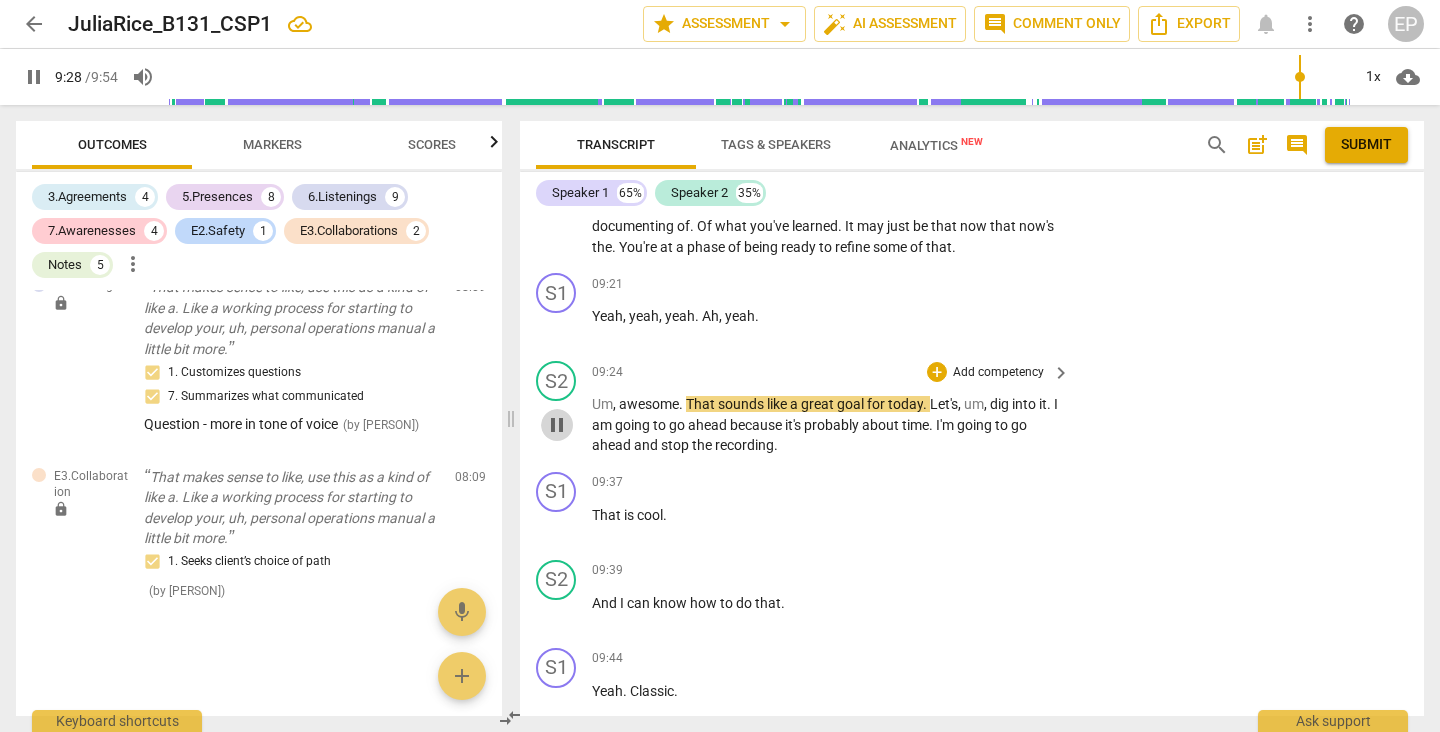 click on "pause" at bounding box center (557, 425) 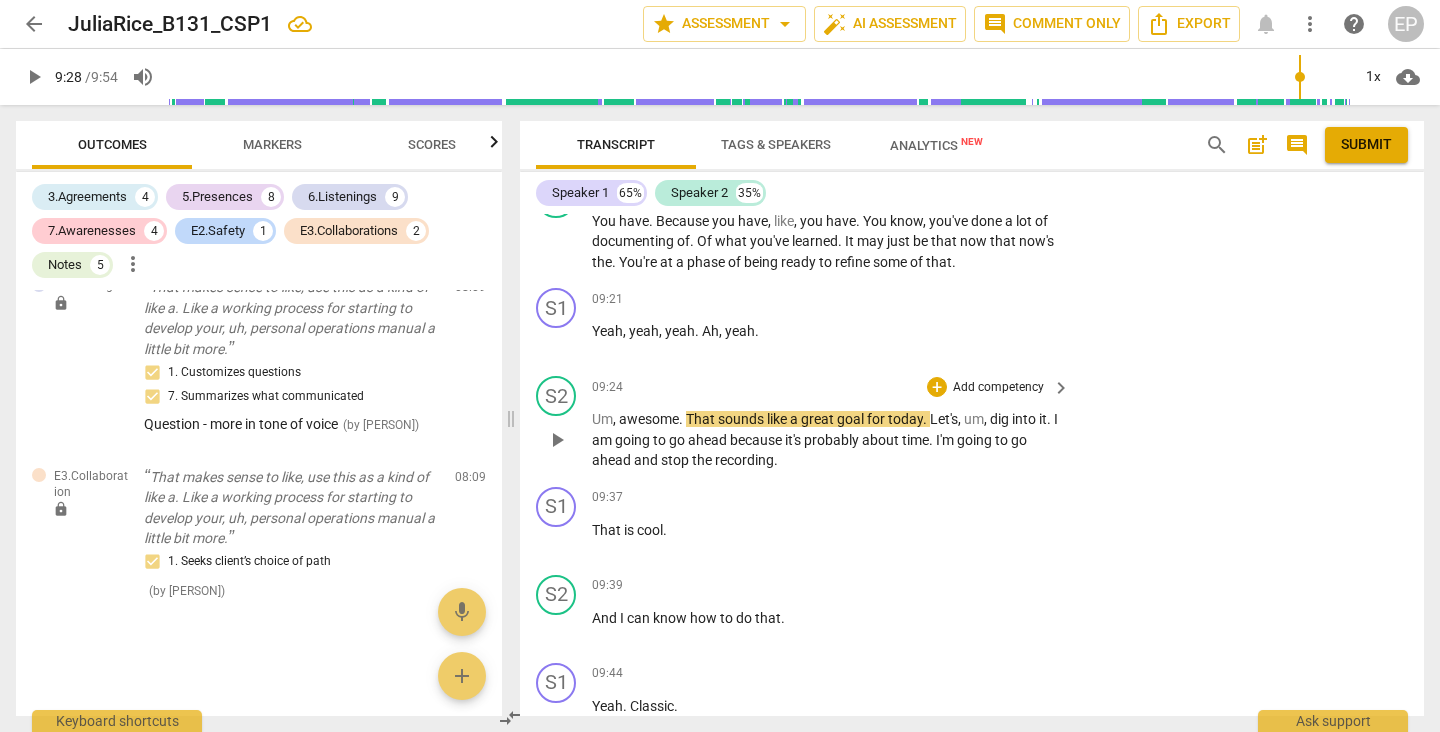 scroll, scrollTop: 4539, scrollLeft: 0, axis: vertical 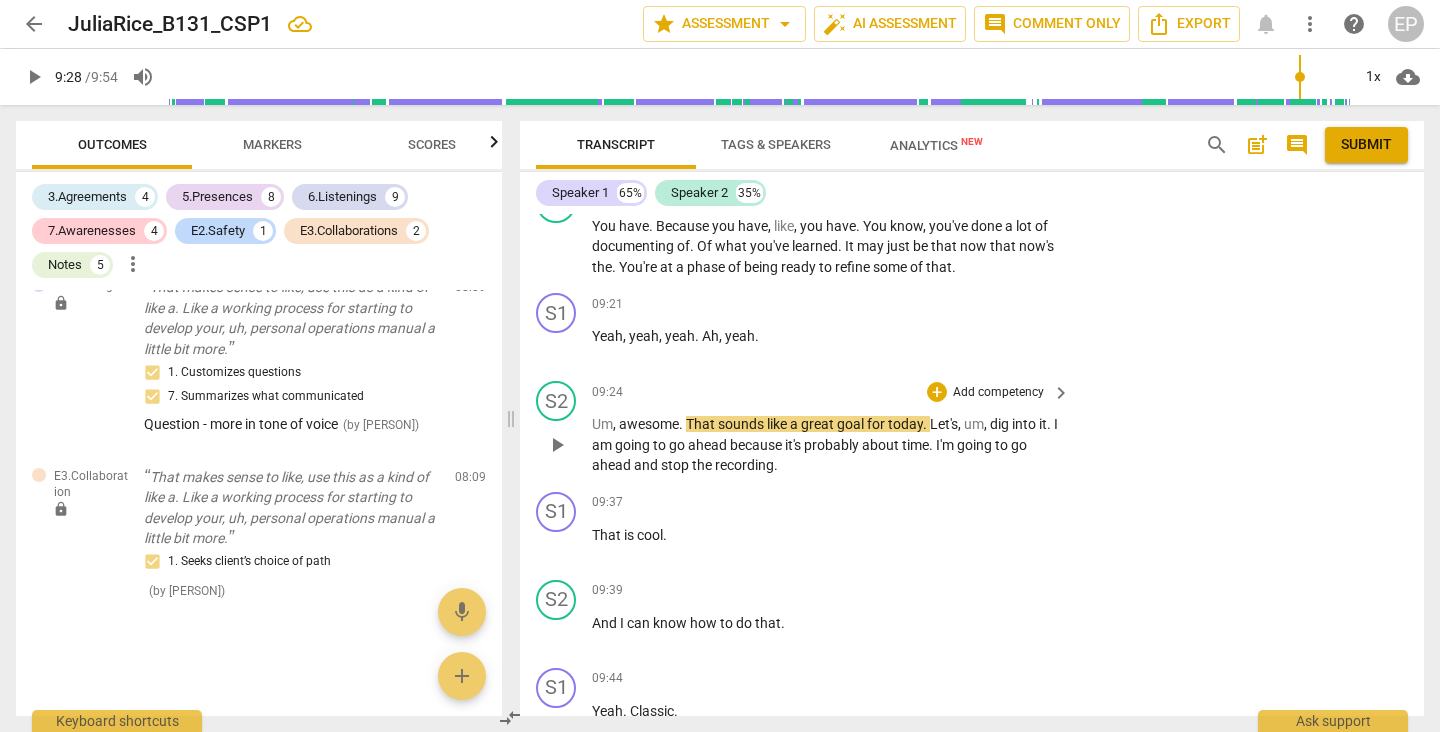 click on "play_arrow" at bounding box center [557, 445] 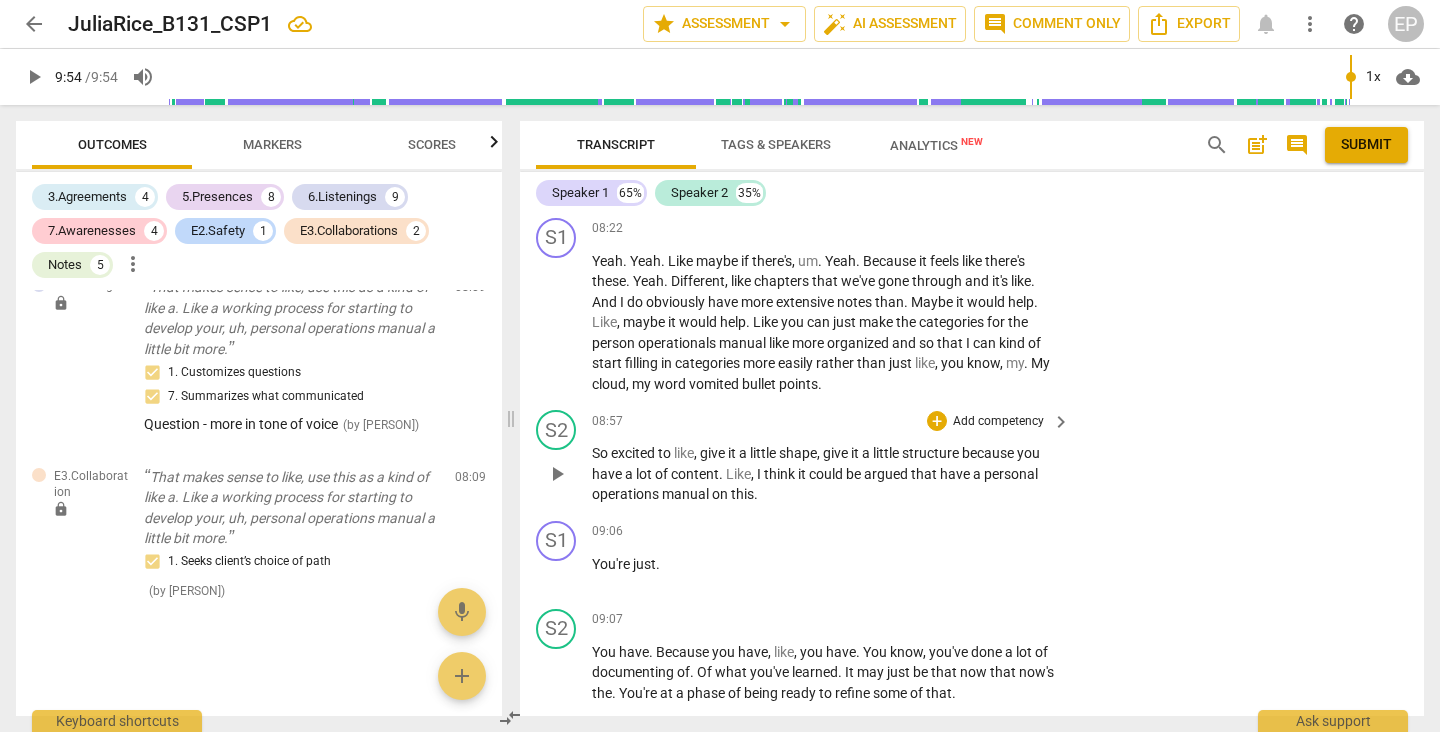 scroll, scrollTop: 4116, scrollLeft: 0, axis: vertical 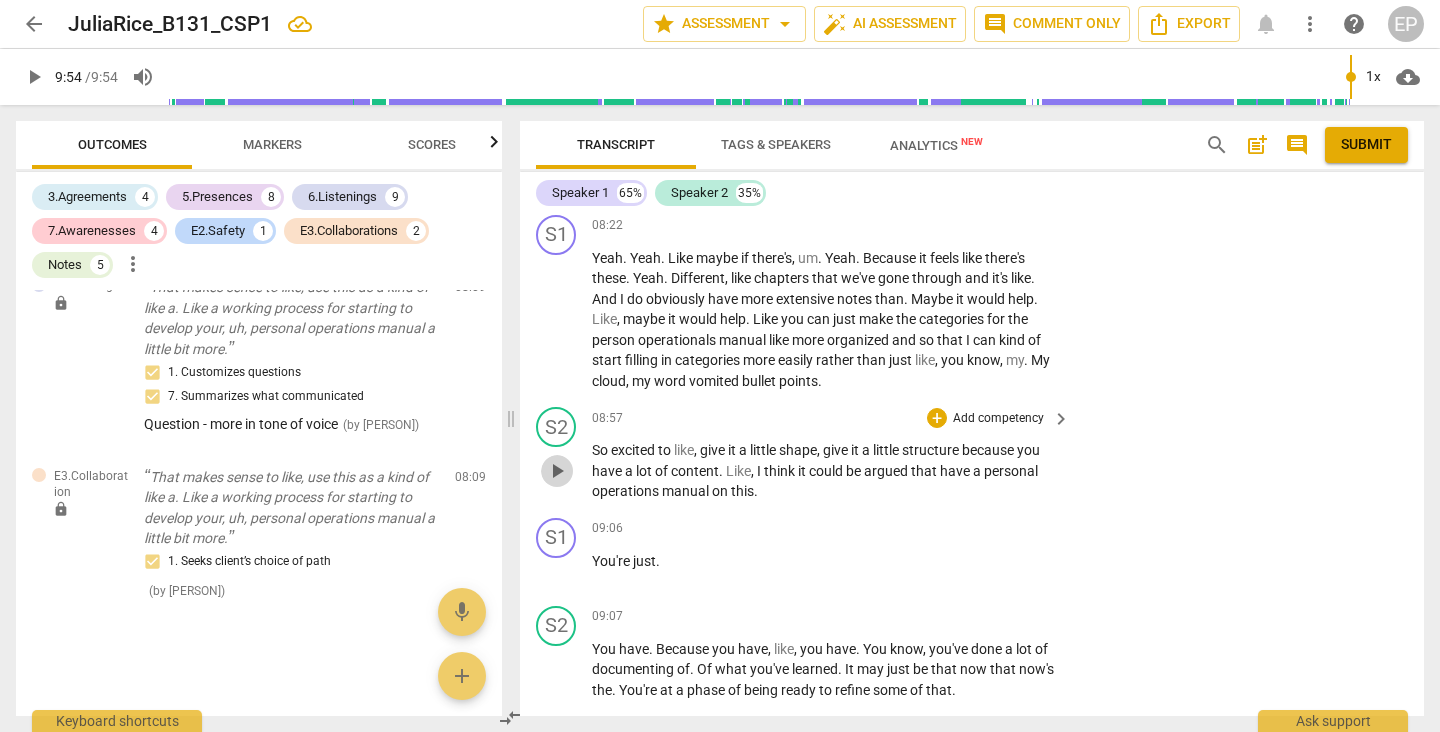 click on "play_arrow" at bounding box center [557, 471] 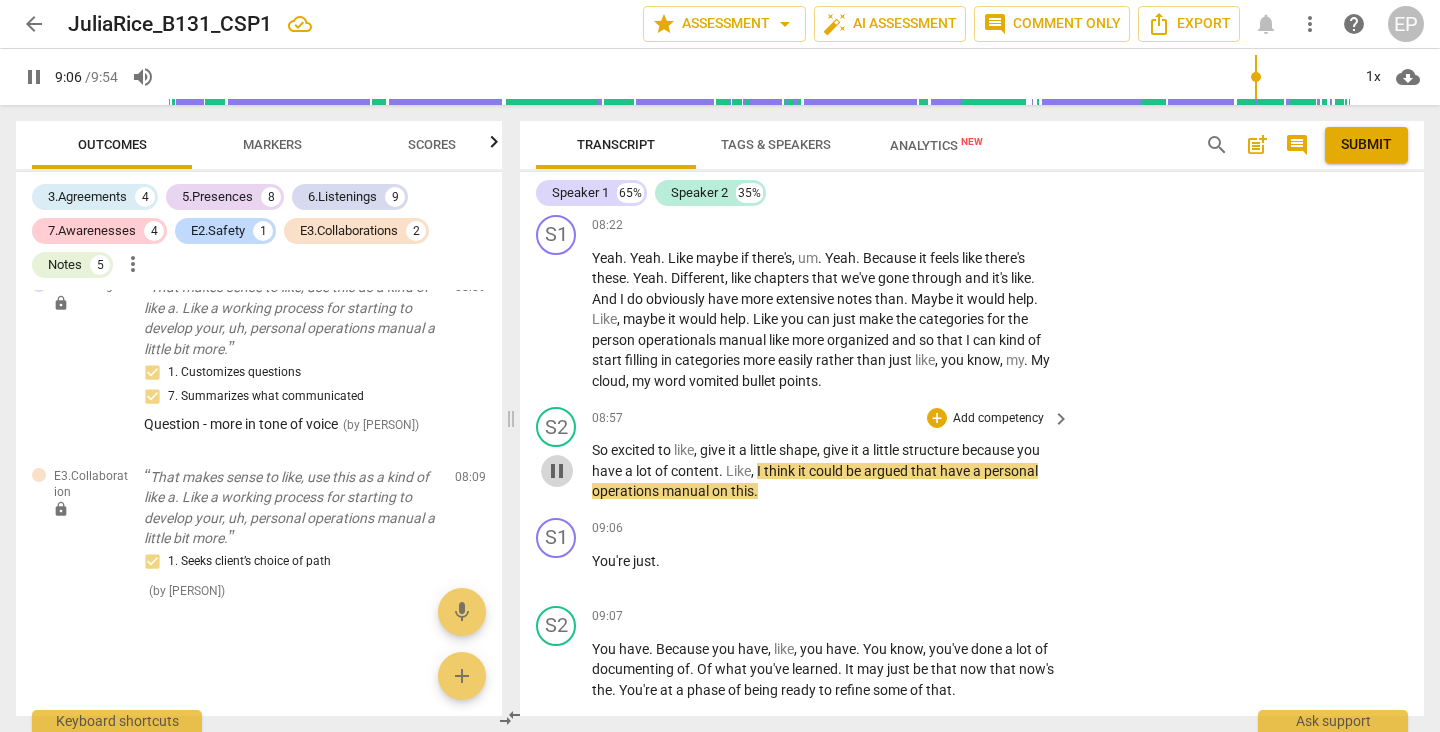 click on "pause" at bounding box center (557, 471) 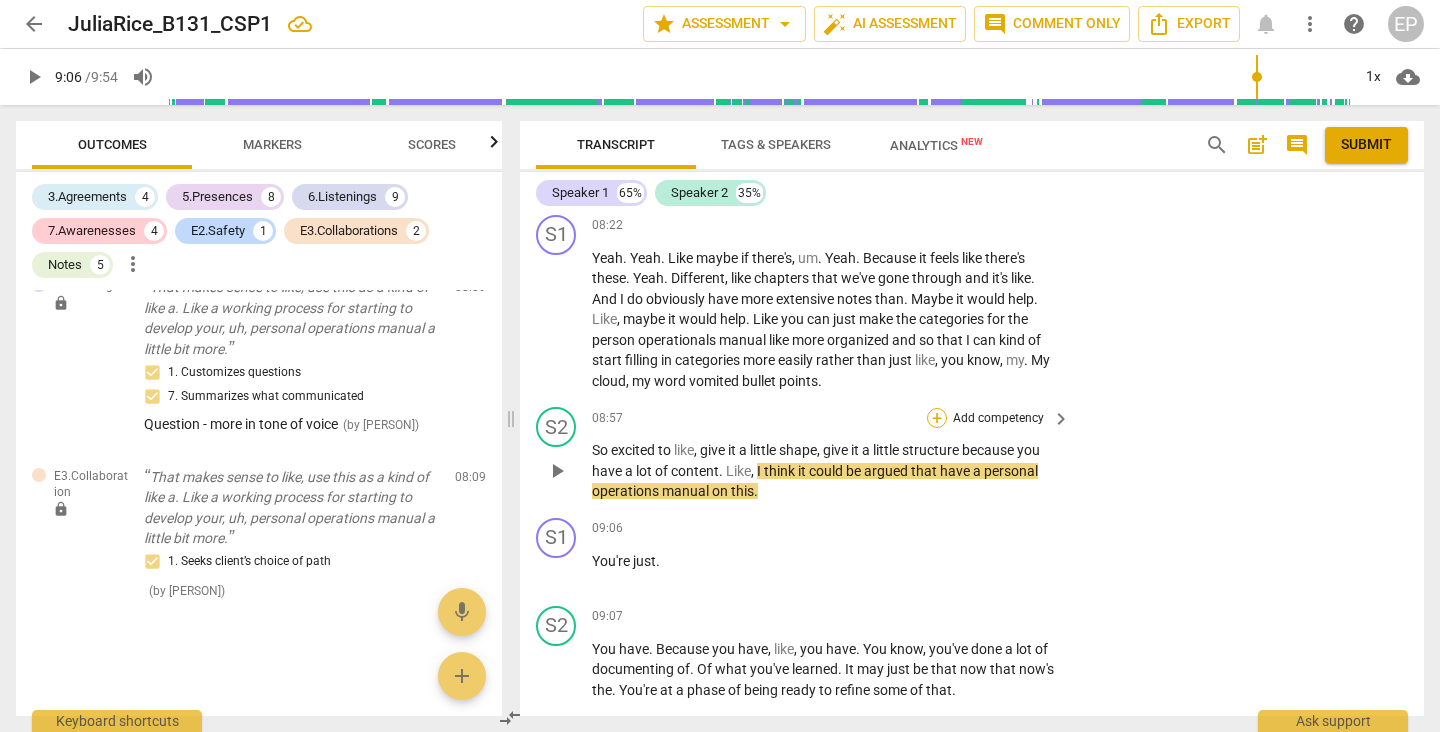 click on "+" at bounding box center (937, 418) 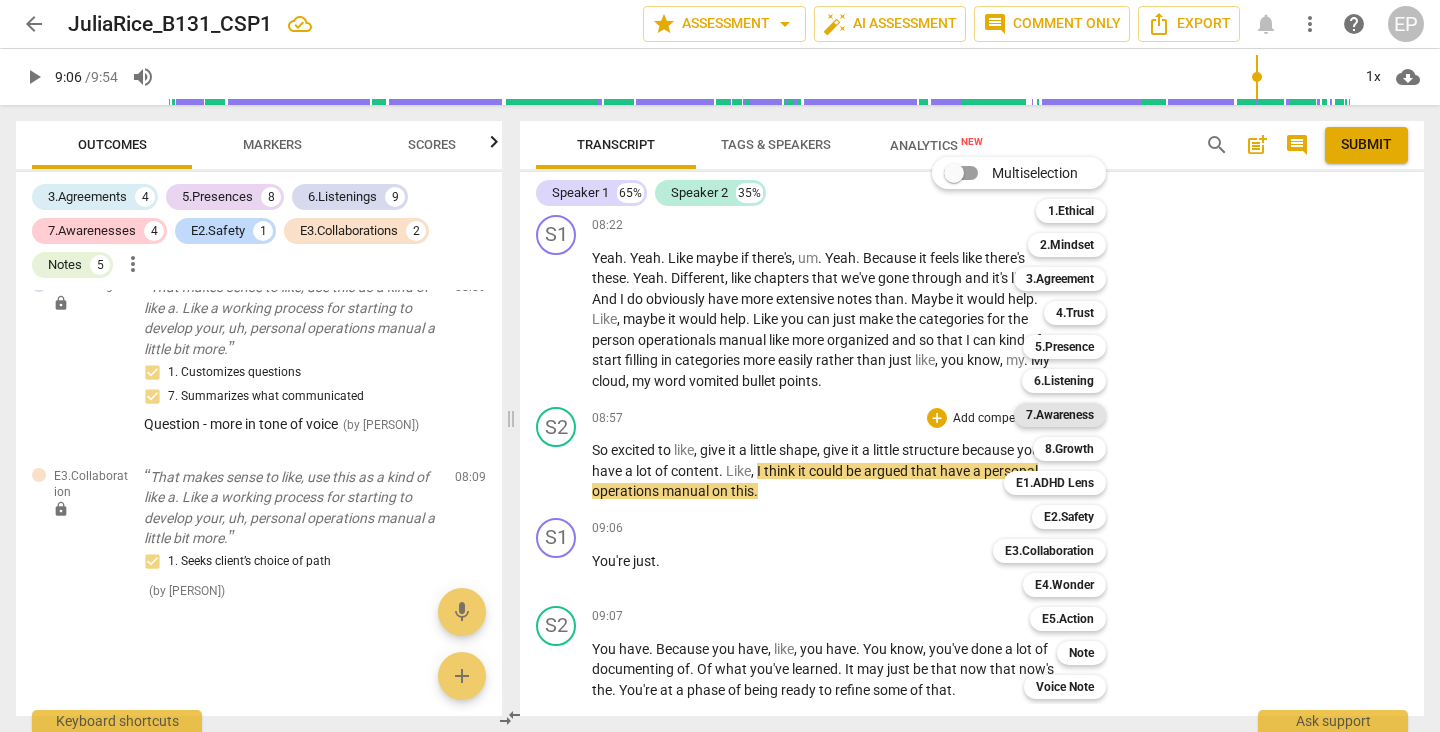 click on "7.Awareness" at bounding box center [1060, 415] 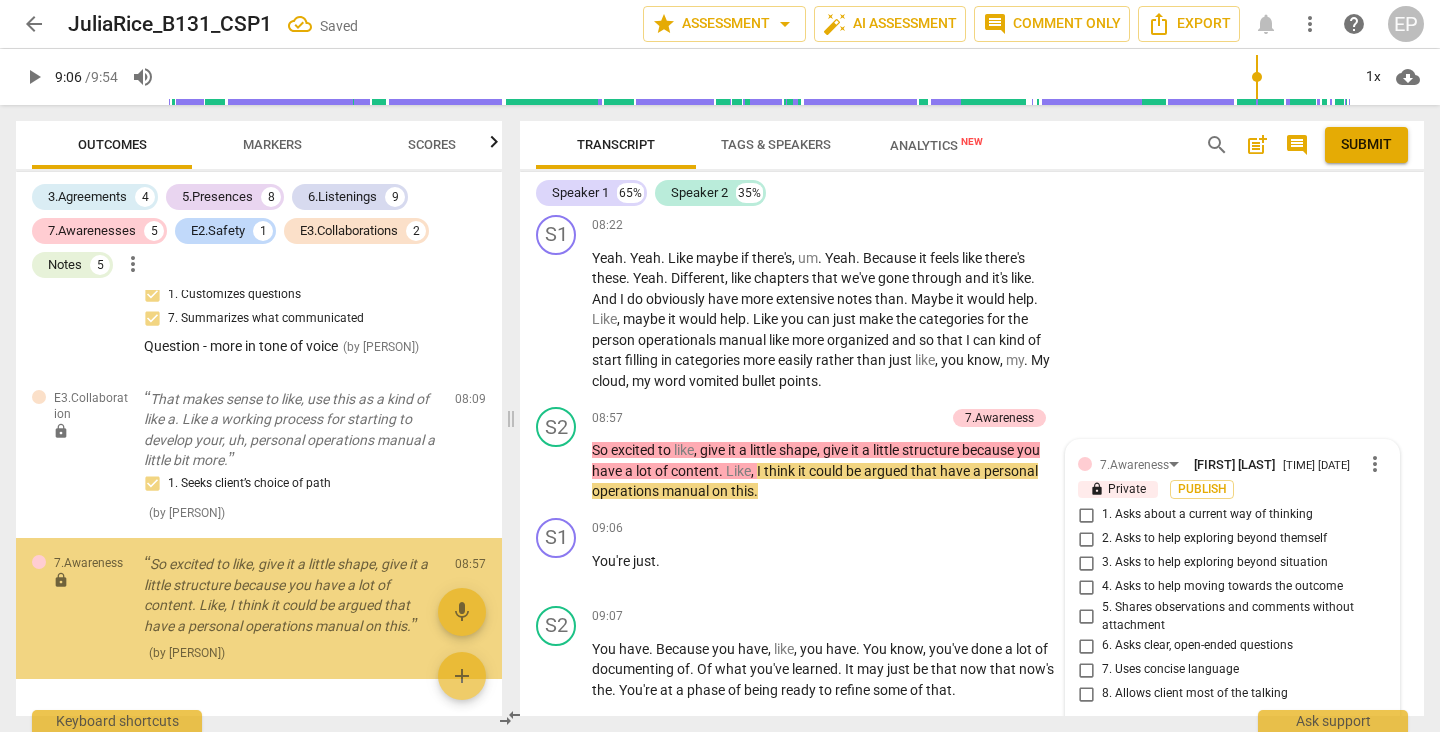 scroll, scrollTop: 5921, scrollLeft: 0, axis: vertical 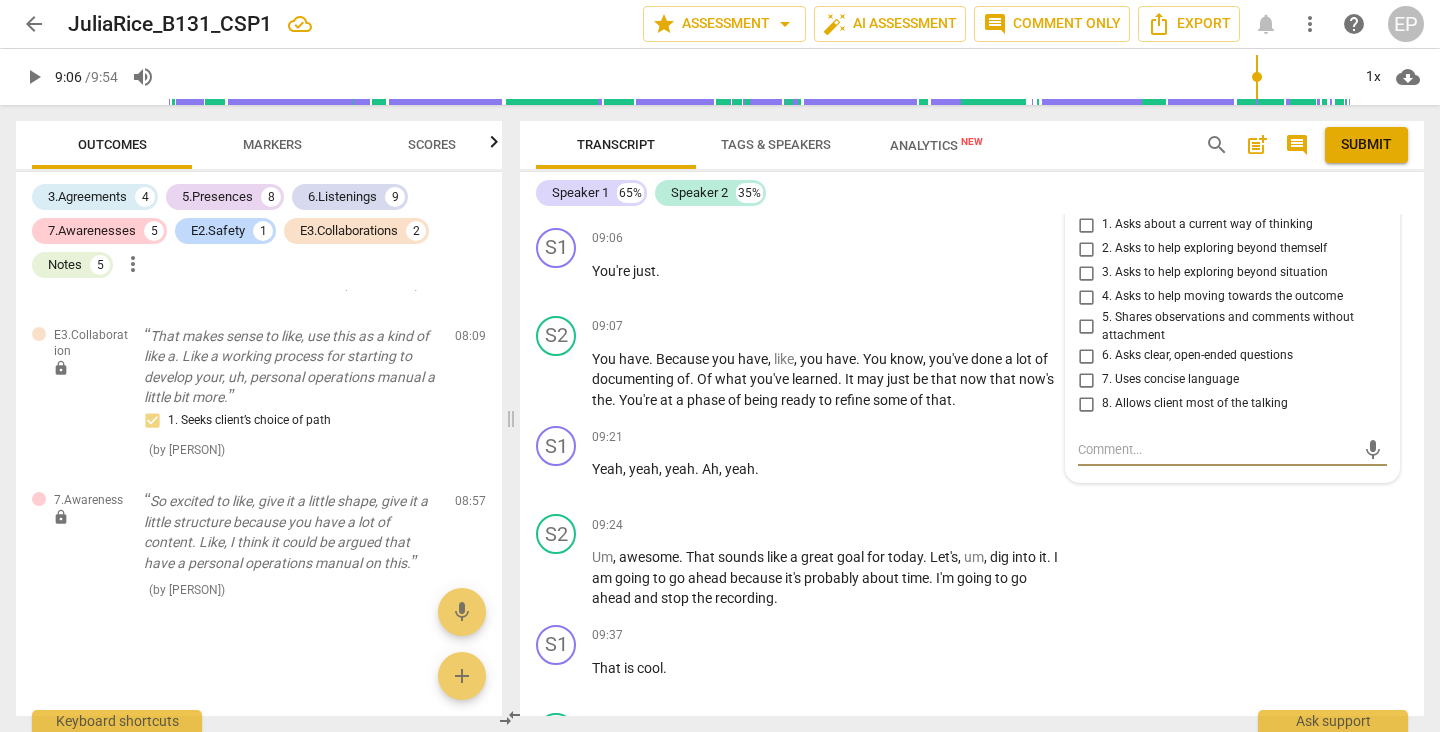 click on "5. Shares observations and comments without attachment" at bounding box center [1086, 327] 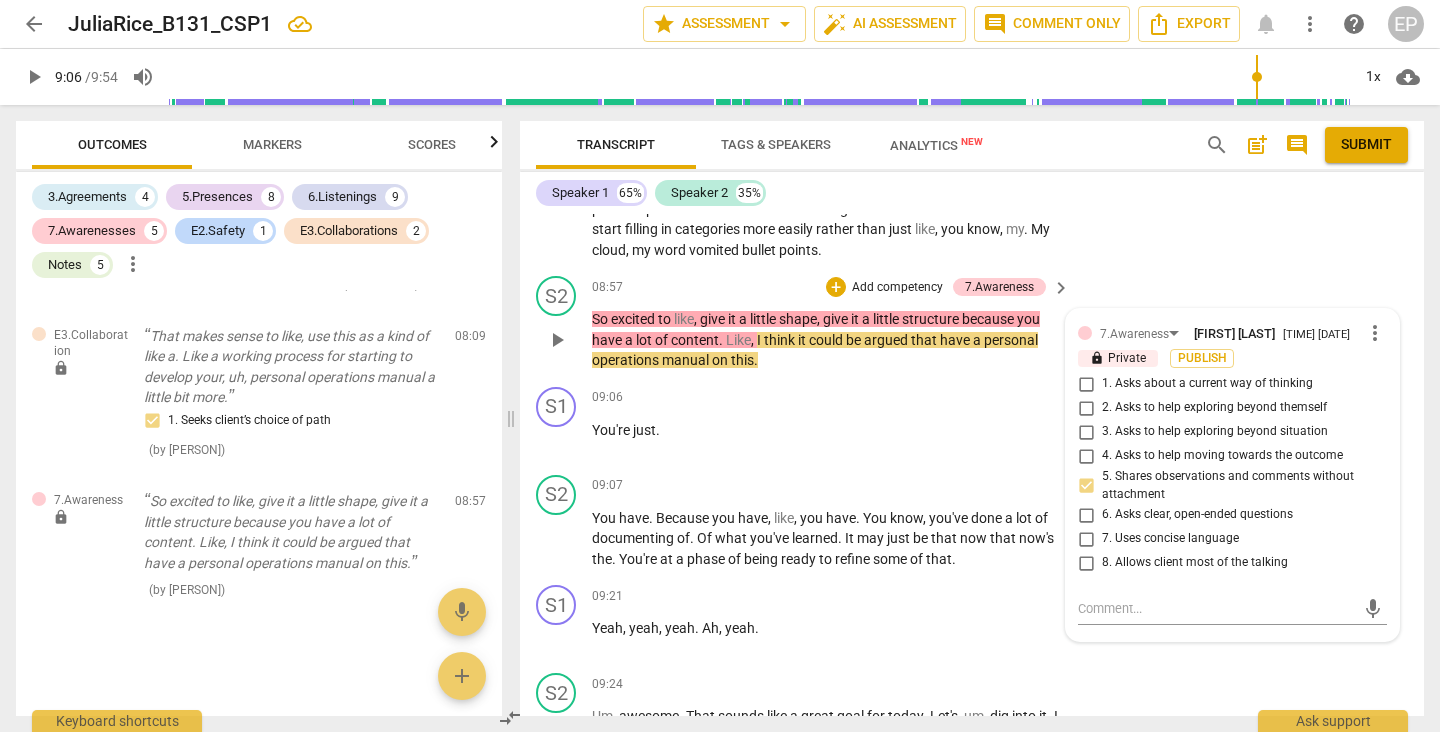 scroll, scrollTop: 4246, scrollLeft: 0, axis: vertical 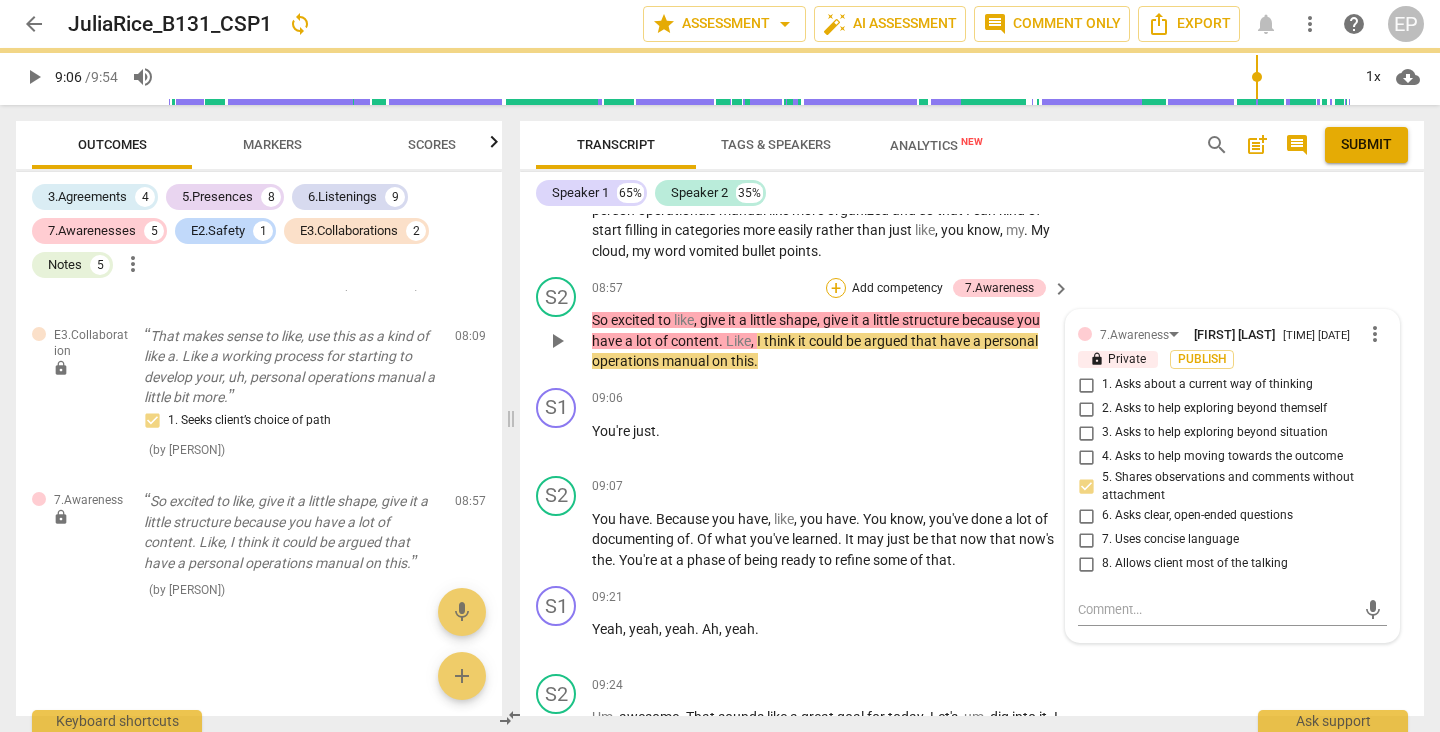 click on "+" at bounding box center [836, 288] 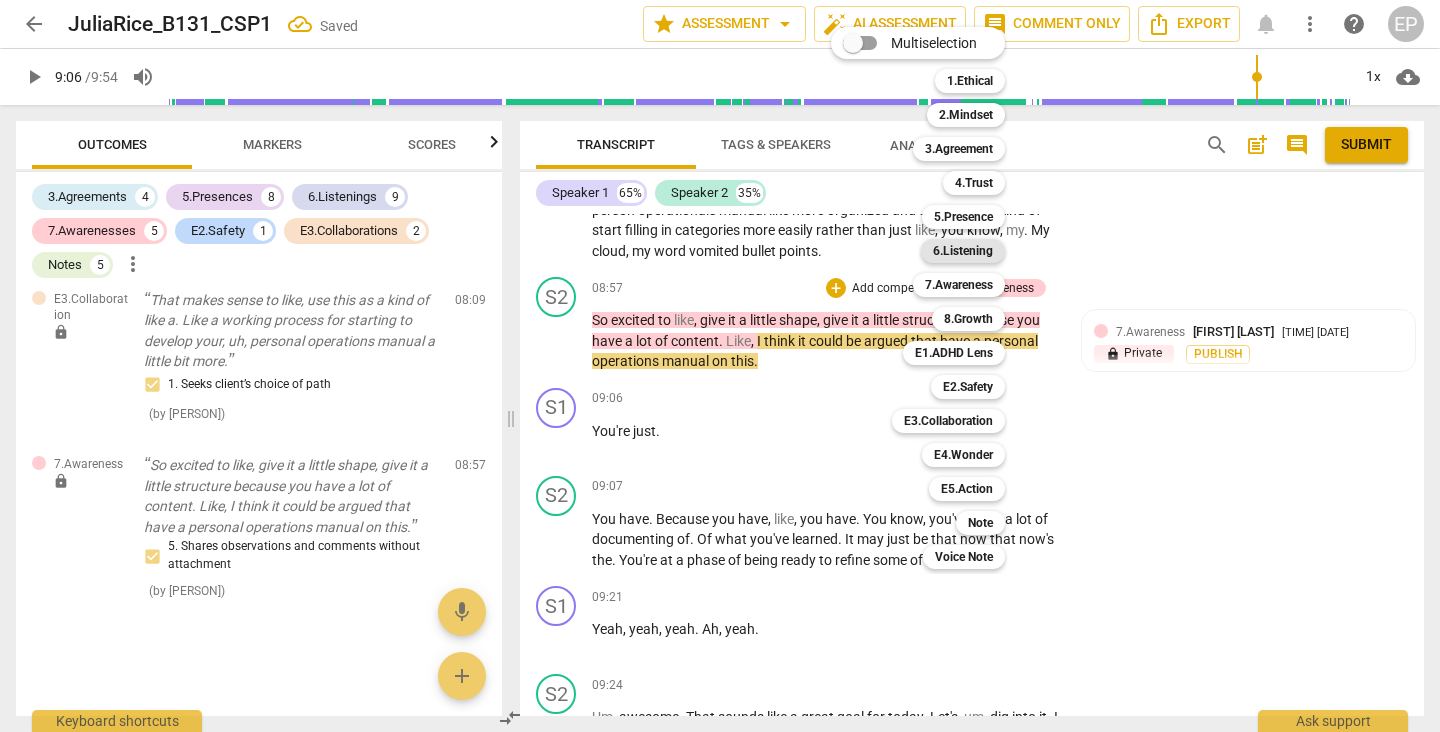 click on "6.Listening" at bounding box center (963, 251) 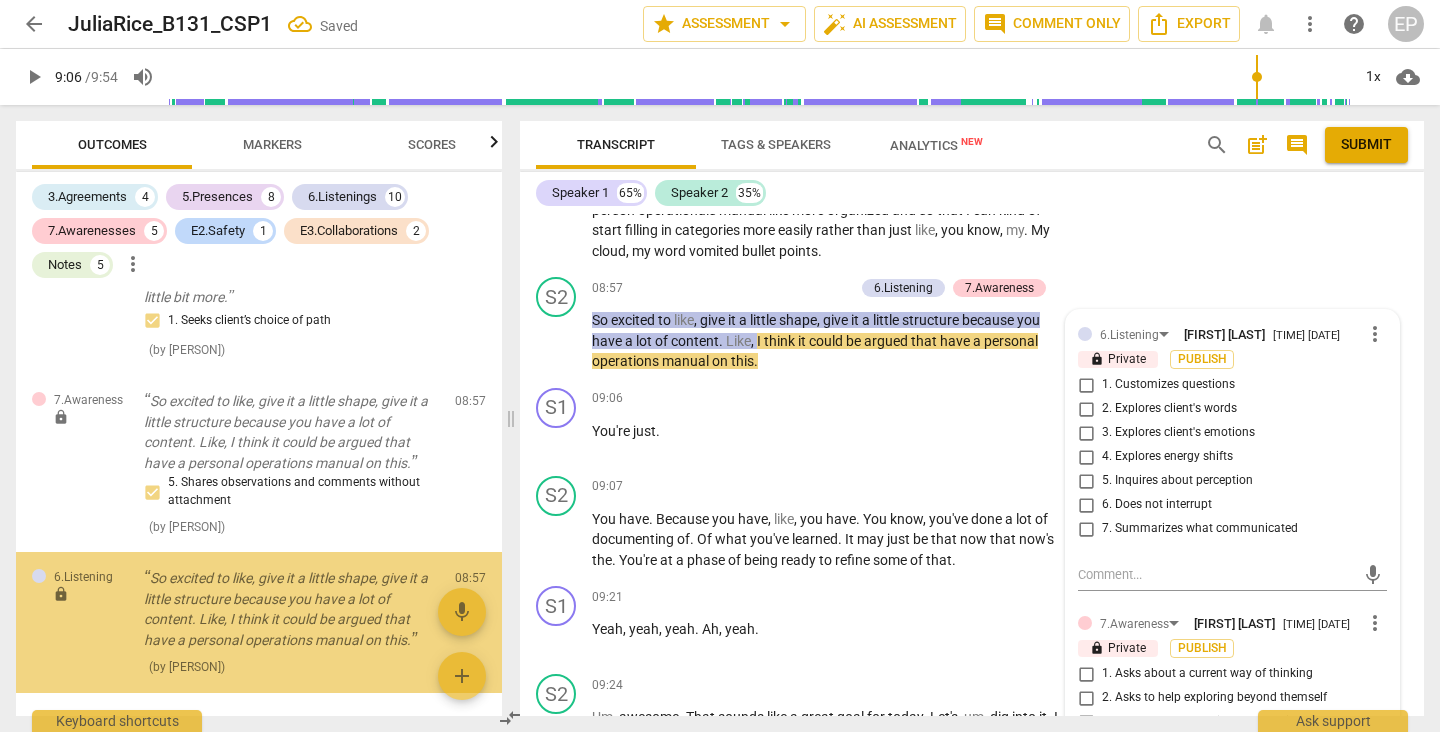scroll, scrollTop: 6094, scrollLeft: 0, axis: vertical 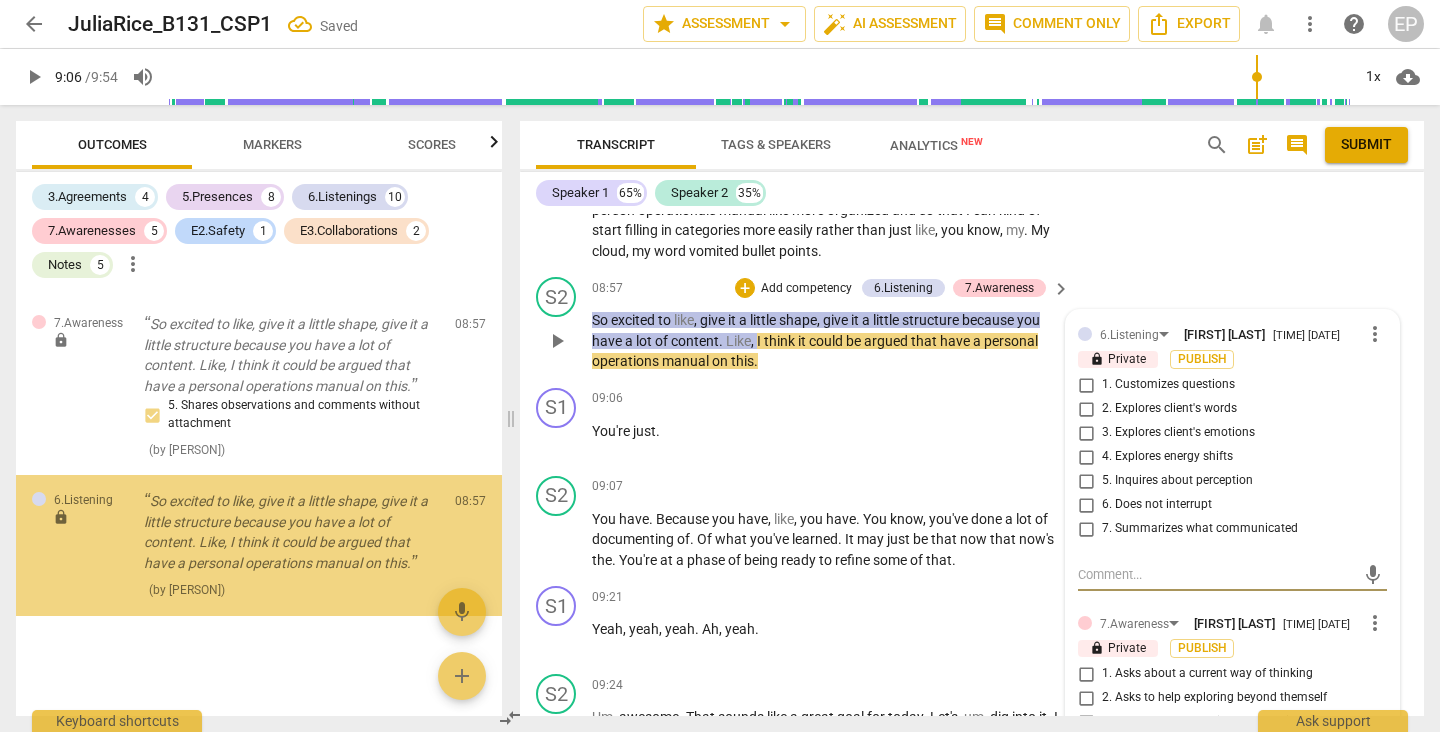 click on "7. Summarizes what communicated" at bounding box center (1086, 529) 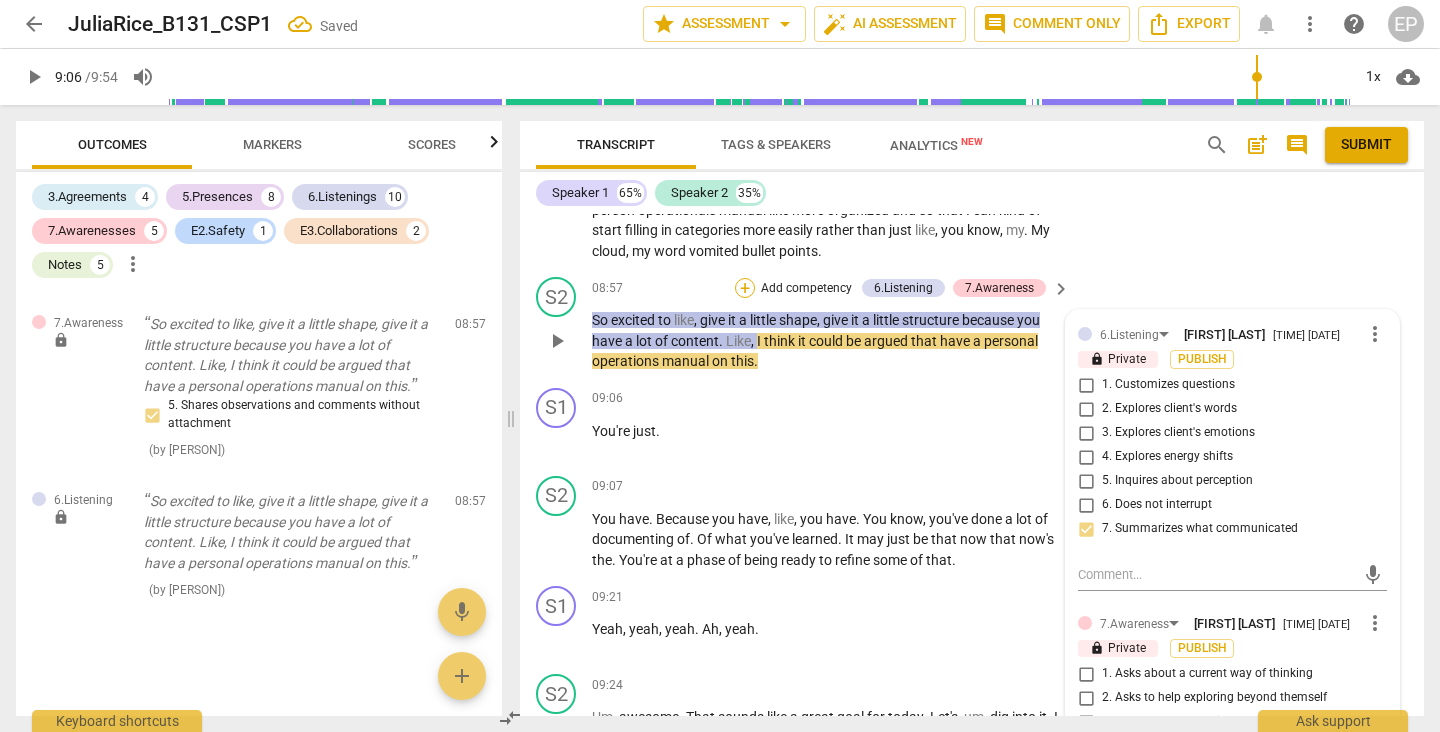 click on "+" at bounding box center (745, 288) 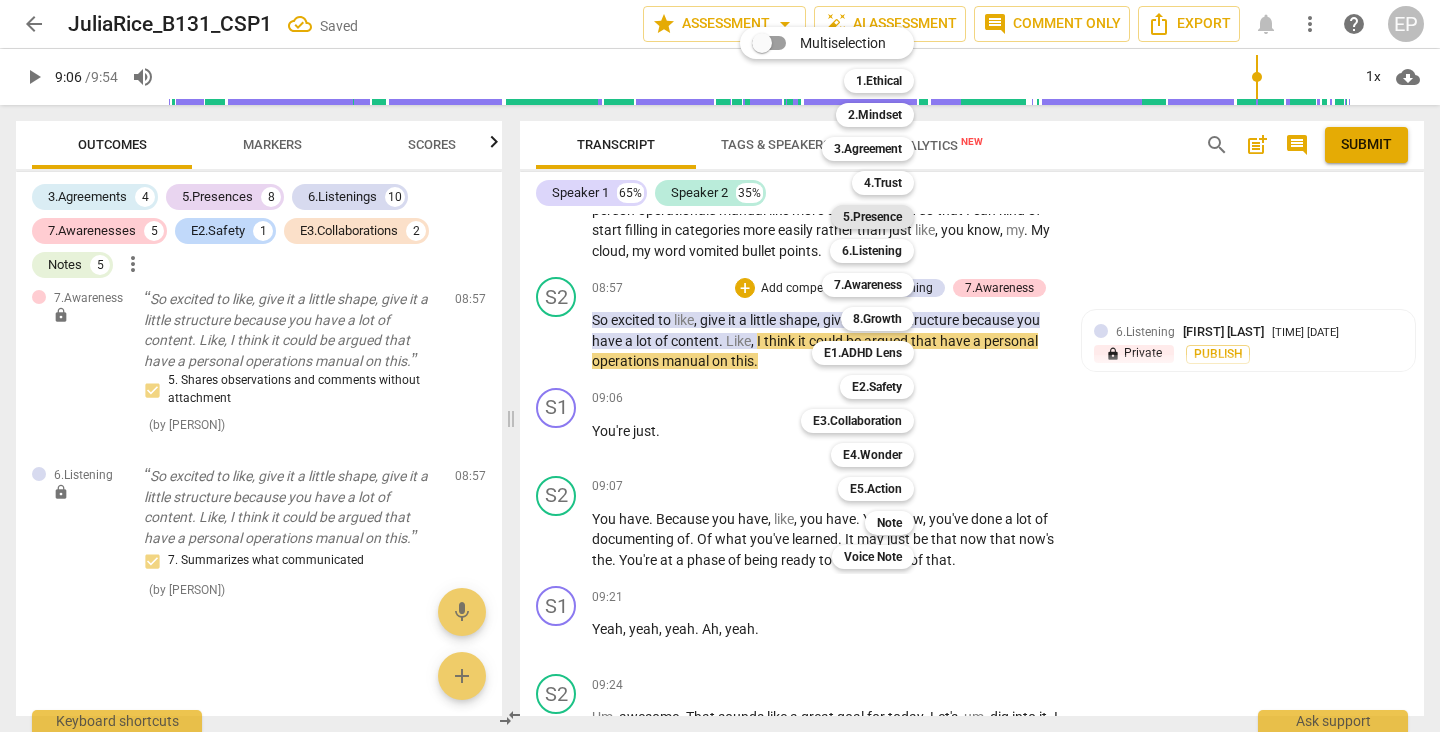 click on "5.Presence" at bounding box center [872, 217] 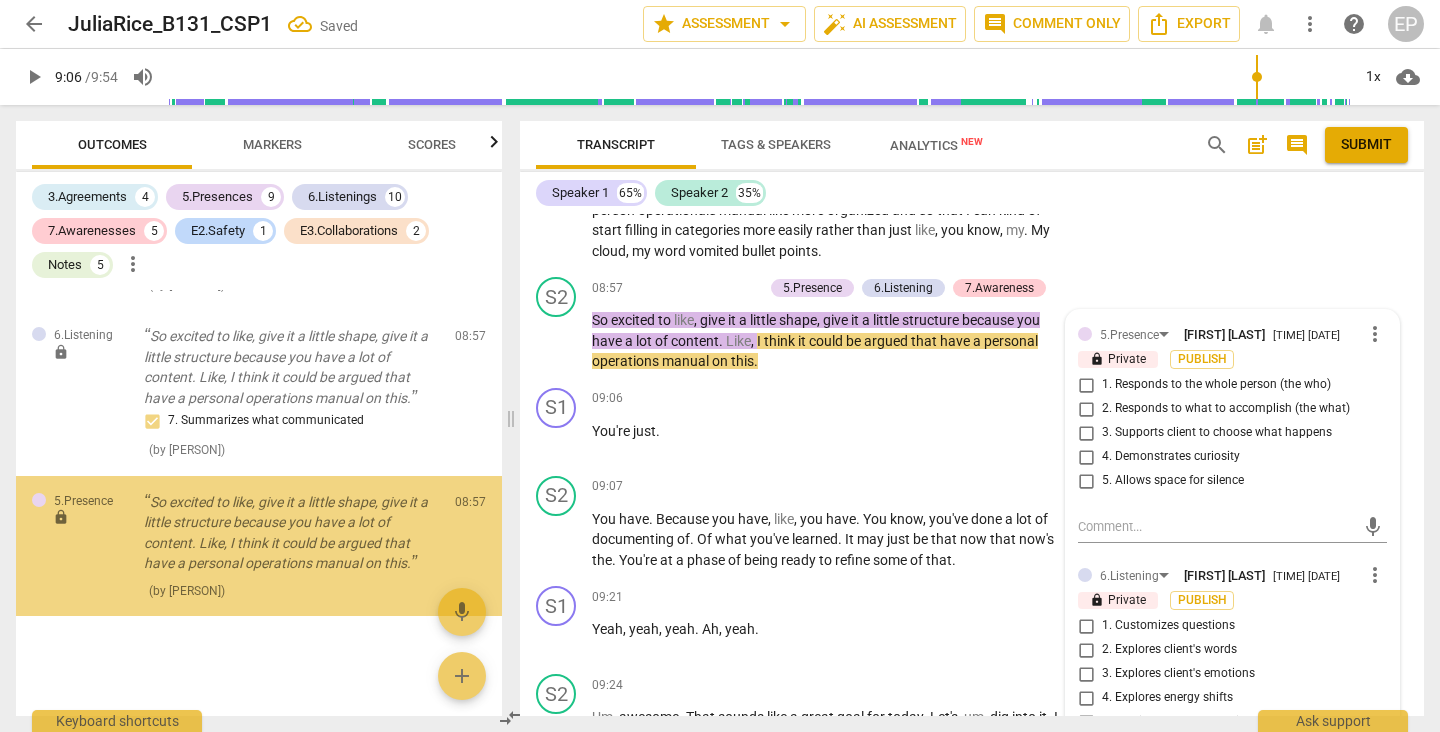 scroll, scrollTop: 6257, scrollLeft: 0, axis: vertical 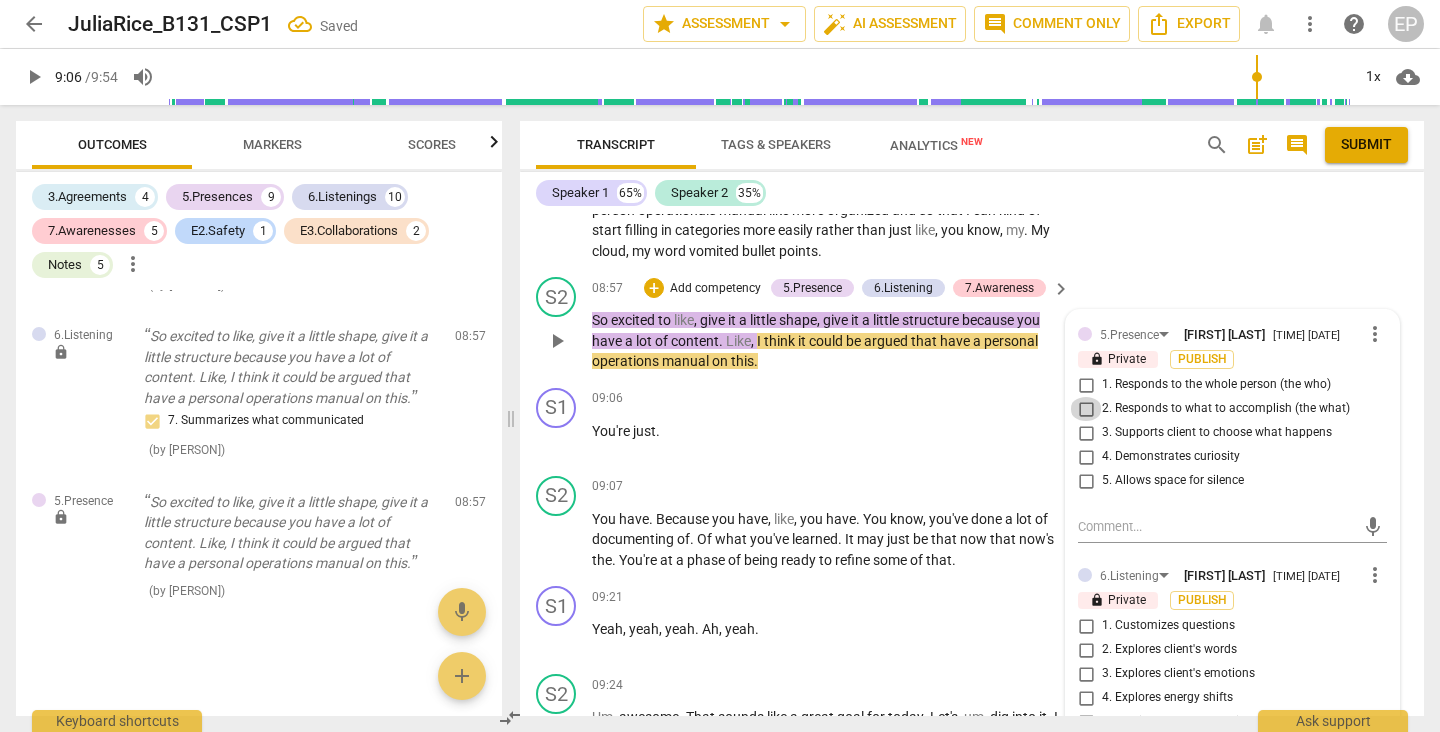 click on "2. Responds to what to accomplish (the what)" at bounding box center (1086, 409) 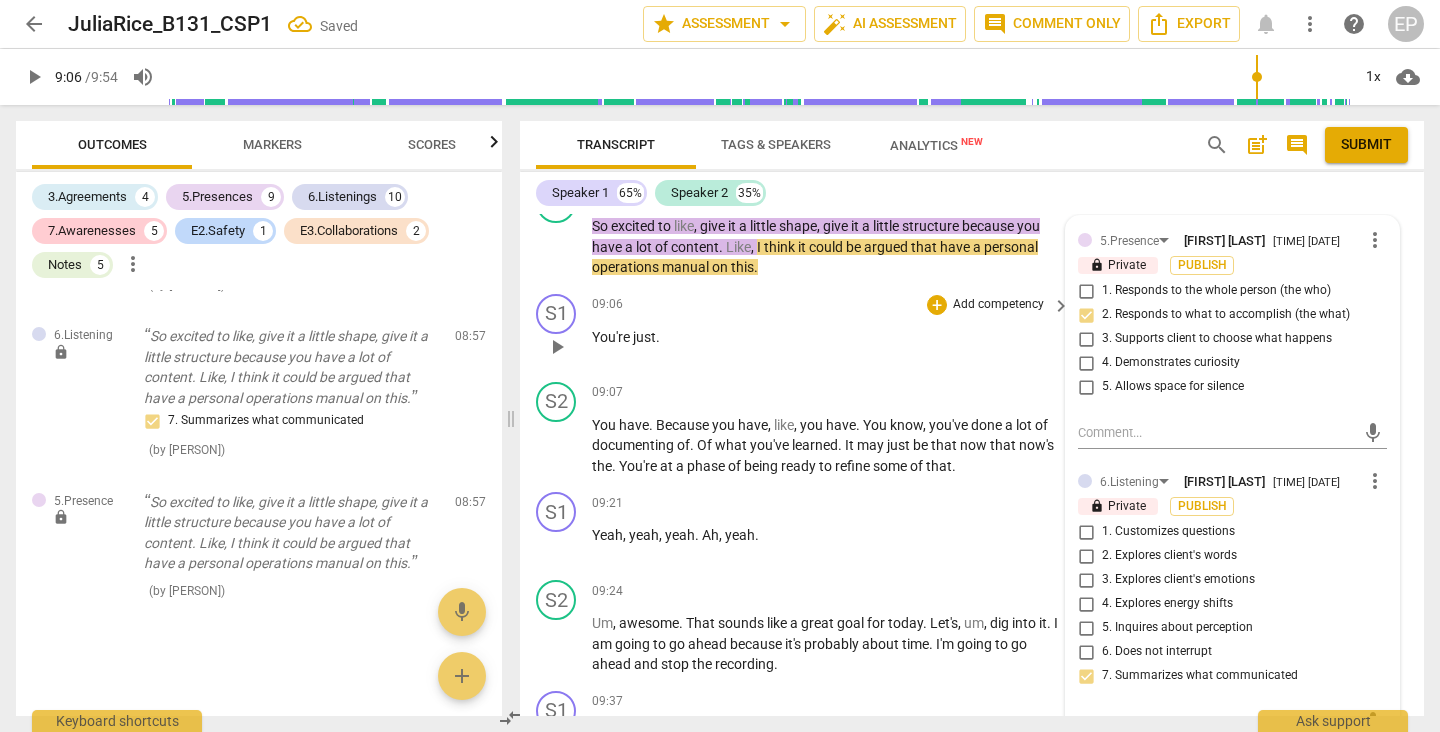 scroll, scrollTop: 4343, scrollLeft: 0, axis: vertical 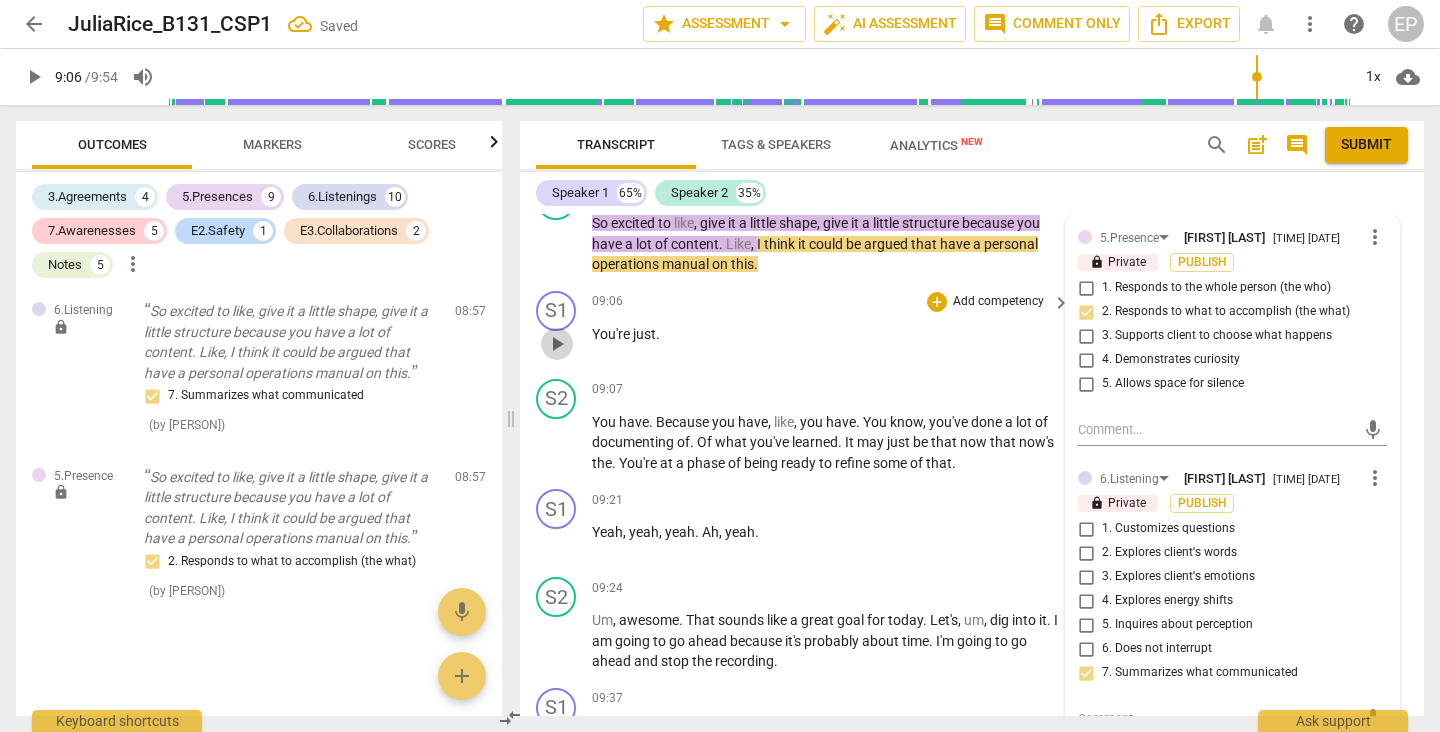 click on "play_arrow" at bounding box center (557, 344) 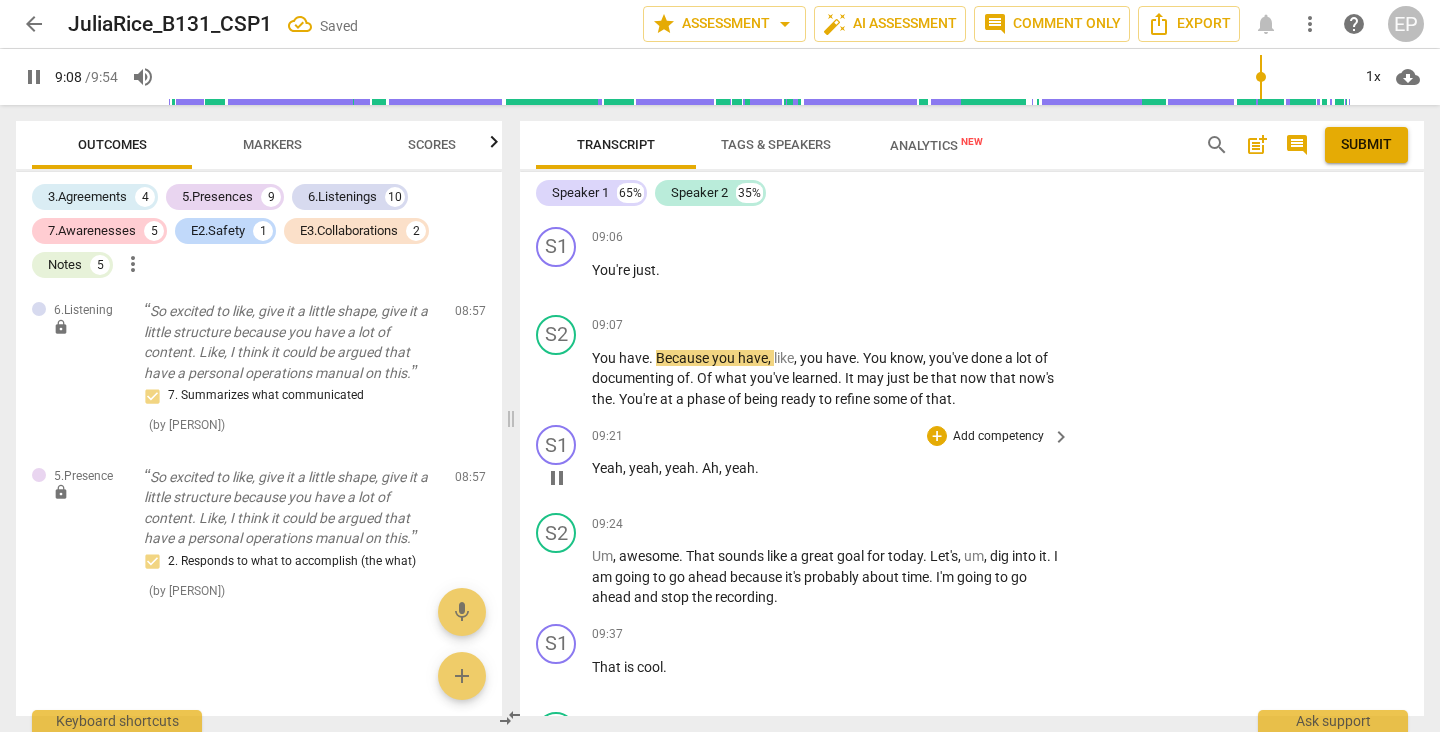 scroll, scrollTop: 4412, scrollLeft: 0, axis: vertical 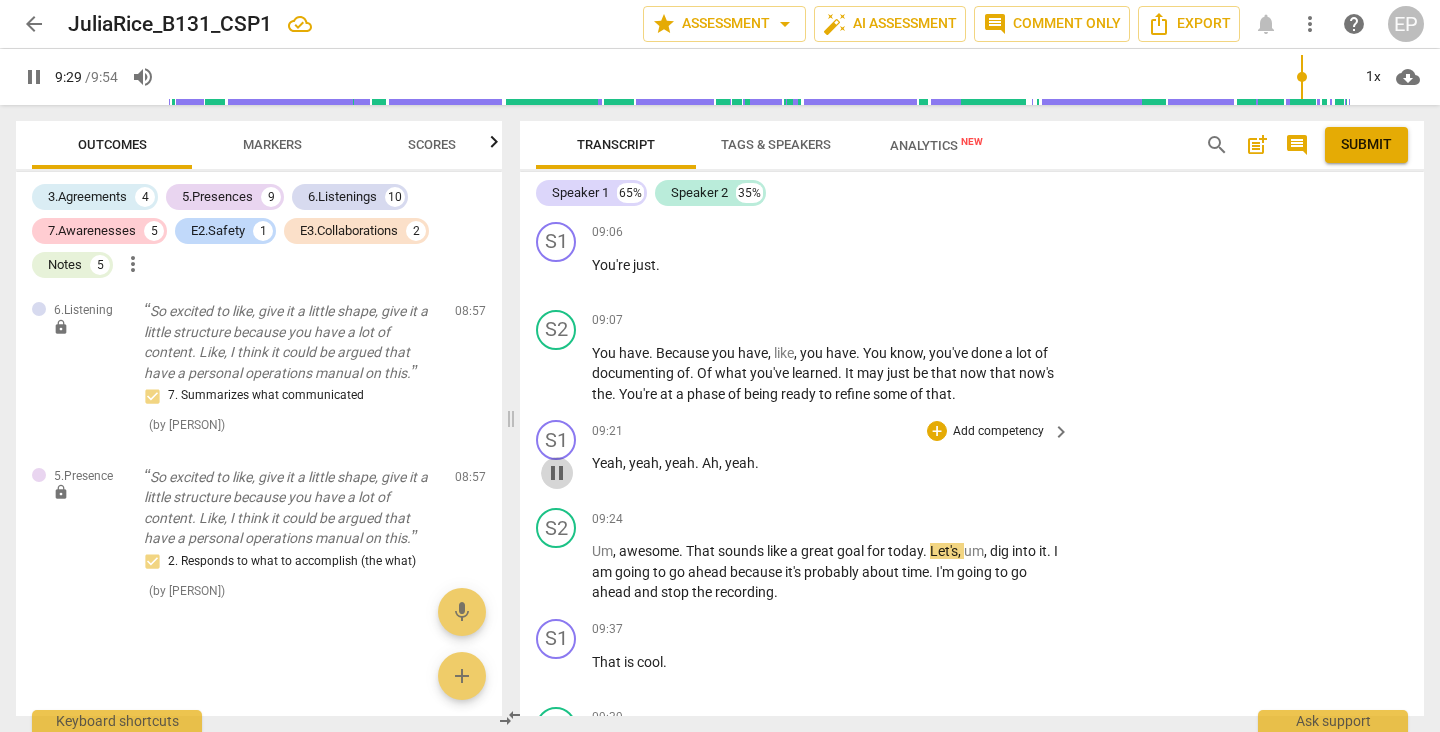 click on "pause" at bounding box center [557, 473] 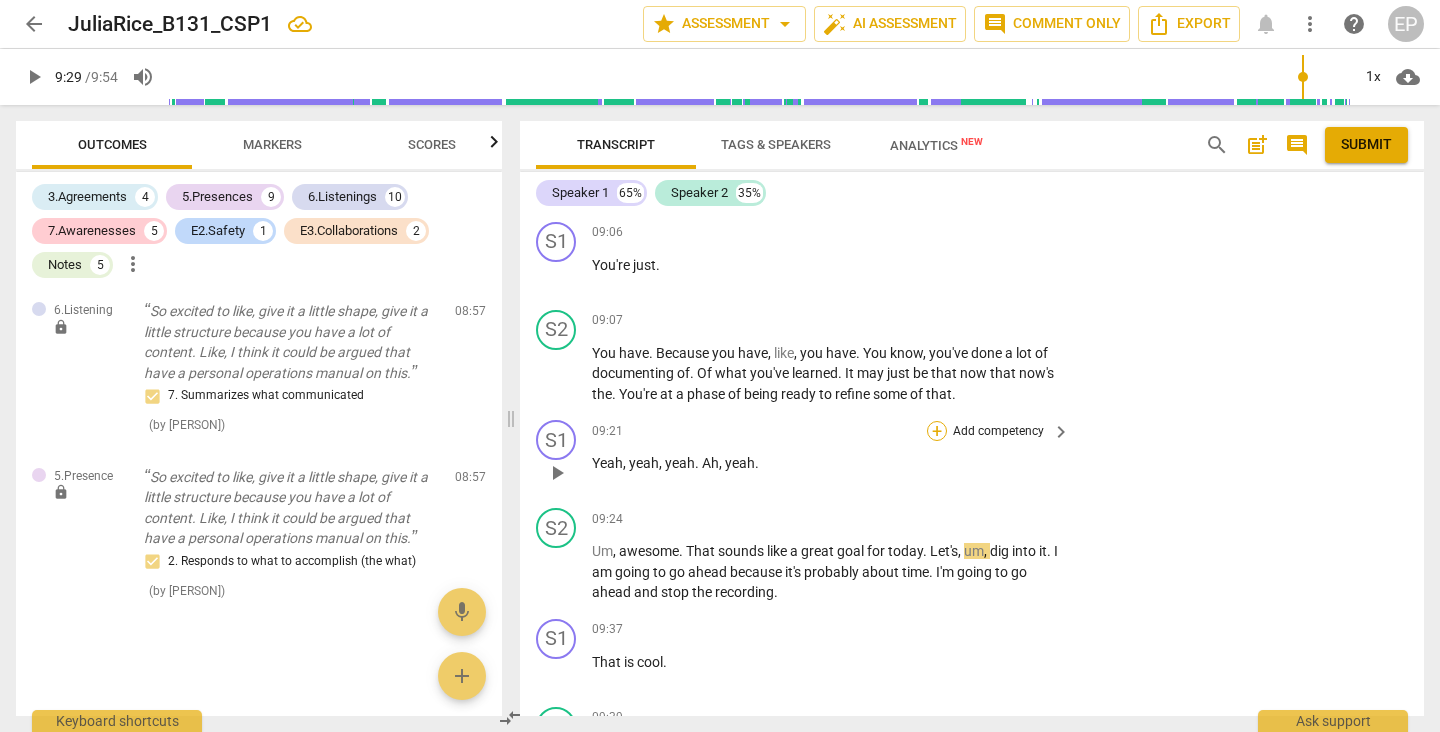 click on "+" at bounding box center [937, 431] 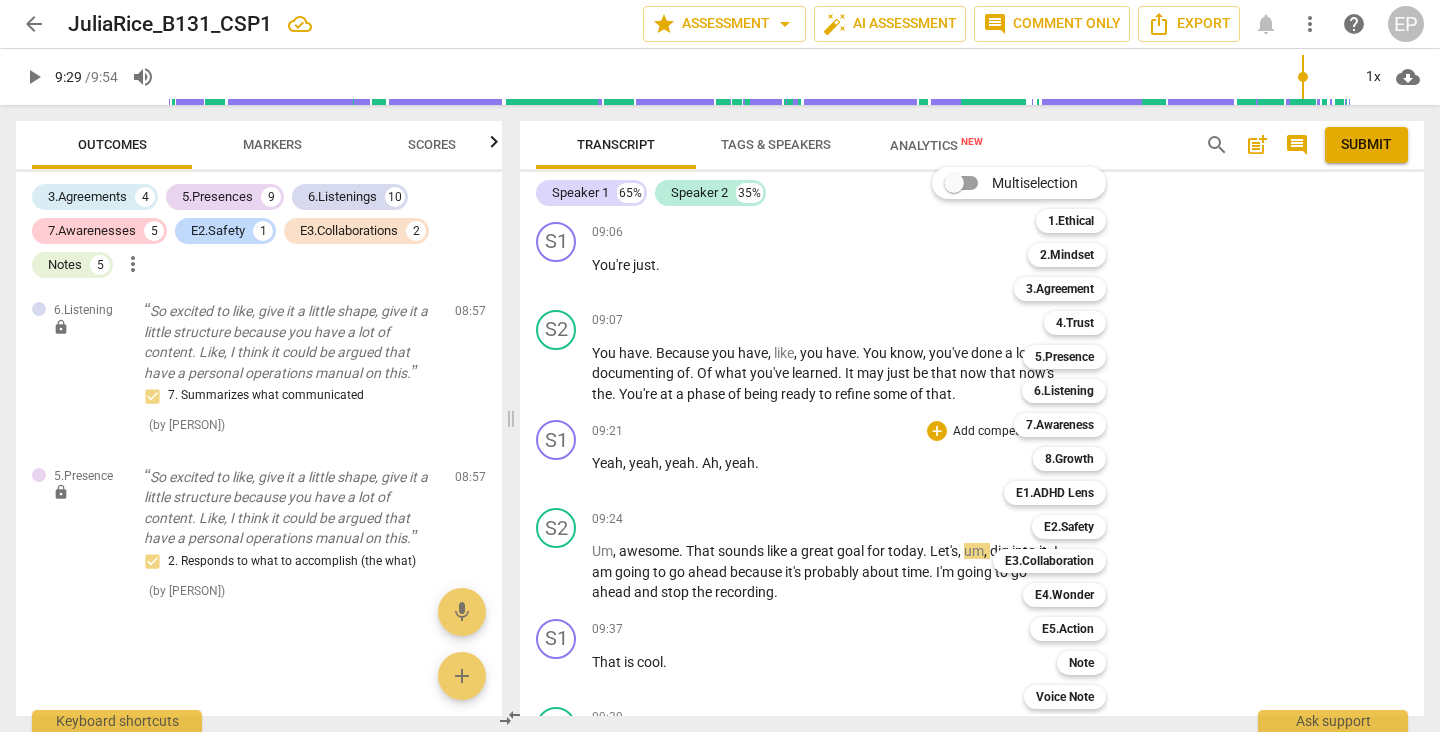 click at bounding box center (720, 366) 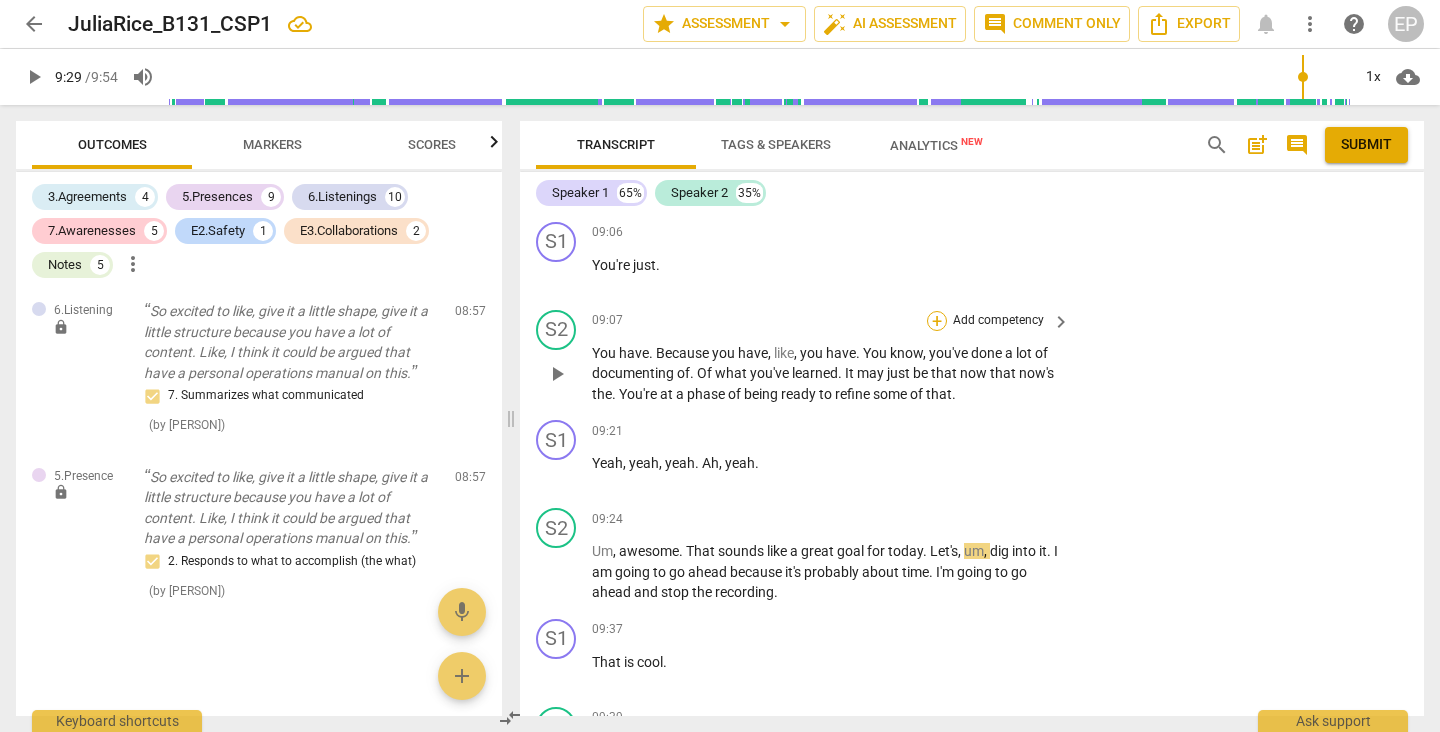 click on "+" at bounding box center [937, 321] 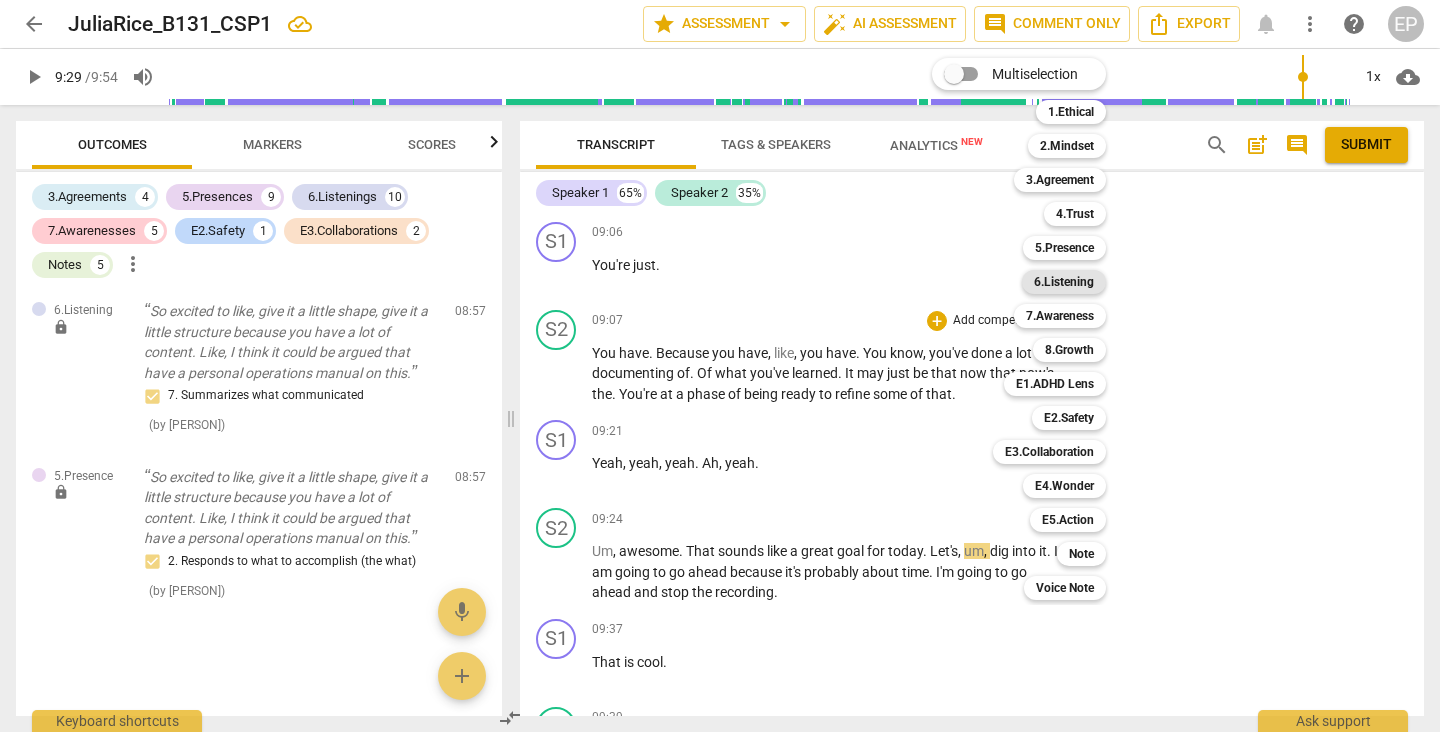 click on "6.Listening" at bounding box center (1064, 282) 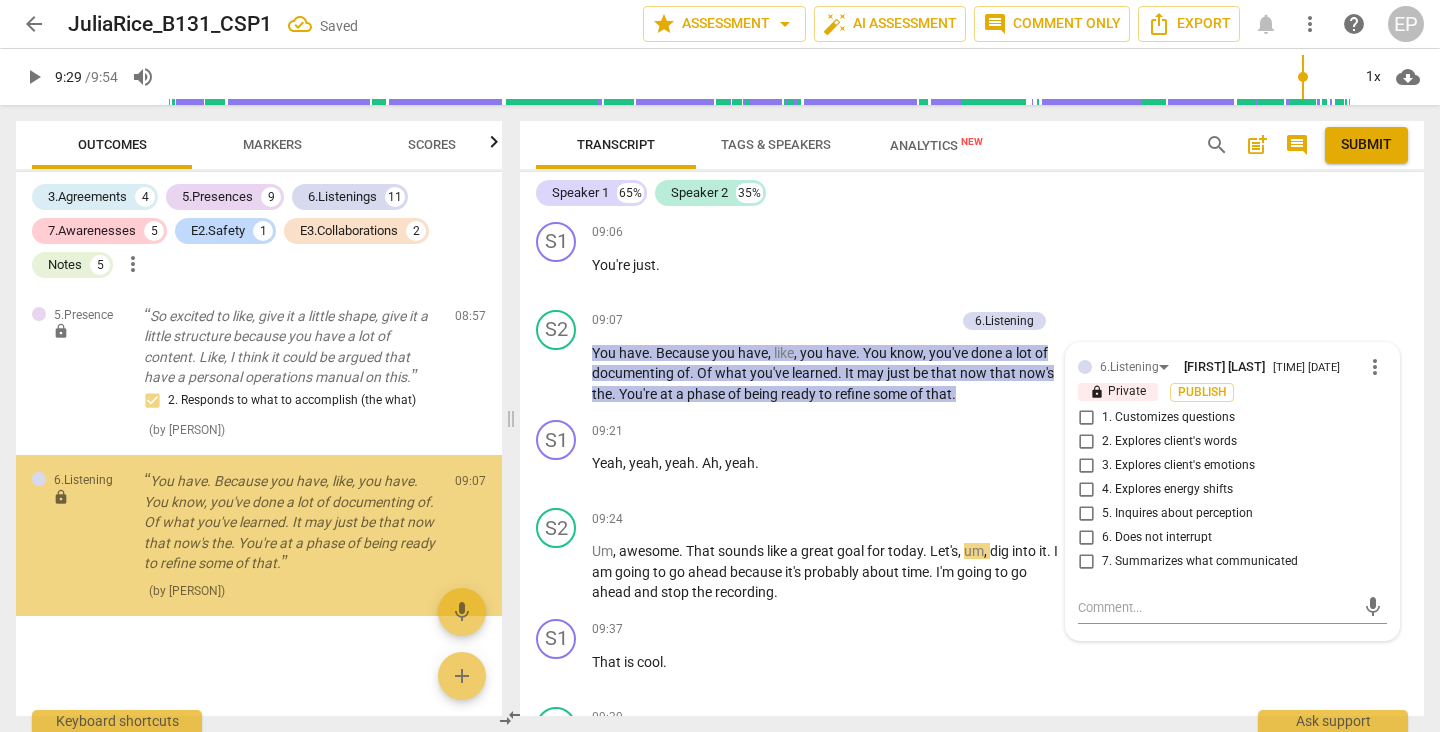 scroll, scrollTop: 6440, scrollLeft: 0, axis: vertical 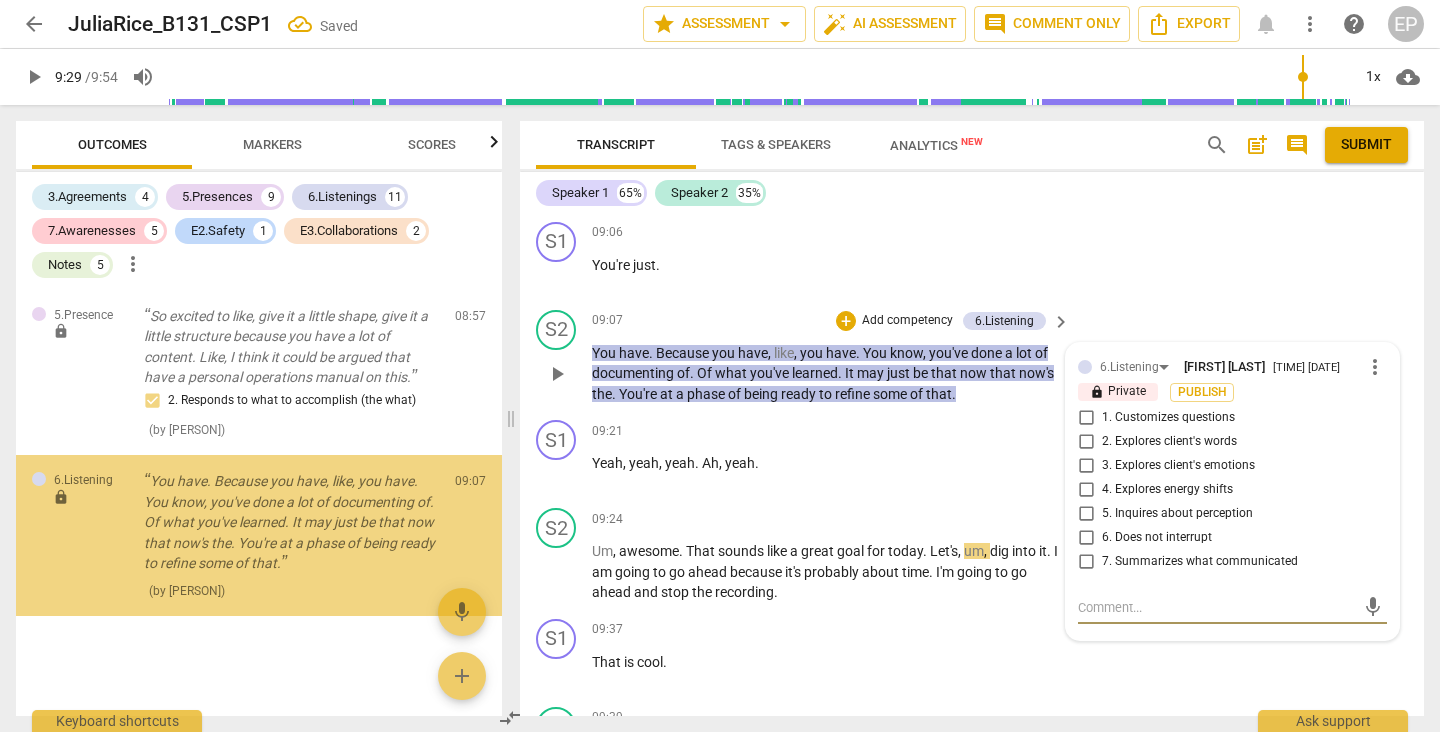 click on "7. Summarizes what communicated" at bounding box center [1086, 562] 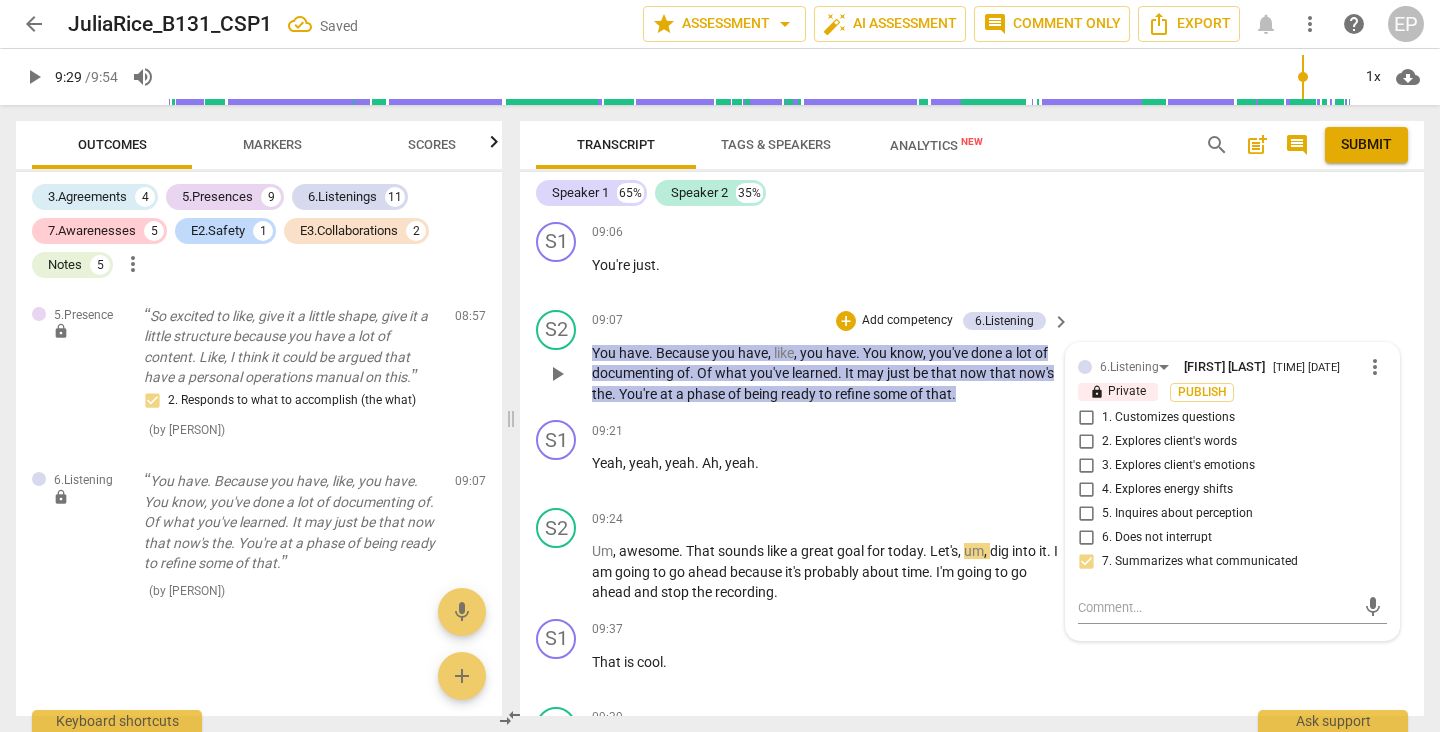 click on "1. Customizes questions" at bounding box center [1086, 418] 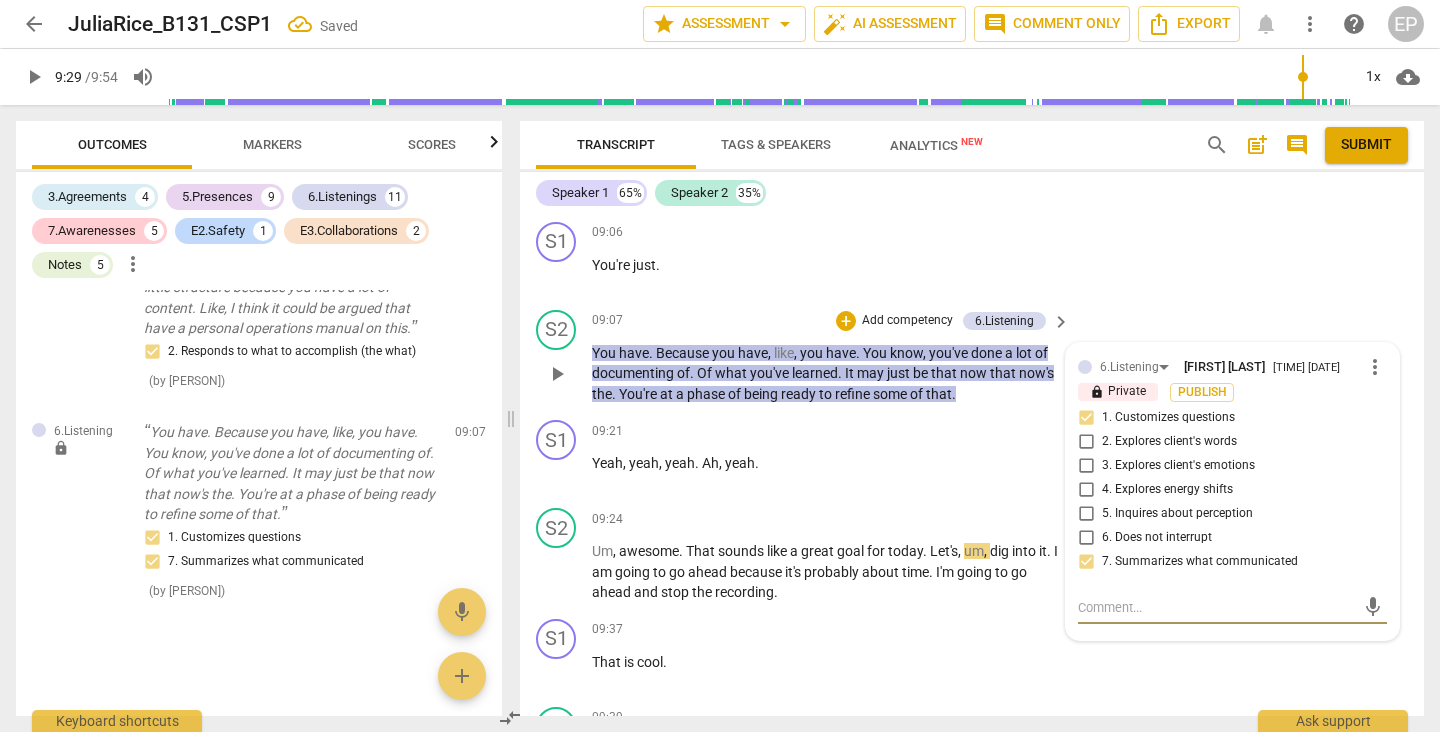click at bounding box center [1216, 607] 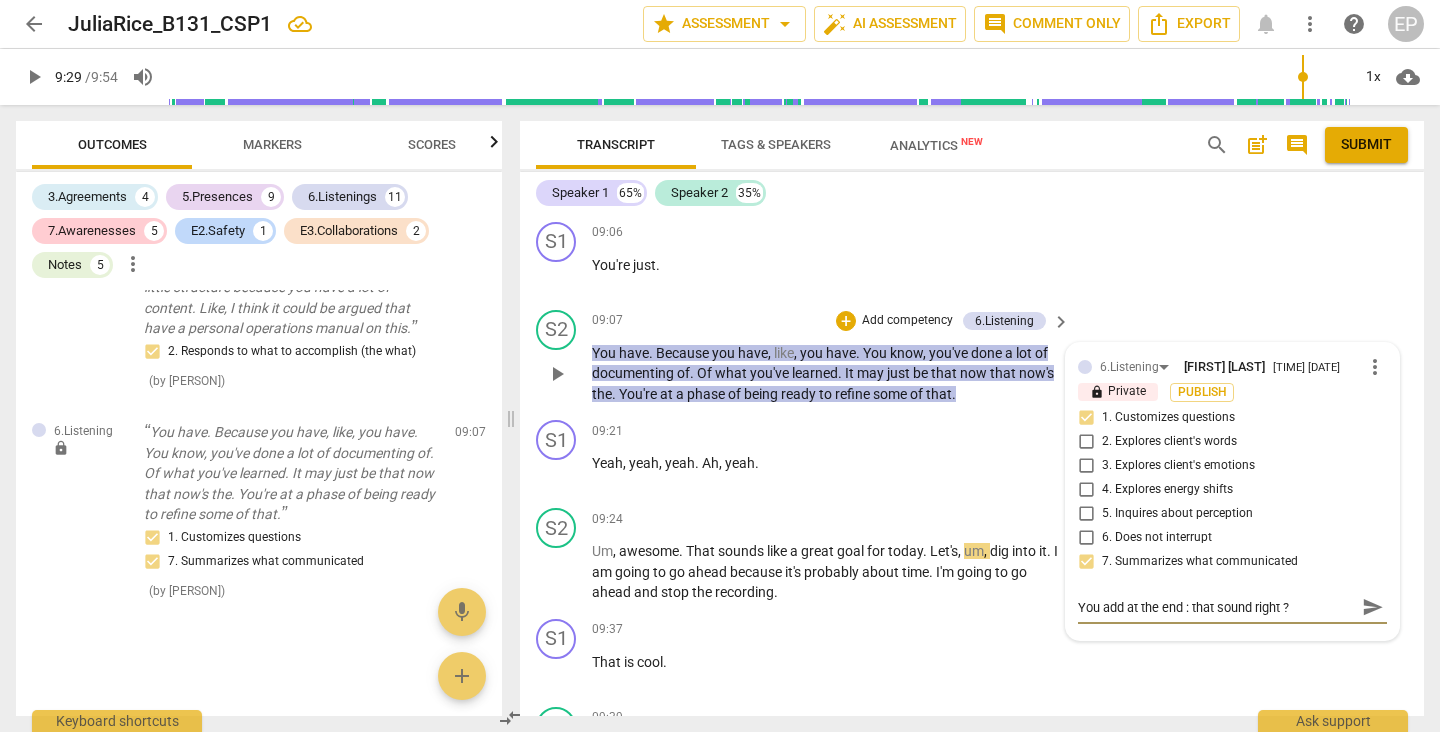 click on "You add at the end : that sound right ?" at bounding box center (1216, 607) 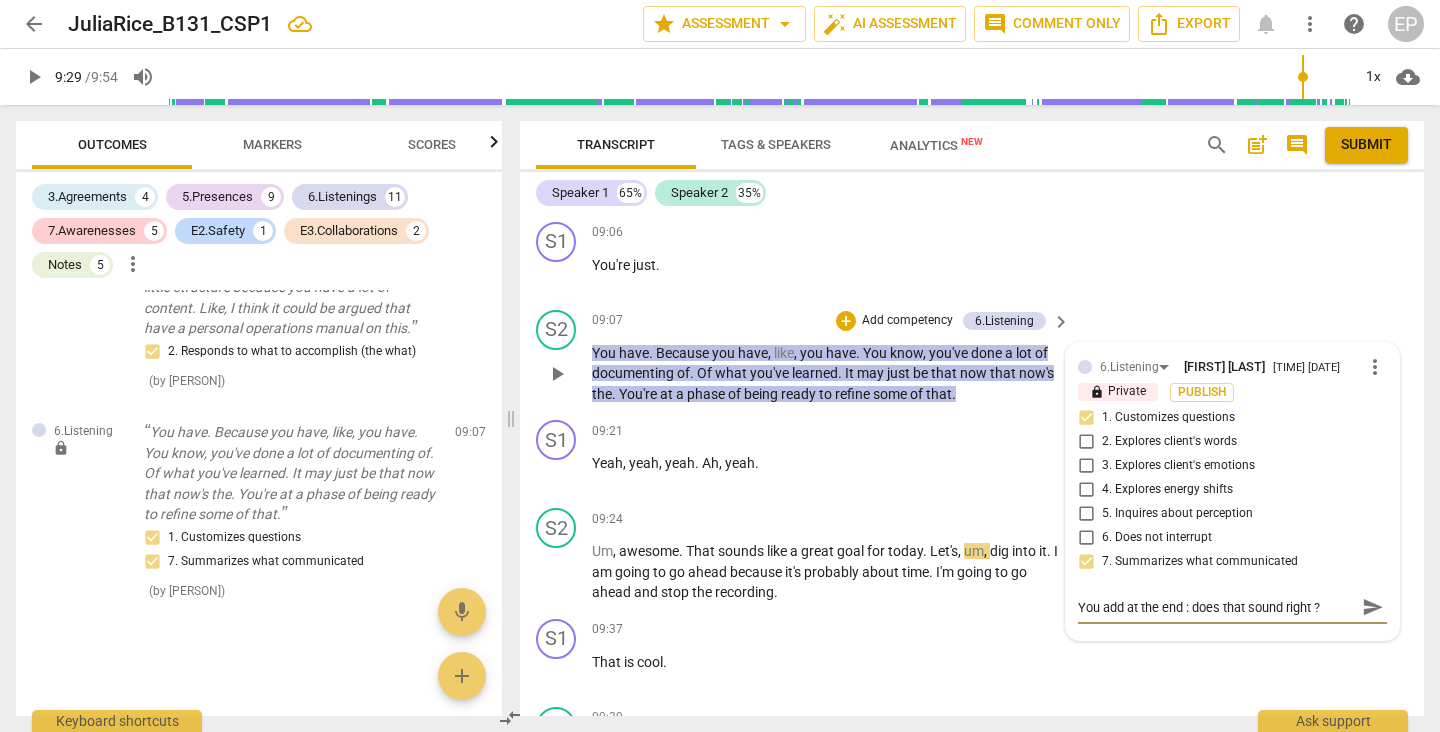 click on "You add at the end : does that sound right ?" at bounding box center [1216, 607] 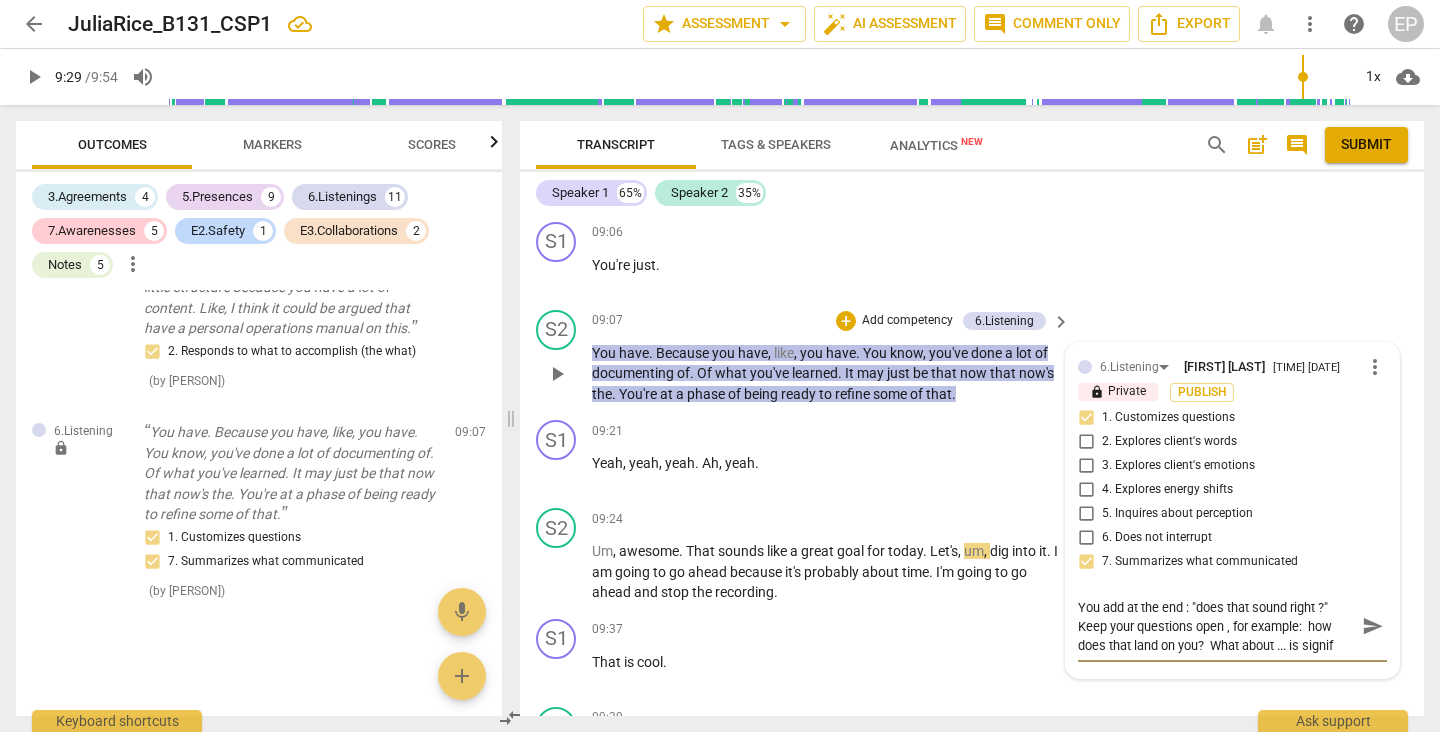 scroll, scrollTop: 17, scrollLeft: 0, axis: vertical 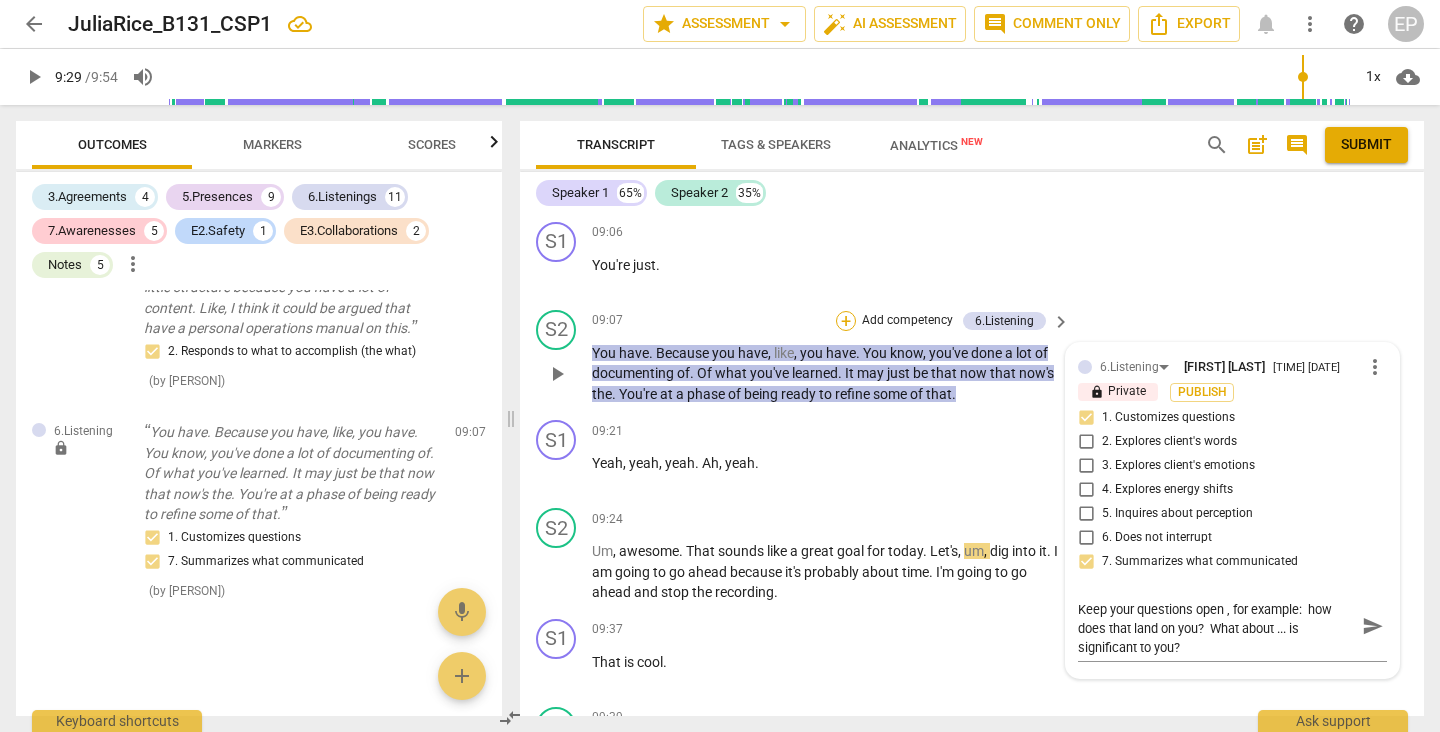 click on "+" at bounding box center [846, 321] 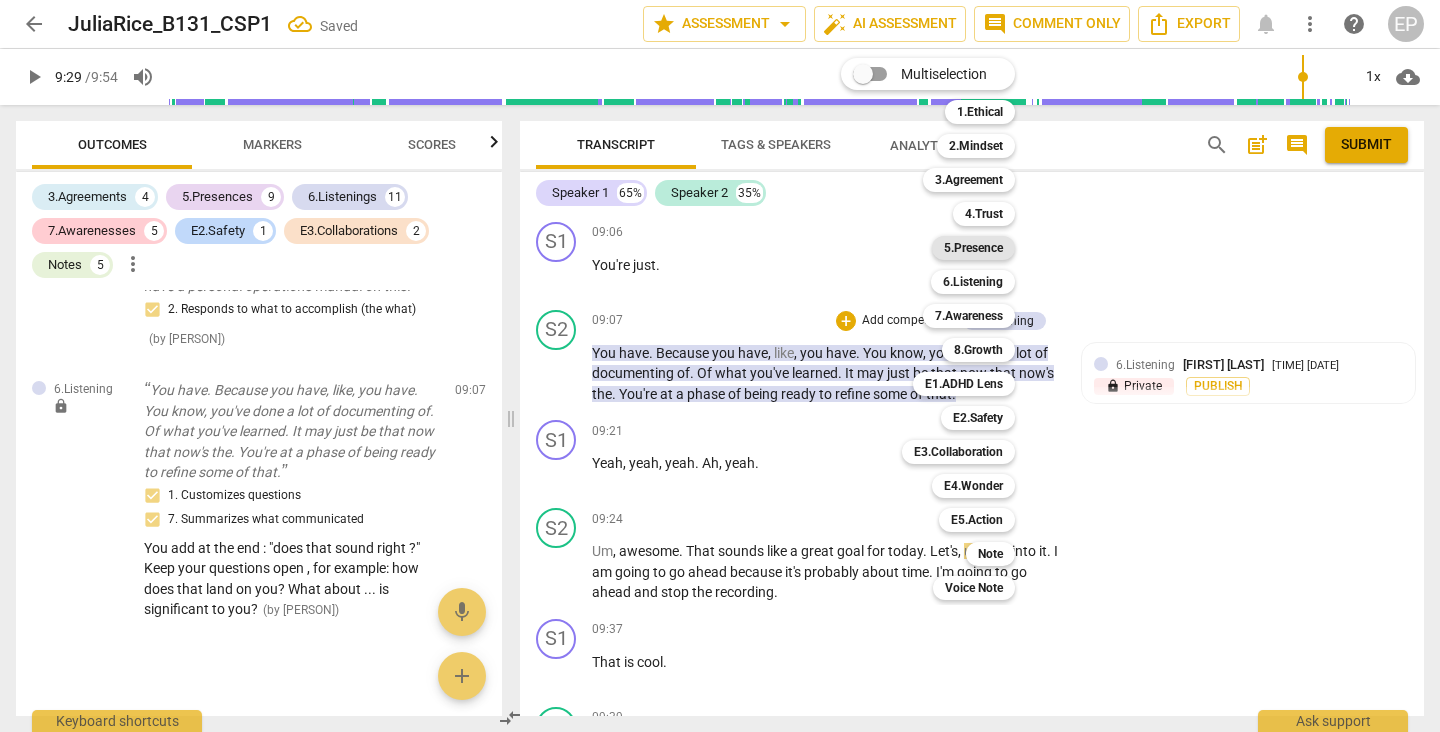 click on "5.Presence" at bounding box center (973, 248) 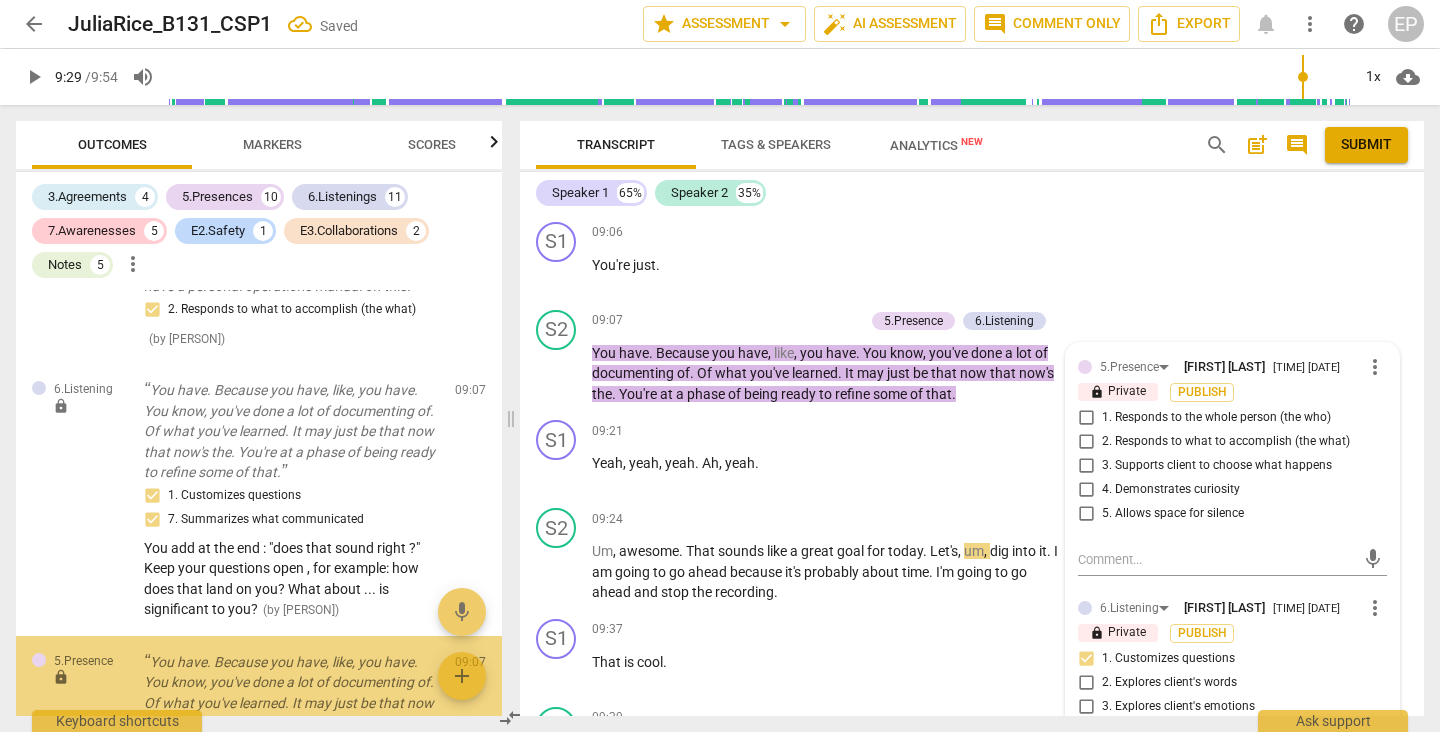 scroll, scrollTop: 6707, scrollLeft: 0, axis: vertical 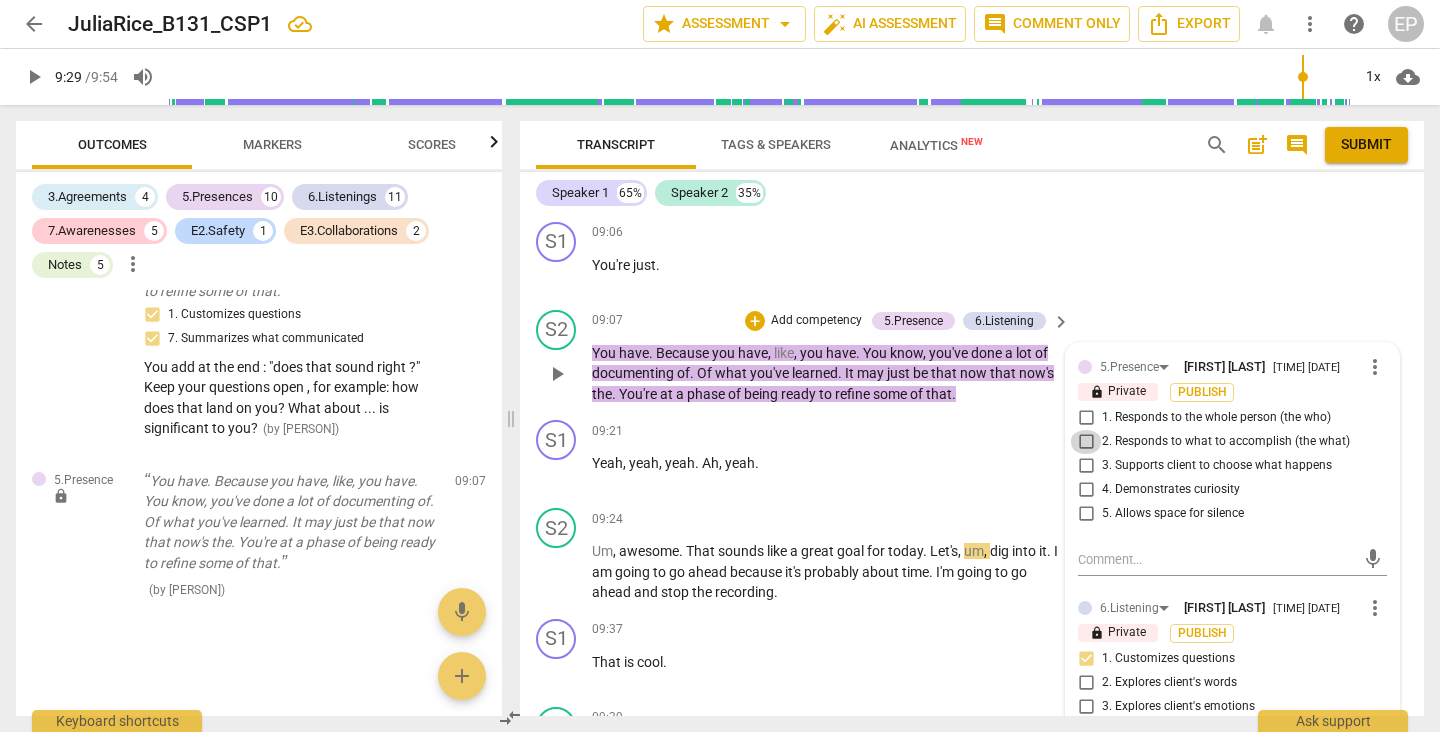 click on "2. Responds to what to accomplish (the what)" at bounding box center (1086, 442) 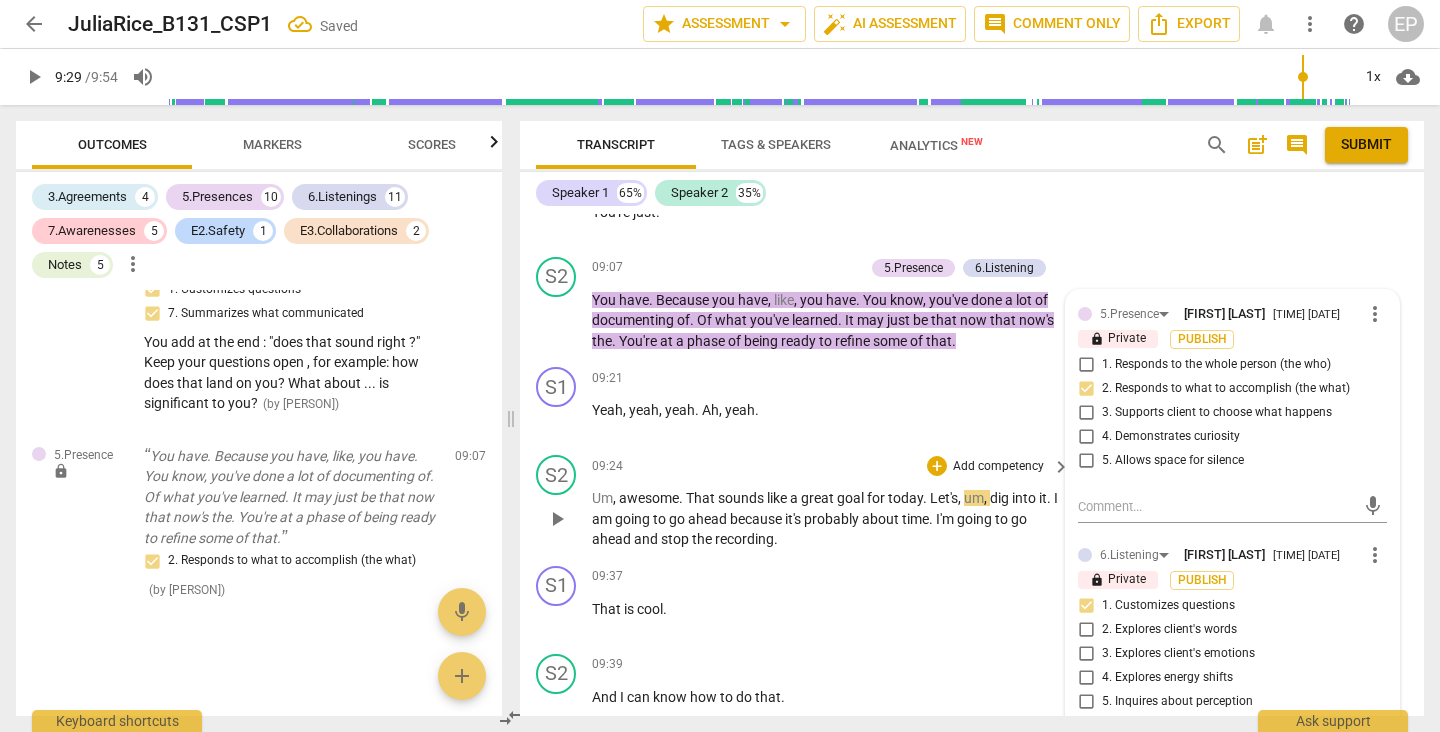 scroll, scrollTop: 4477, scrollLeft: 0, axis: vertical 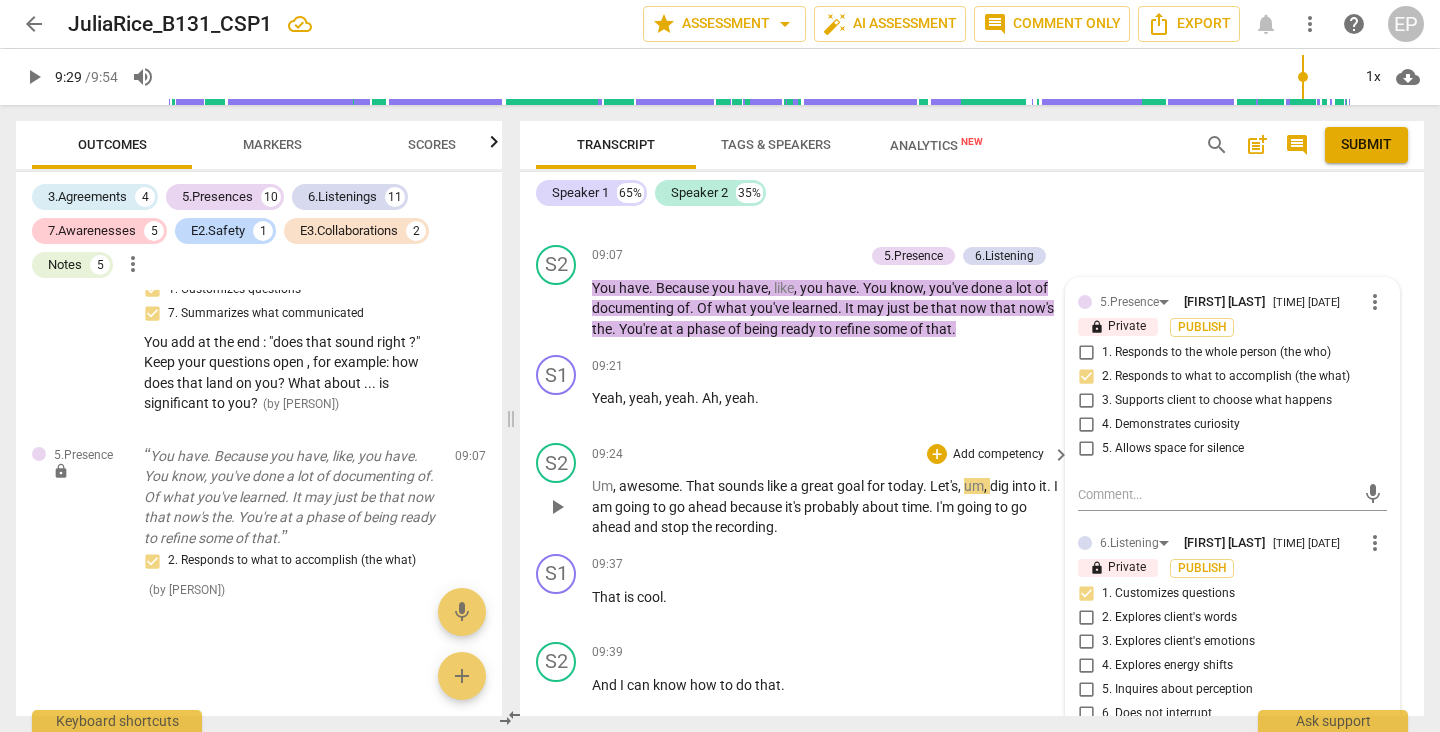click on "play_arrow" at bounding box center [557, 507] 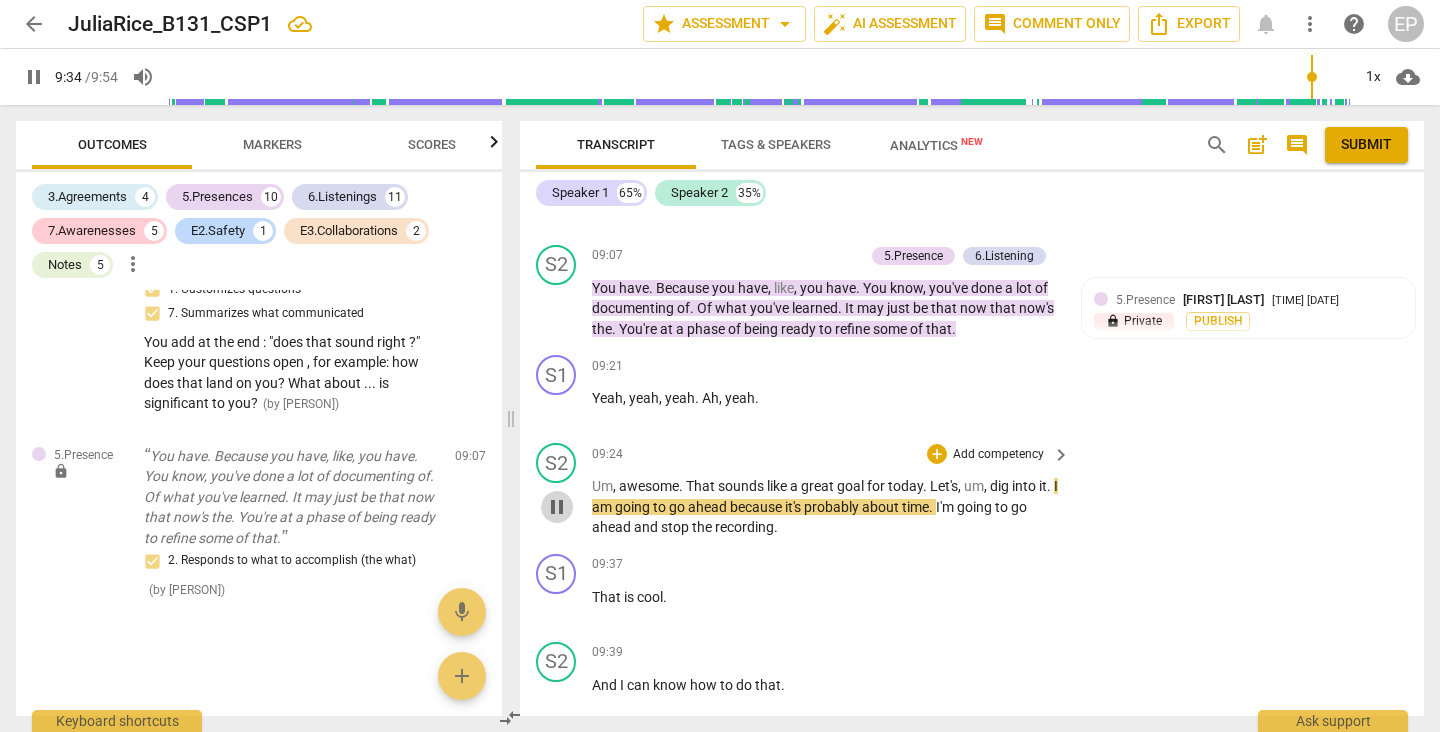 click on "pause" at bounding box center [557, 507] 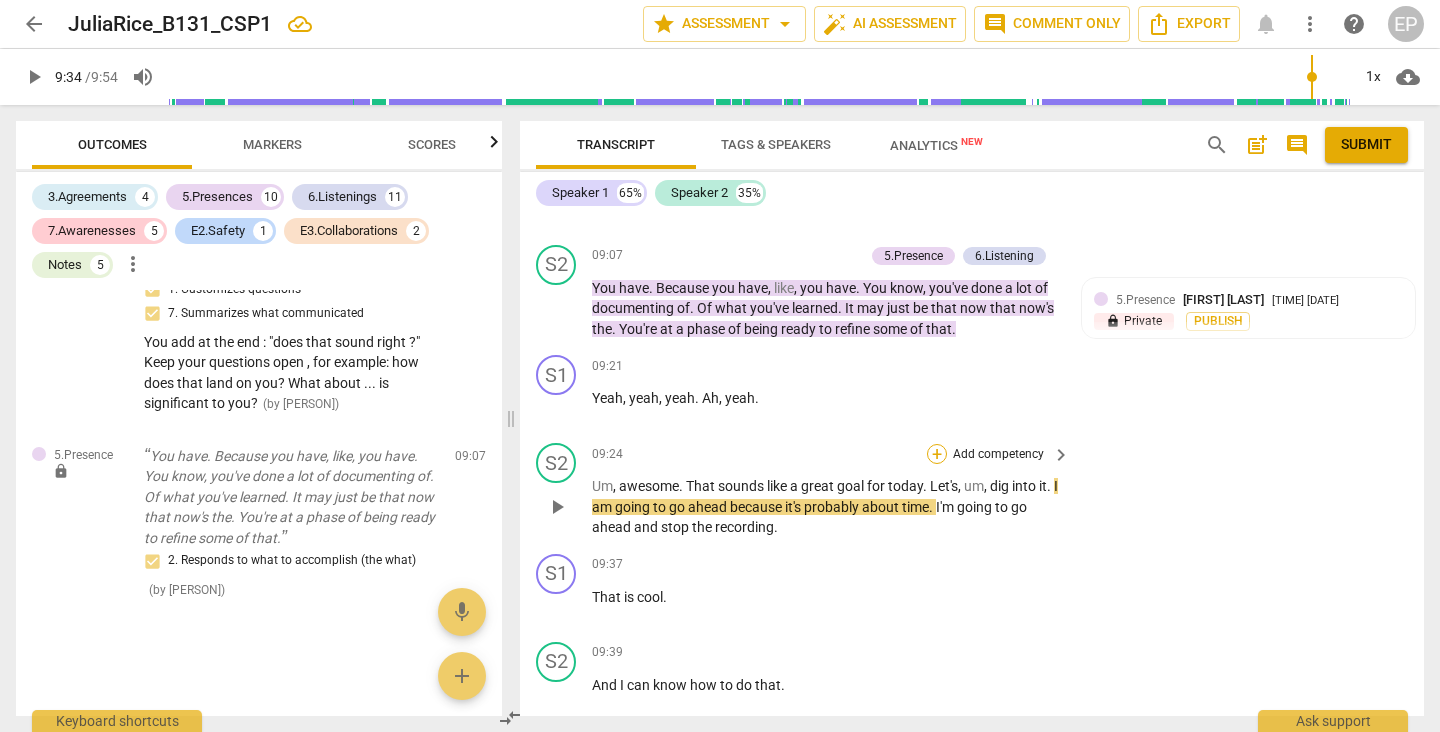 click on "+" at bounding box center (937, 454) 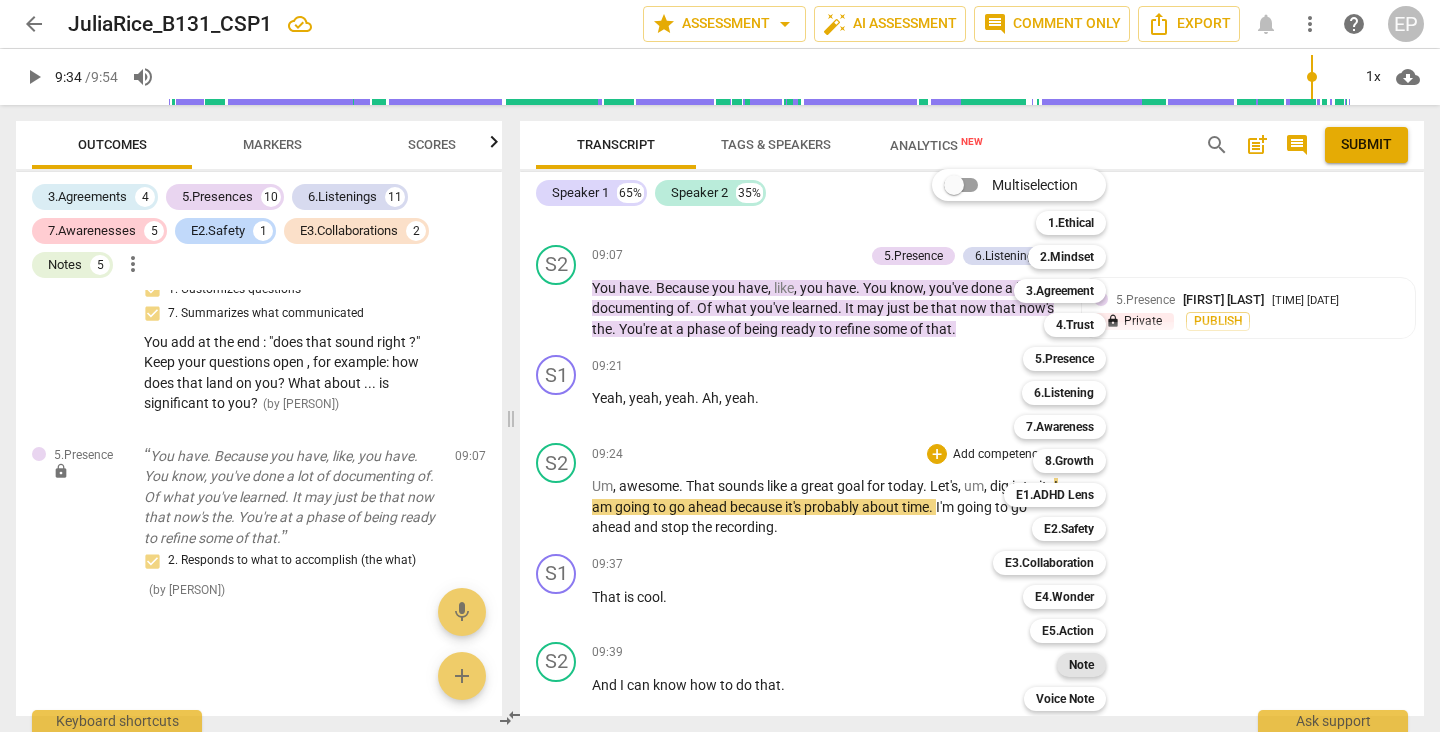 click on "Note" at bounding box center [1081, 665] 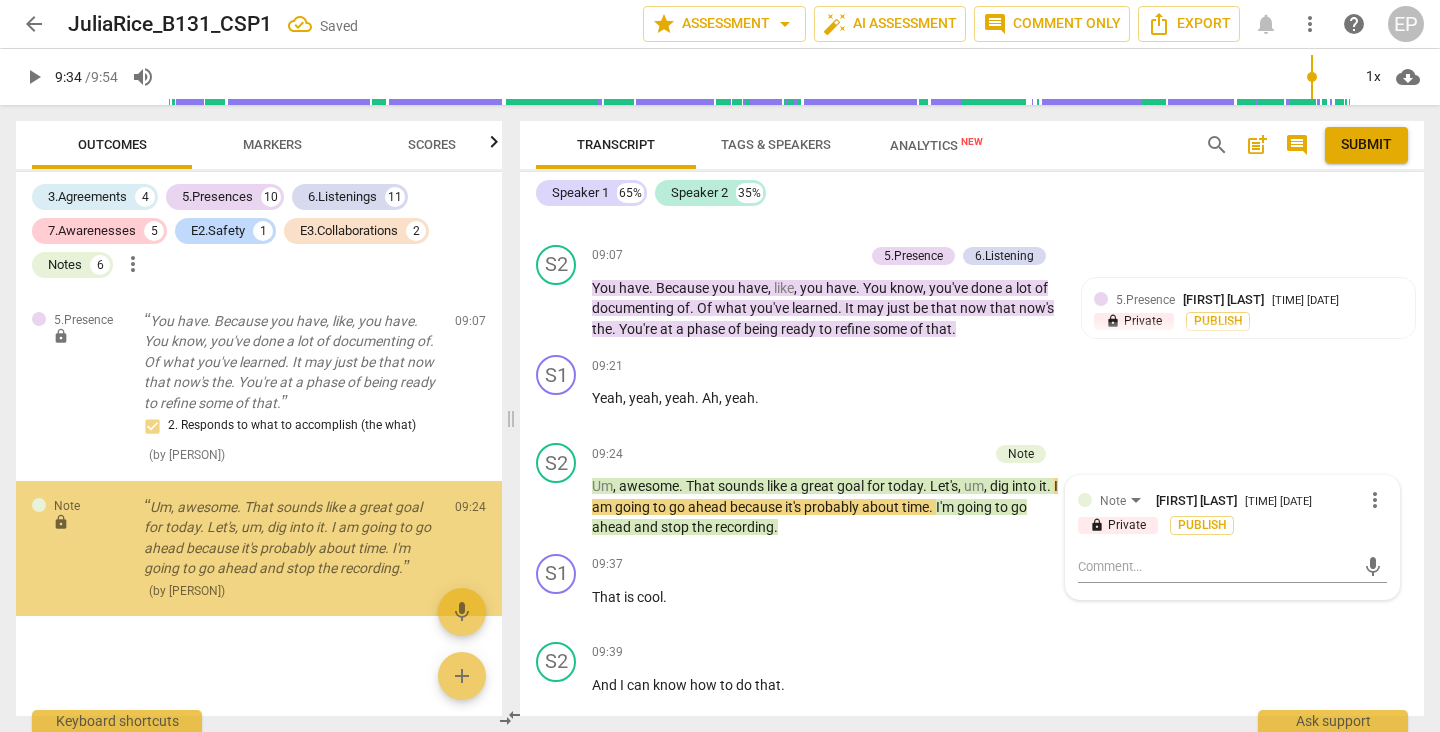scroll, scrollTop: 6865, scrollLeft: 0, axis: vertical 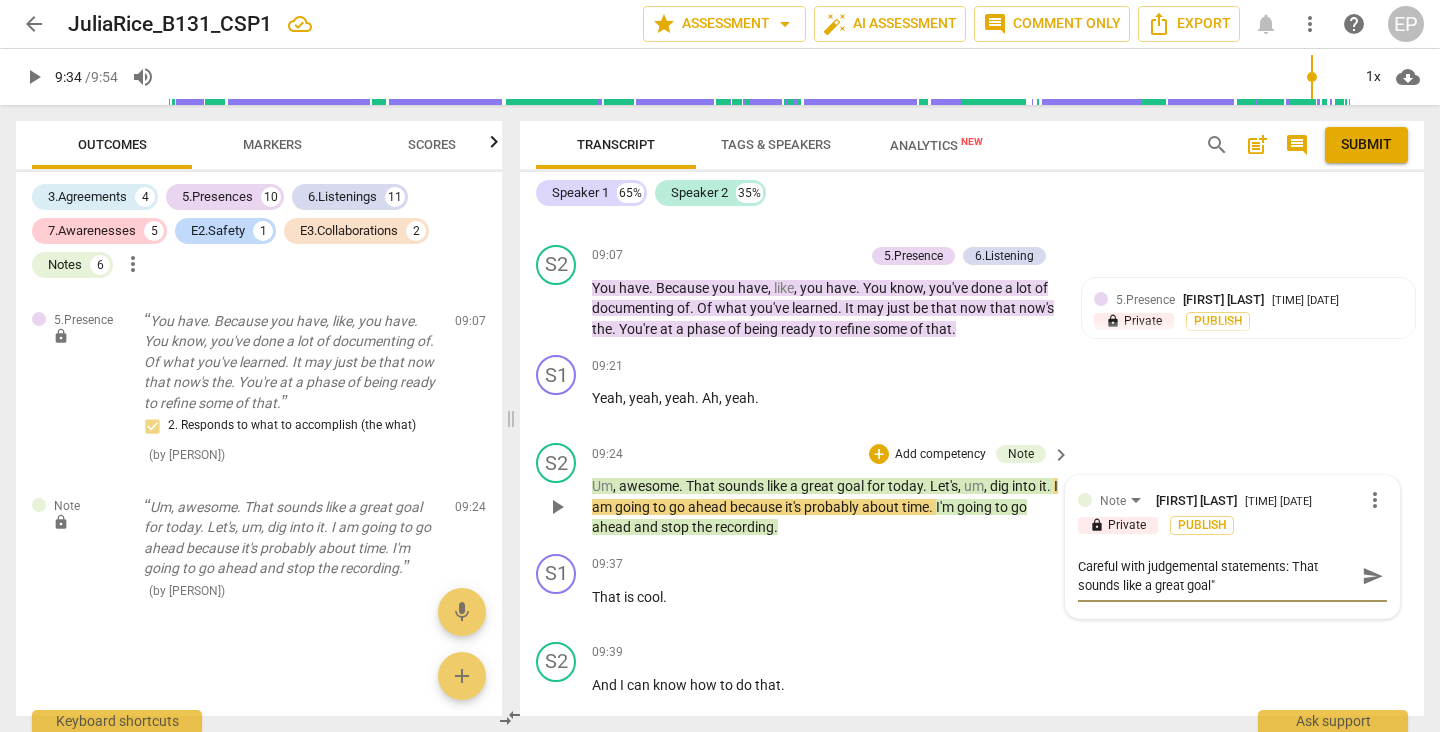 click on "Careful with judgemental statements: That sounds like a great goal"" at bounding box center [1216, 576] 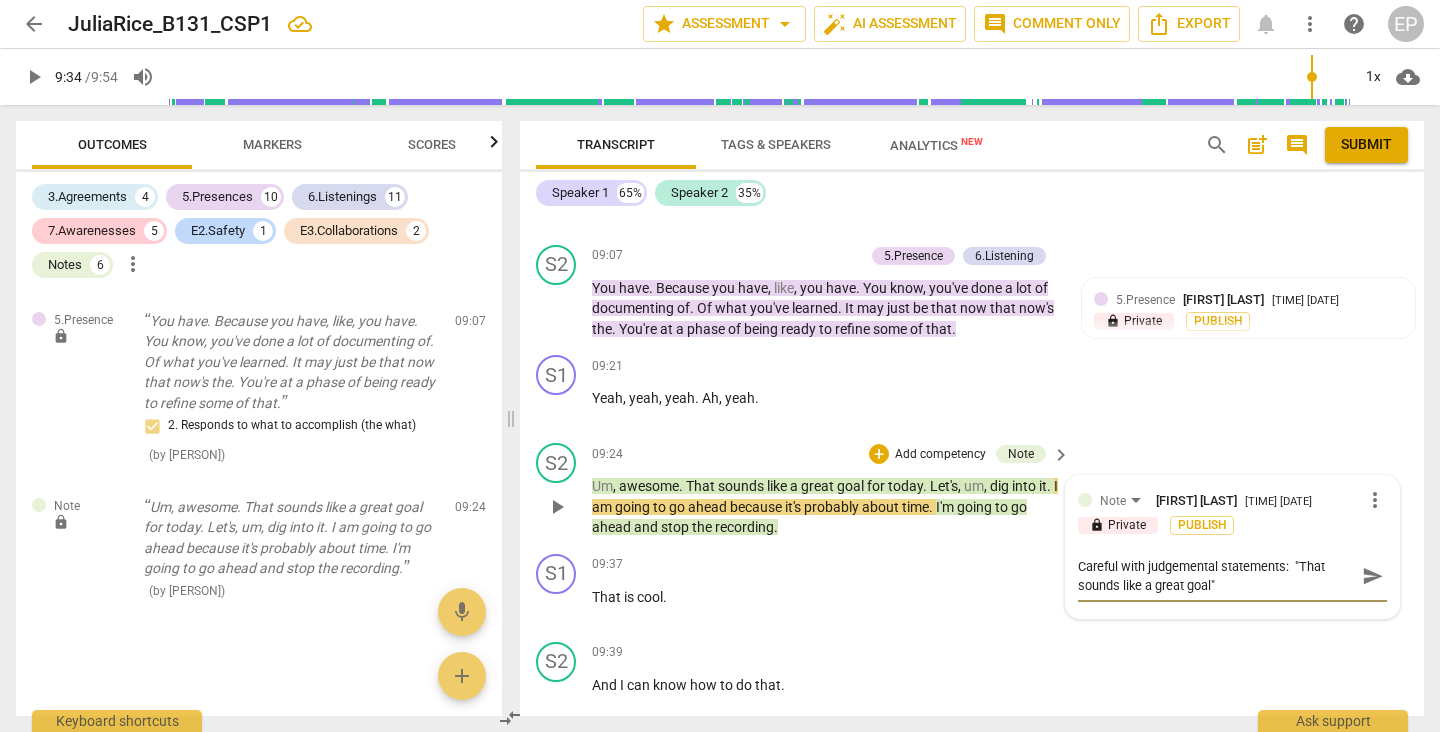 click on "Careful with judgemental statements:  "That sounds like a great goal"" at bounding box center [1216, 576] 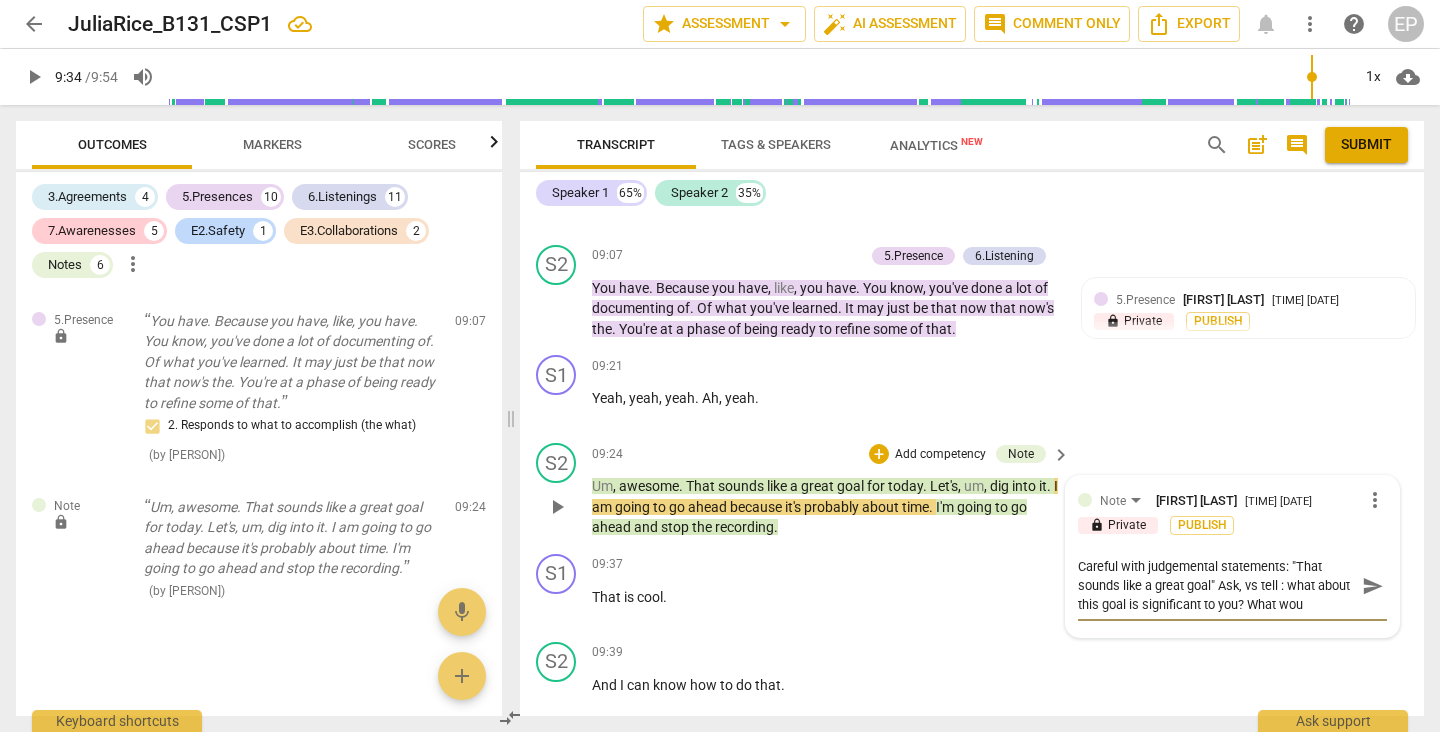 scroll, scrollTop: 17, scrollLeft: 0, axis: vertical 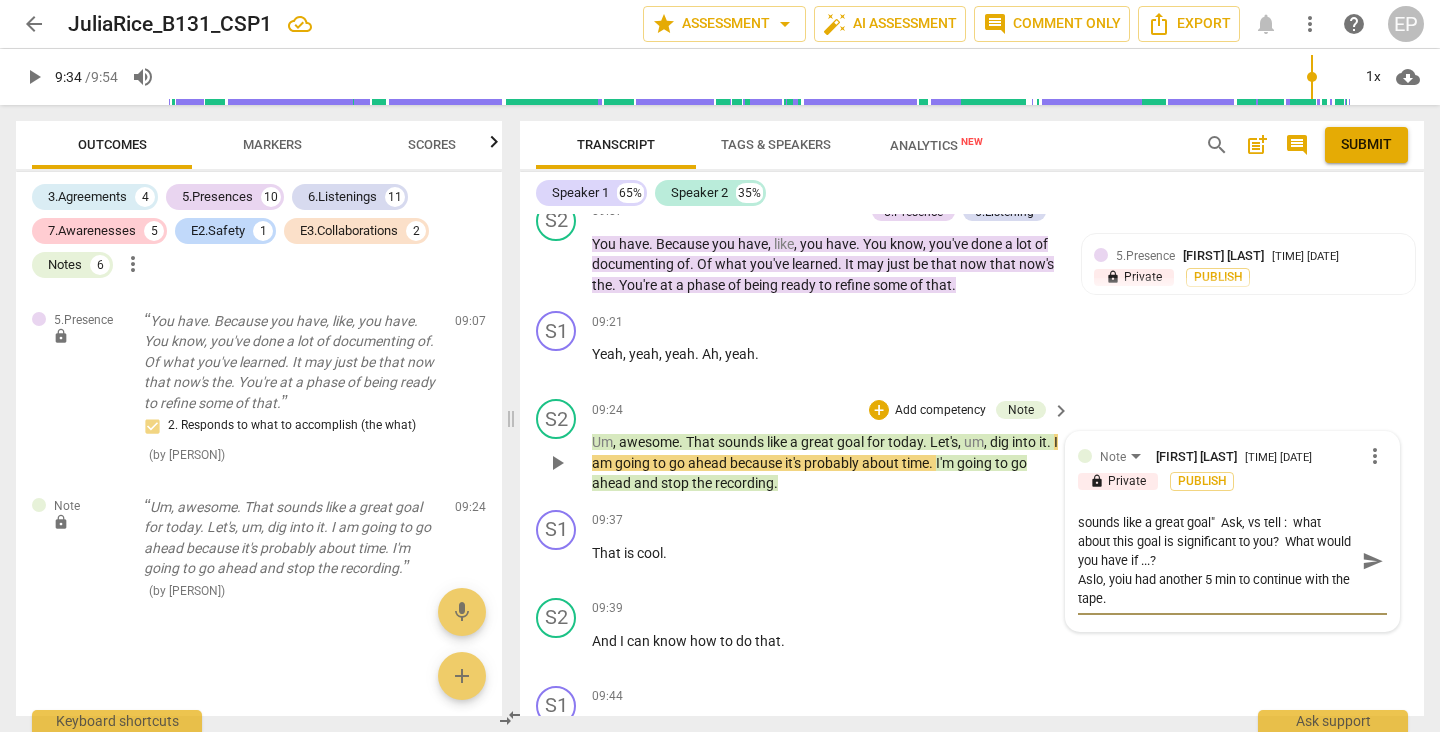drag, startPoint x: 1075, startPoint y: 588, endPoint x: 1115, endPoint y: 617, distance: 49.40648 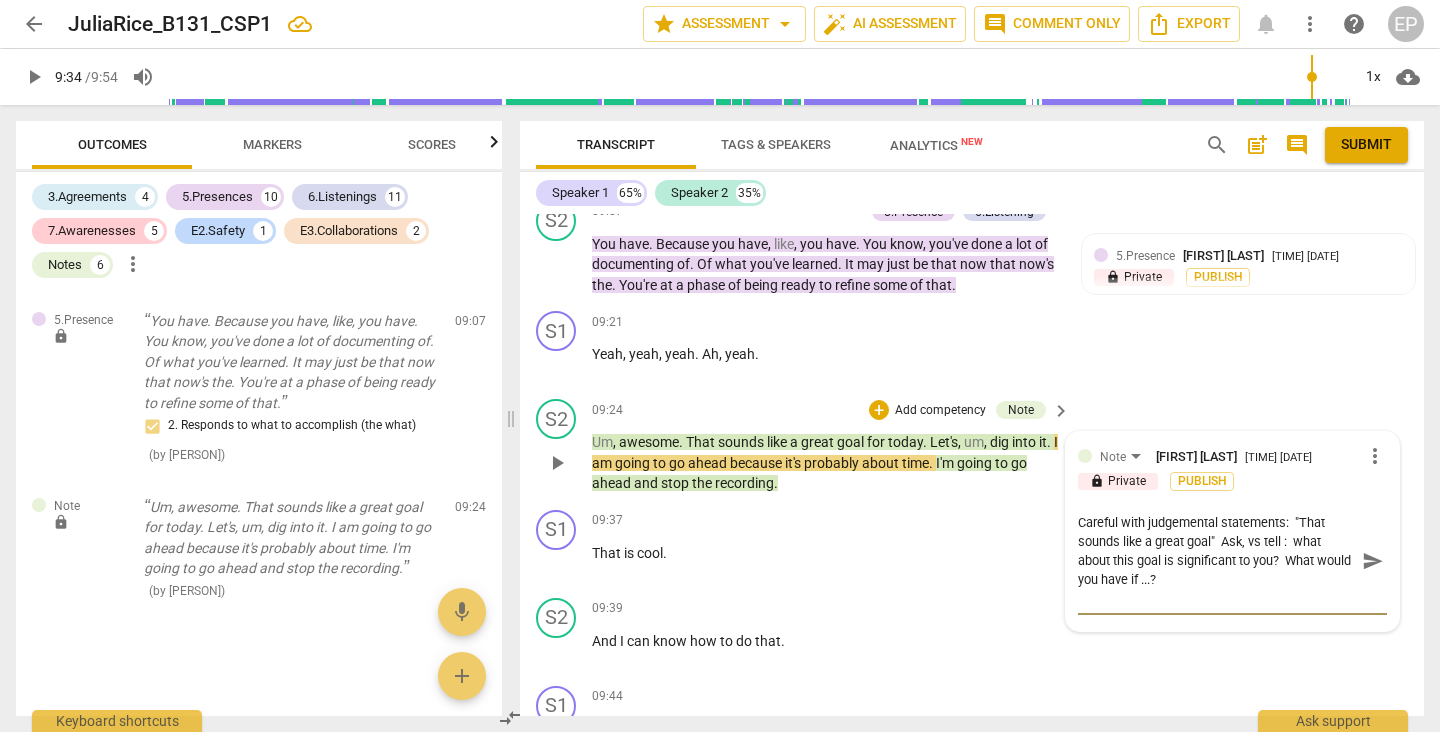 scroll, scrollTop: 17, scrollLeft: 0, axis: vertical 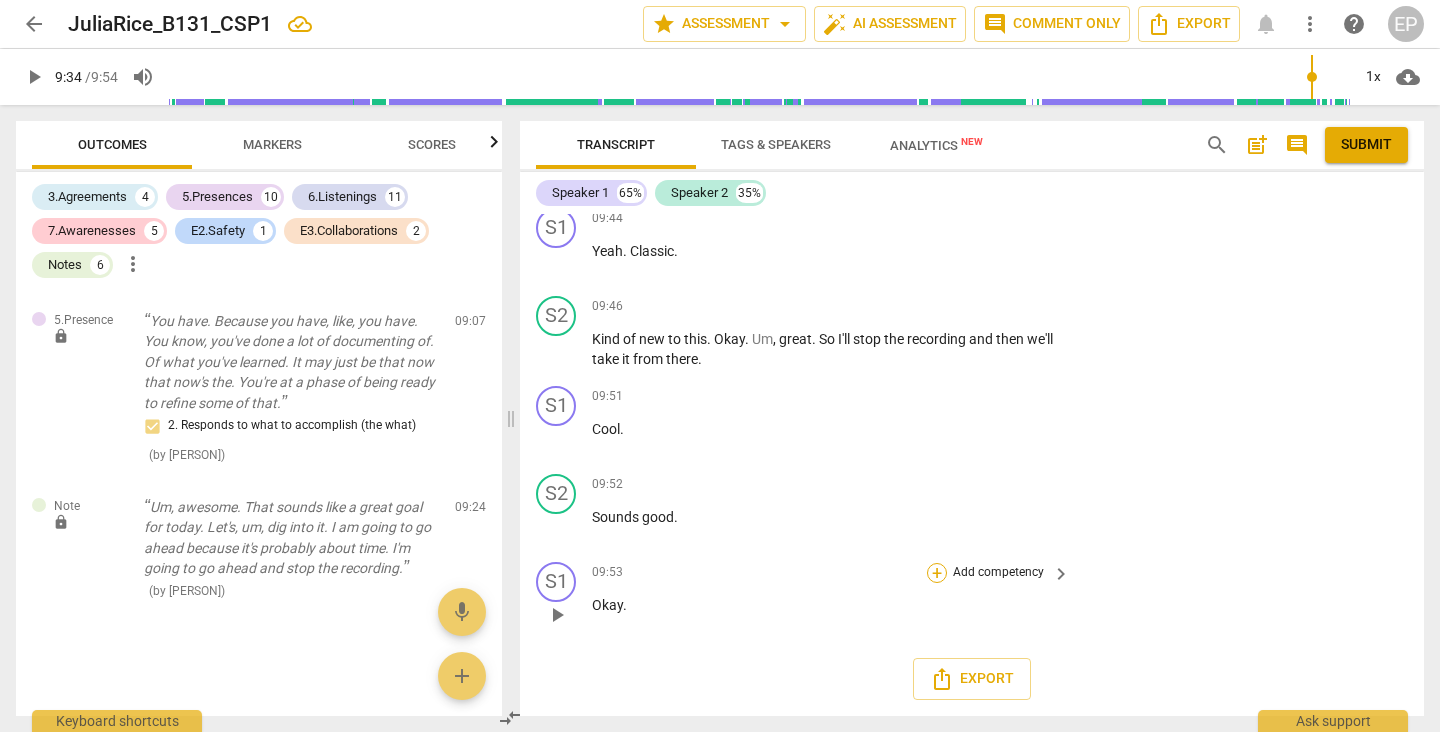 click on "+" at bounding box center [937, 573] 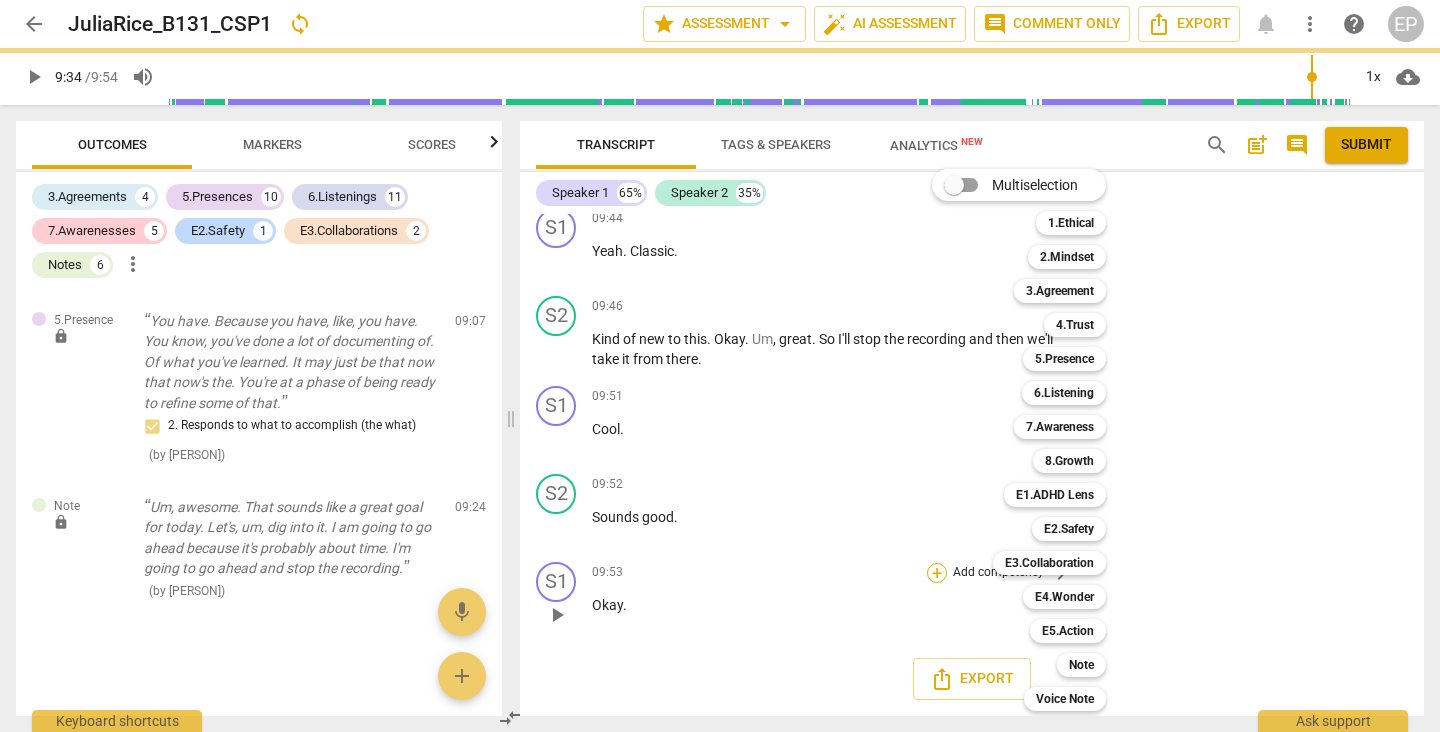 scroll, scrollTop: 0, scrollLeft: 0, axis: both 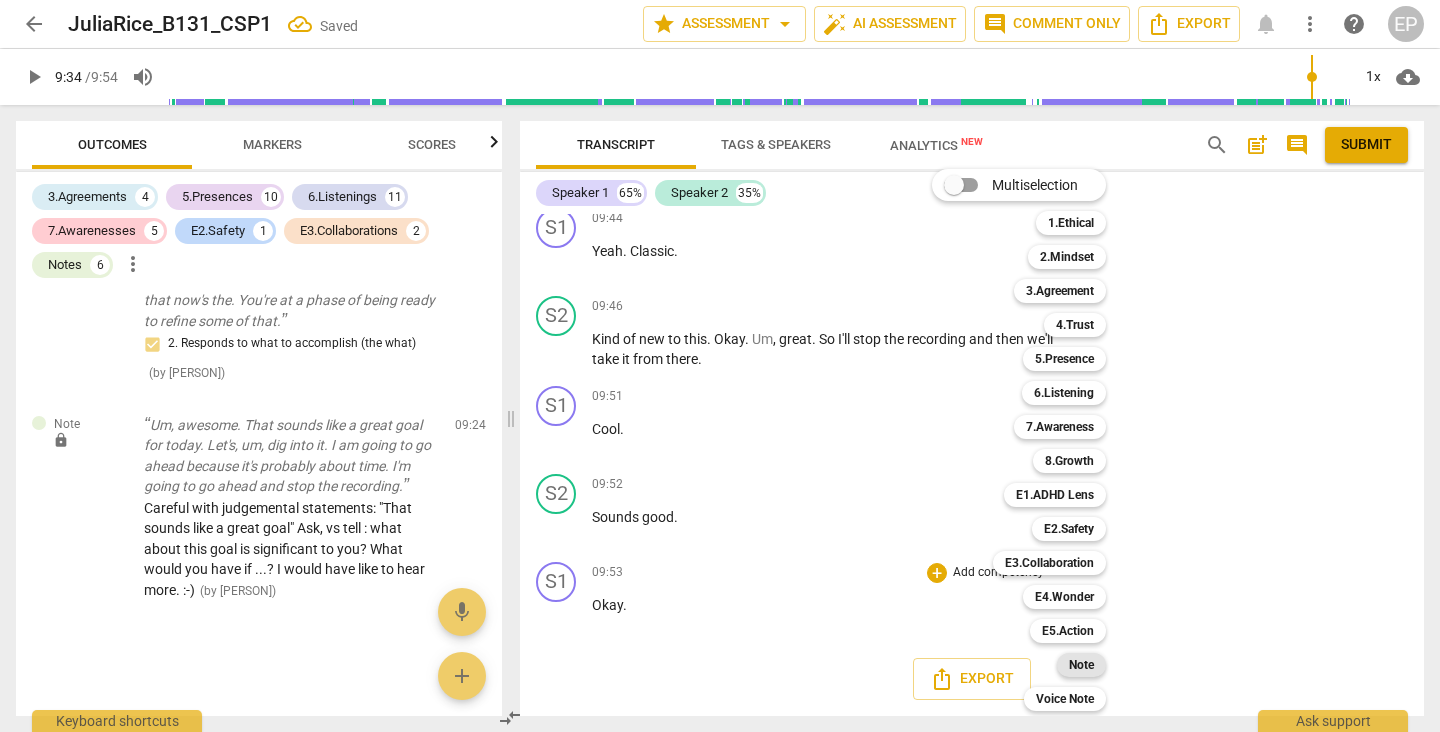 click on "Note" at bounding box center [1081, 665] 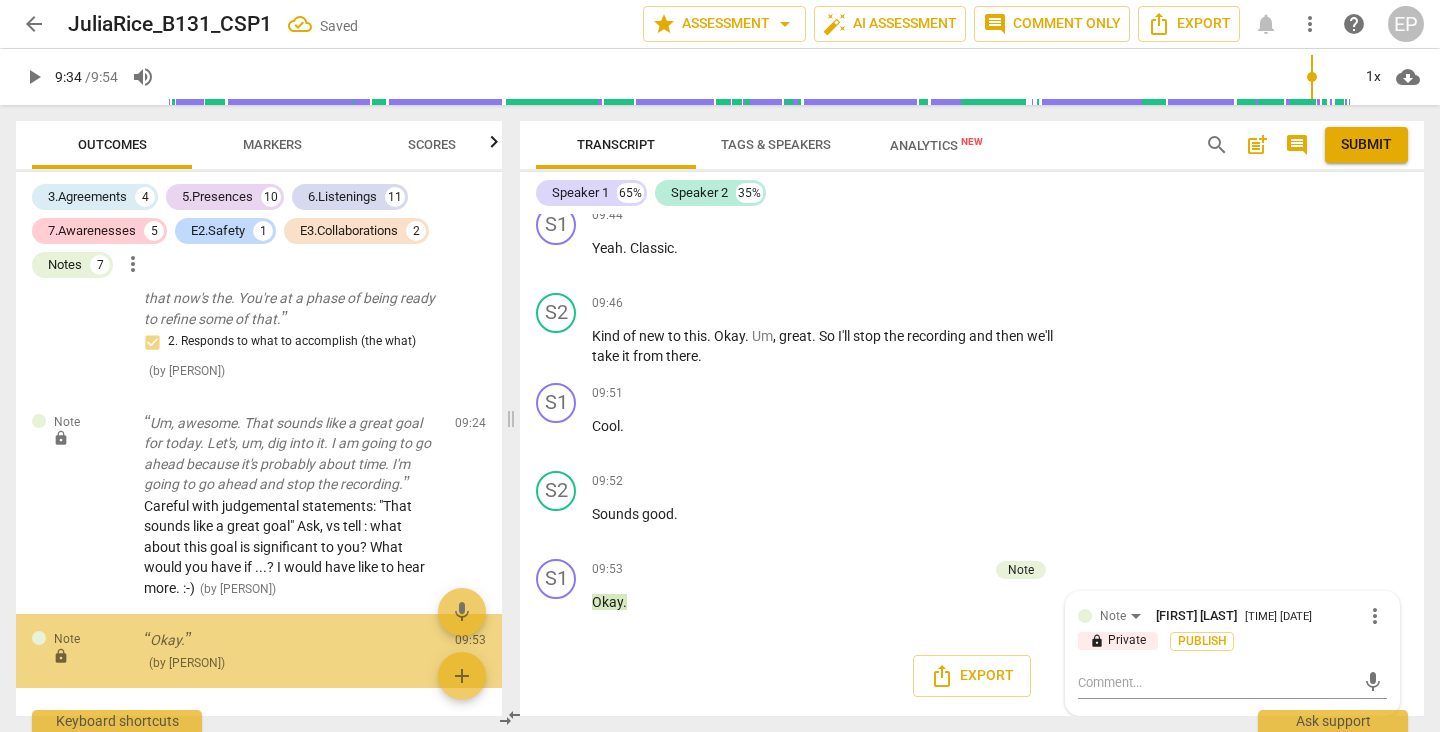 scroll, scrollTop: 7018, scrollLeft: 0, axis: vertical 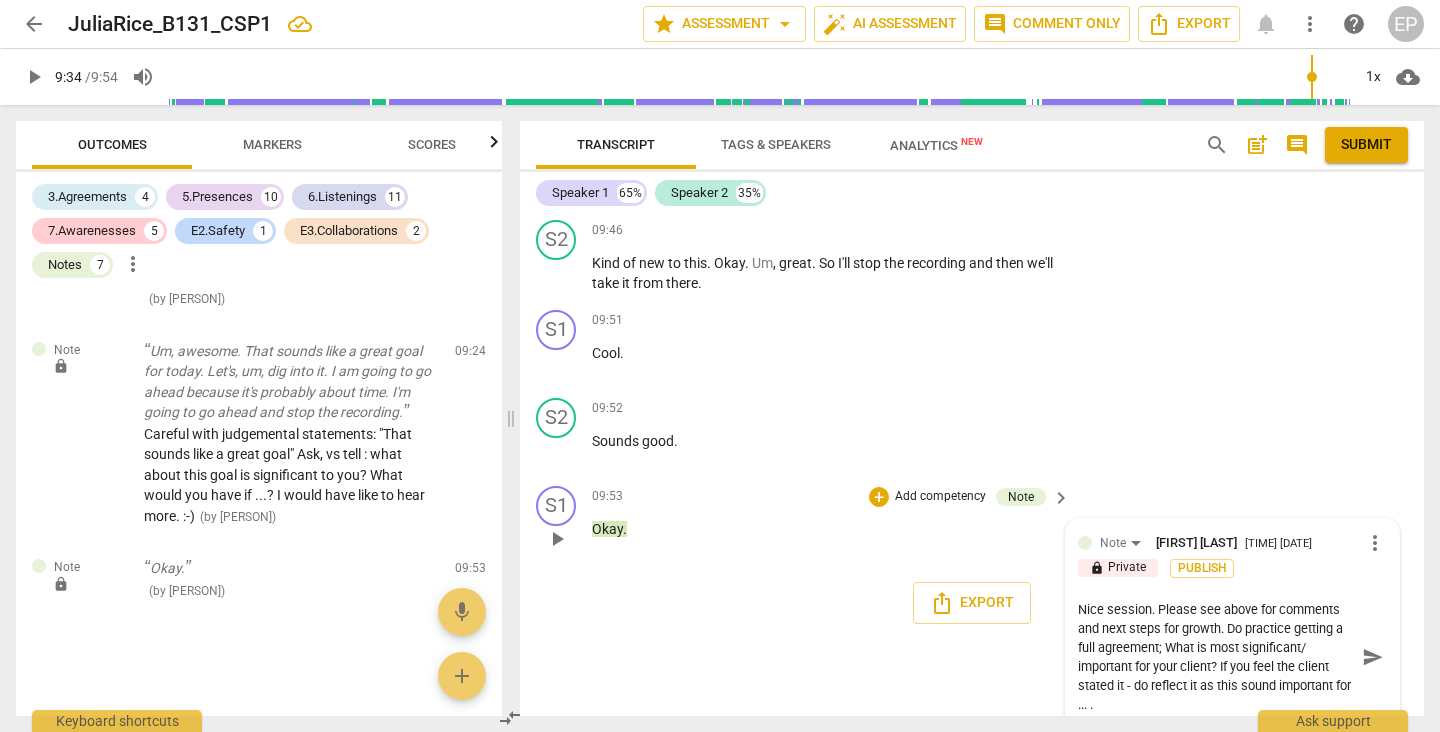 click on "Nice session. Please see above for comments and next steps for growth. Do practice getting a full agreement; What is most significant/ important for your client? If you feel the client stated it - do reflect it as this sound important for ... ." at bounding box center (1216, 657) 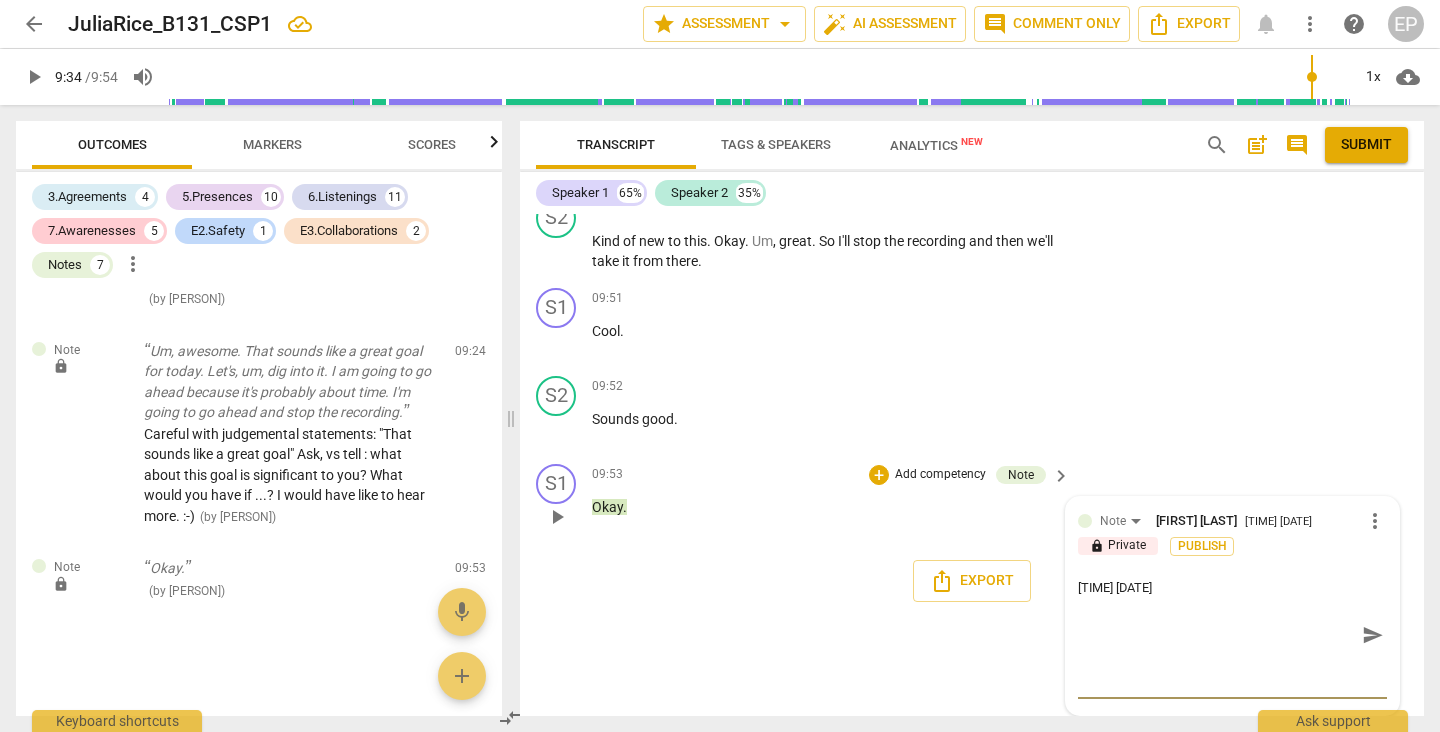 scroll, scrollTop: 5101, scrollLeft: 0, axis: vertical 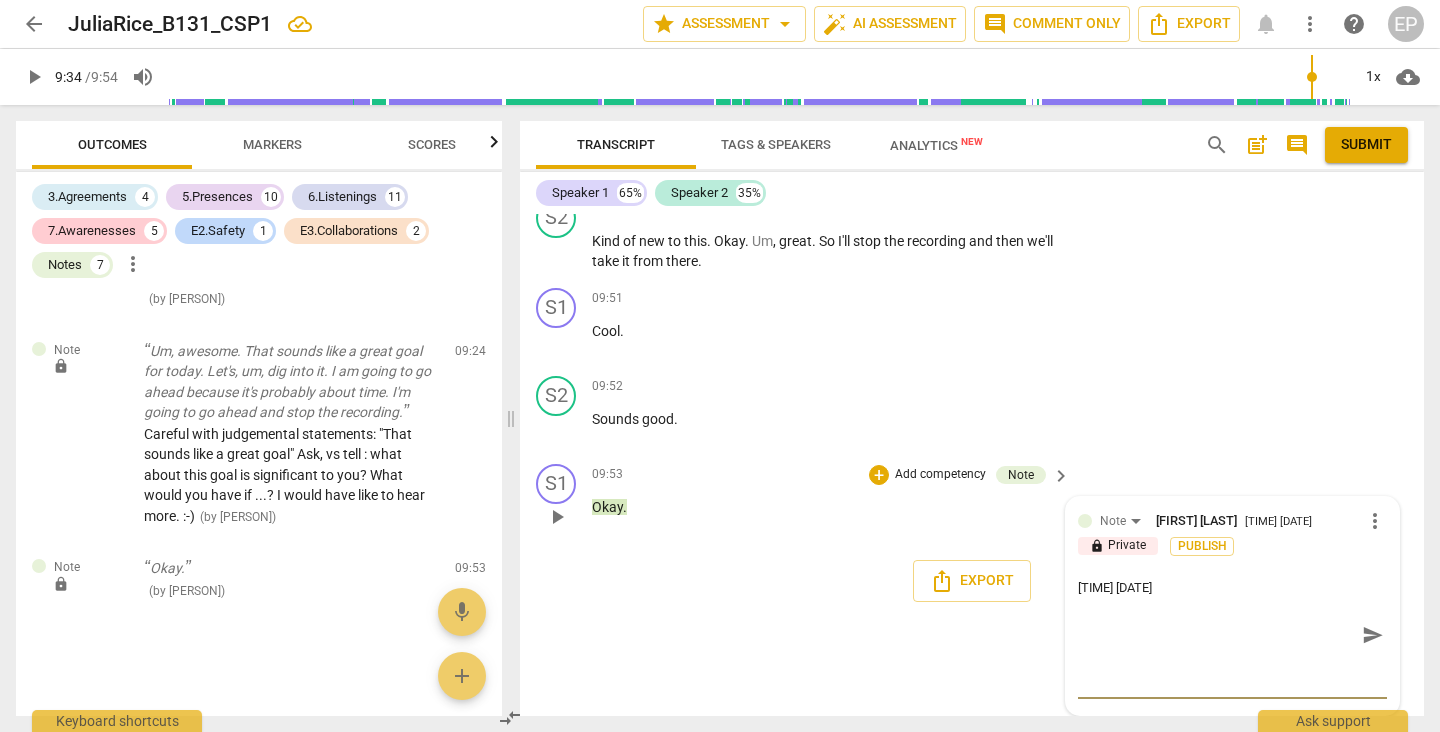 click on "[TIME] [DATE]" at bounding box center (1216, 635) 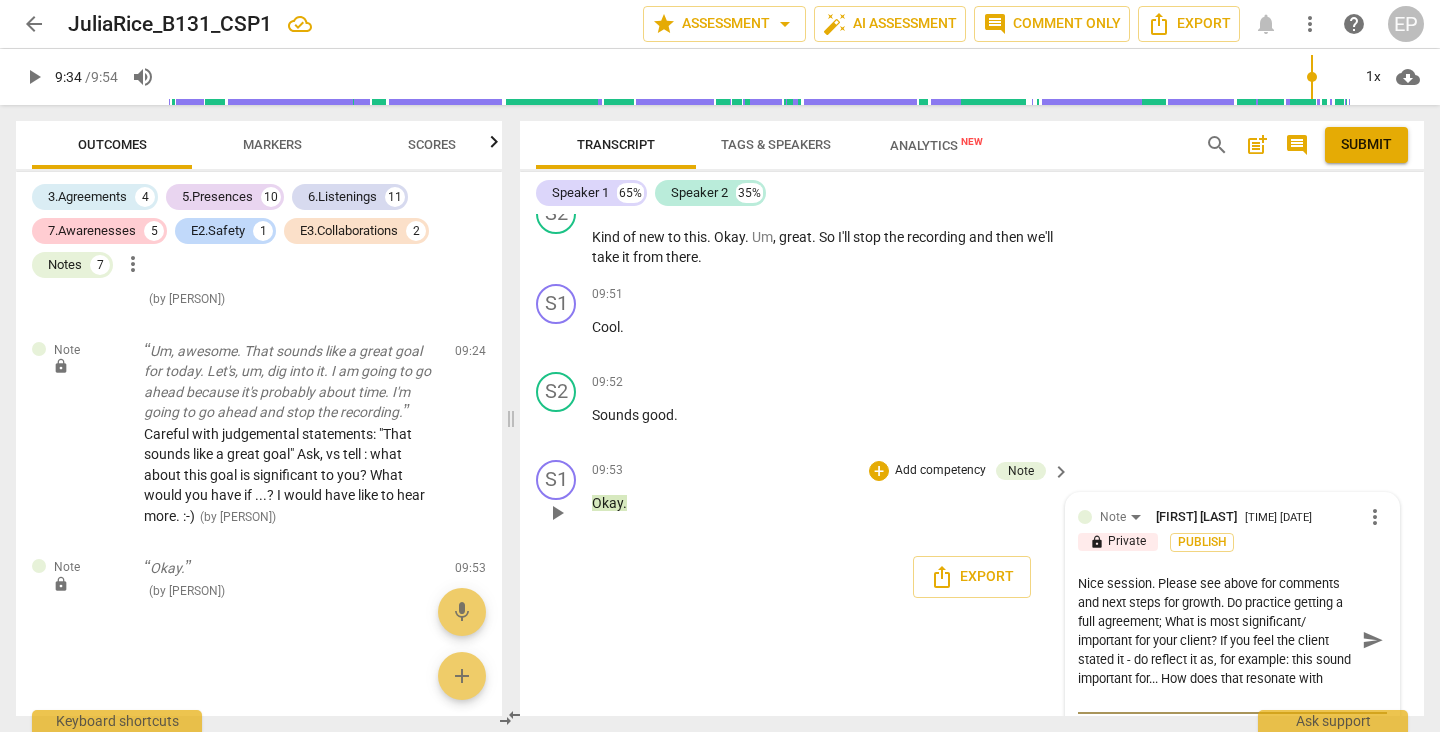 scroll, scrollTop: 0, scrollLeft: 0, axis: both 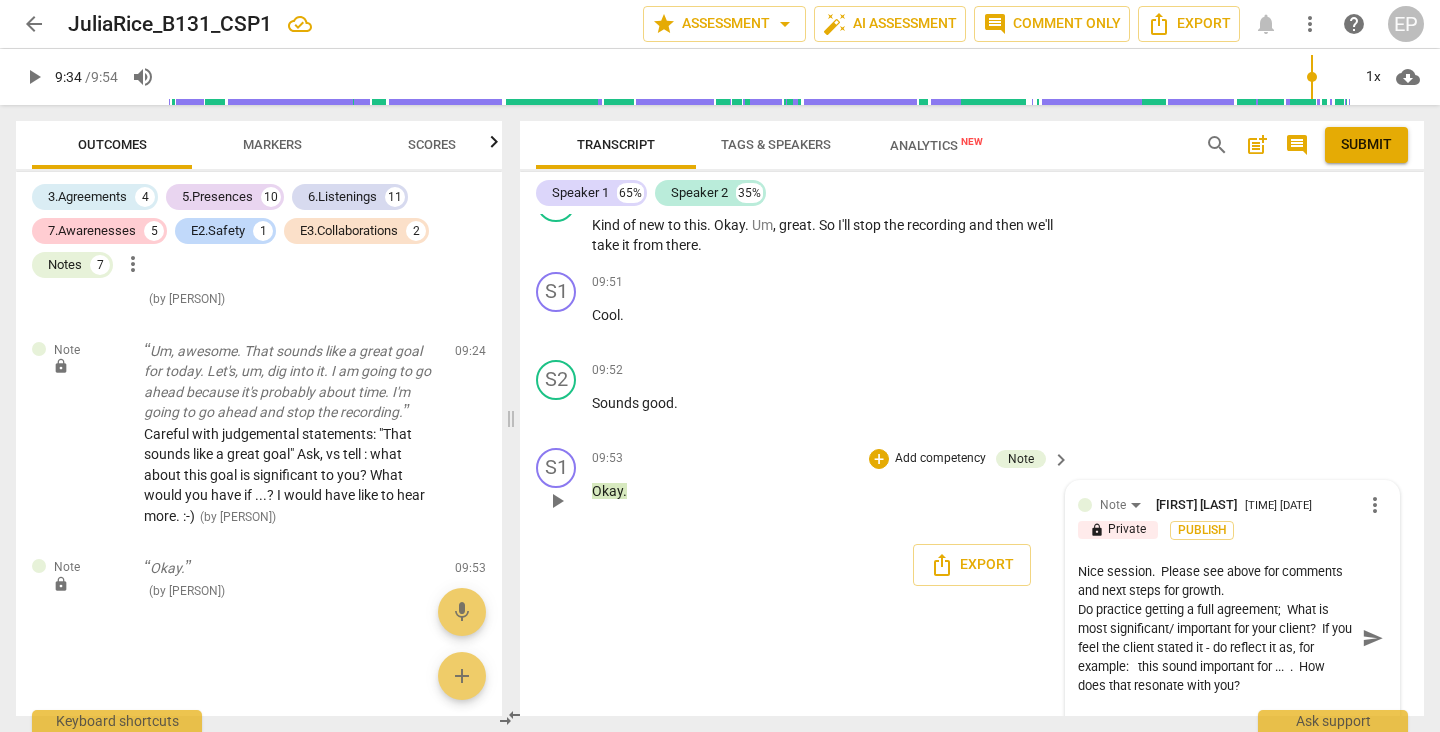 click on "Nice session.  Please see above for comments and next steps for growth.
Do practice getting a full agreement;  What is most significant/ important for your client?  If you feel the client stated it - do reflect it as, for example:   this sound important for ...  .  How does that resonate with you?" at bounding box center (1216, 638) 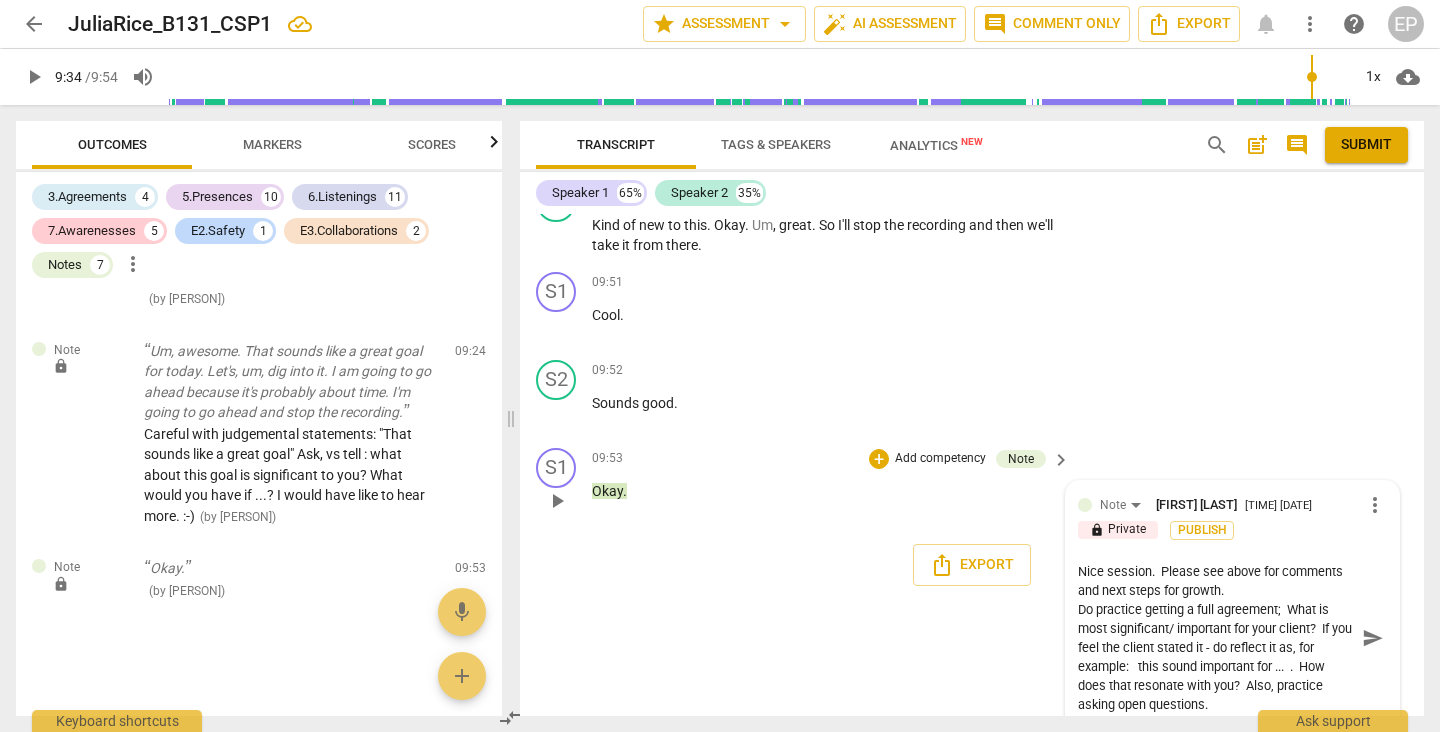 scroll, scrollTop: 17, scrollLeft: 0, axis: vertical 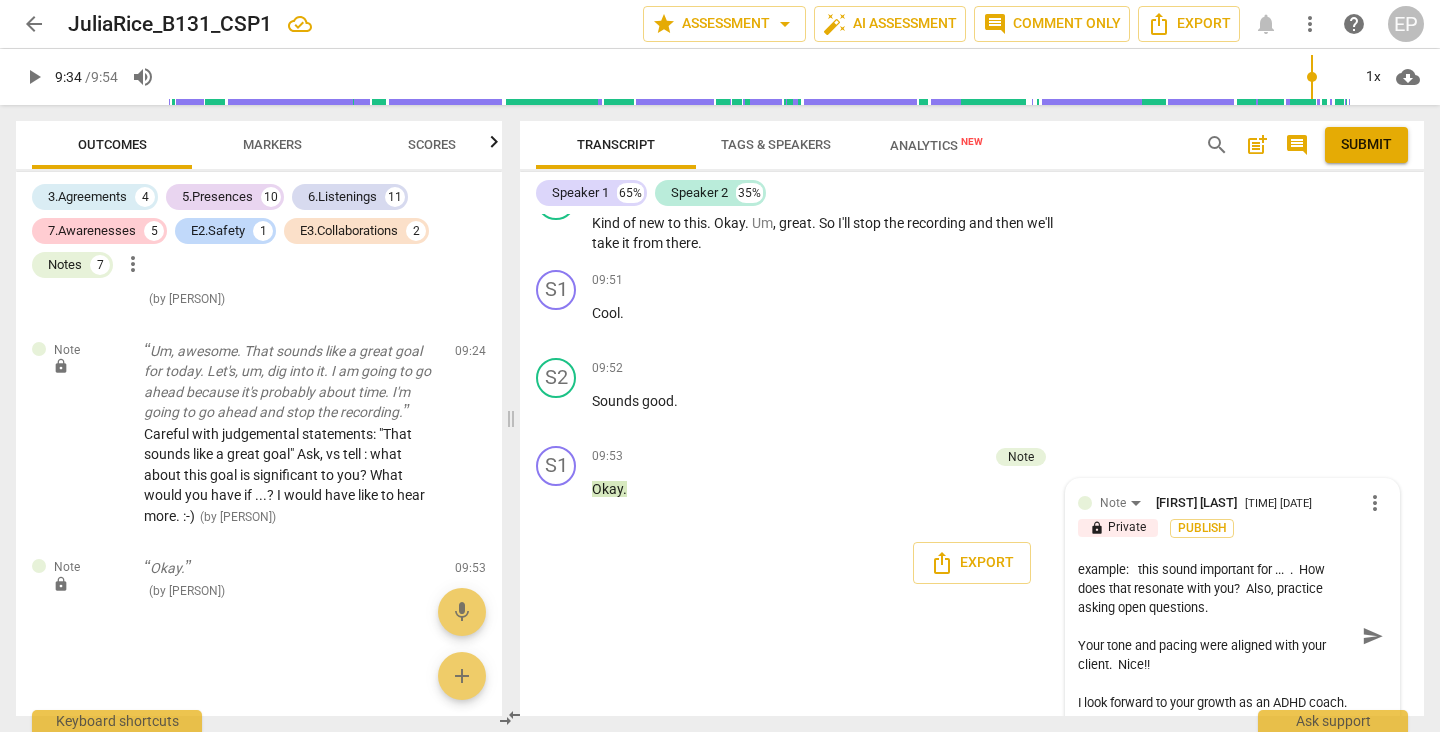 click on "Submit" at bounding box center (1366, 145) 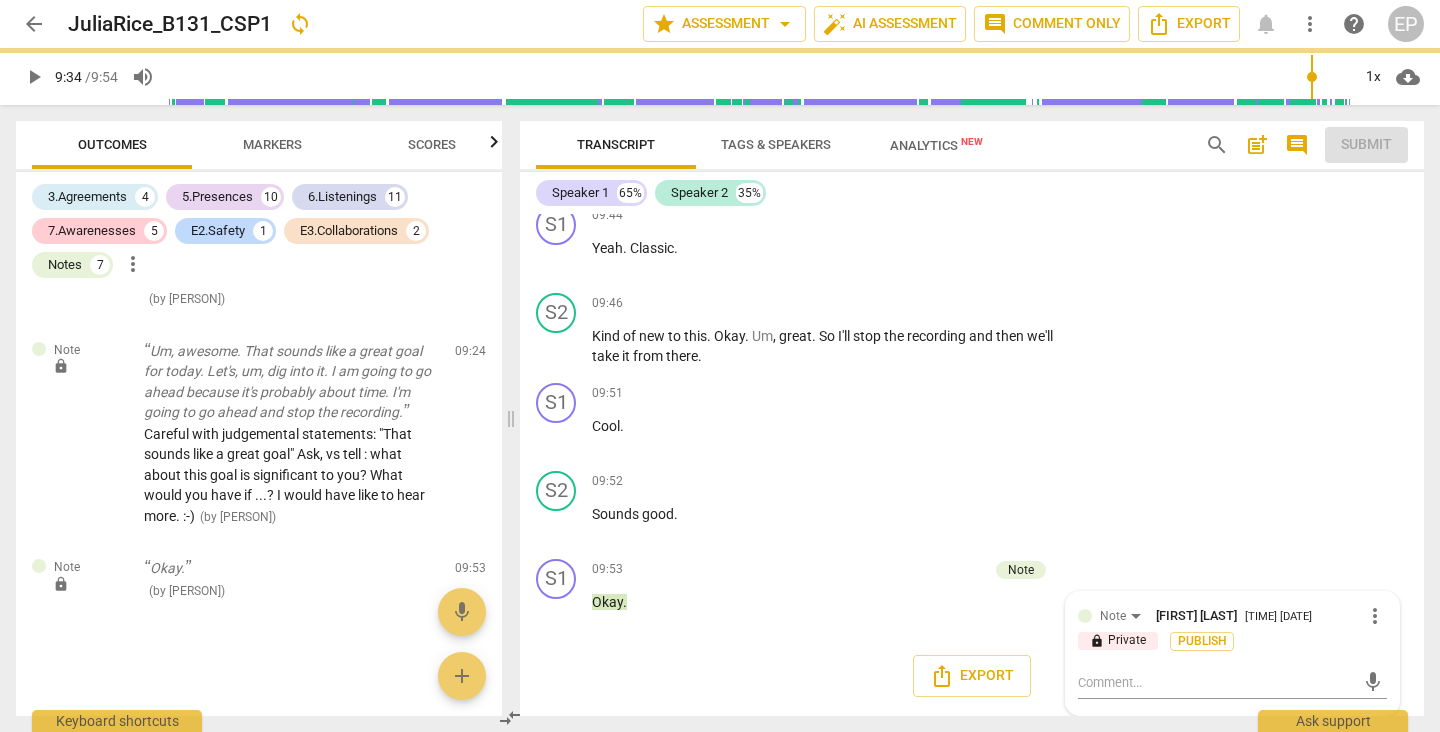 scroll, scrollTop: 5003, scrollLeft: 0, axis: vertical 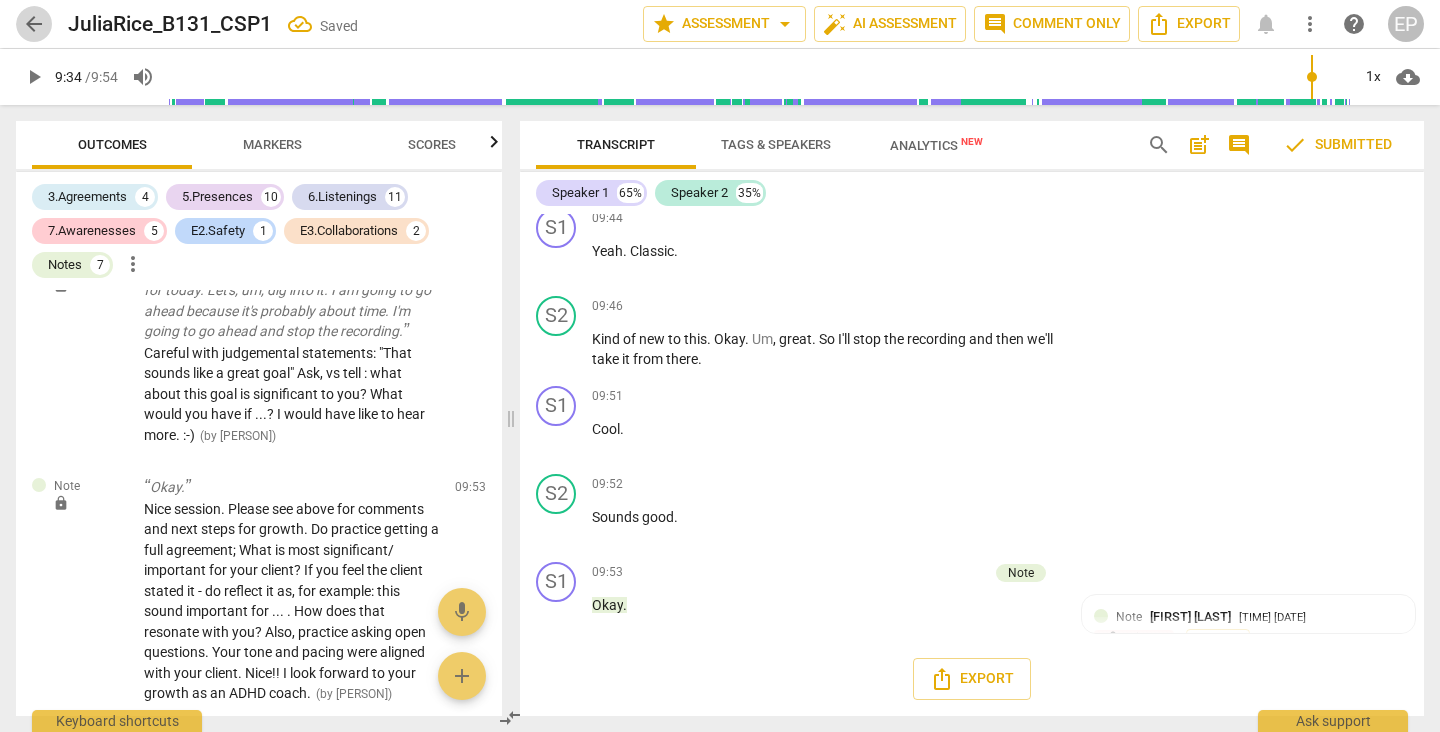 click on "arrow_back" at bounding box center [34, 24] 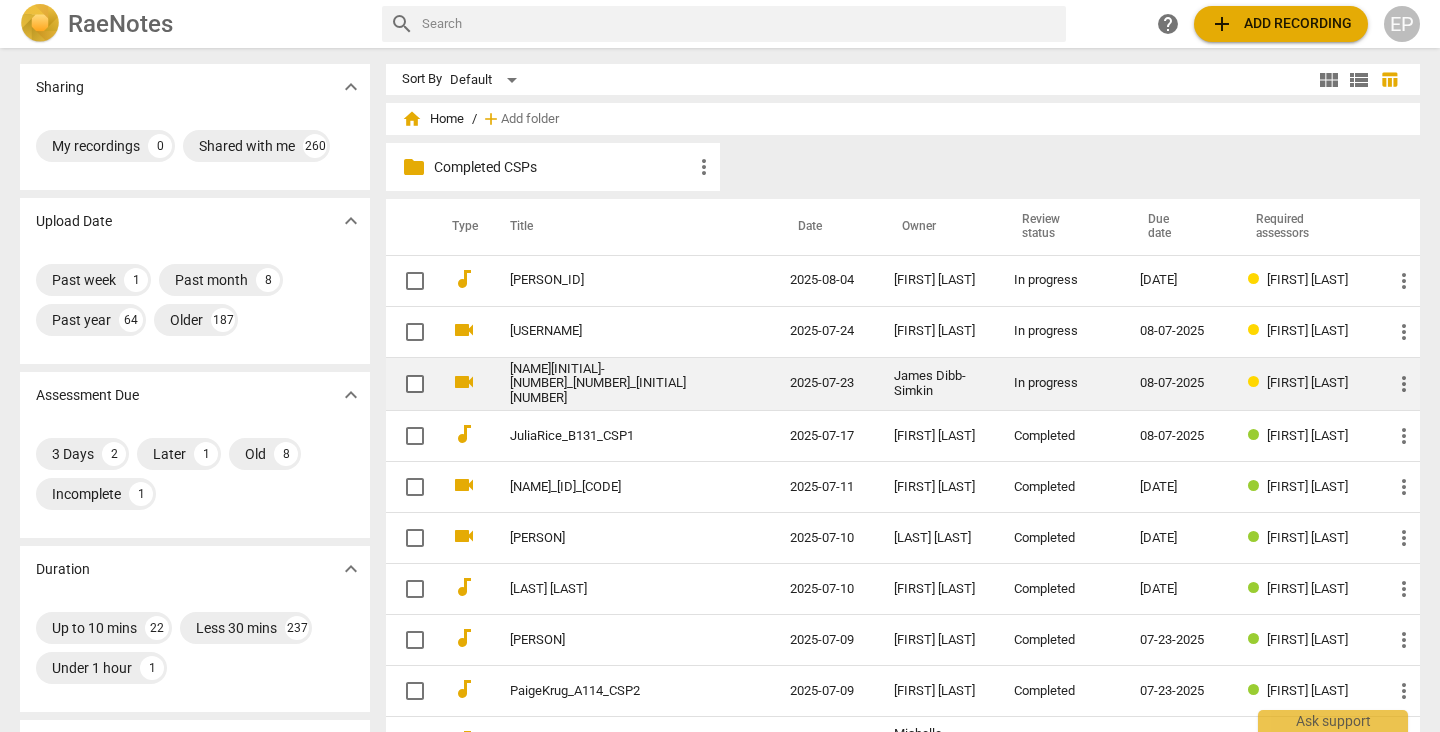 click on "James Dibb-Simkin" at bounding box center [938, 384] 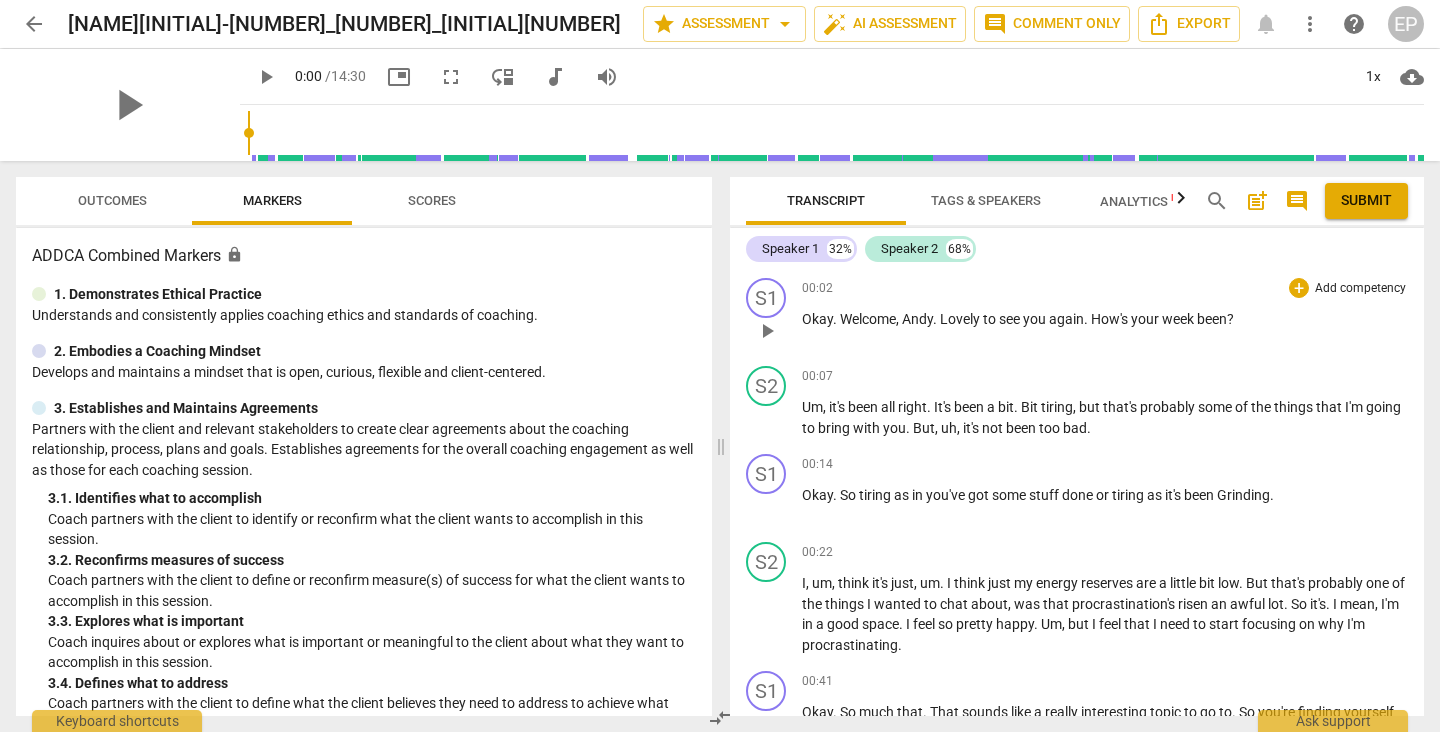 click on "play_arrow" at bounding box center [767, 331] 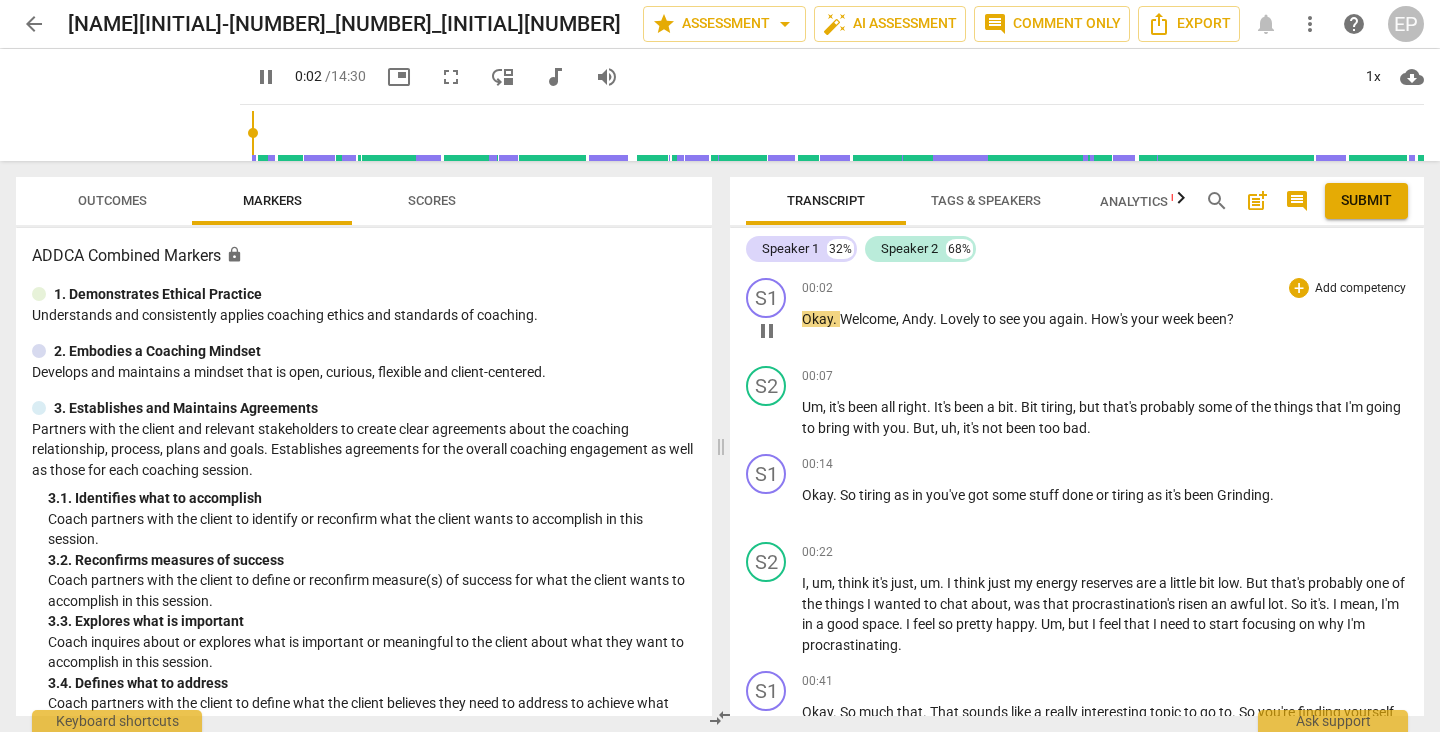 click on "pause" at bounding box center [767, 331] 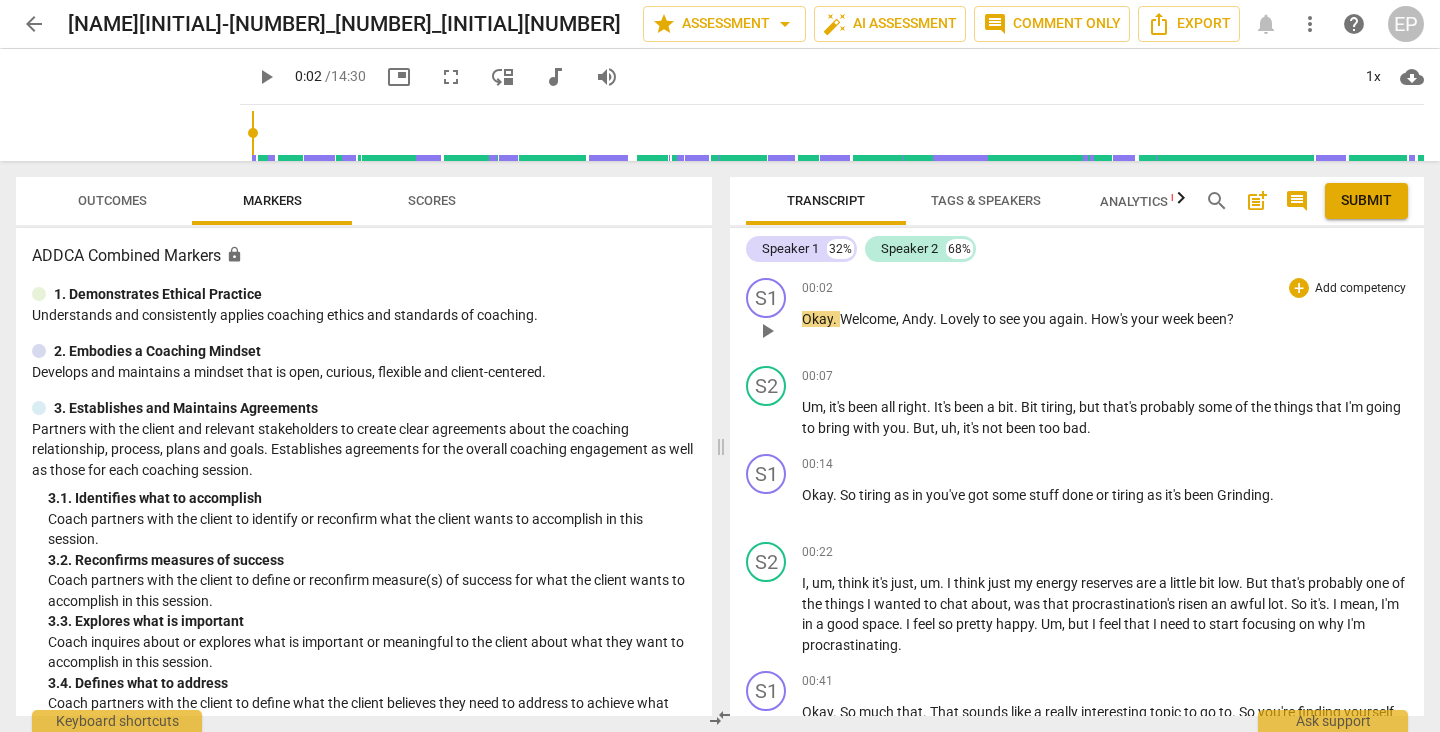 click on "play_arrow" at bounding box center [767, 331] 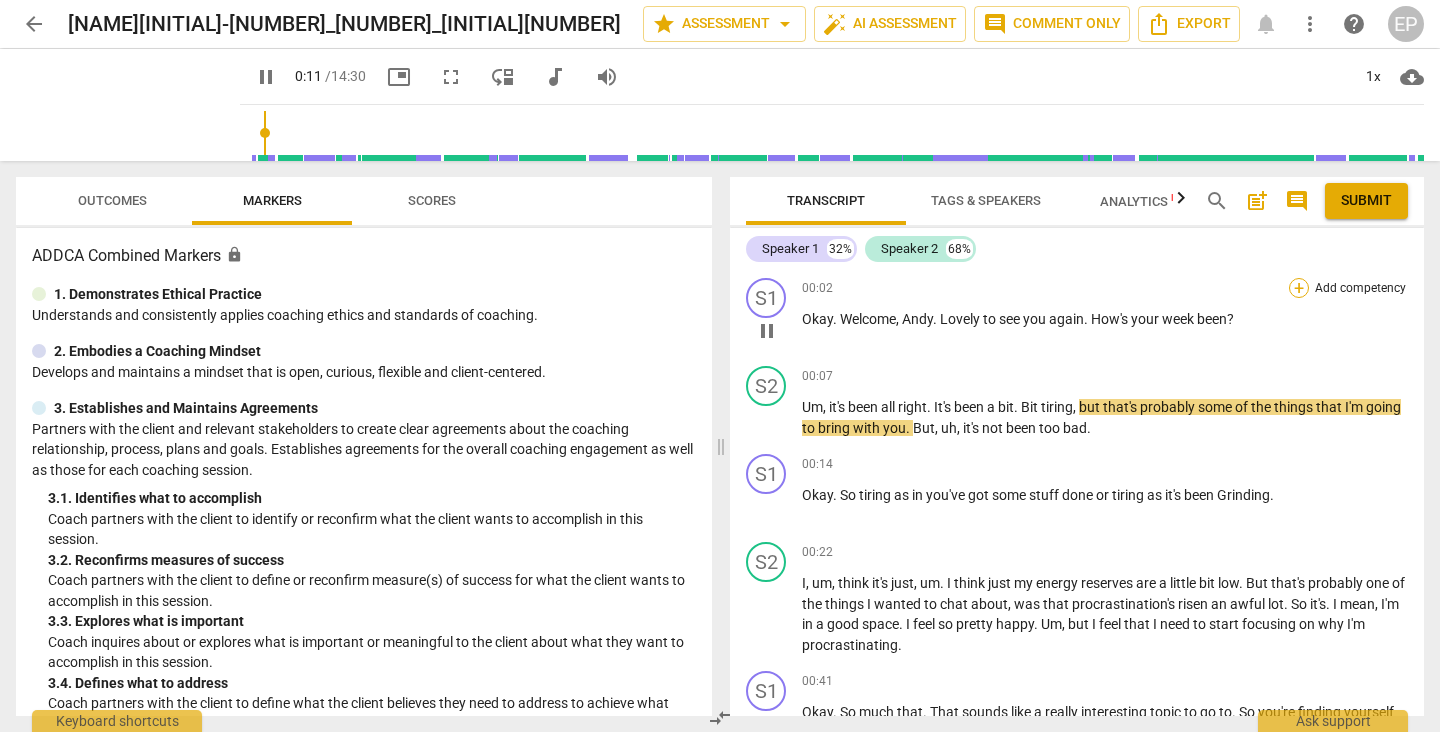 click on "+" at bounding box center (1299, 288) 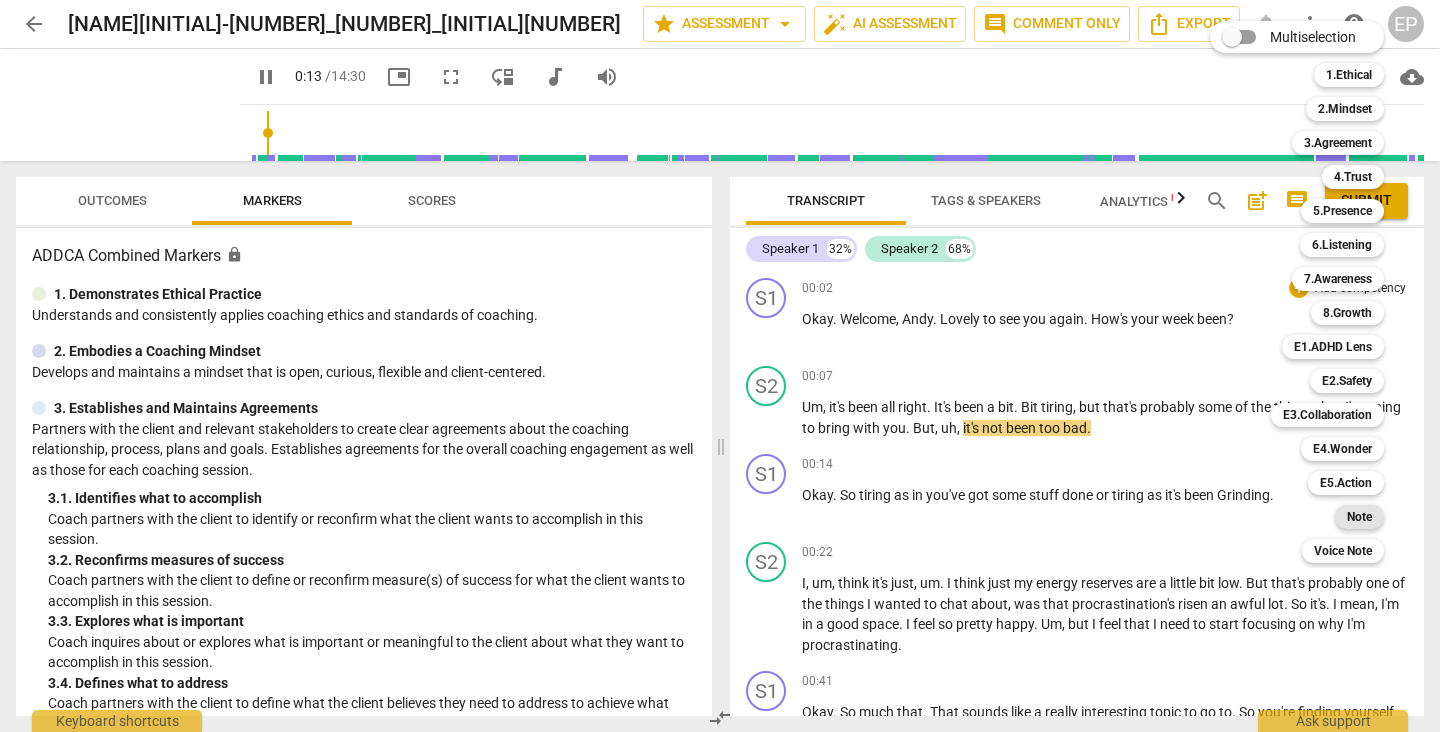 click on "Note" at bounding box center [1359, 517] 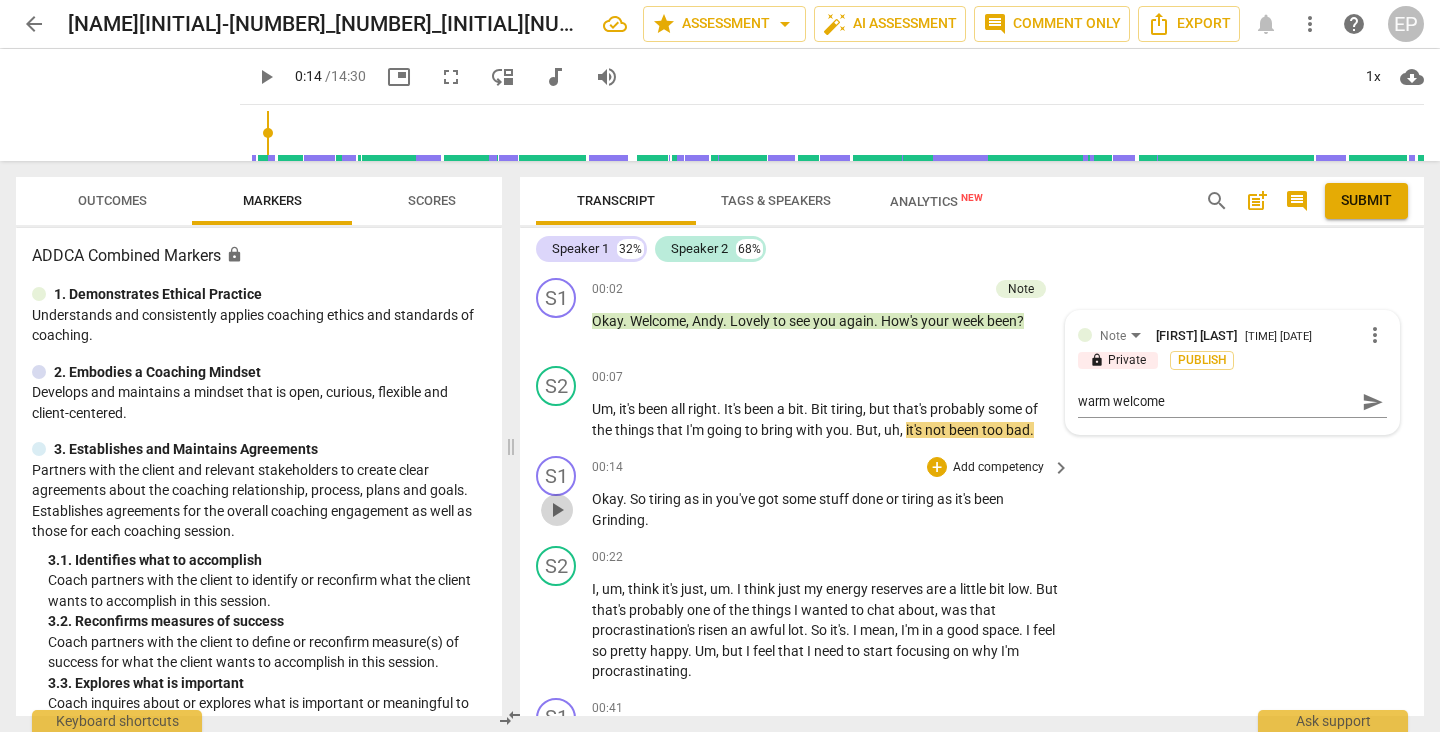 click on "play_arrow" at bounding box center (557, 510) 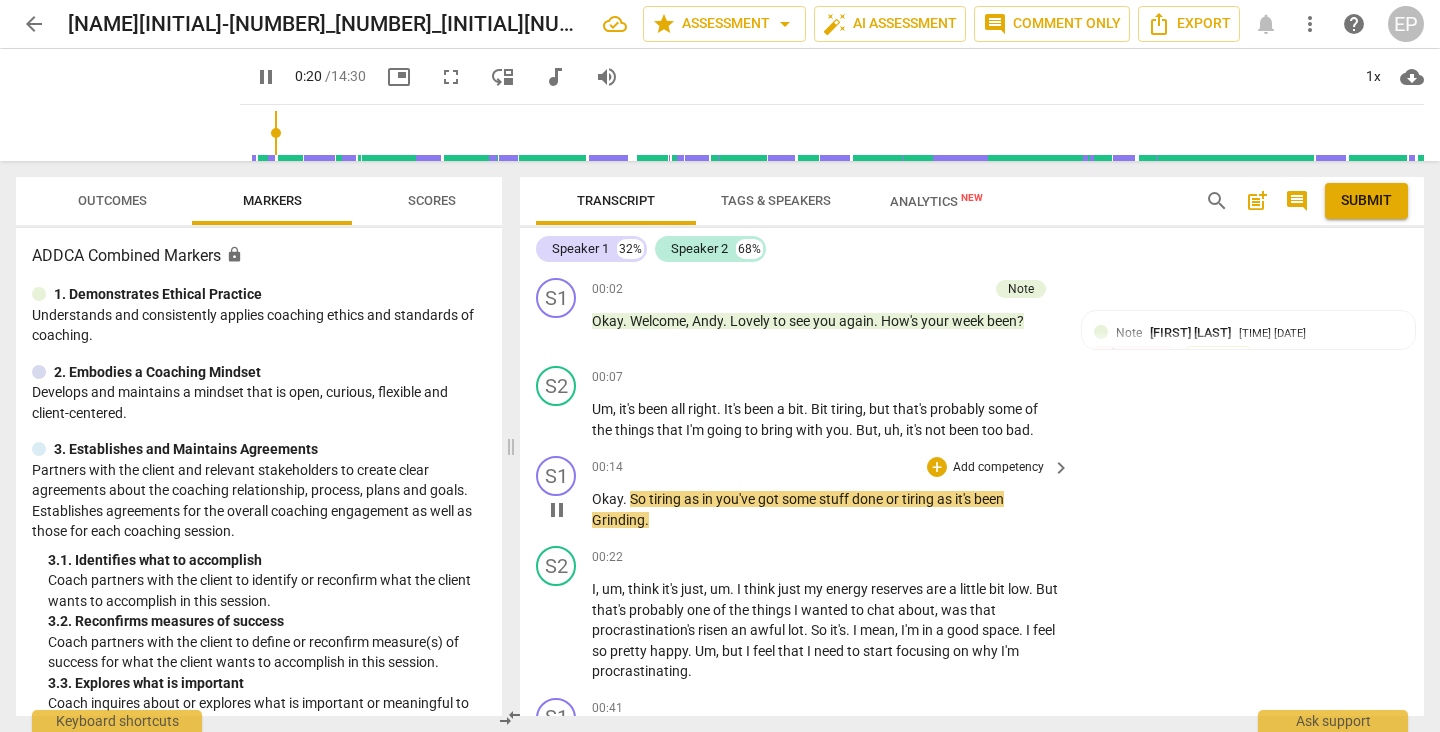 click on "pause" at bounding box center [557, 510] 